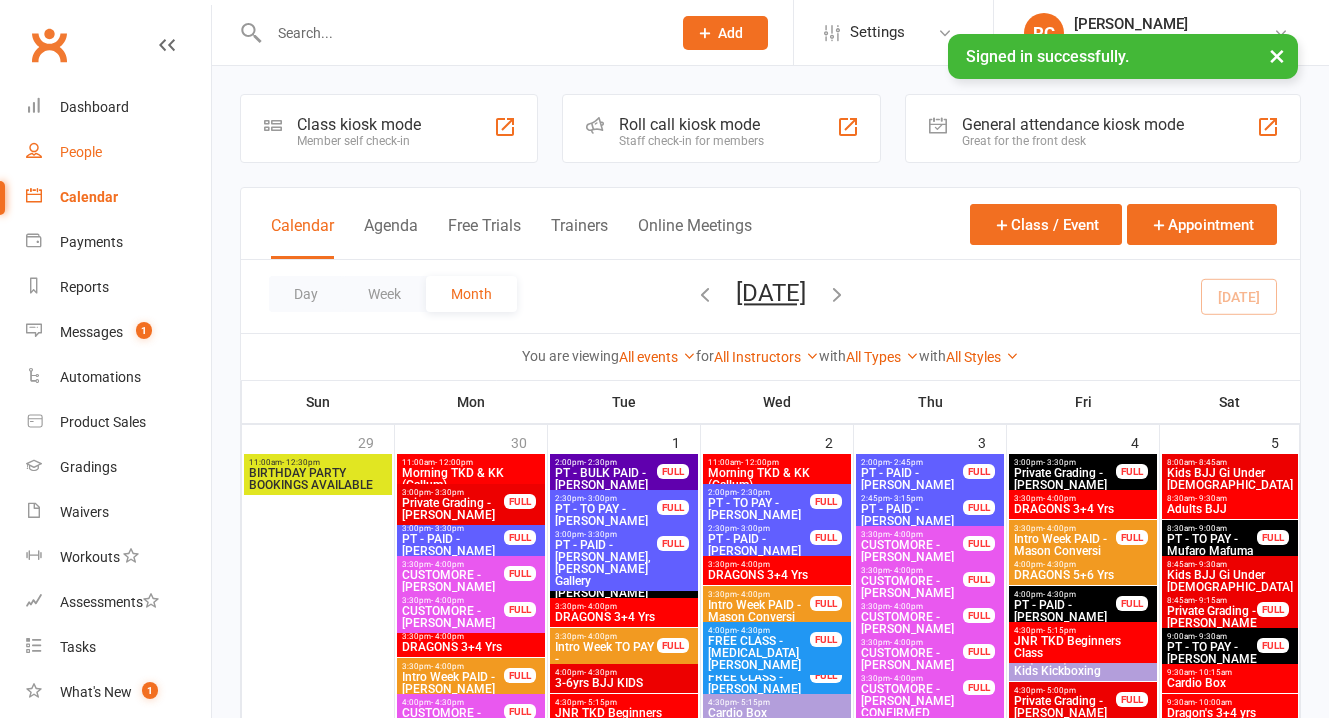 scroll, scrollTop: 0, scrollLeft: 0, axis: both 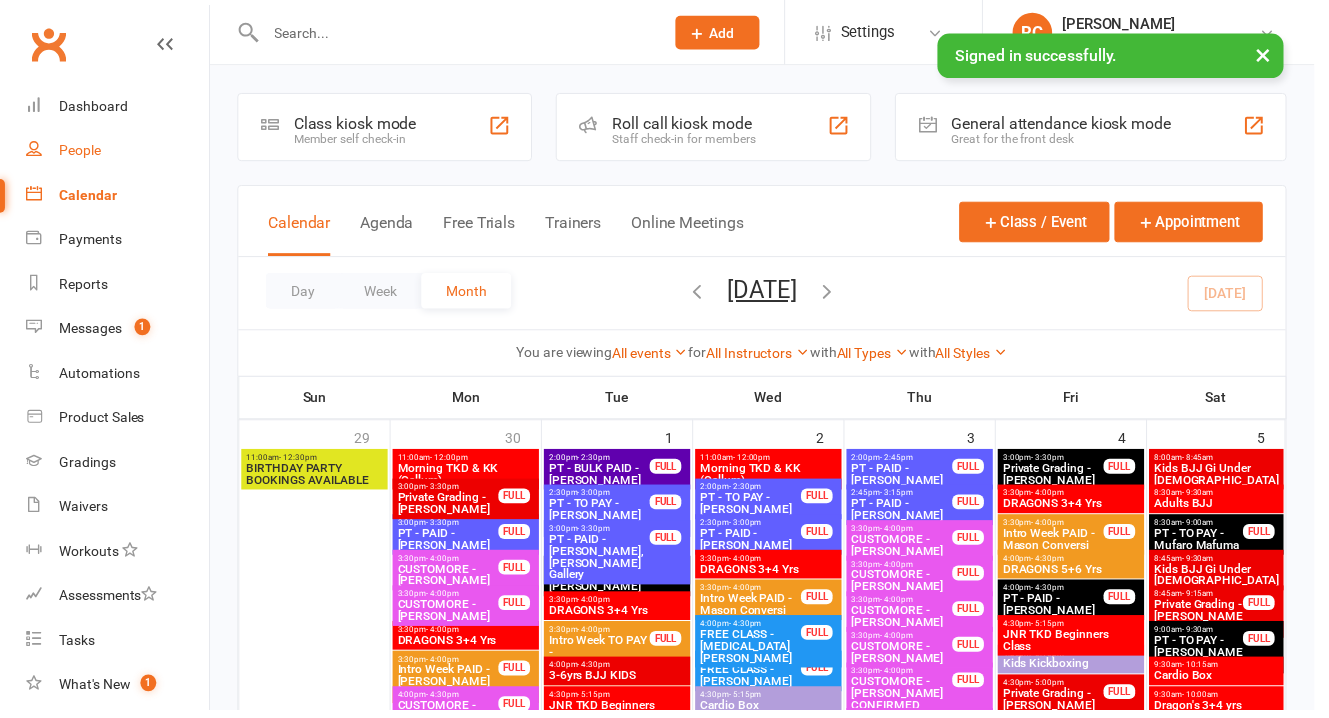 click on "People" at bounding box center [118, 152] 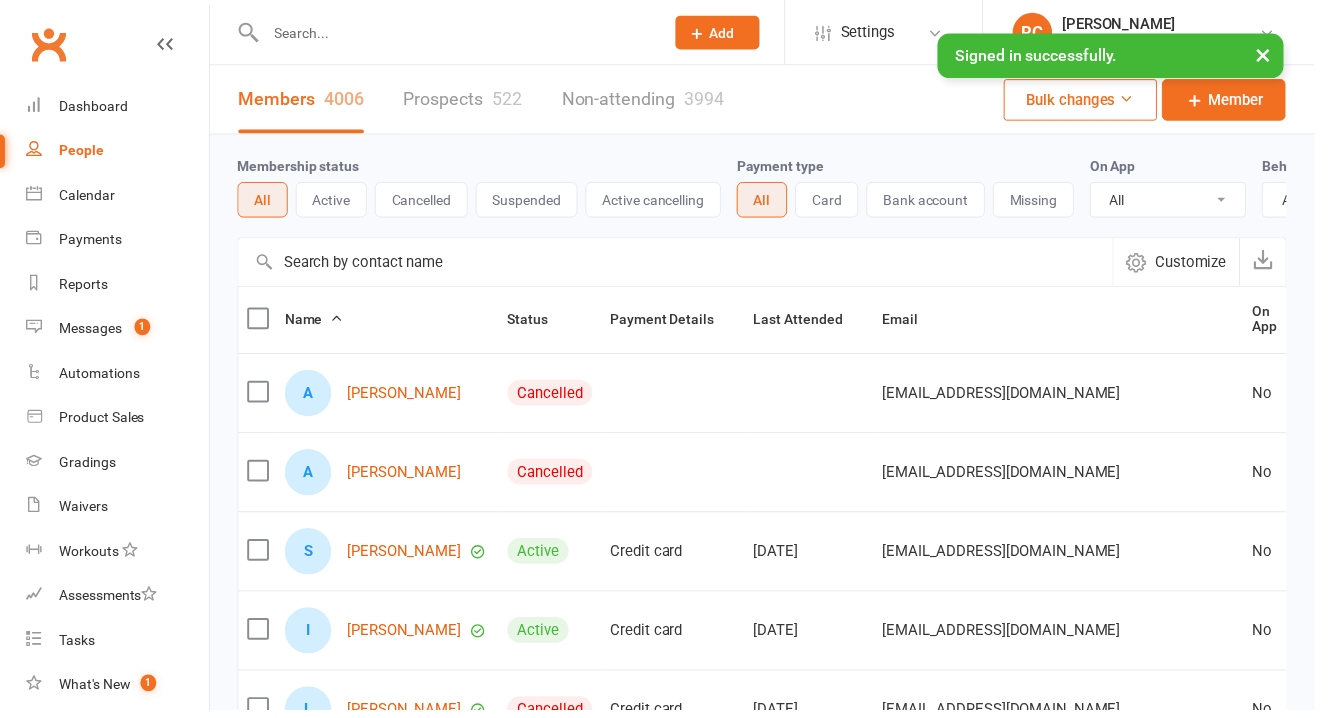click on "Prospects 522" at bounding box center [468, 100] 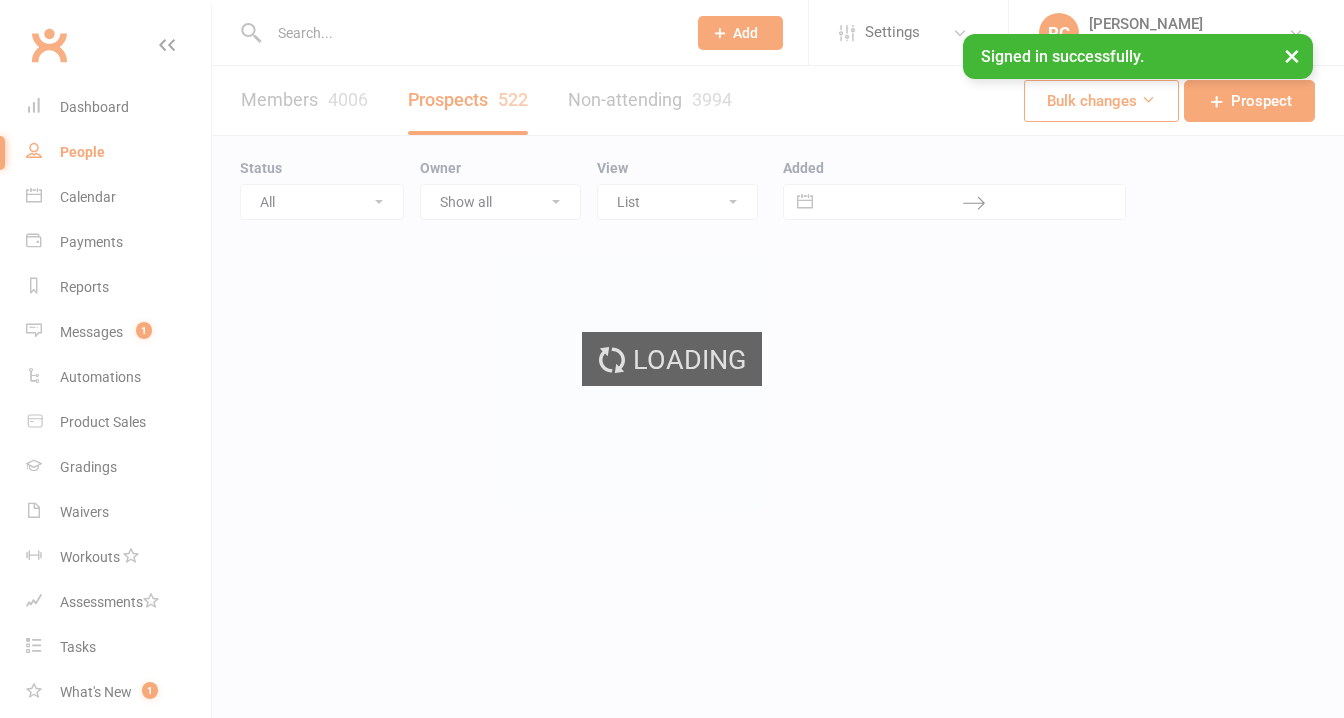 select on "100" 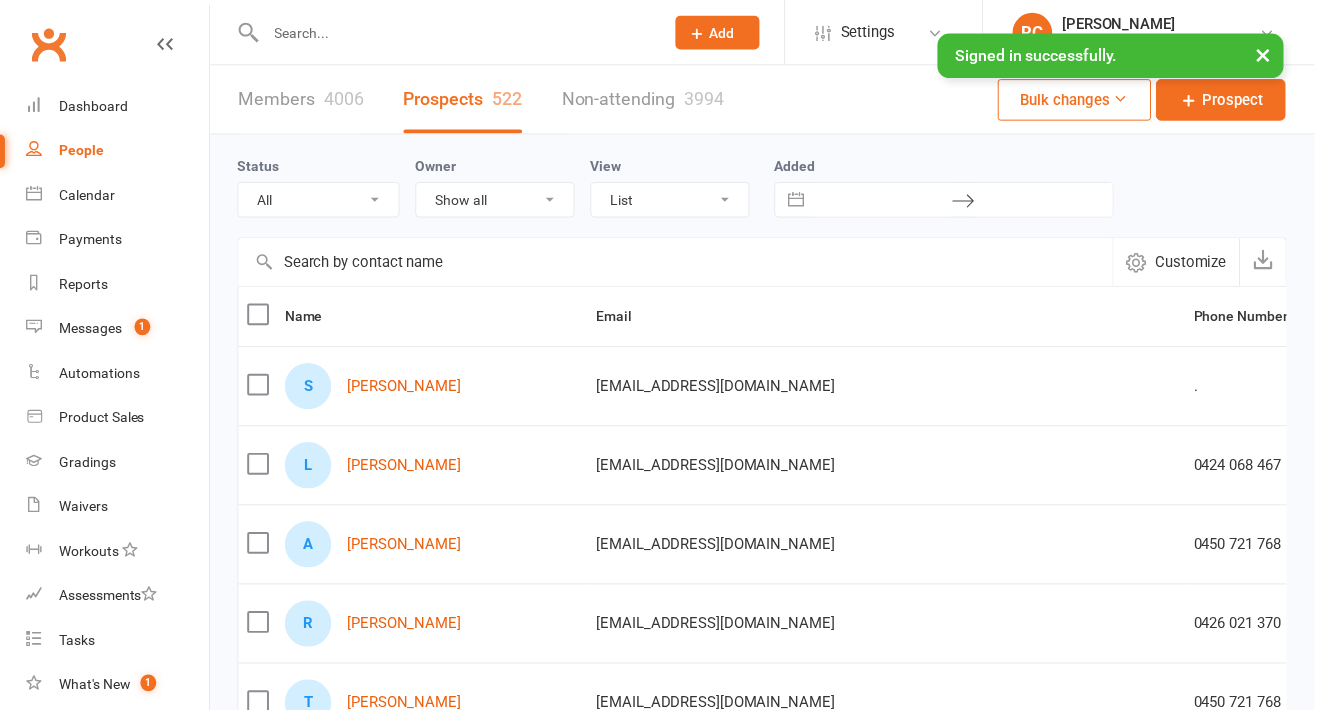 select on "Initial Contact" 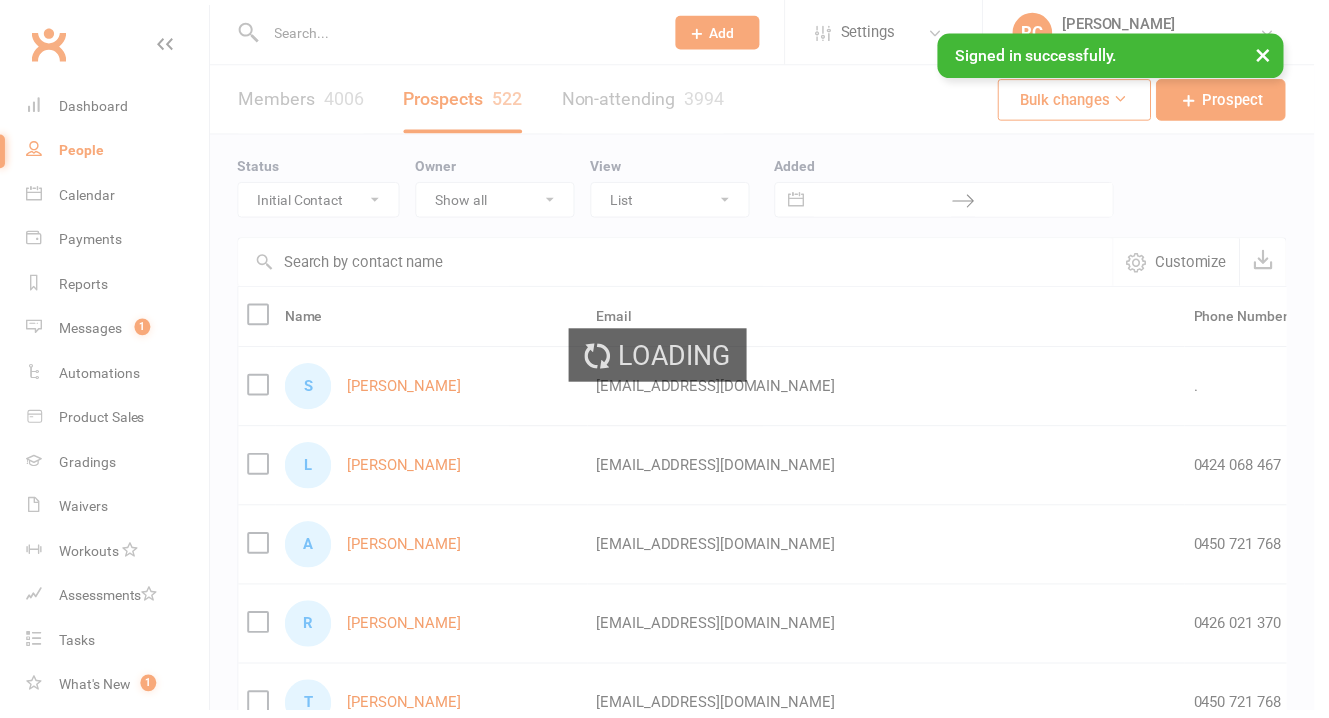 click on "Loading" at bounding box center [664, 359] 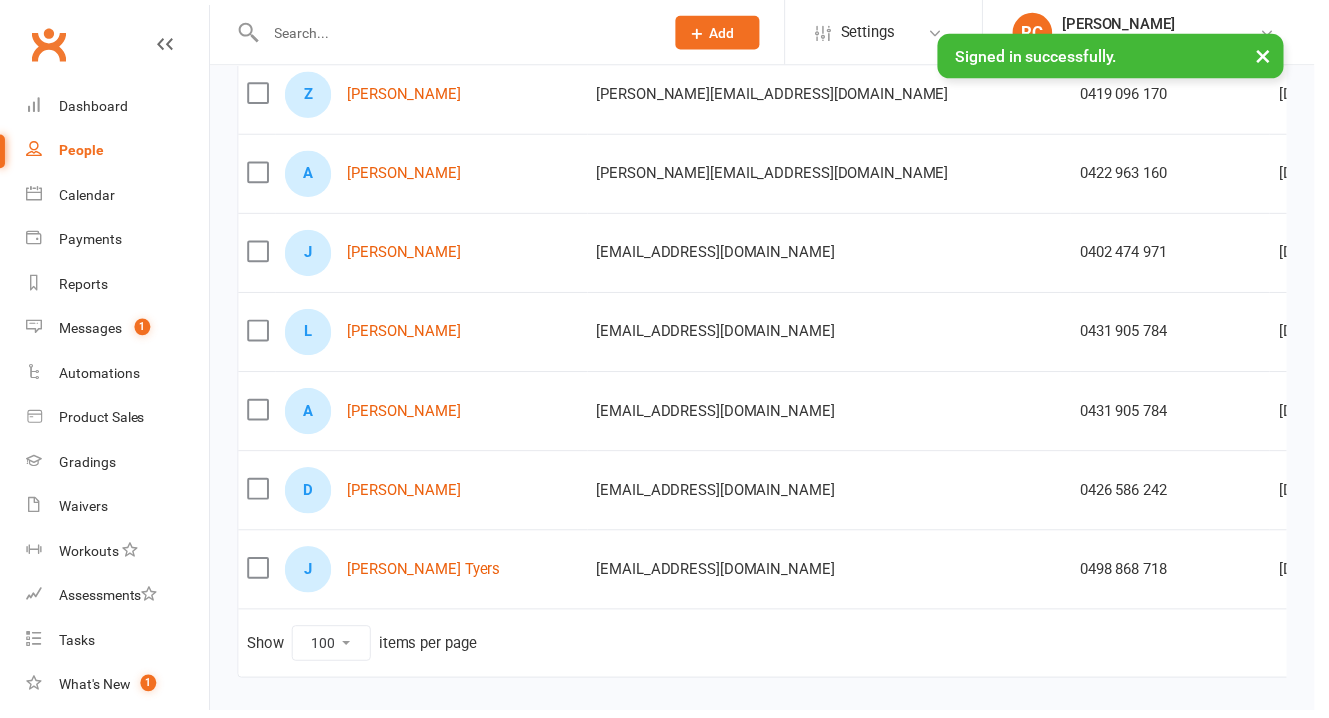 scroll, scrollTop: 0, scrollLeft: 0, axis: both 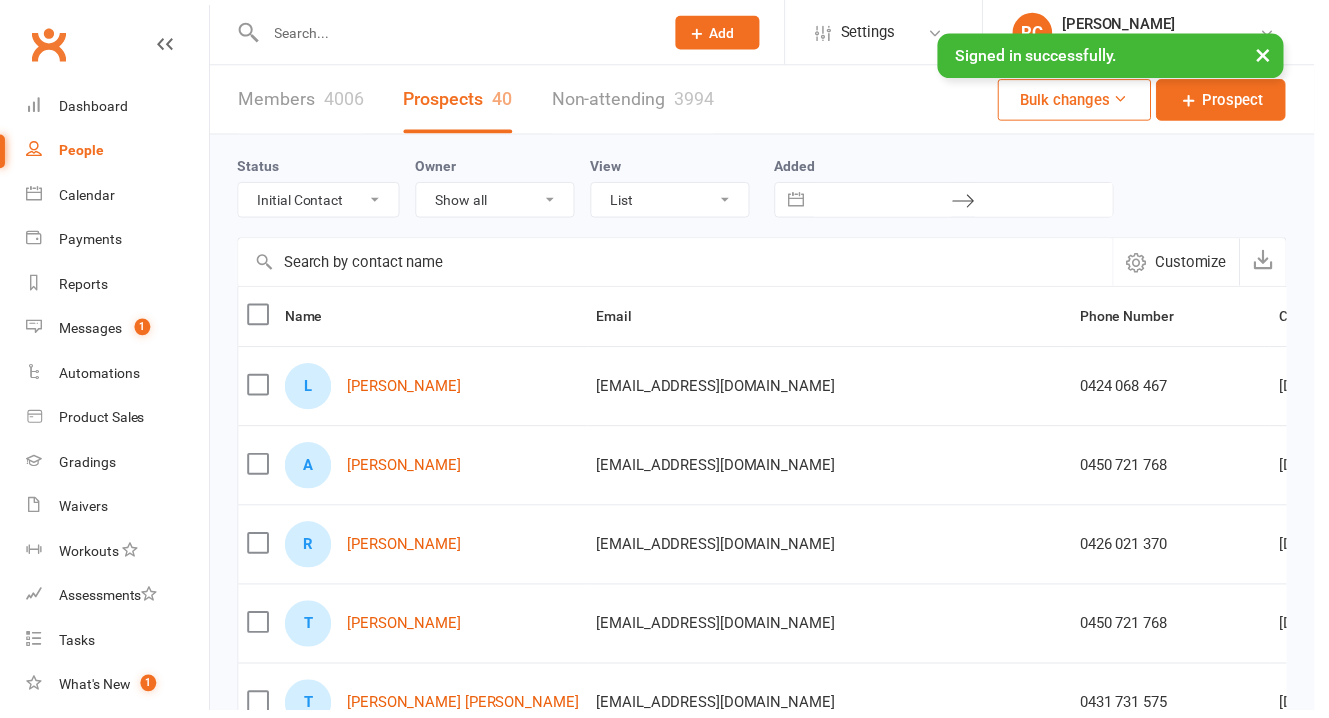 click at bounding box center [683, 265] 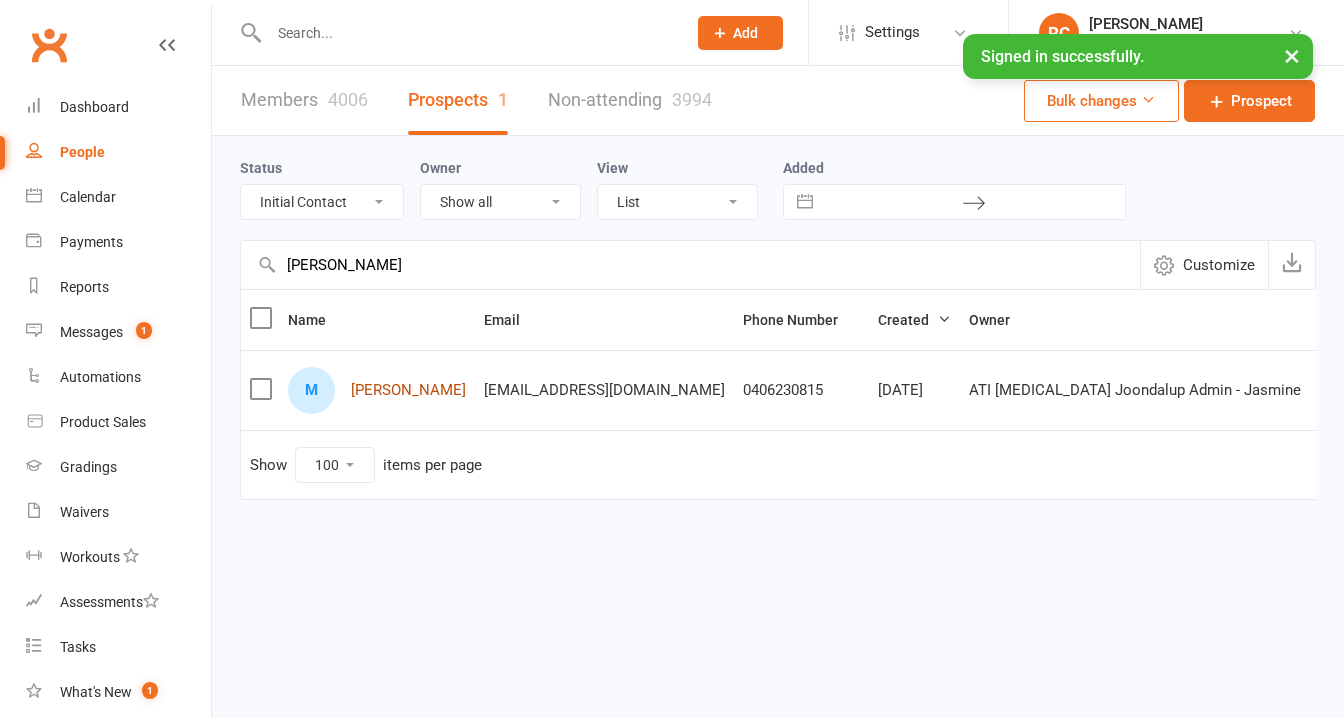 type on "[PERSON_NAME]" 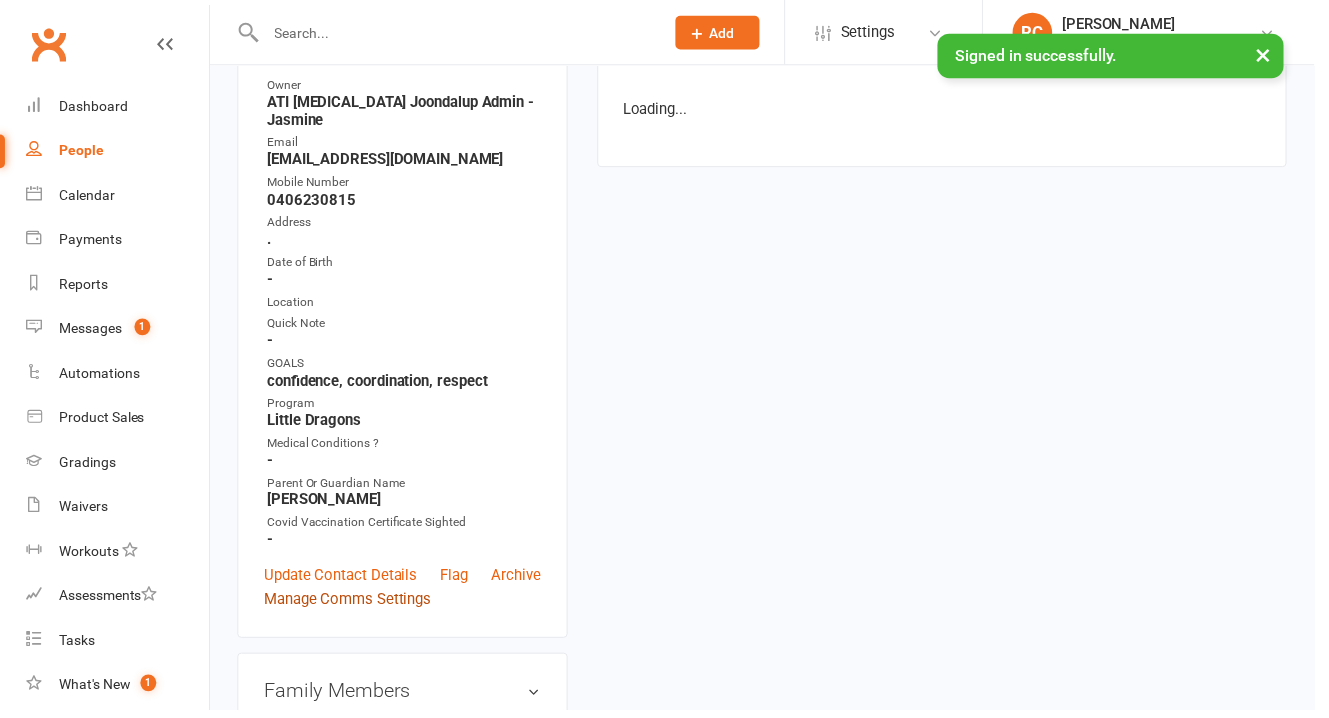 scroll, scrollTop: 0, scrollLeft: 0, axis: both 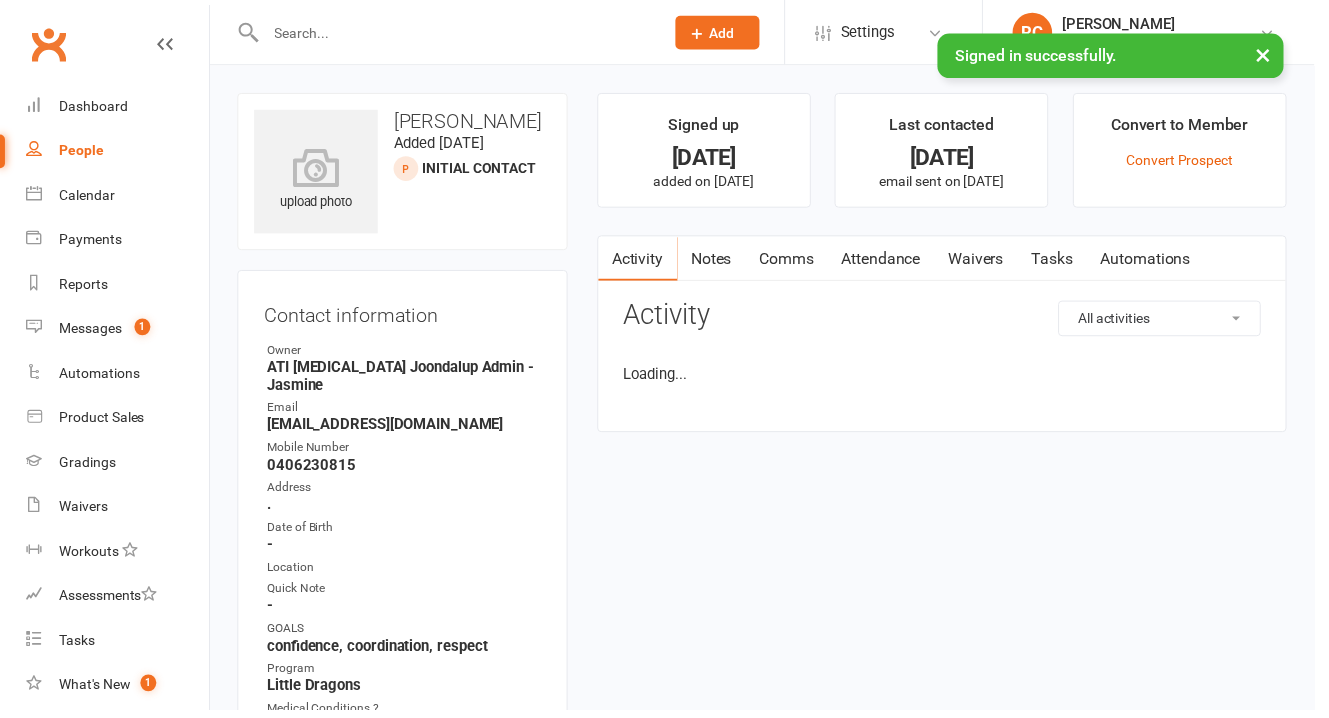 click on "Attendance" at bounding box center [891, 262] 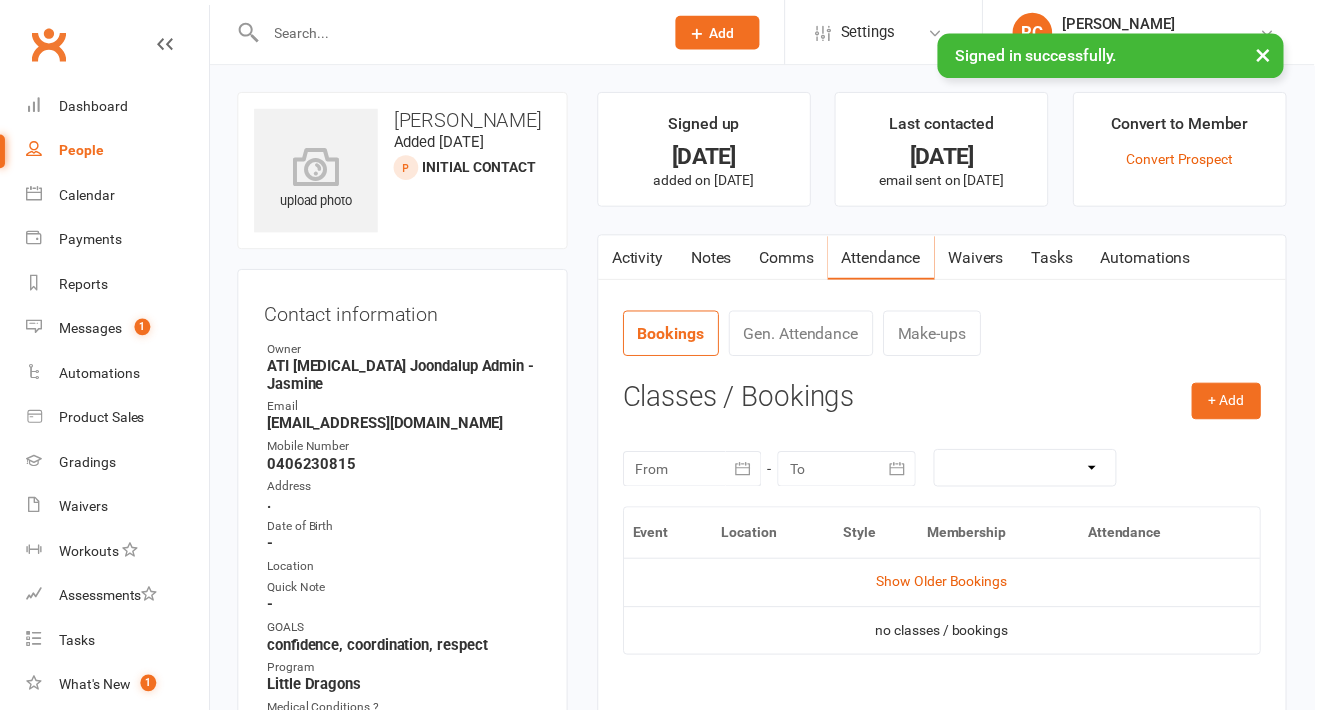 scroll, scrollTop: 0, scrollLeft: 0, axis: both 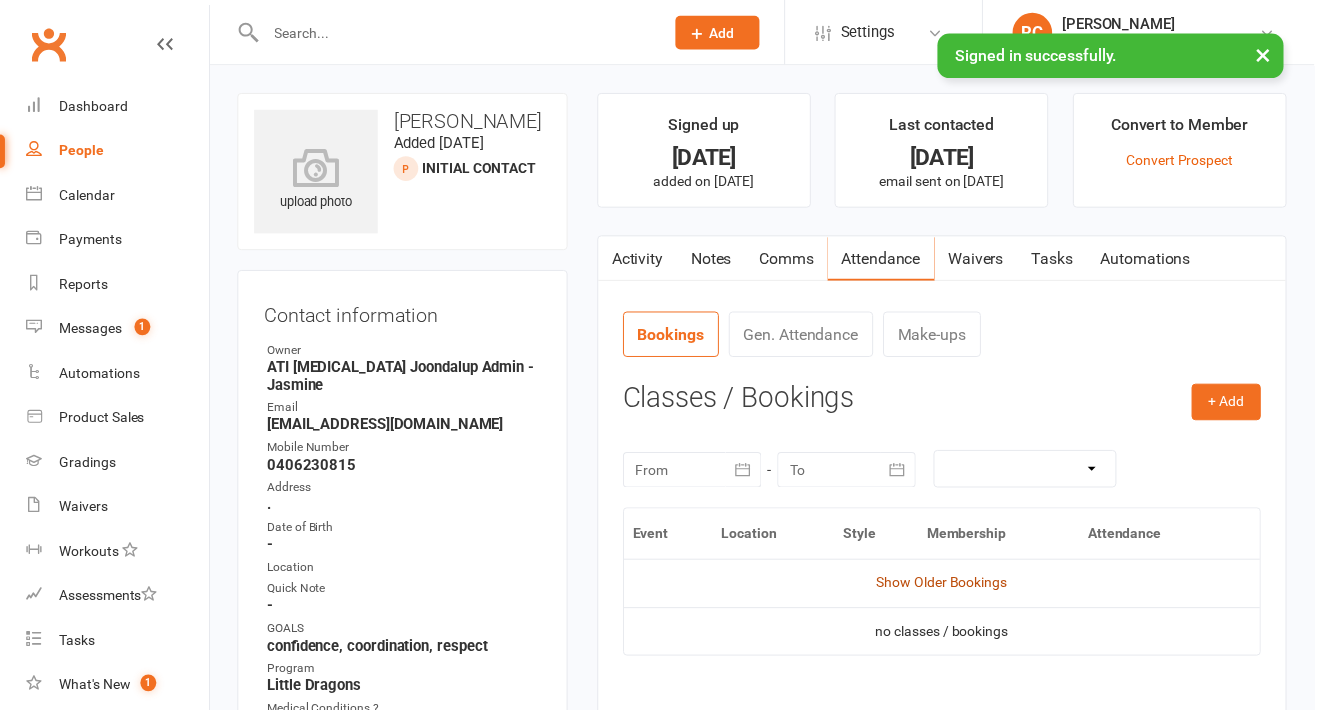 click on "Show Older Bookings" at bounding box center [952, 589] 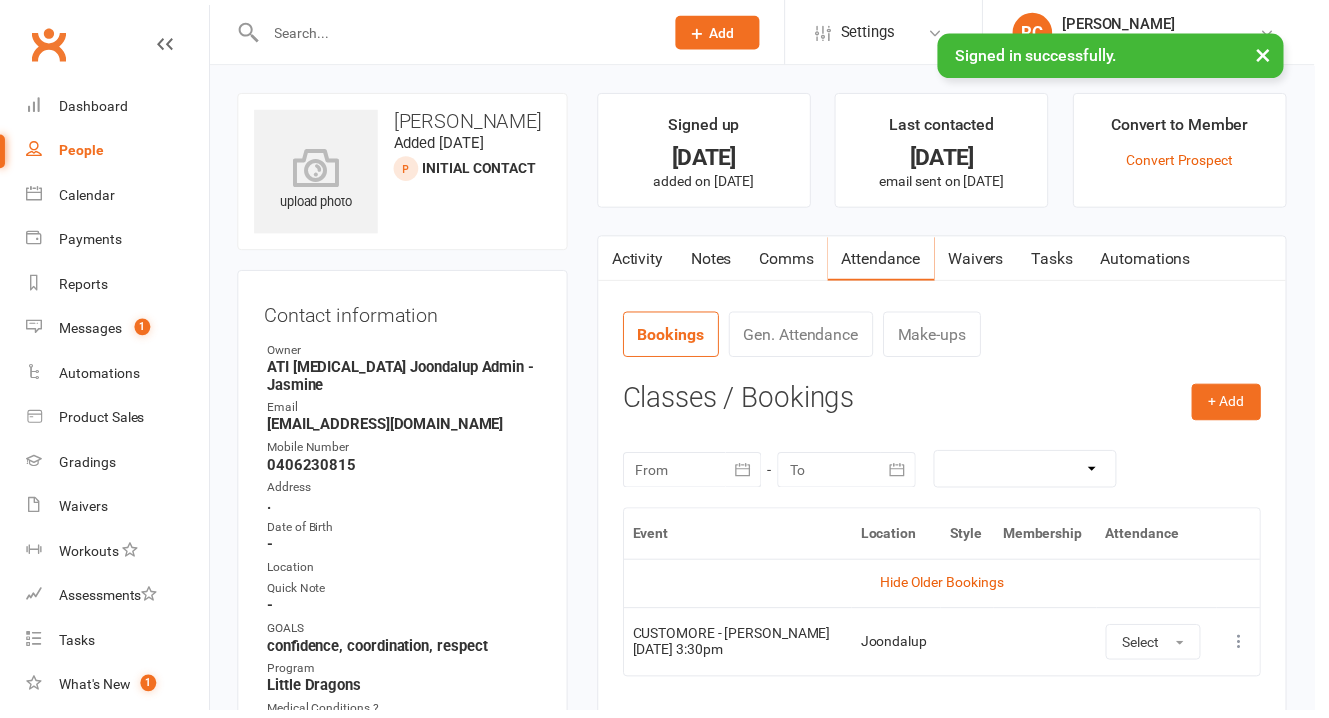scroll, scrollTop: 499, scrollLeft: 0, axis: vertical 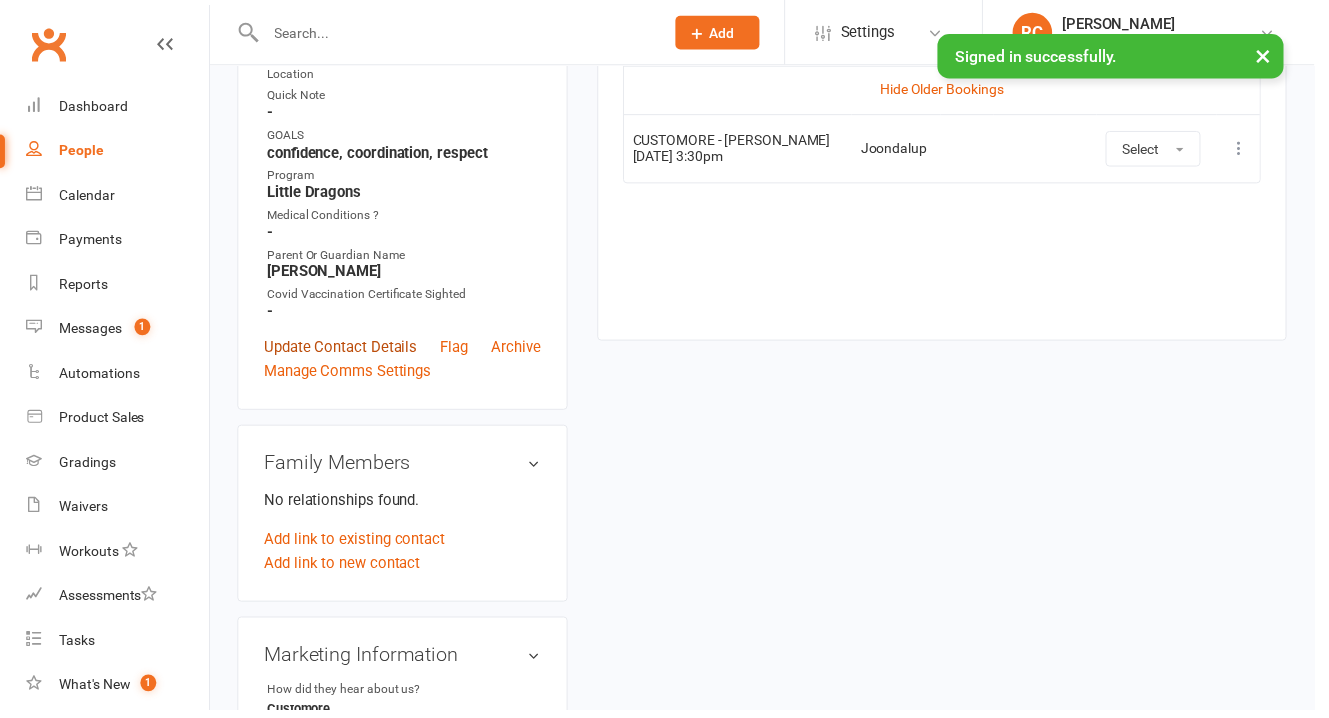 click on "Update Contact Details" at bounding box center (344, 351) 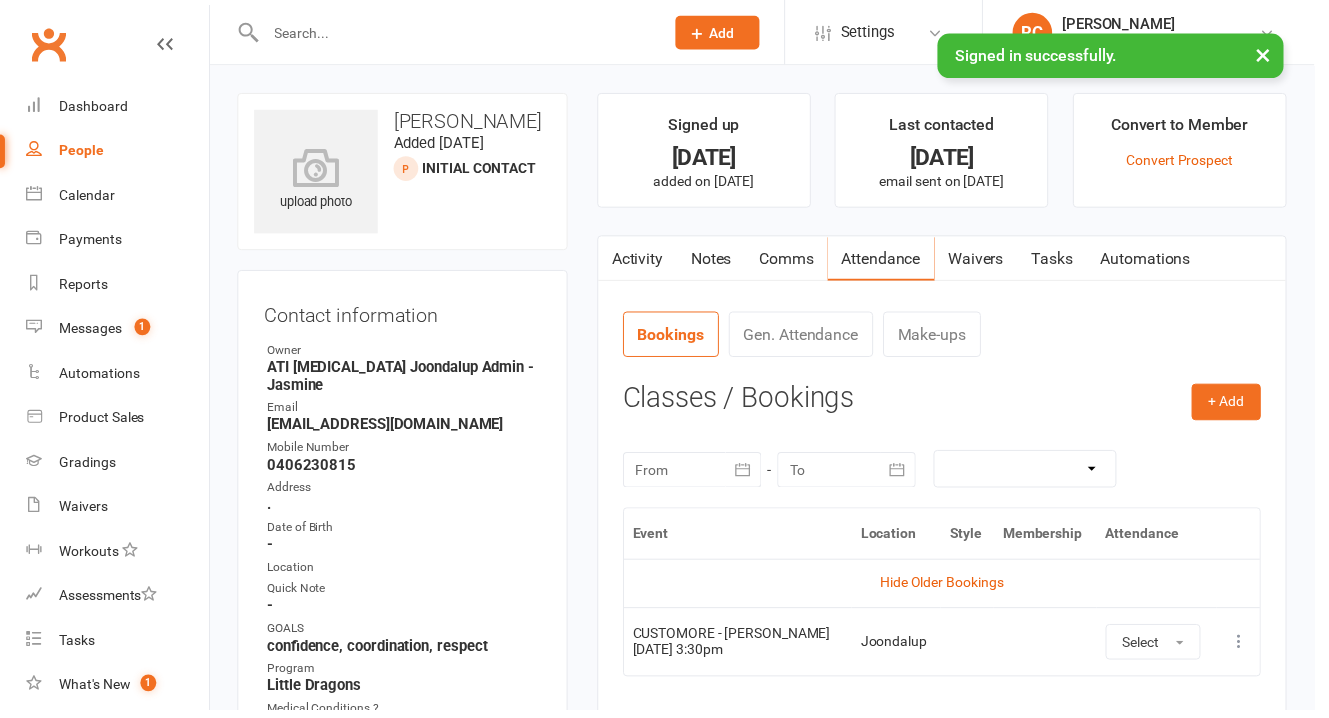 scroll, scrollTop: 307, scrollLeft: 0, axis: vertical 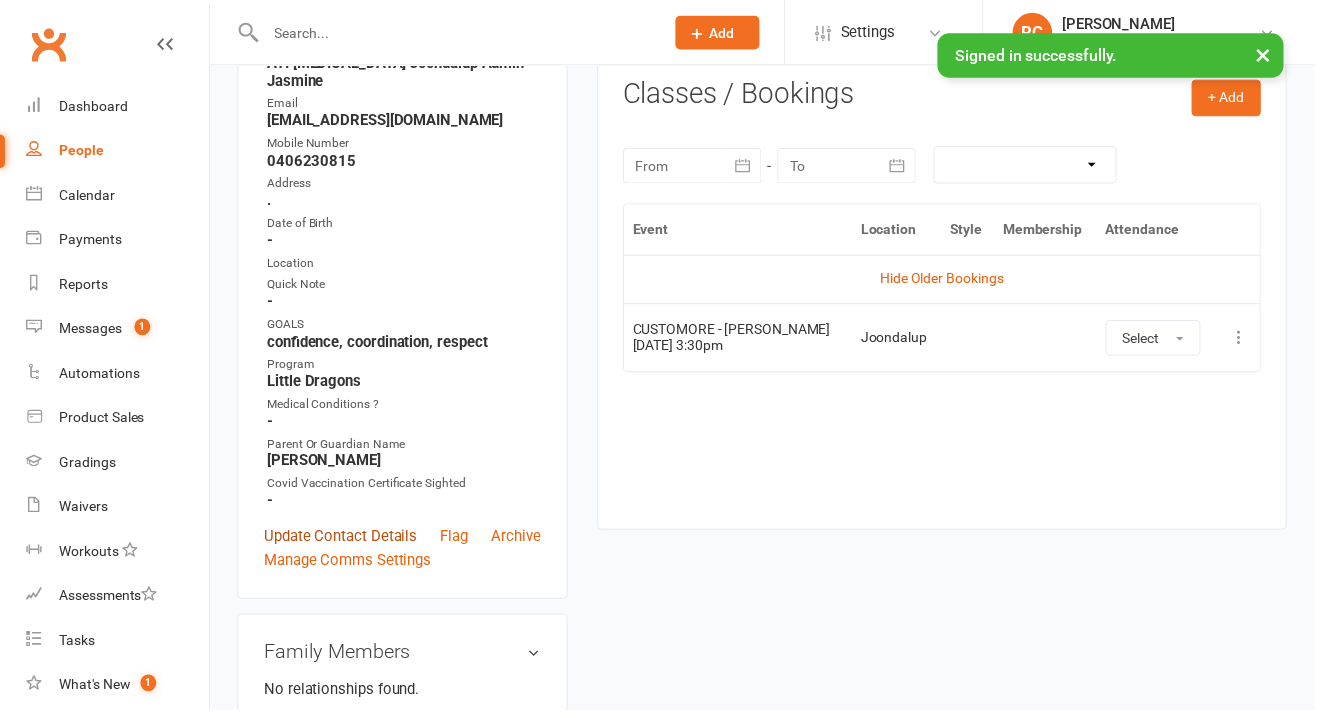 click on "Update Contact Details" at bounding box center [344, 543] 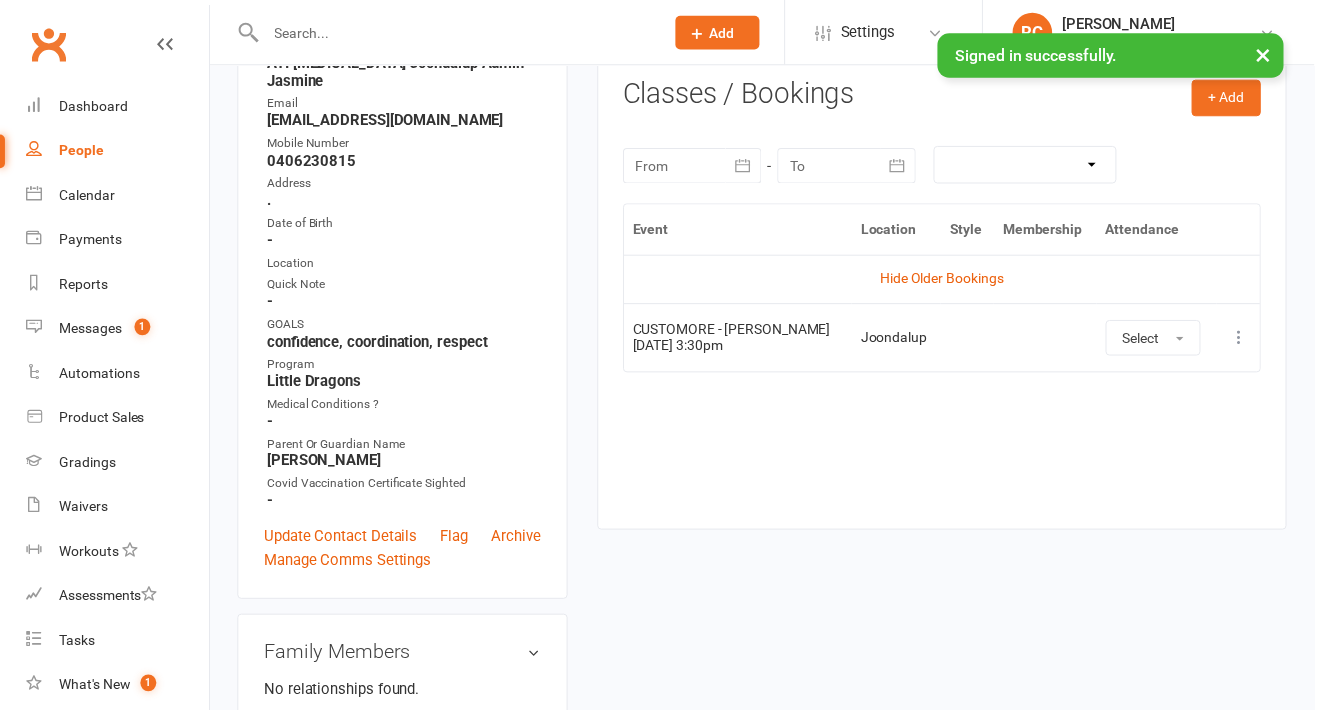scroll, scrollTop: 99, scrollLeft: 0, axis: vertical 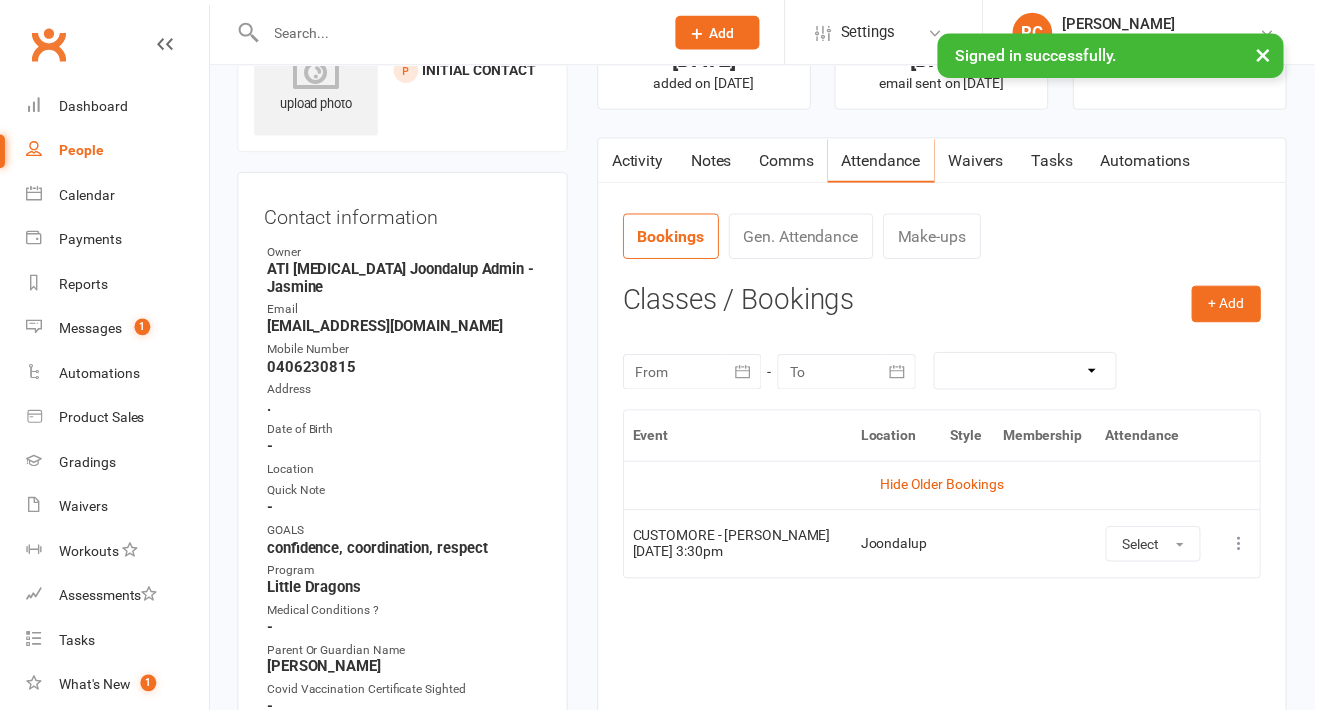 click on "Update Contact Details" at bounding box center (344, 751) 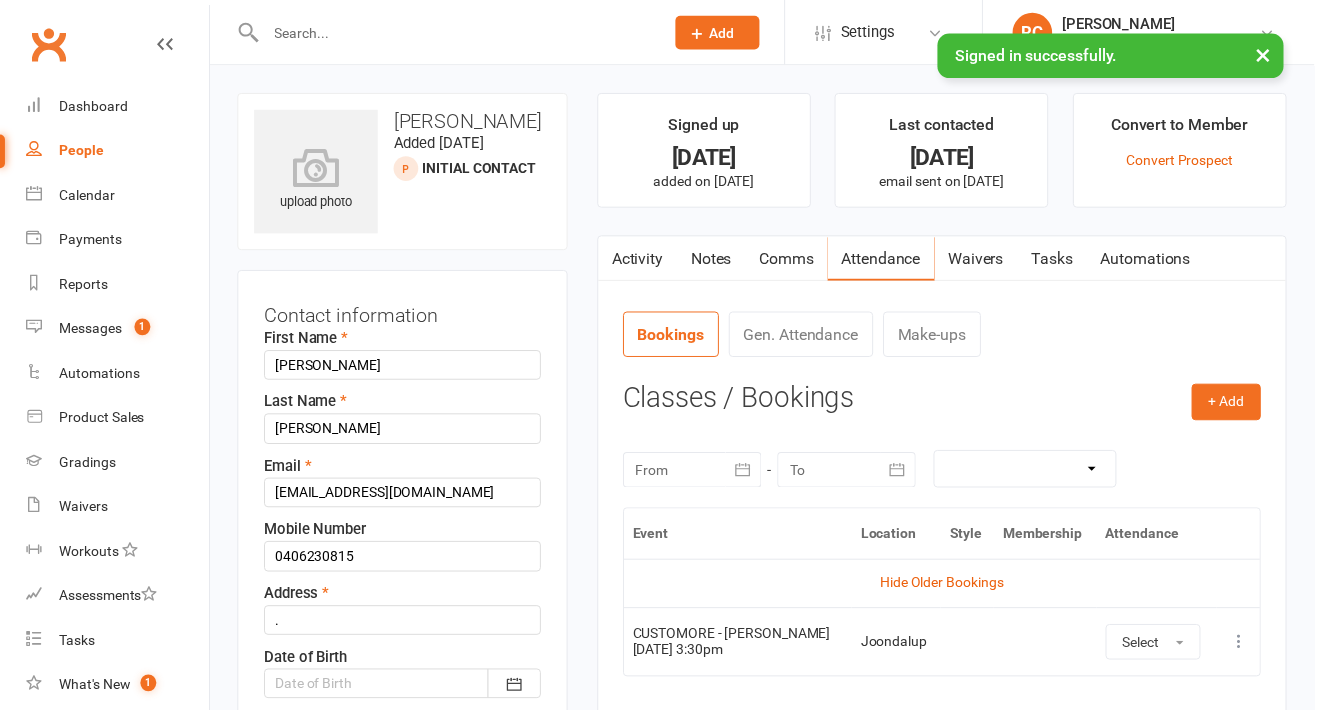 scroll, scrollTop: 99, scrollLeft: 0, axis: vertical 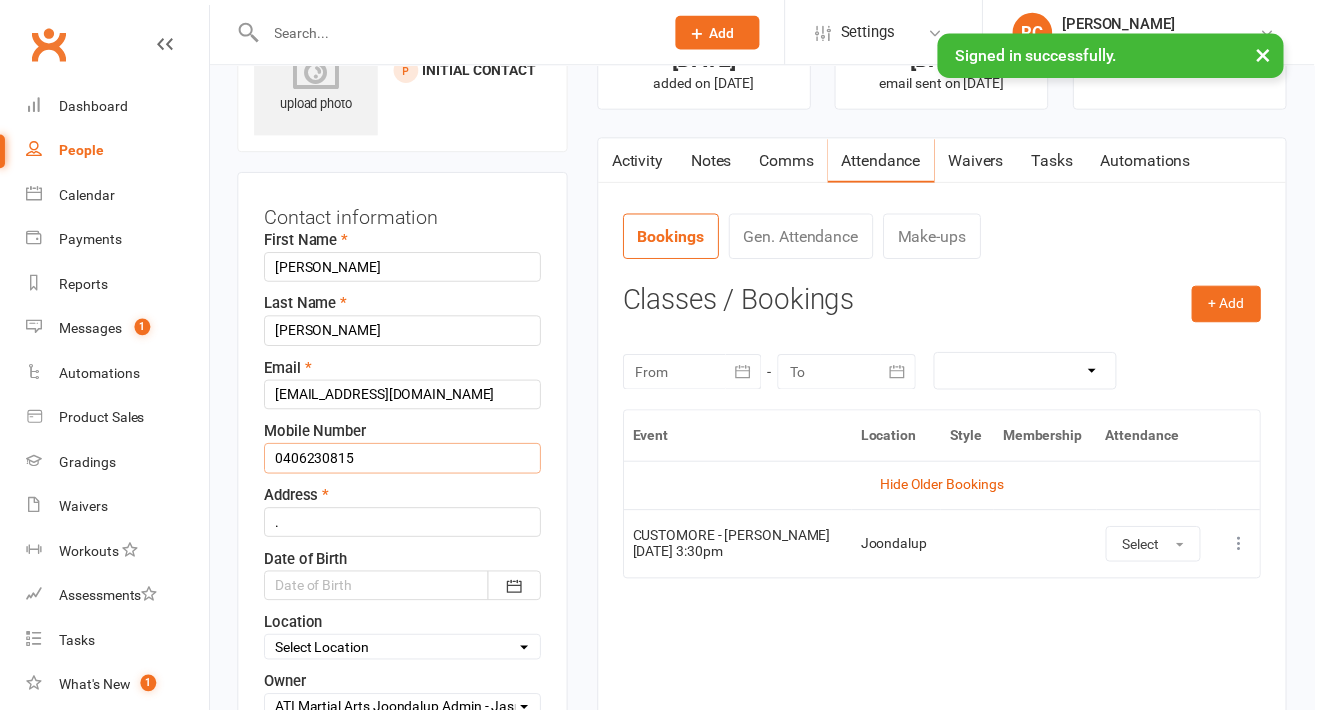 drag, startPoint x: 306, startPoint y: 442, endPoint x: 387, endPoint y: 441, distance: 81.00617 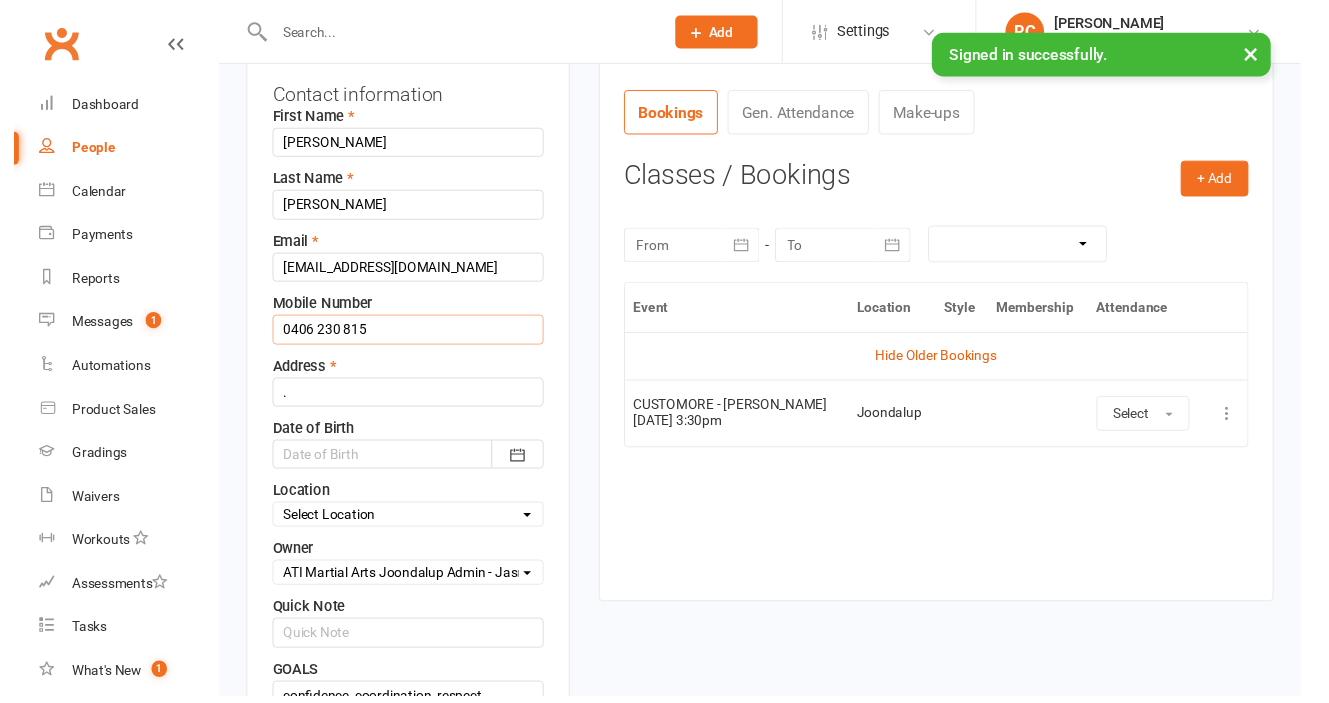scroll, scrollTop: 641, scrollLeft: 0, axis: vertical 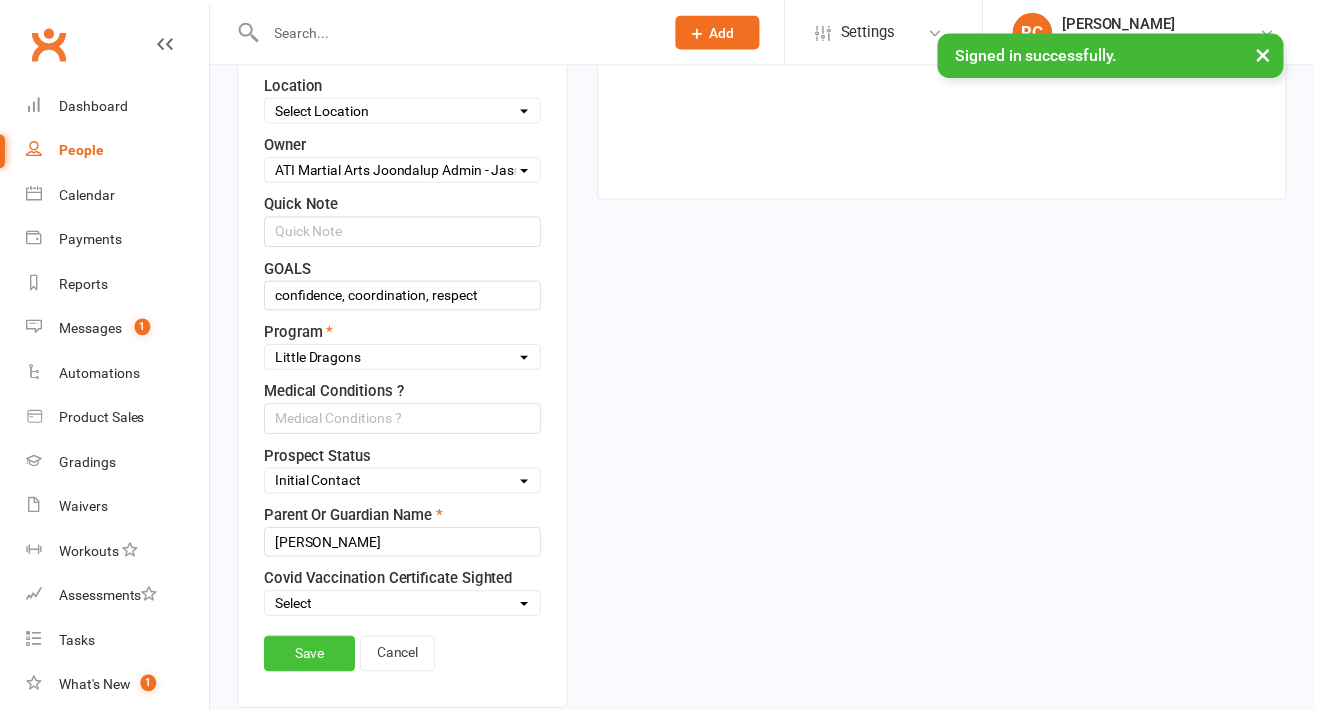 type on "0406 230 815" 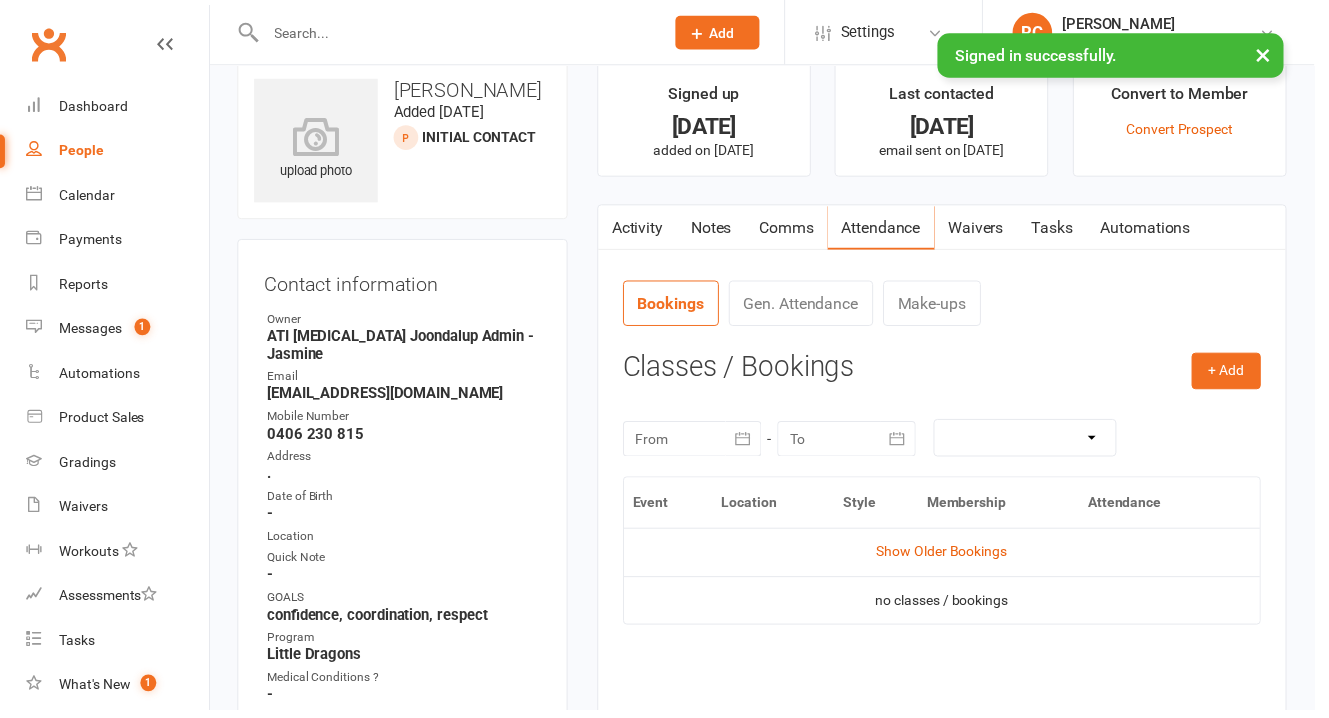 scroll, scrollTop: 102, scrollLeft: 0, axis: vertical 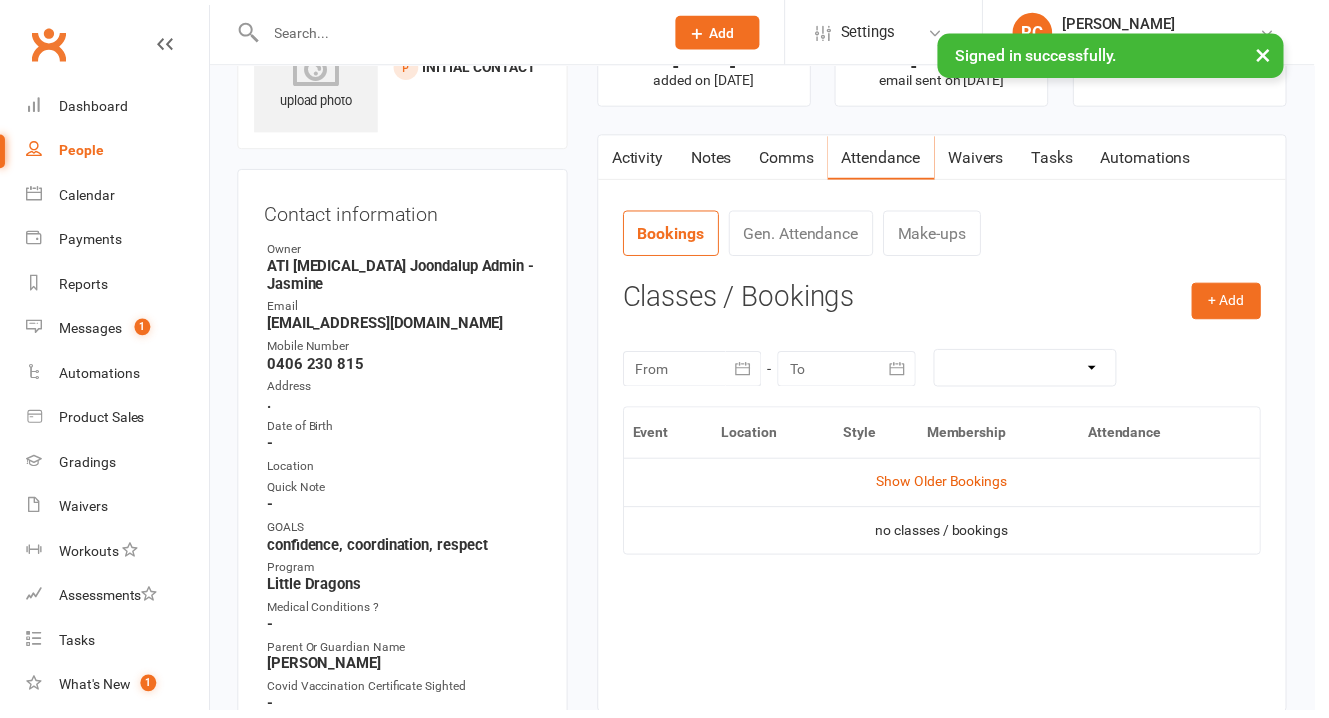 click on "Update Contact Details" at bounding box center (344, 748) 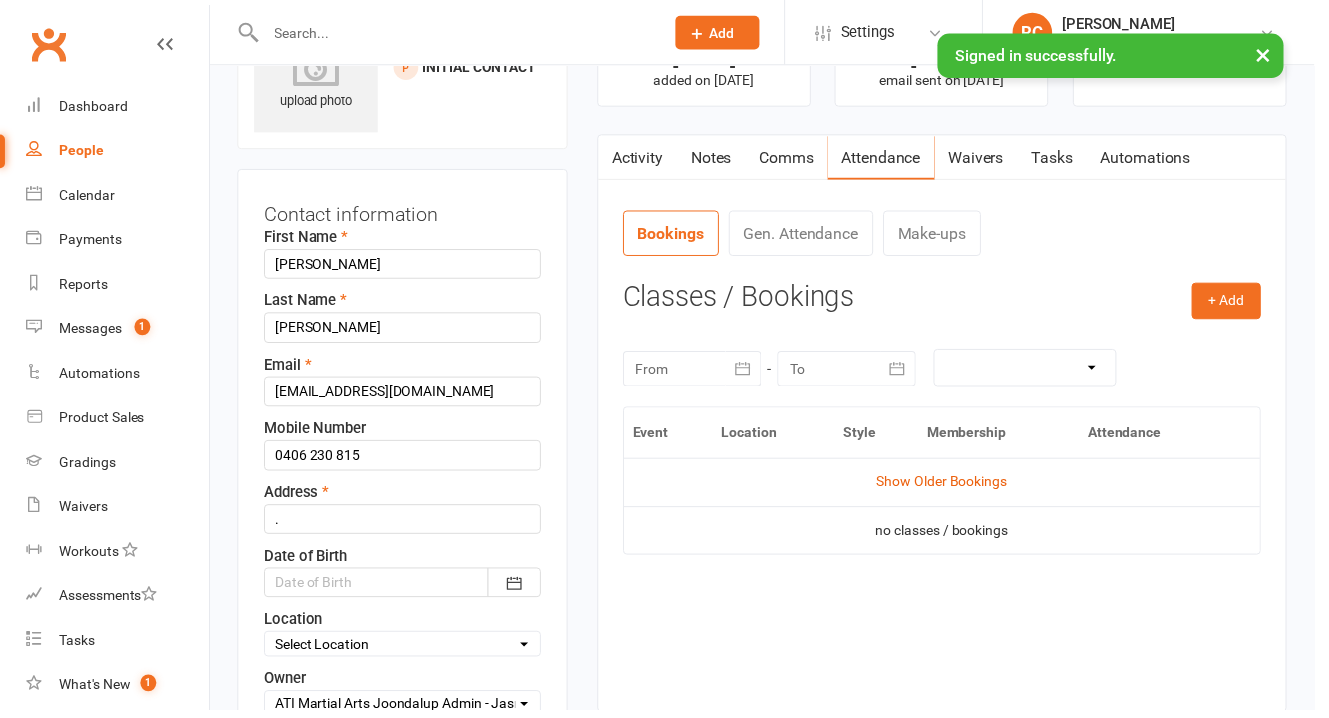scroll, scrollTop: 99, scrollLeft: 0, axis: vertical 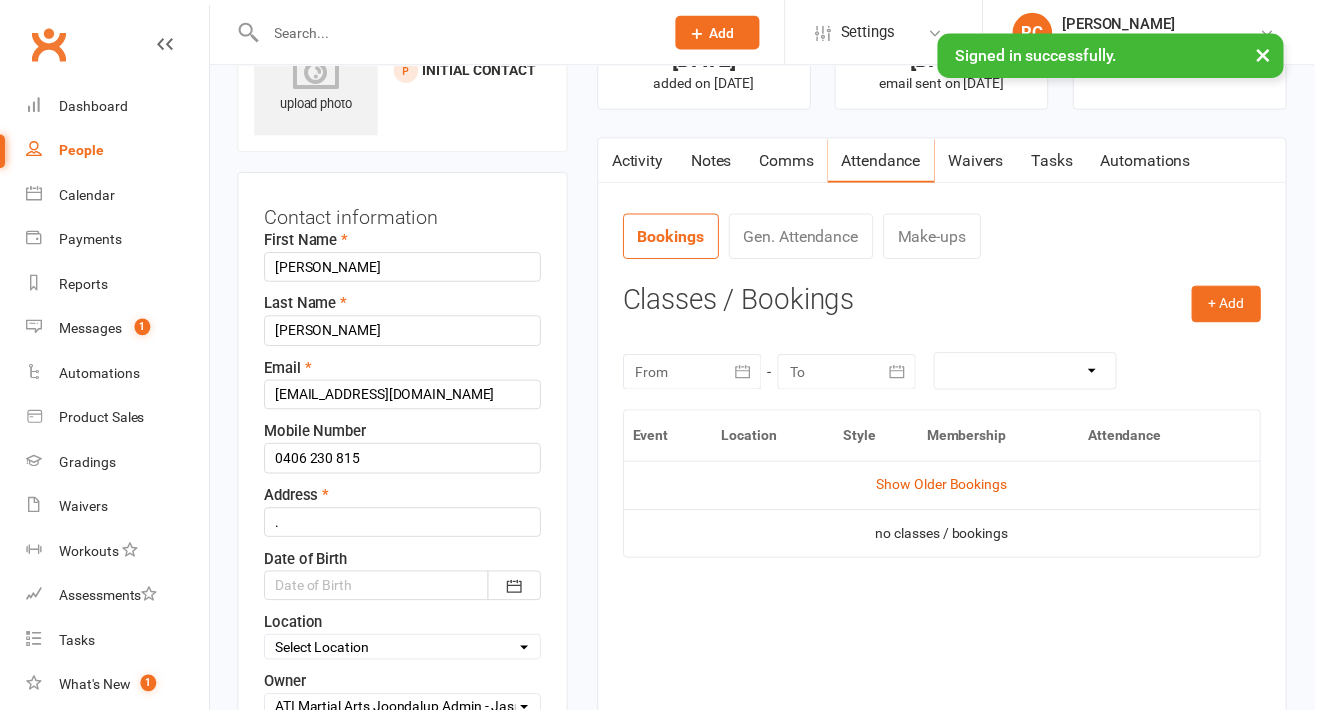 click at bounding box center (407, 592) 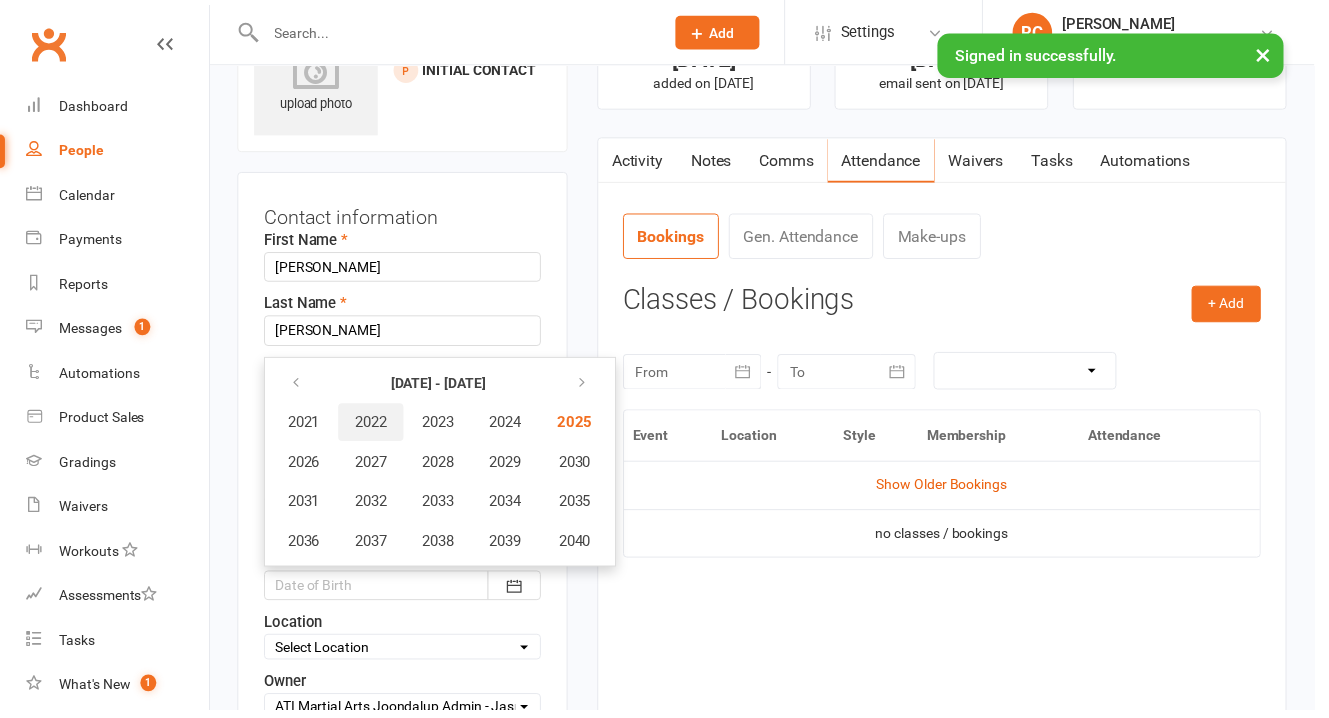 click on "2022" at bounding box center (375, 427) 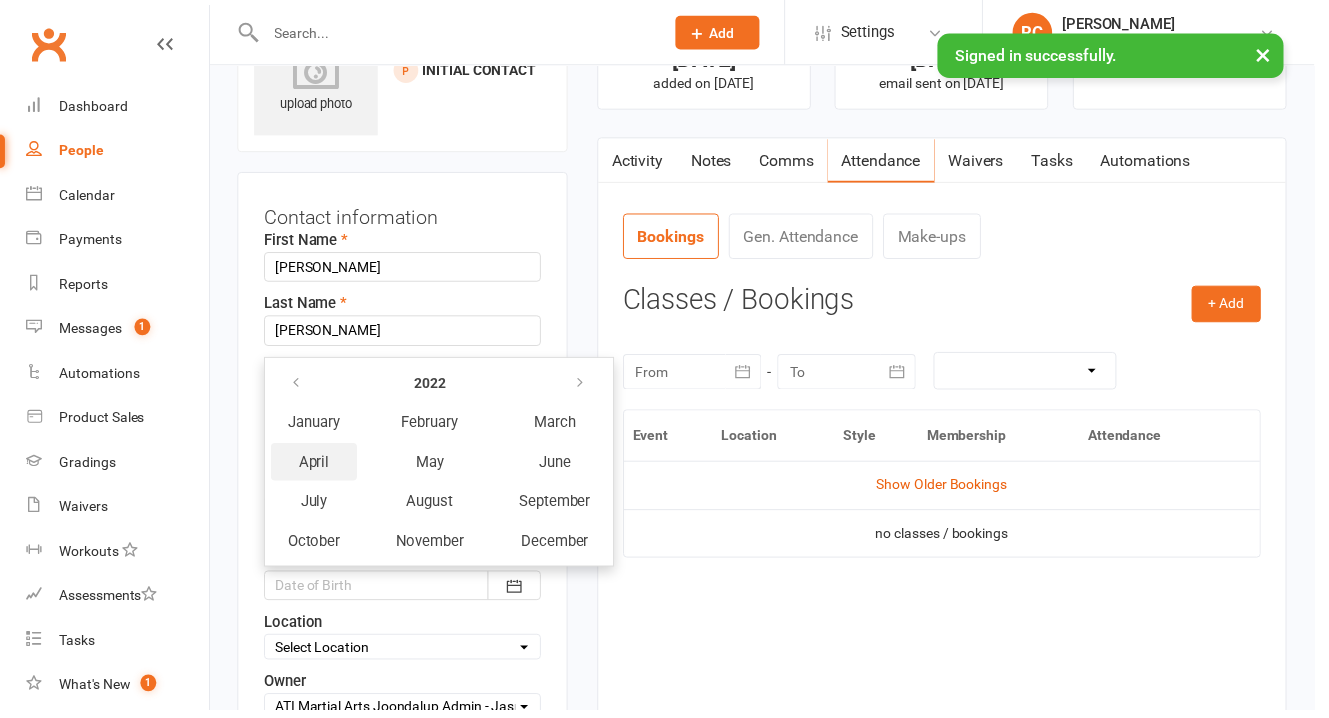 click on "April" at bounding box center [317, 467] 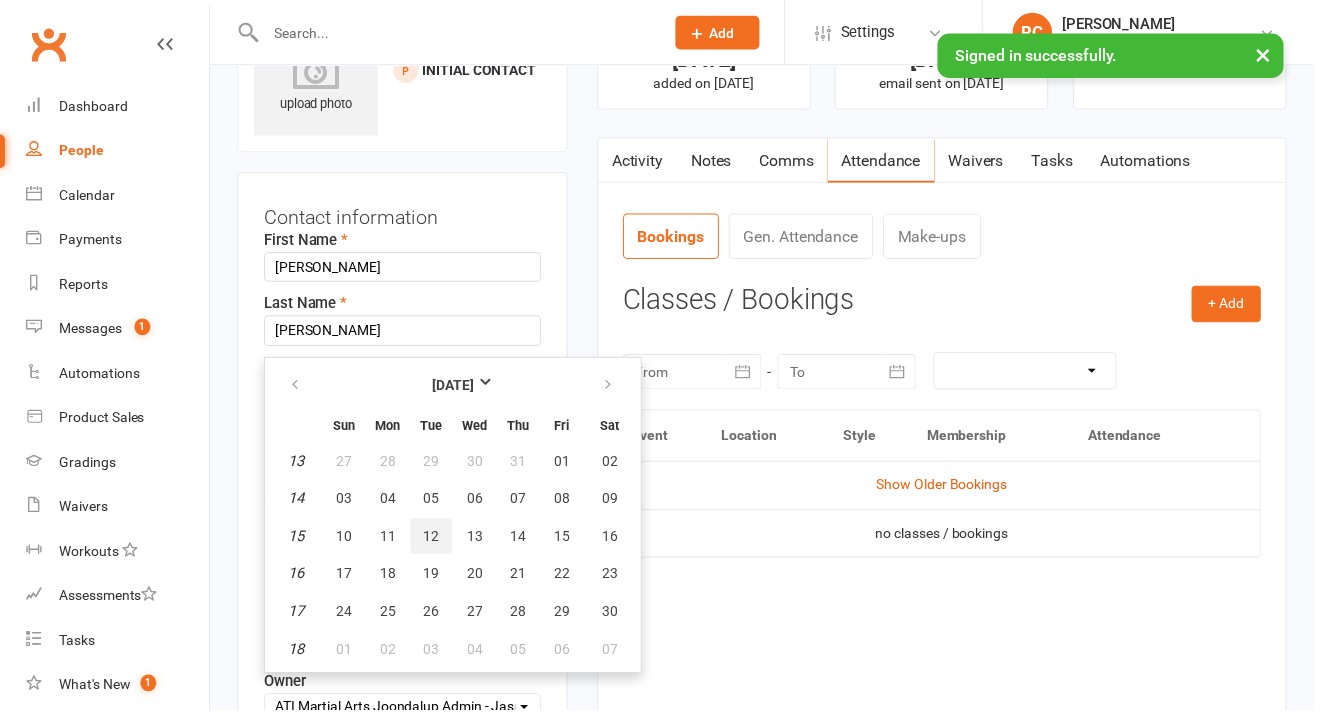 click on "12" at bounding box center [436, 542] 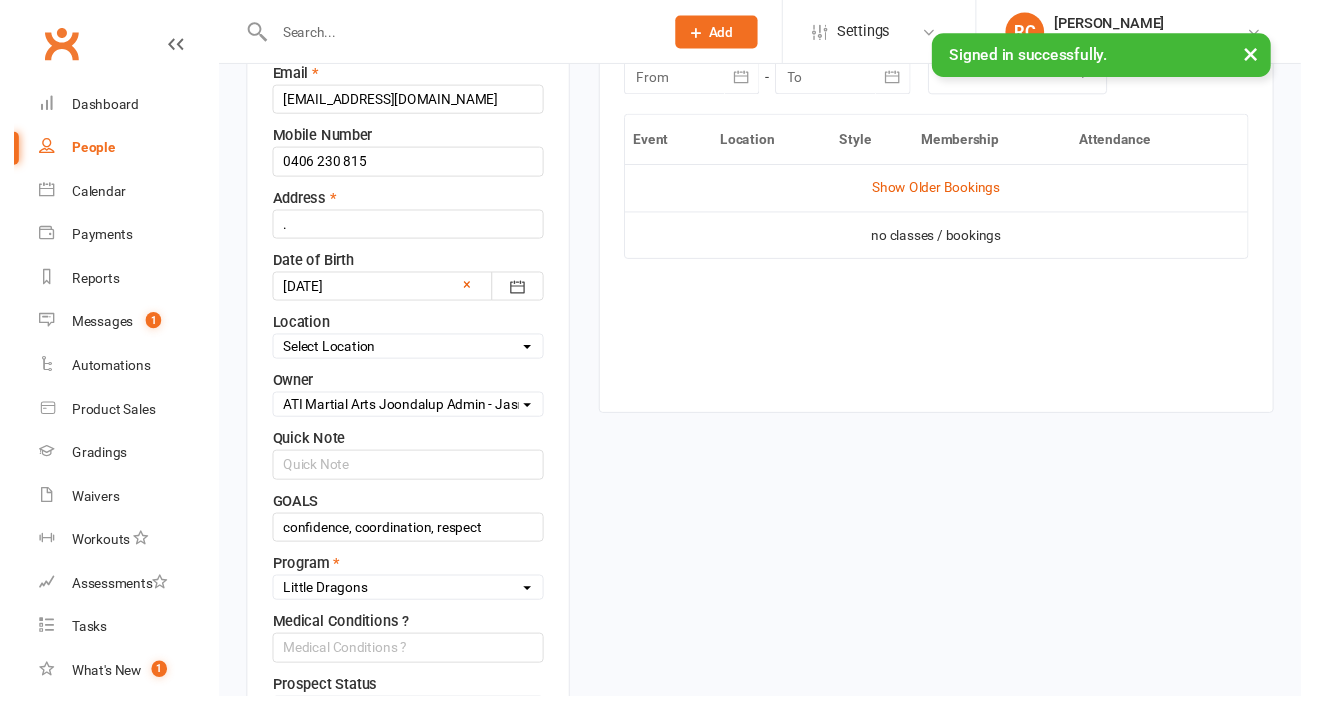 scroll, scrollTop: 583, scrollLeft: 0, axis: vertical 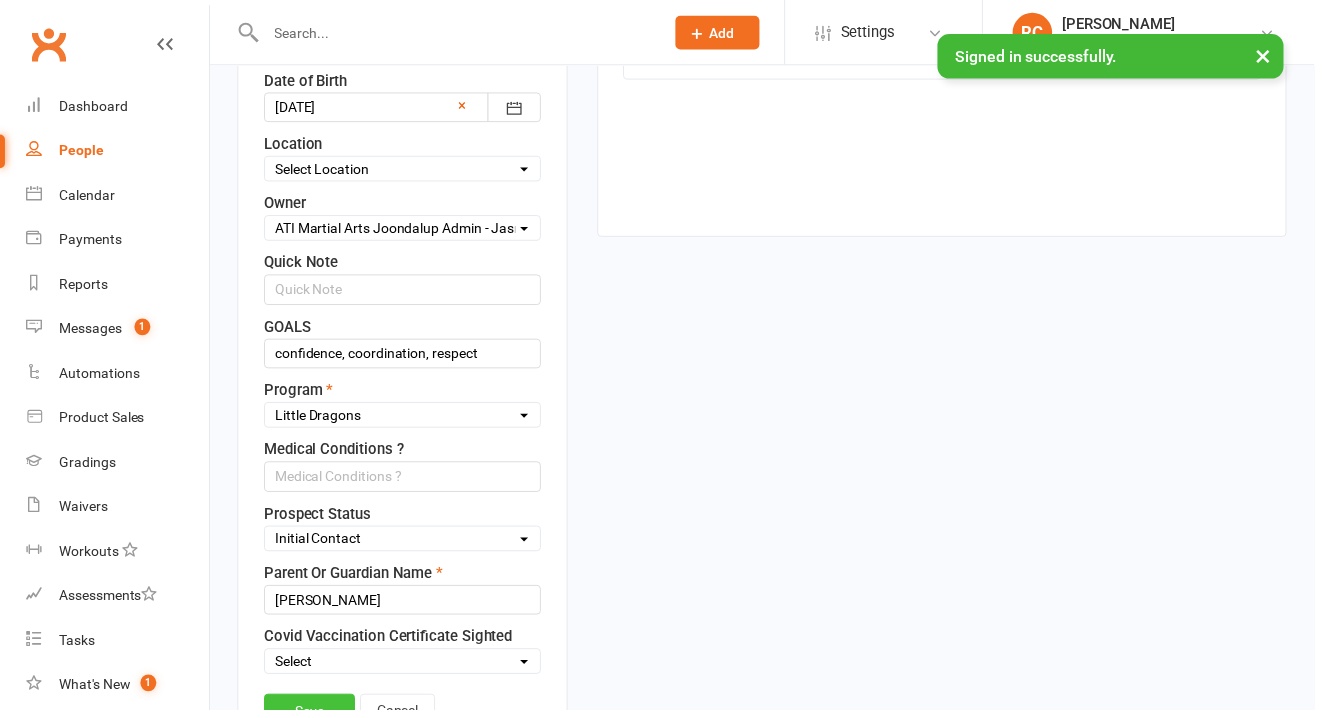 click on "Save" at bounding box center (313, 719) 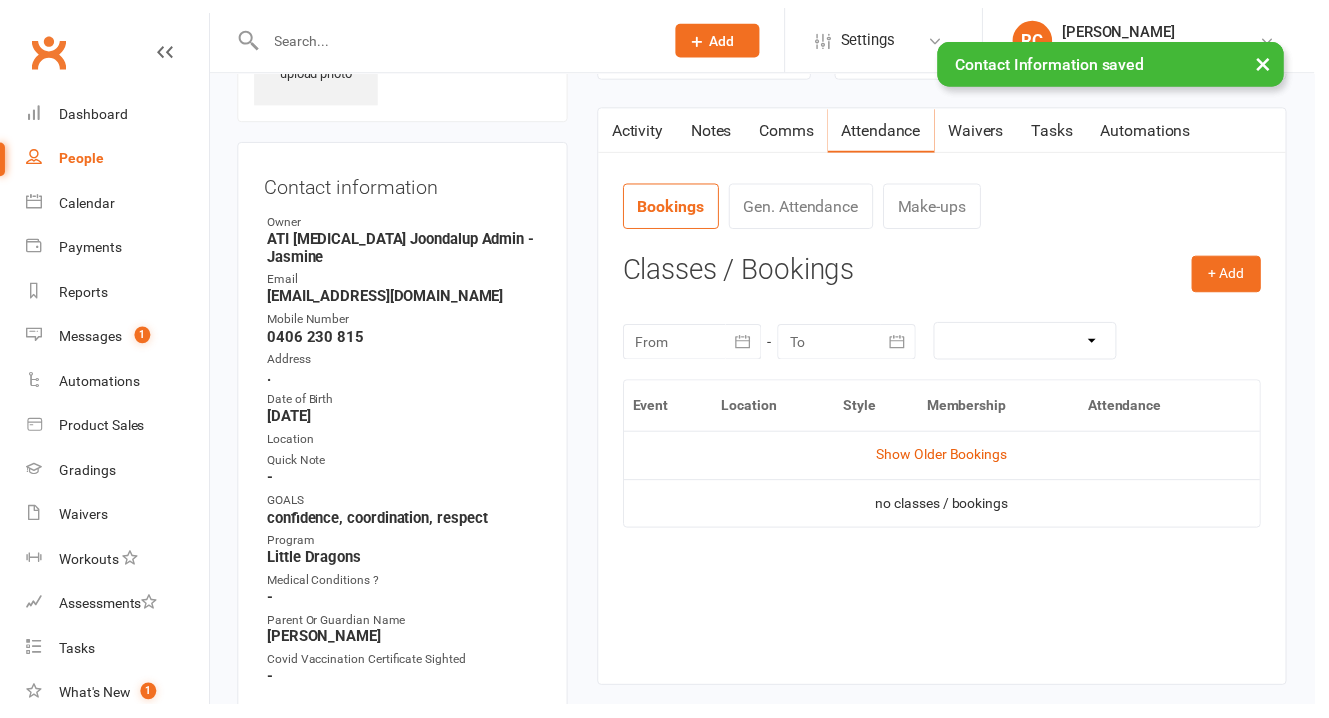 scroll, scrollTop: 46, scrollLeft: 0, axis: vertical 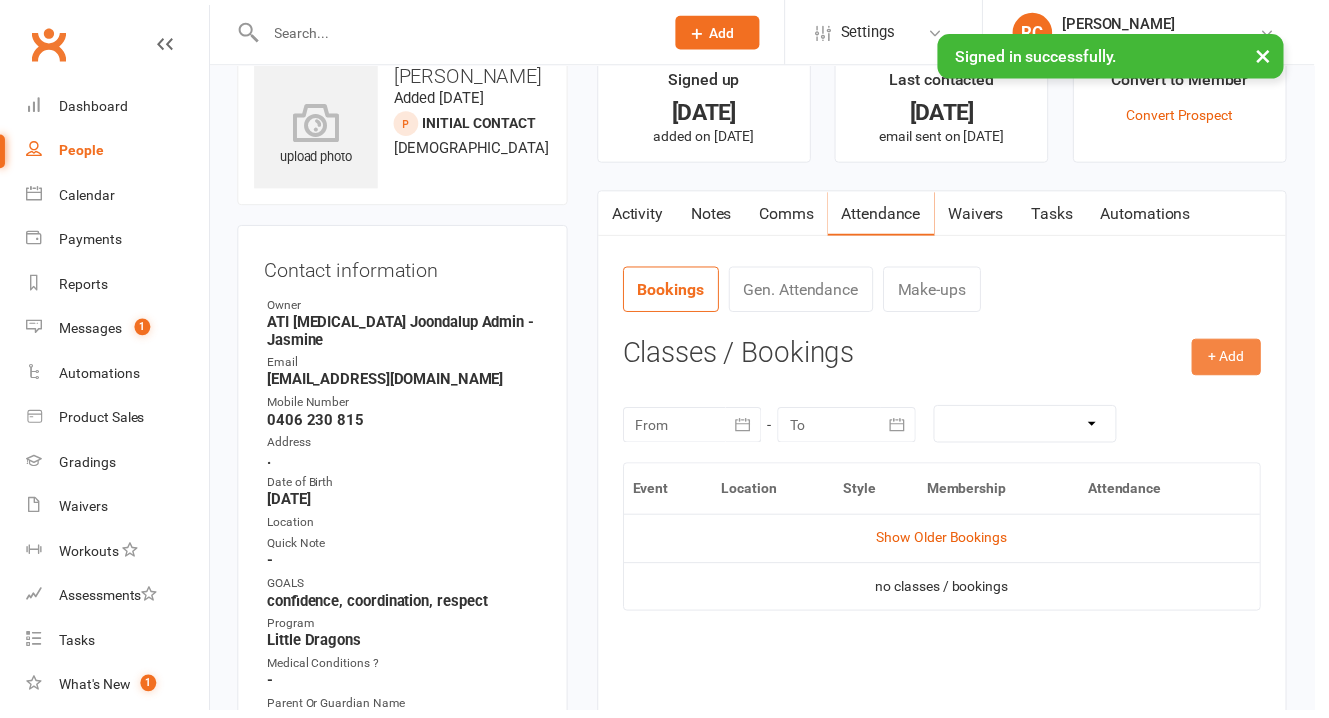 click on "+ Add" at bounding box center [1240, 360] 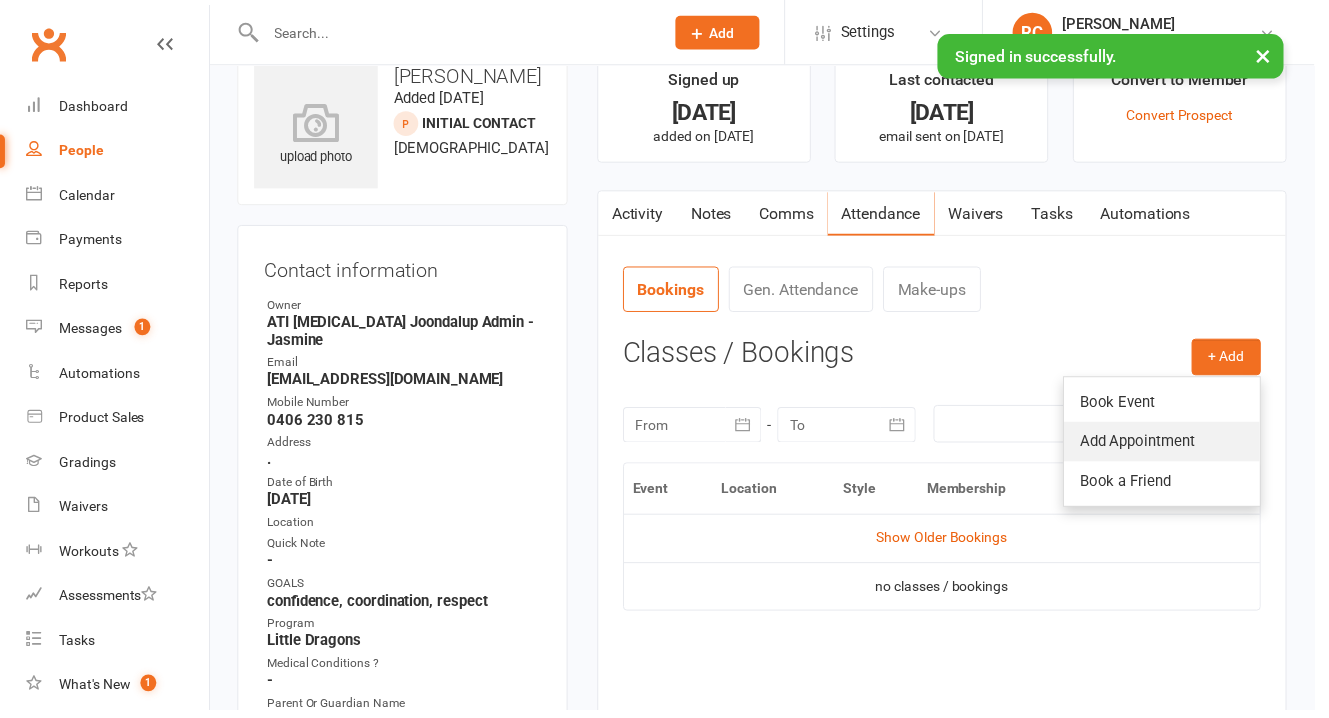 click on "Add Appointment" at bounding box center [1175, 446] 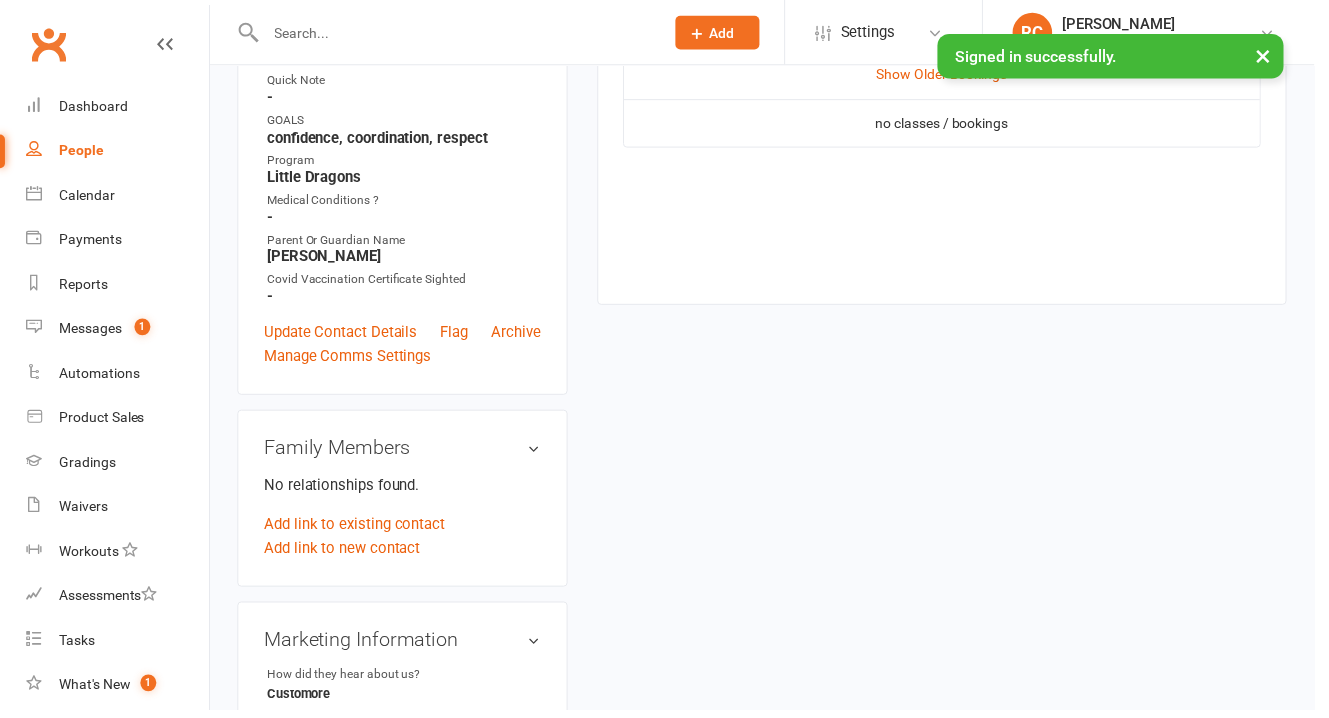 scroll, scrollTop: 0, scrollLeft: 0, axis: both 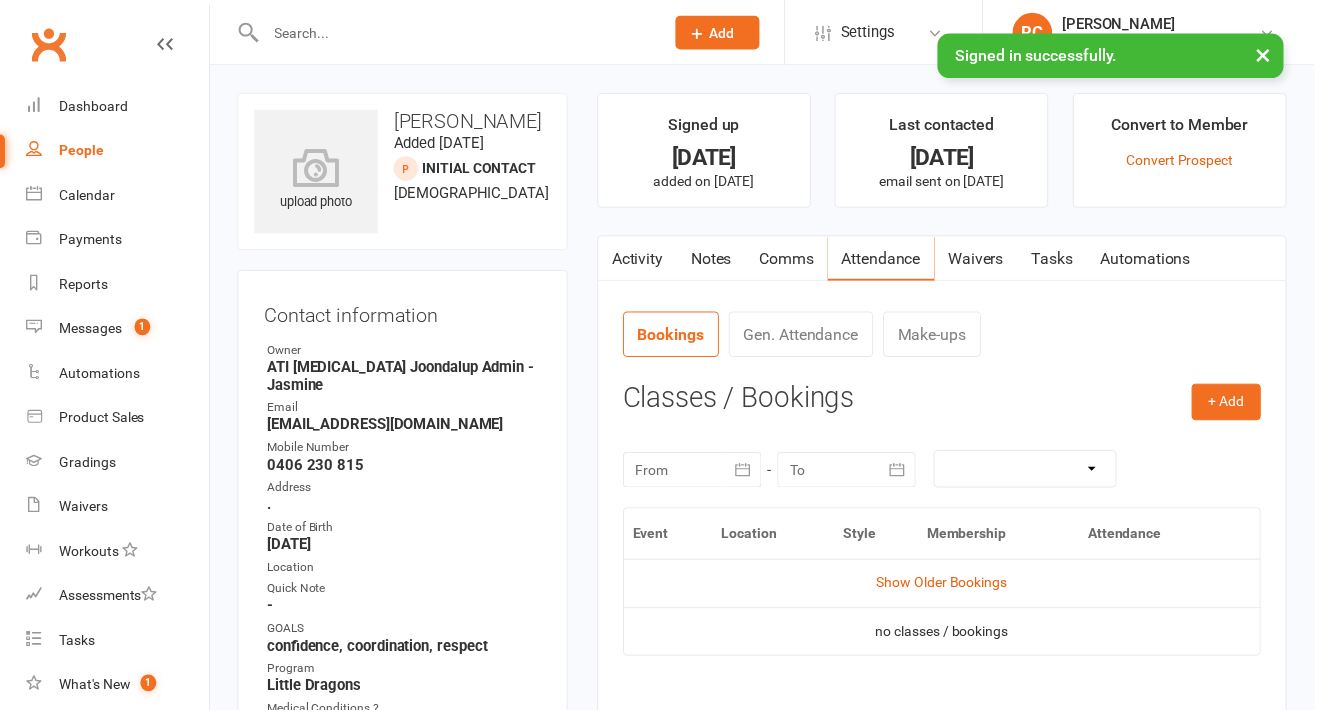 click at bounding box center [1259, 442] 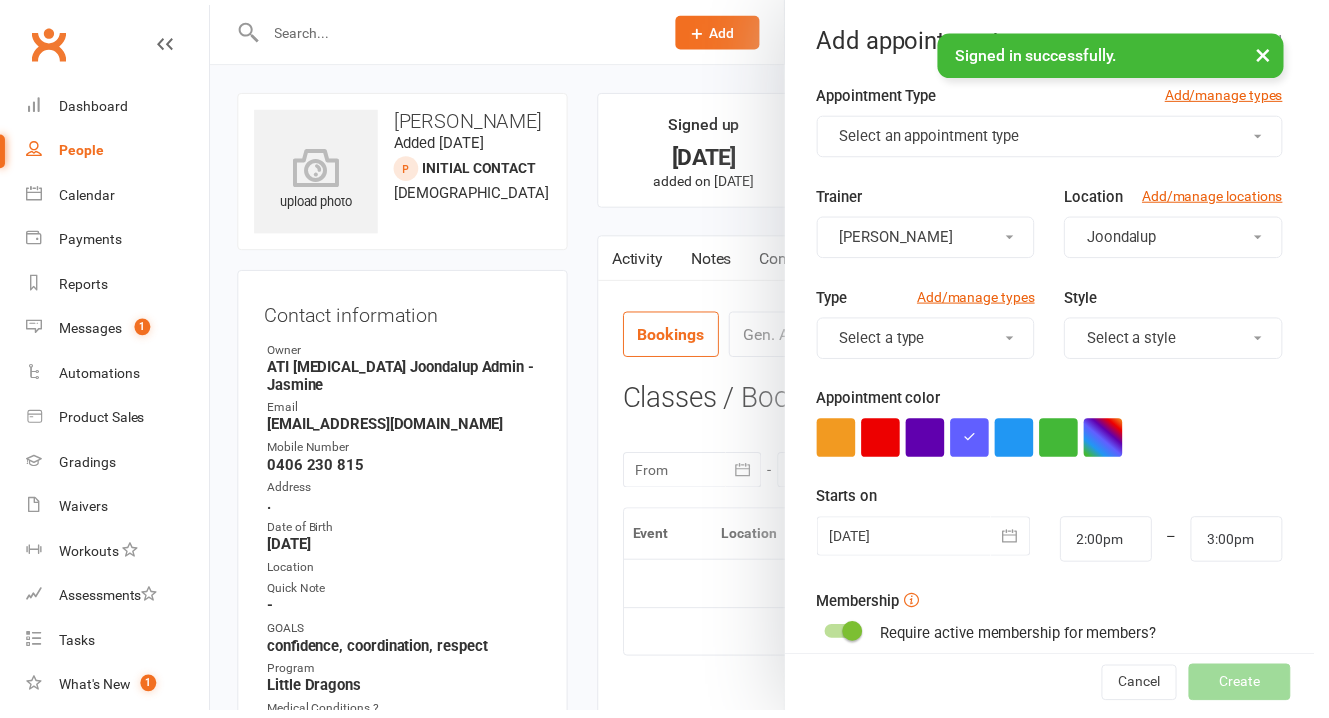 scroll, scrollTop: 385, scrollLeft: 0, axis: vertical 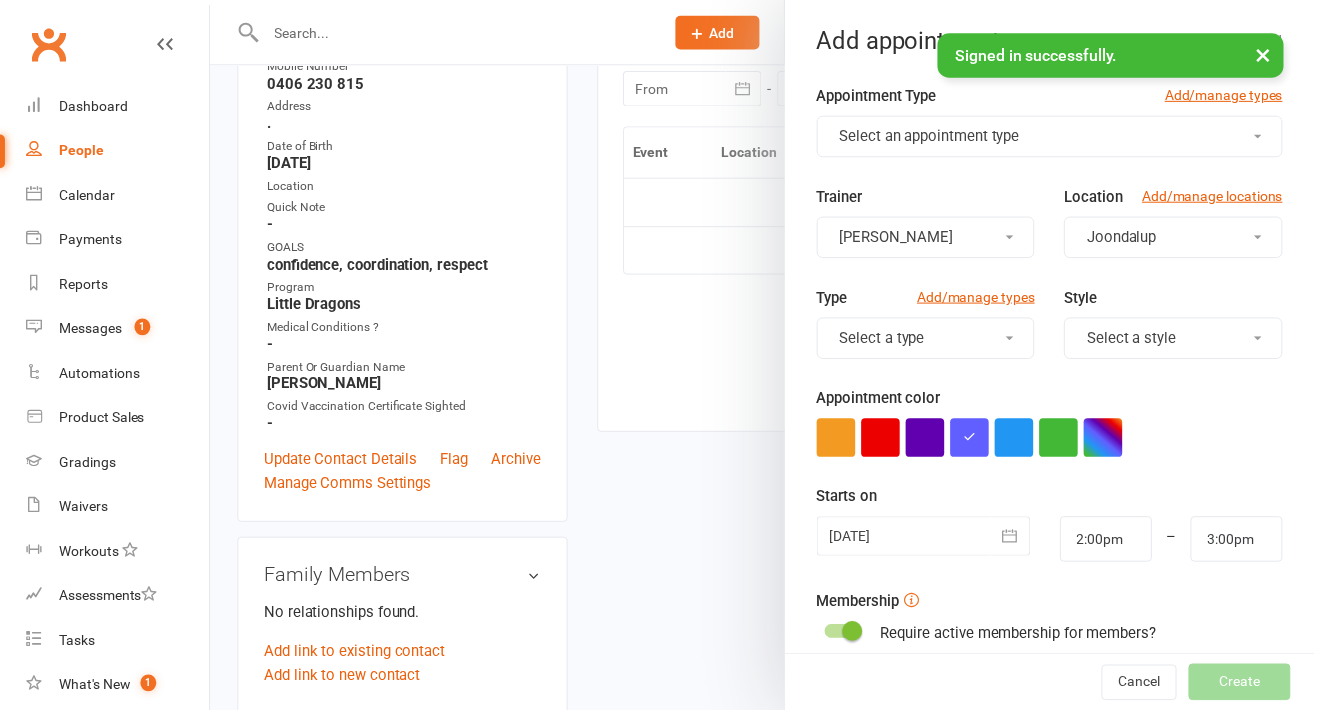 click on "Select an appointment type" at bounding box center [940, 138] 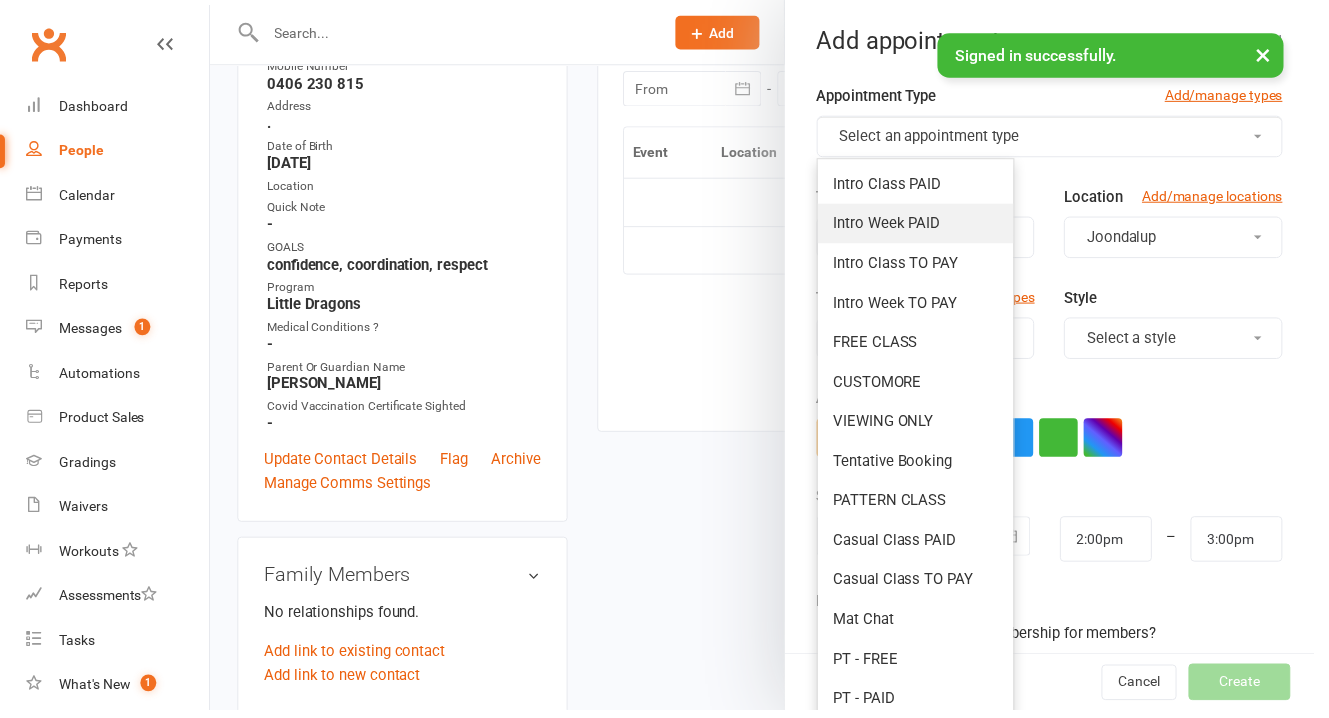 click on "Intro Week PAID" at bounding box center (926, 226) 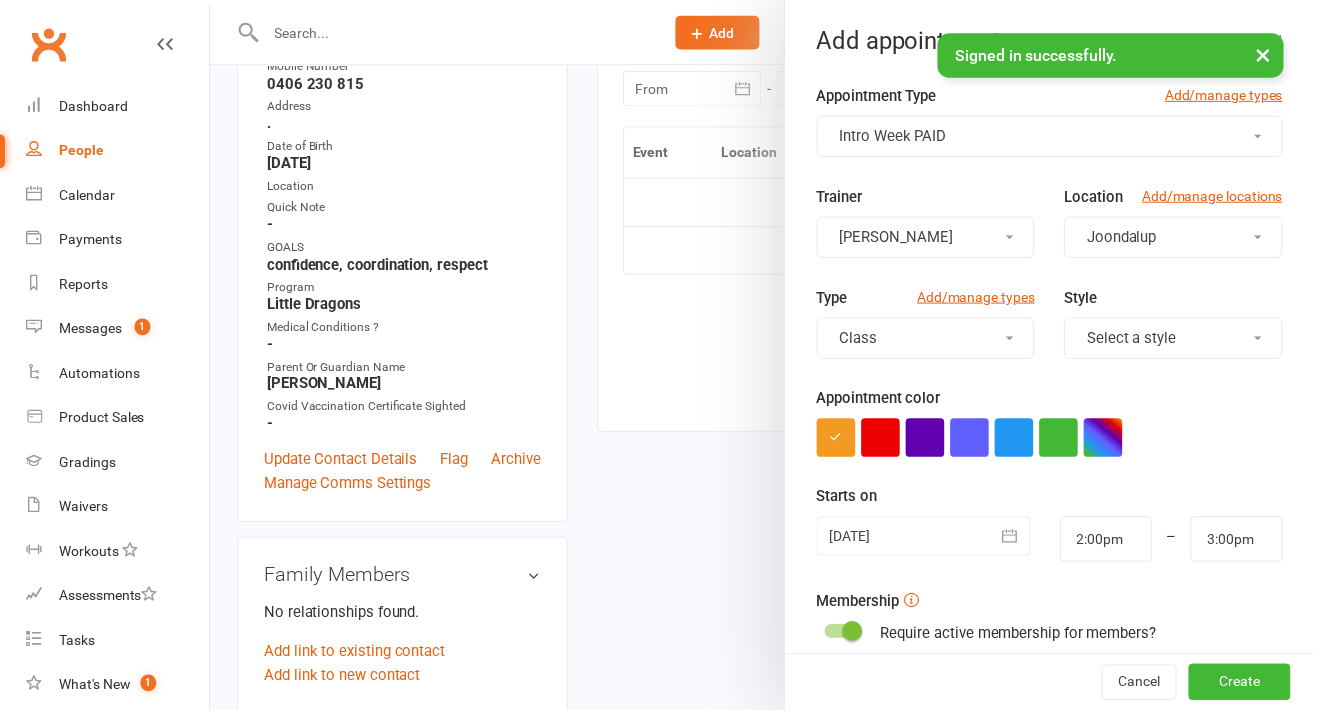 click at bounding box center [934, 542] 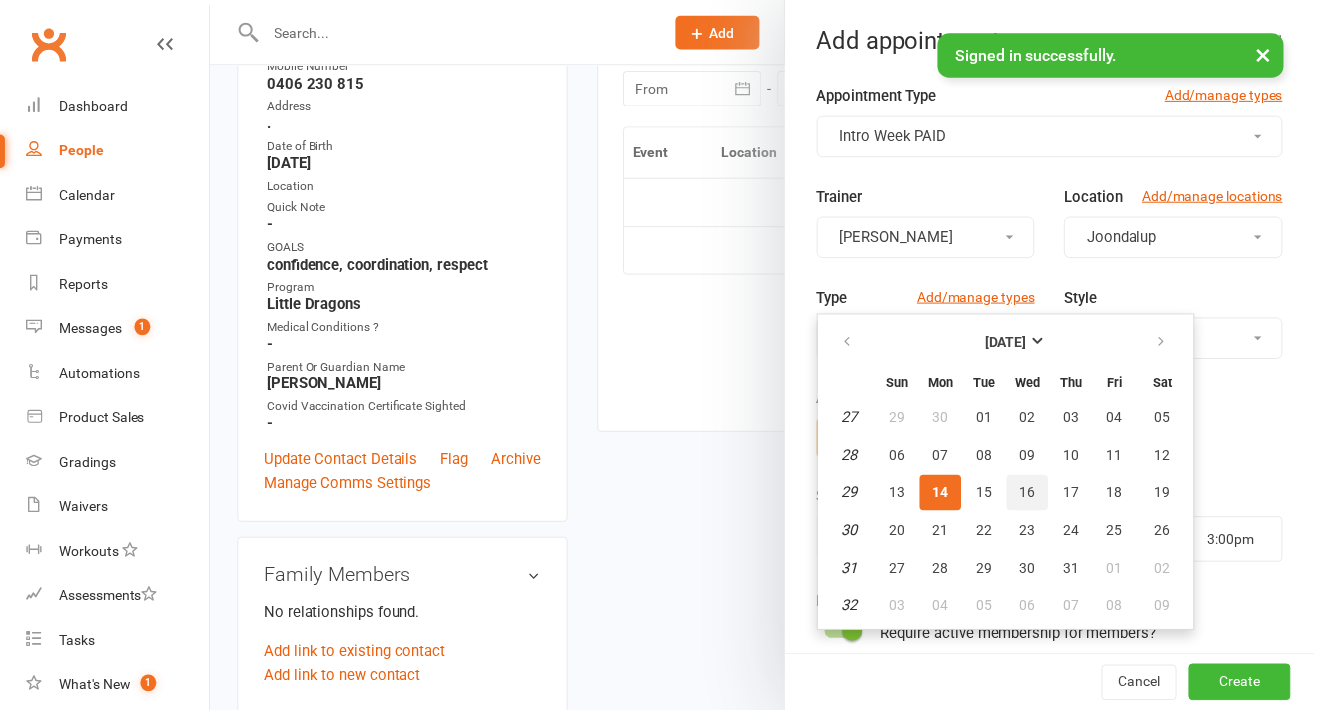 click on "16" at bounding box center (1039, 498) 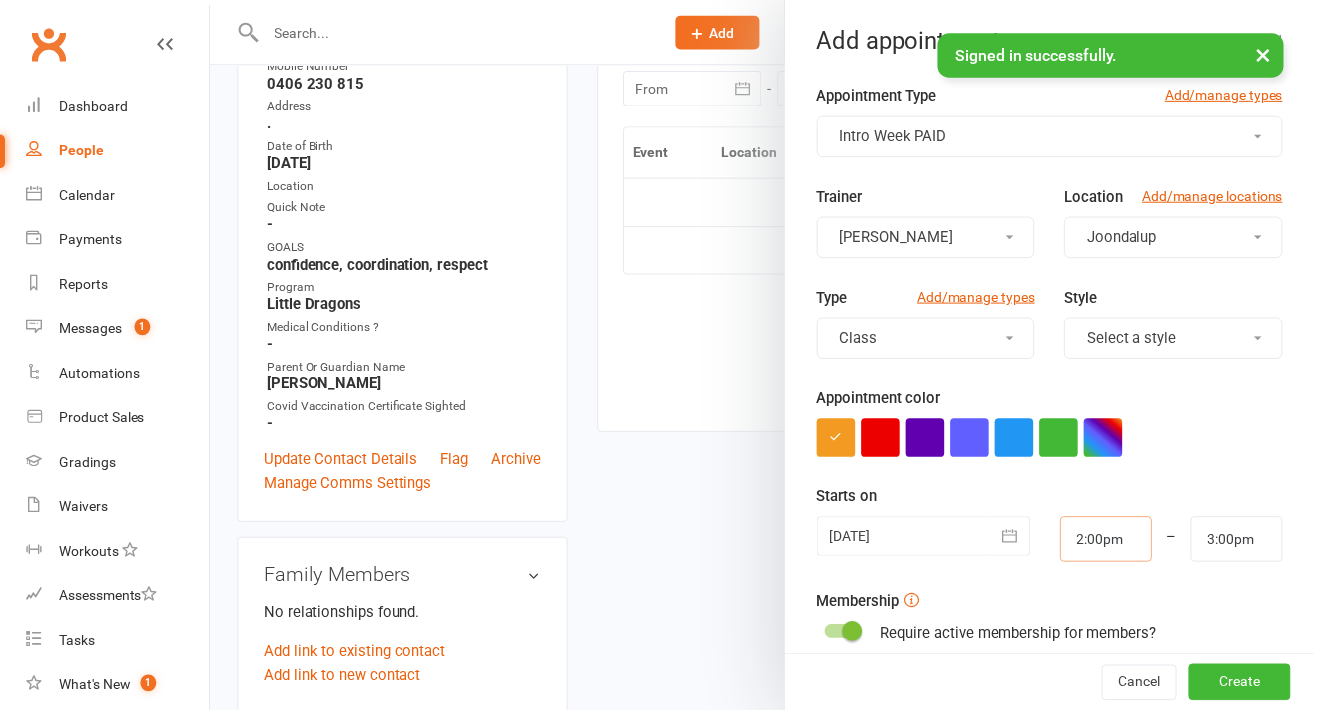 click on "2:00pm" at bounding box center (1118, 545) 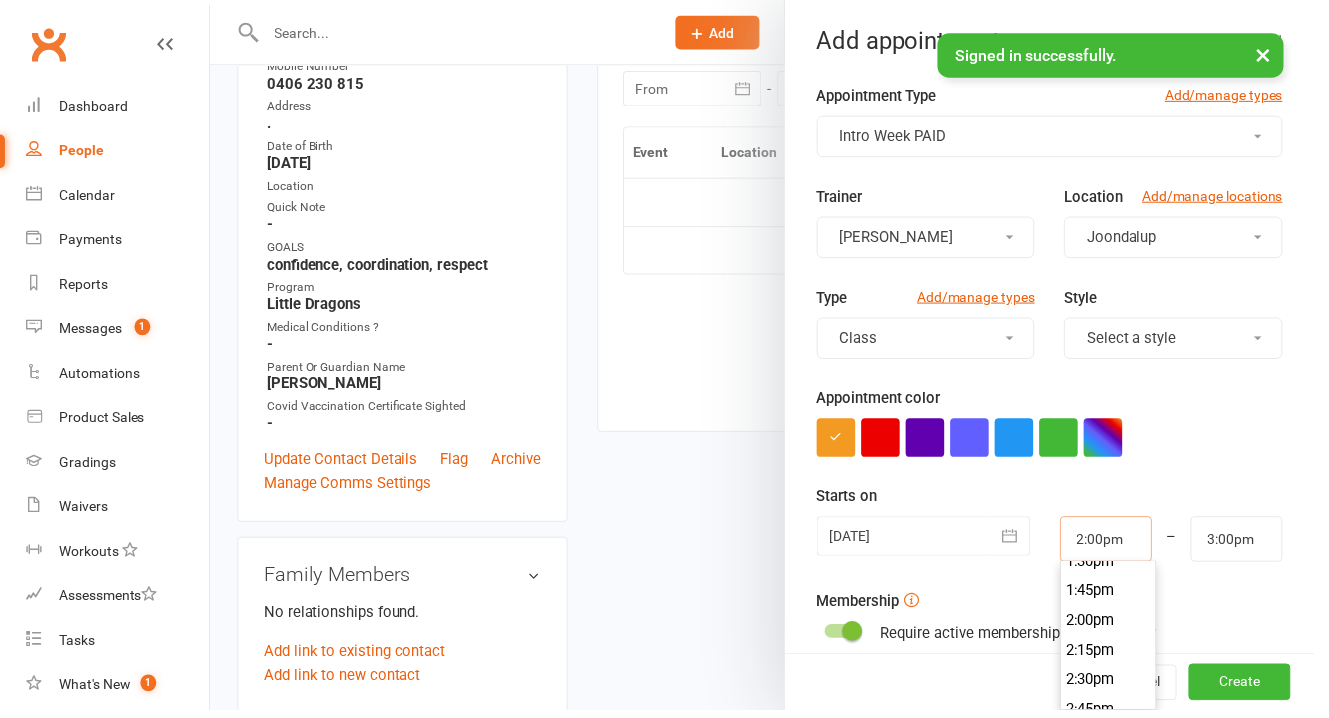 scroll, scrollTop: 1549, scrollLeft: 0, axis: vertical 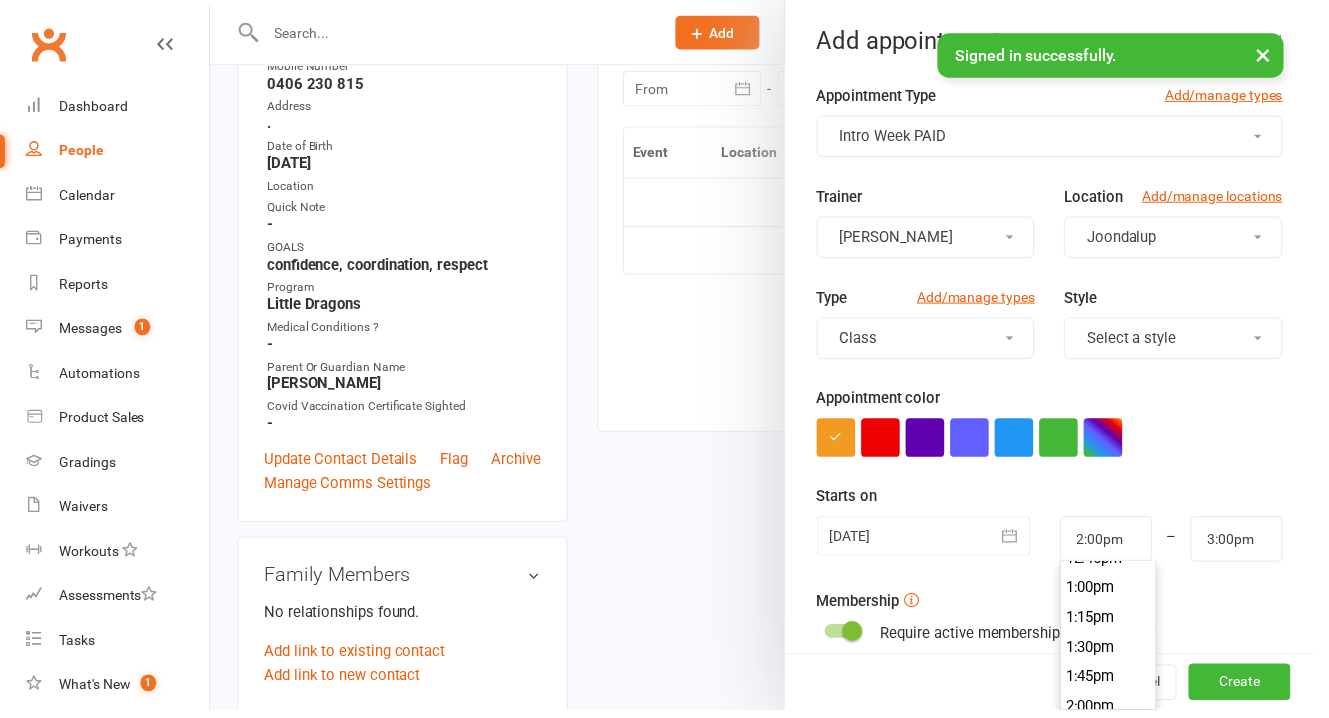 type on "3:30pm" 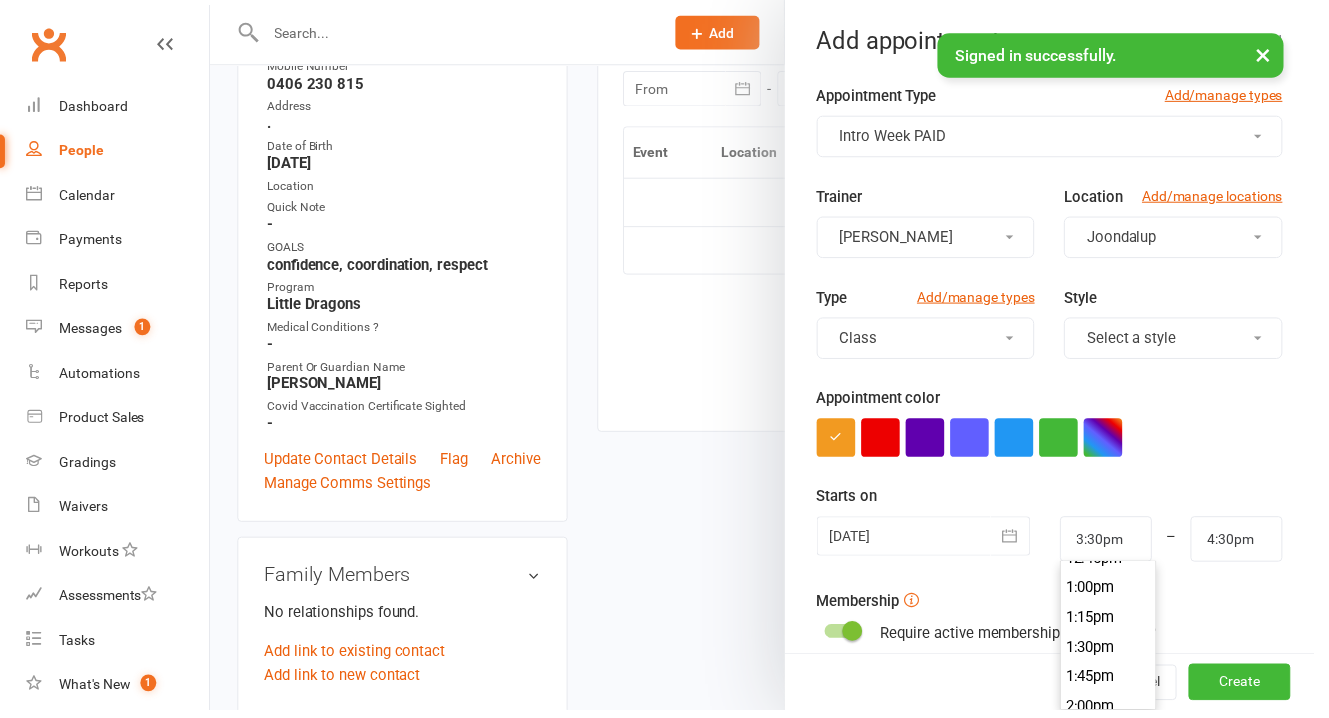 click on "3:30pm" at bounding box center [1121, 894] 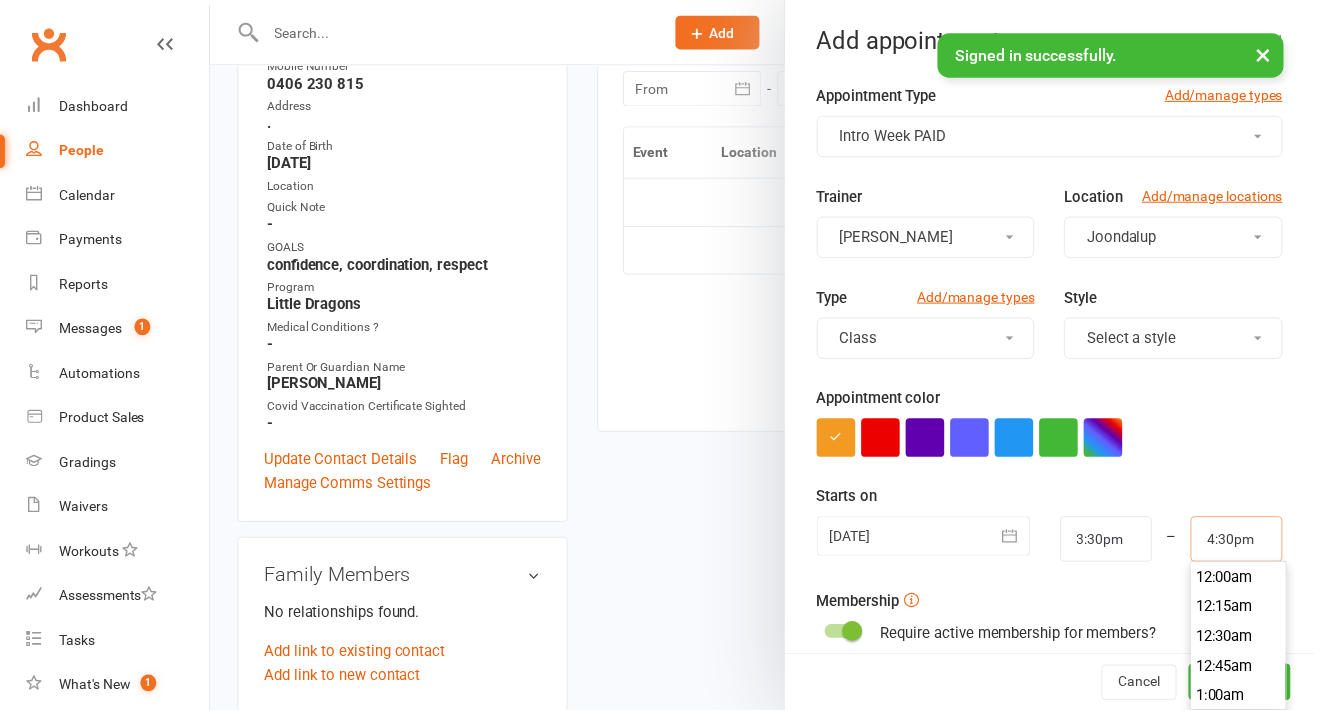 drag, startPoint x: 1239, startPoint y: 508, endPoint x: 1218, endPoint y: 546, distance: 43.416588 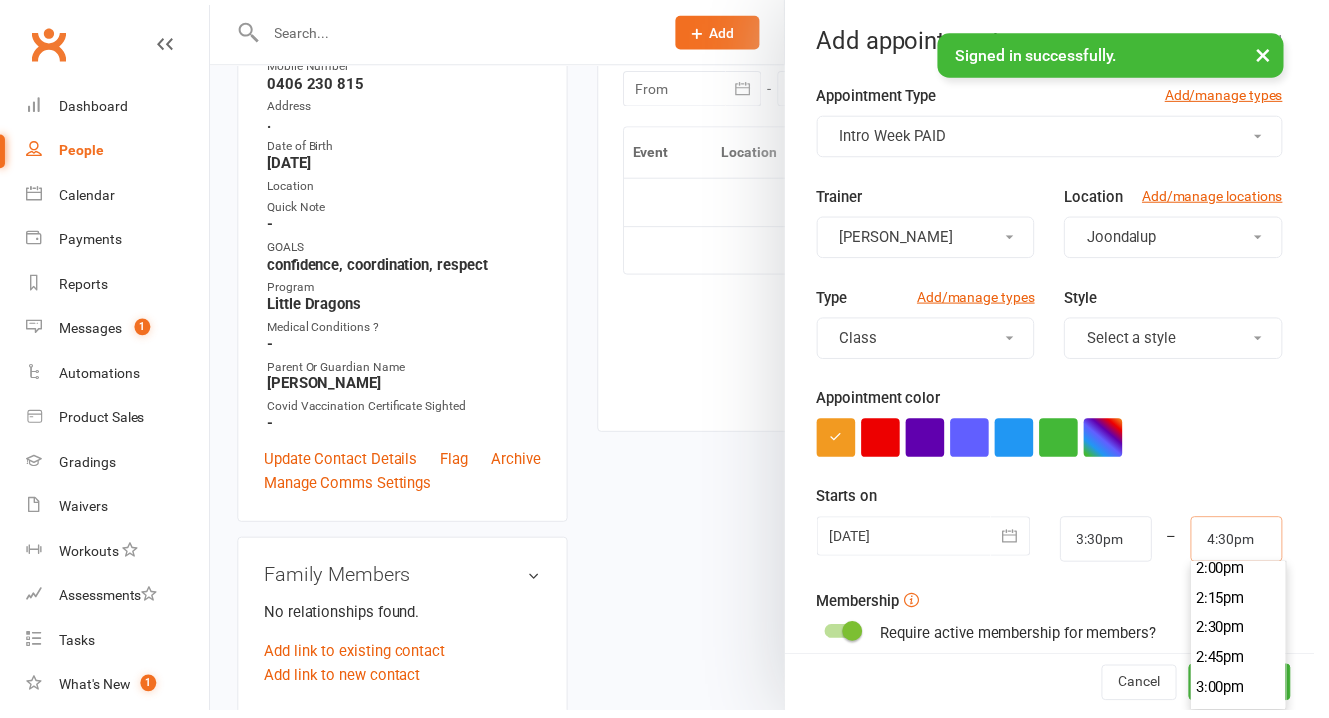 scroll, scrollTop: 1674, scrollLeft: 0, axis: vertical 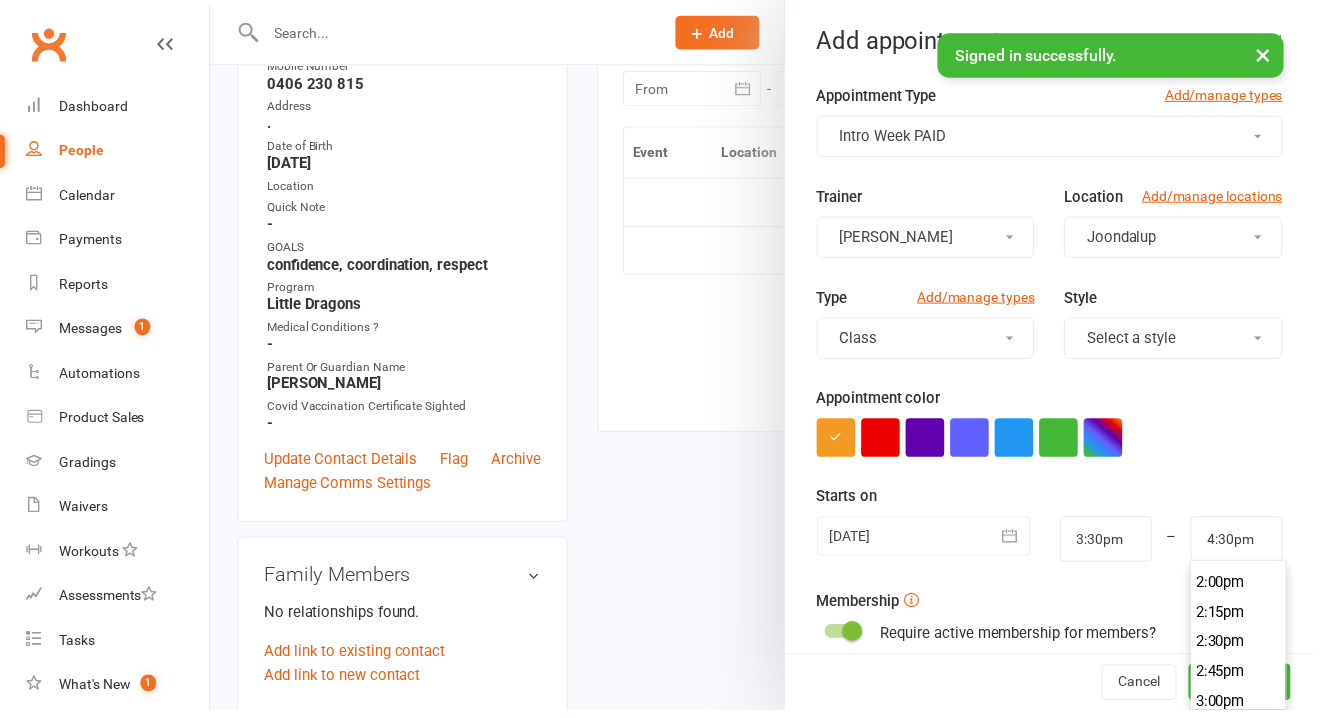 type on "4:00pm" 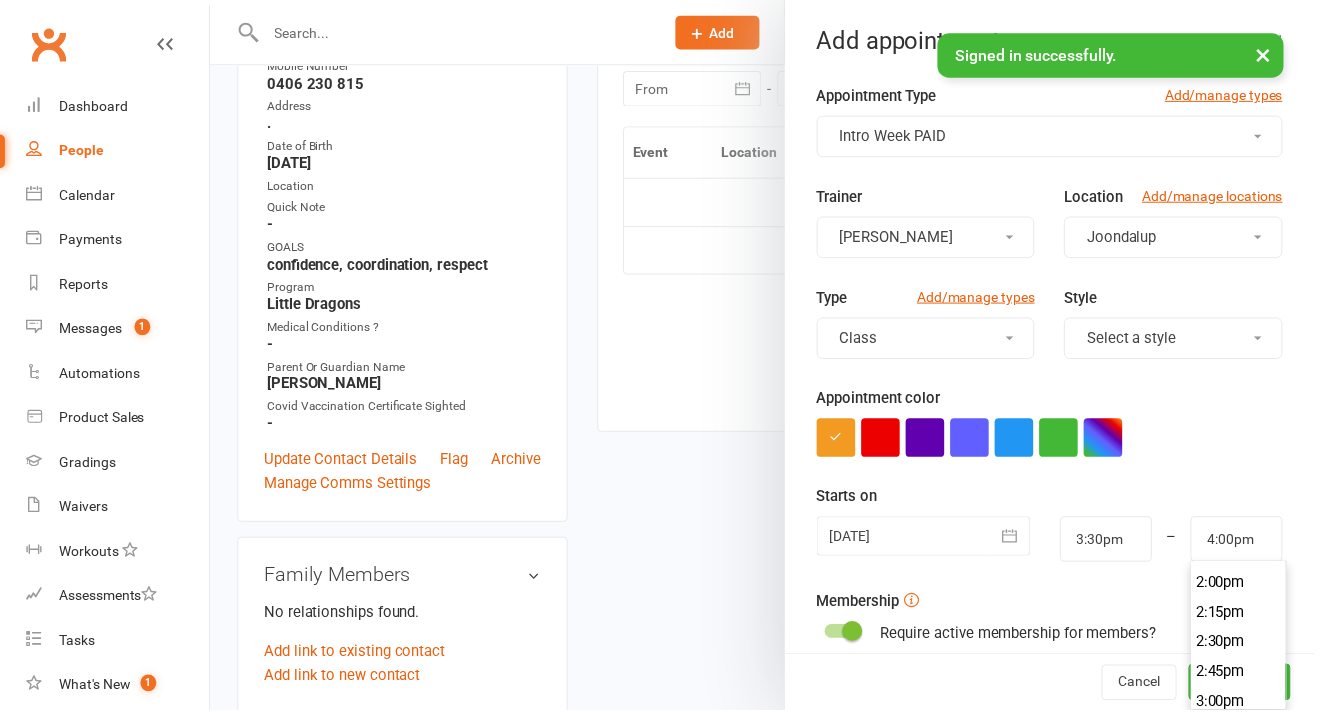 click on "4:00pm" at bounding box center [1253, 829] 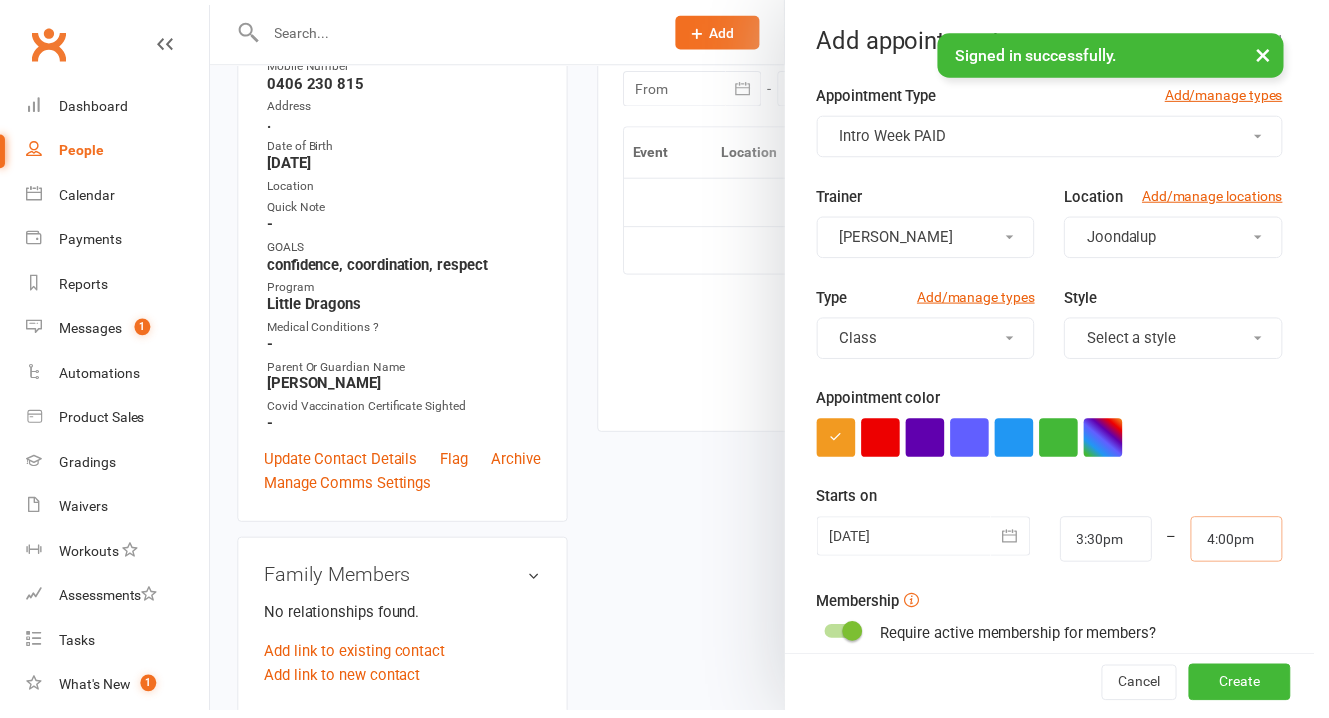 scroll, scrollTop: 289, scrollLeft: 0, axis: vertical 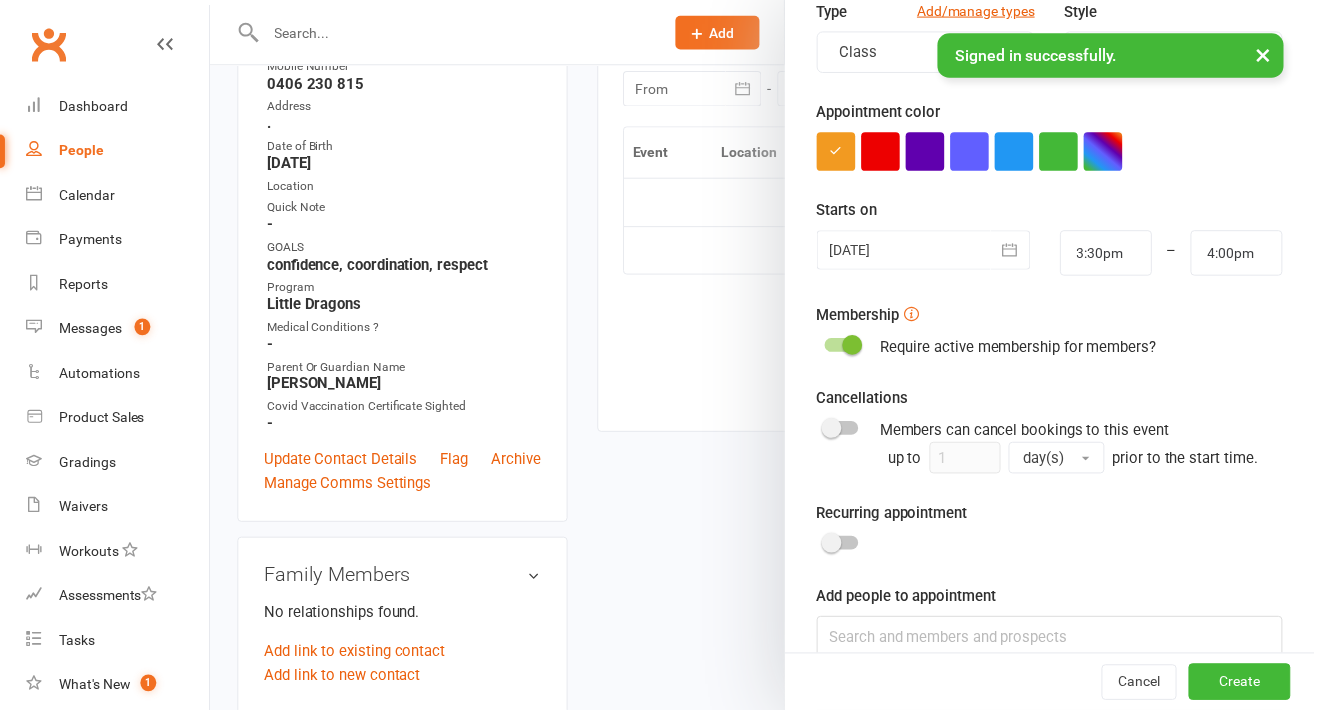 click on "Create" at bounding box center (1253, 690) 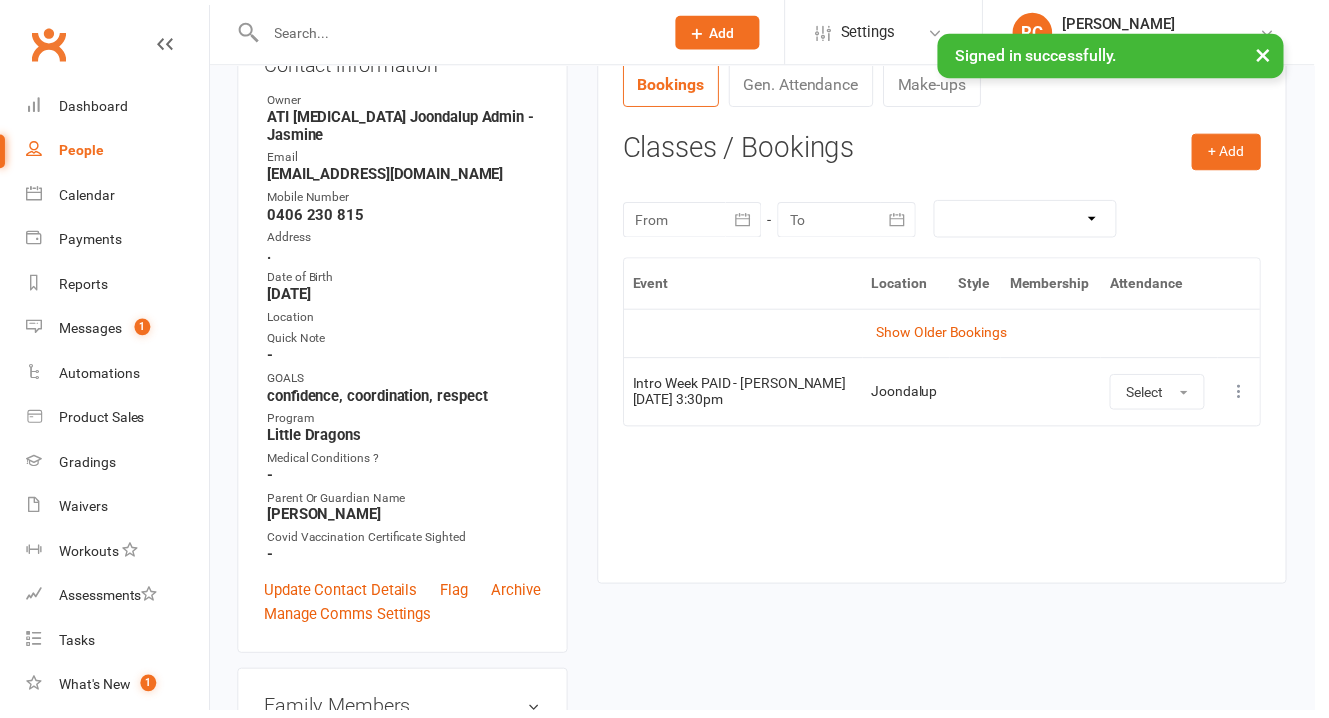scroll, scrollTop: 112, scrollLeft: 0, axis: vertical 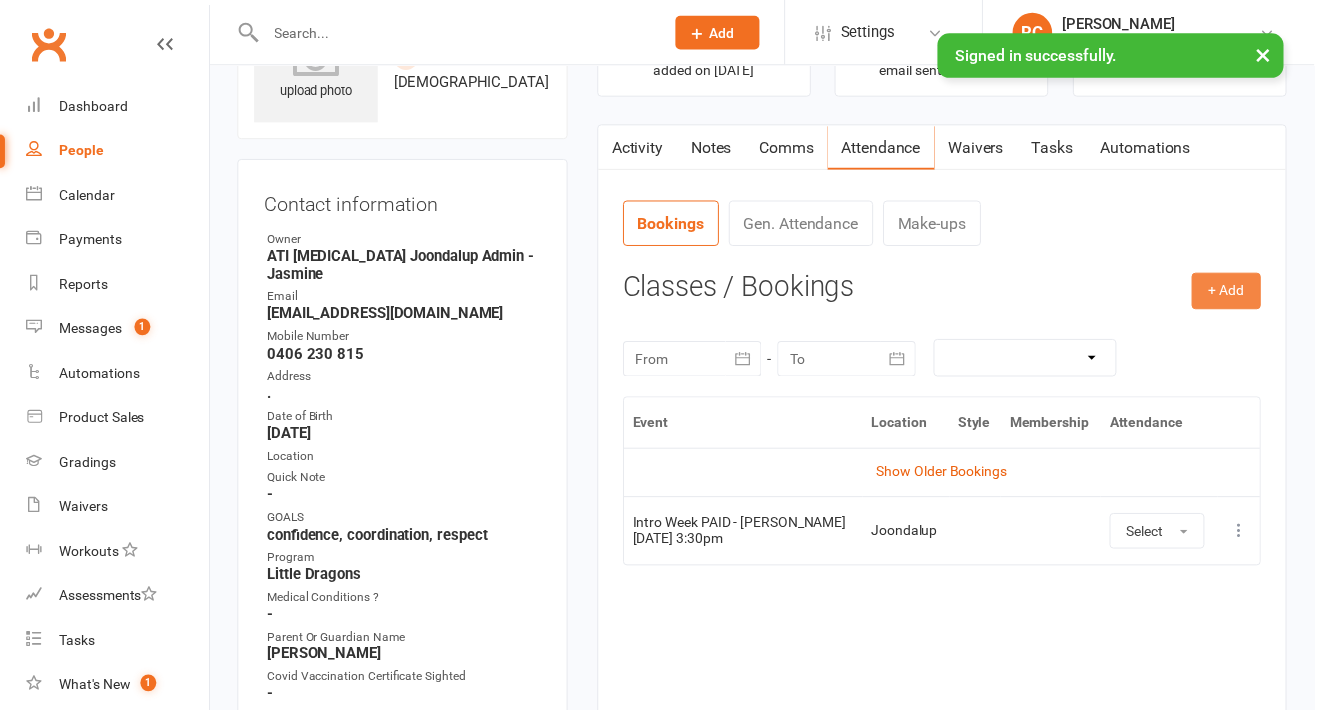 click on "+ Add" at bounding box center [1240, 294] 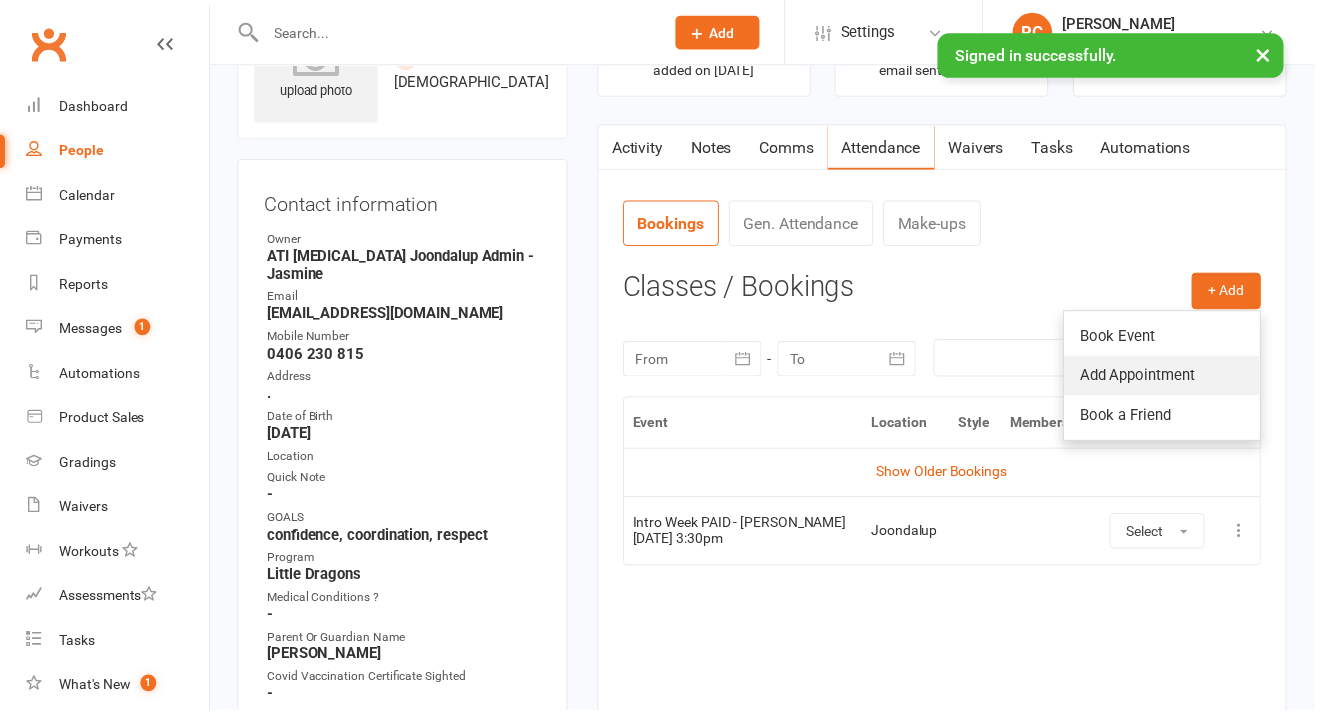 click on "Add Appointment" at bounding box center (1175, 380) 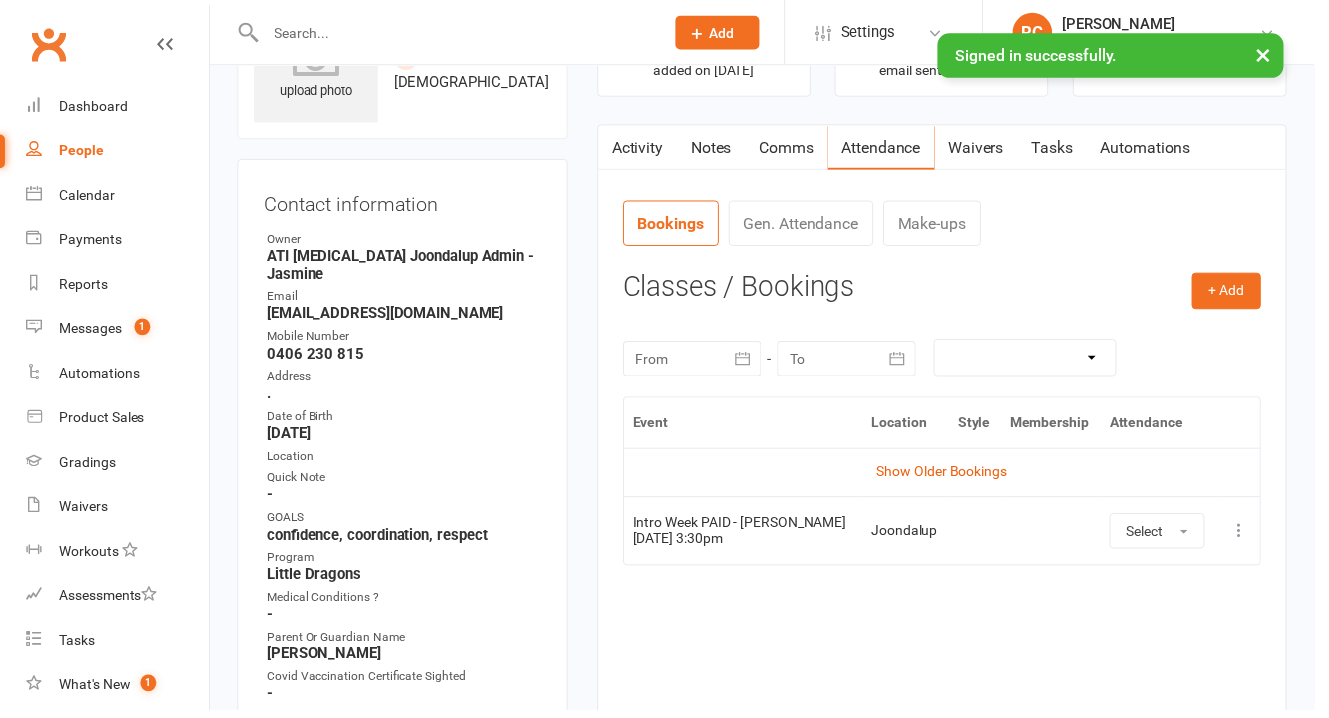 click on "Add/manage types" at bounding box center [1266, 300] 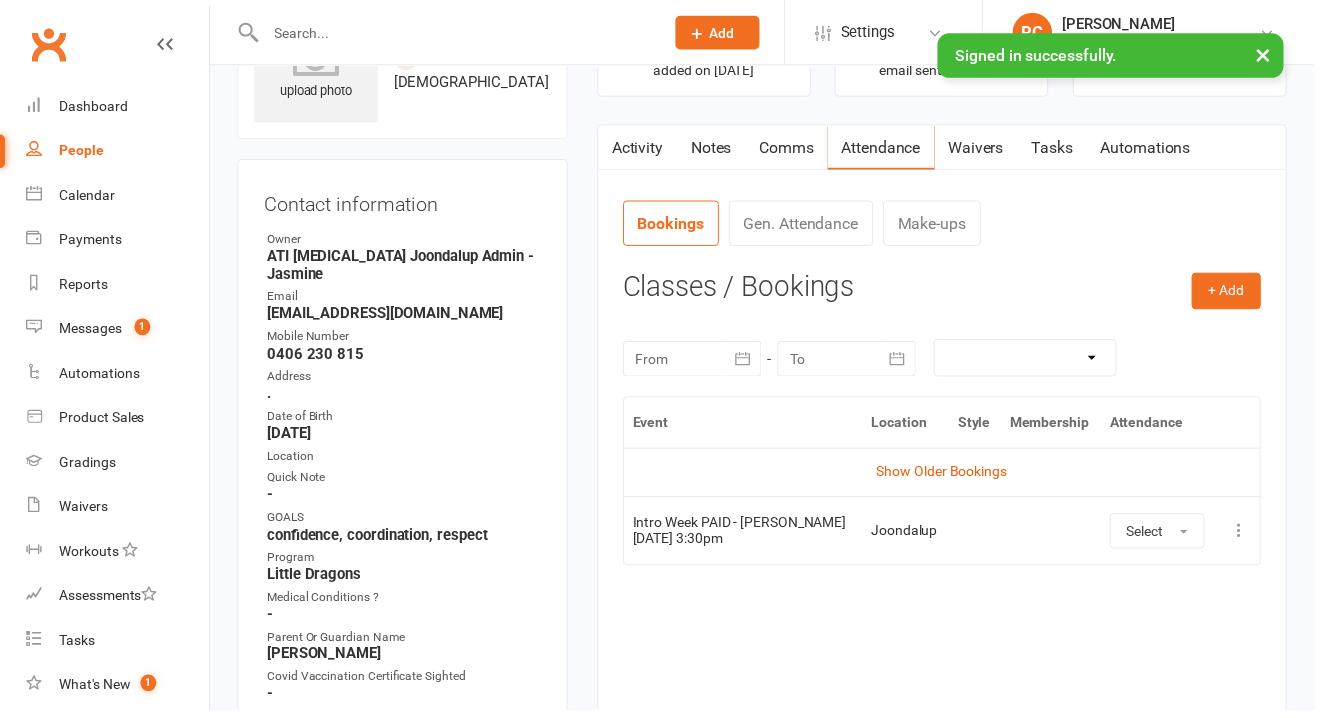 scroll, scrollTop: 233, scrollLeft: 0, axis: vertical 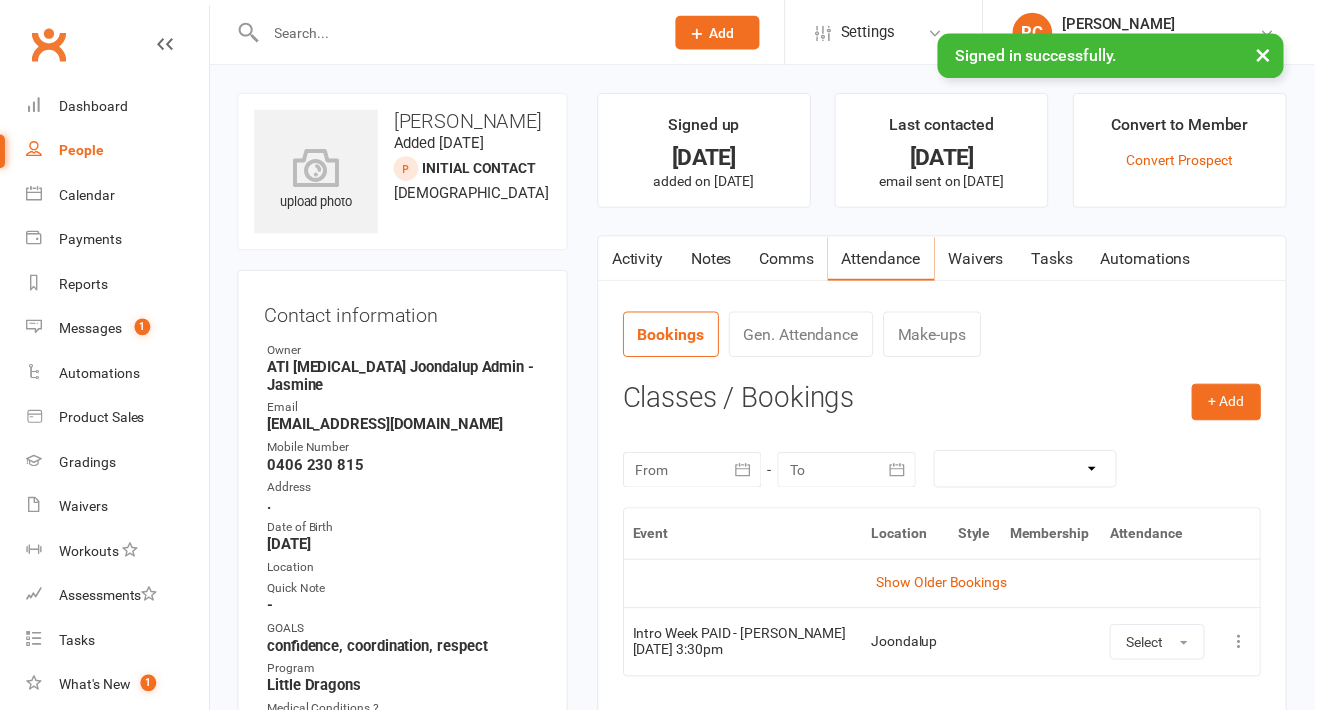click on "Appointment color" at bounding box center (1340, 426) 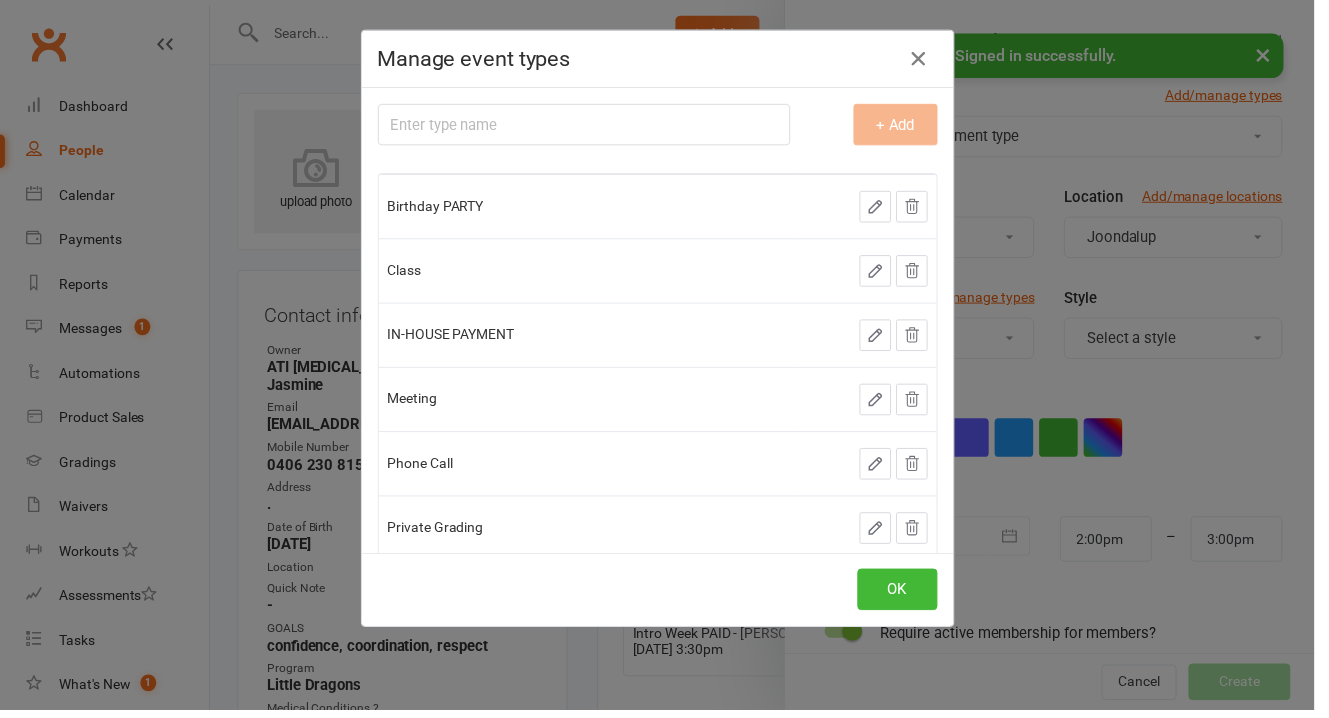 click at bounding box center [928, 60] 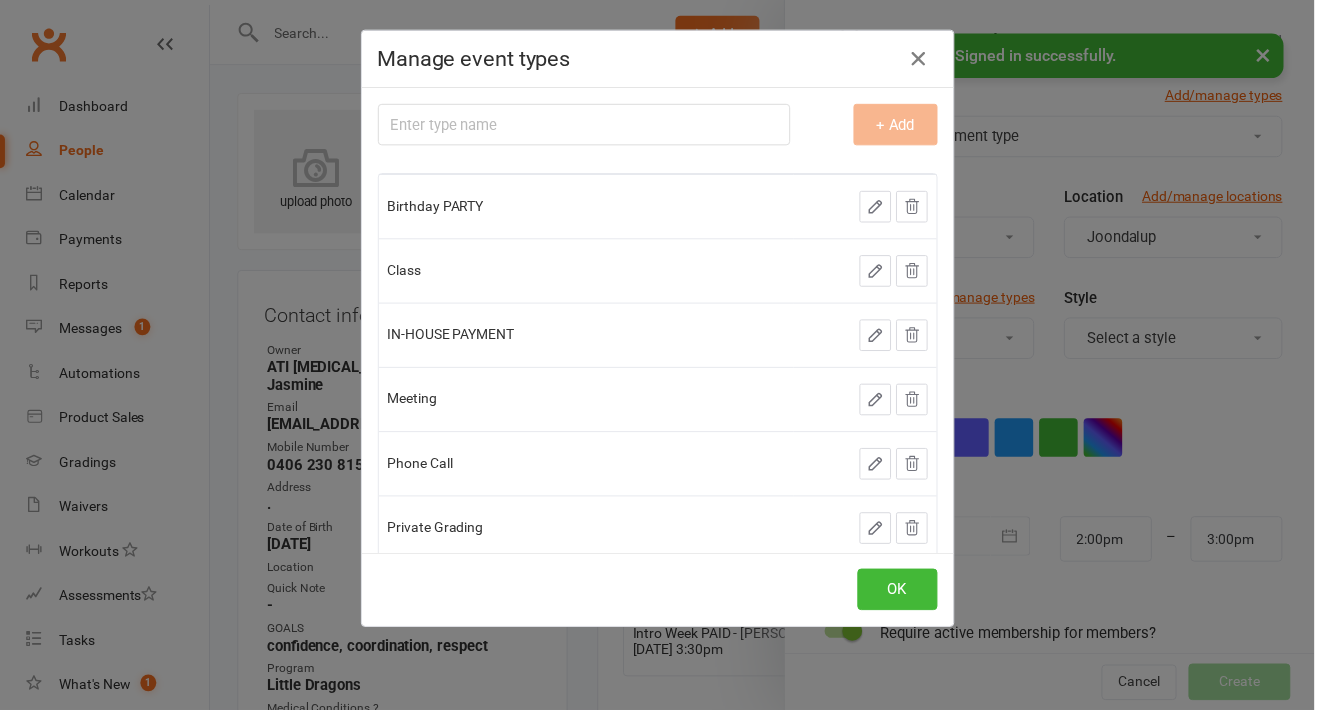 click at bounding box center [928, 60] 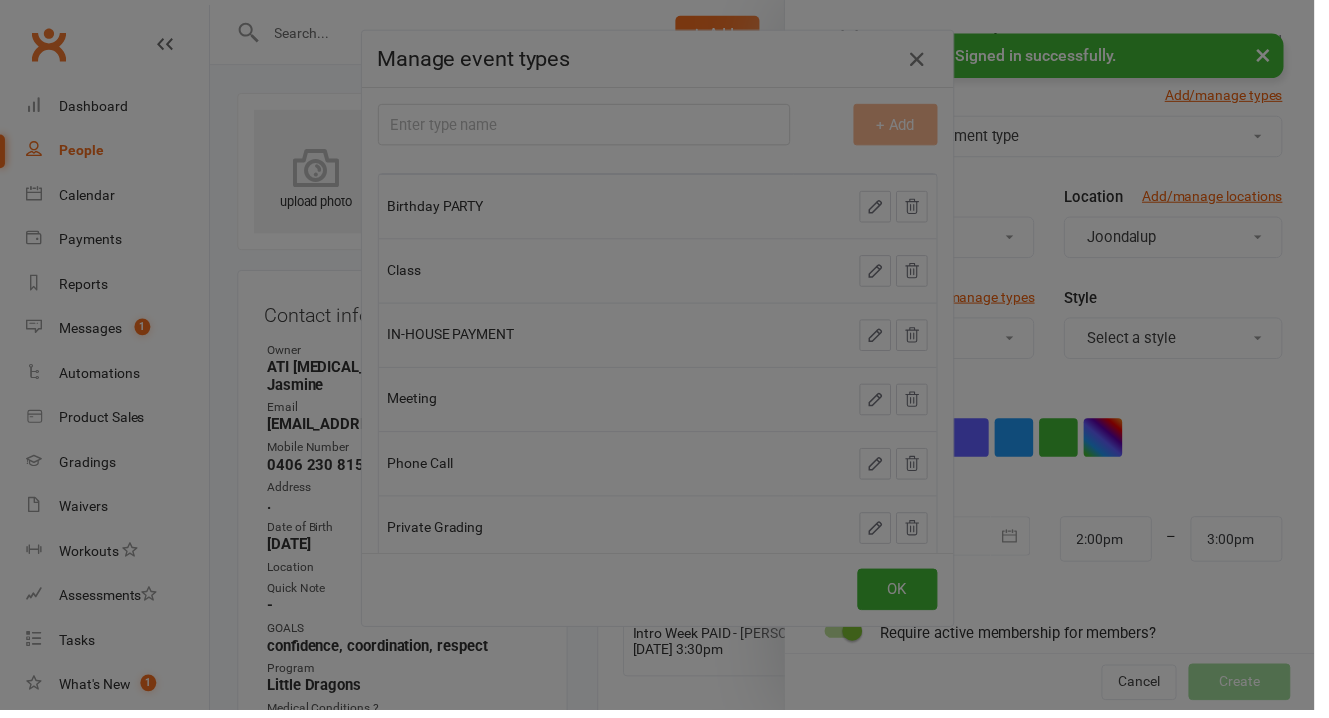 click at bounding box center [664, 359] 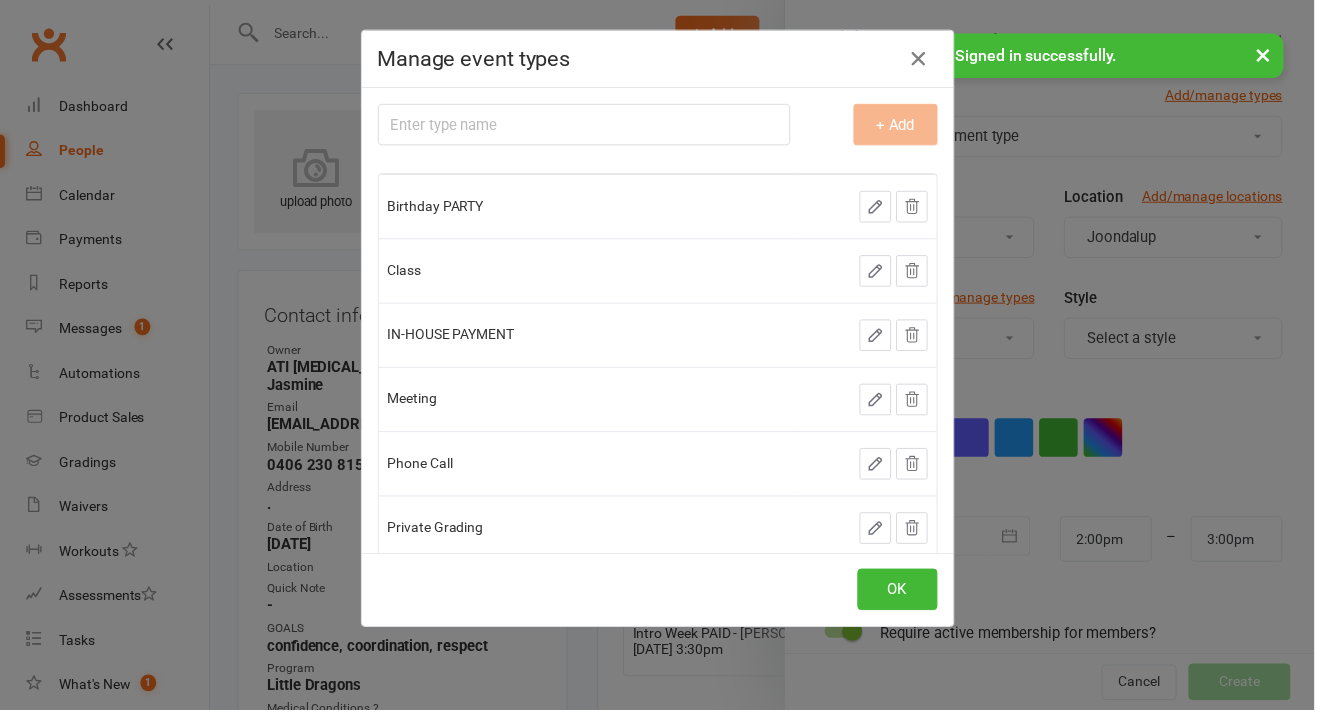 click at bounding box center [928, 60] 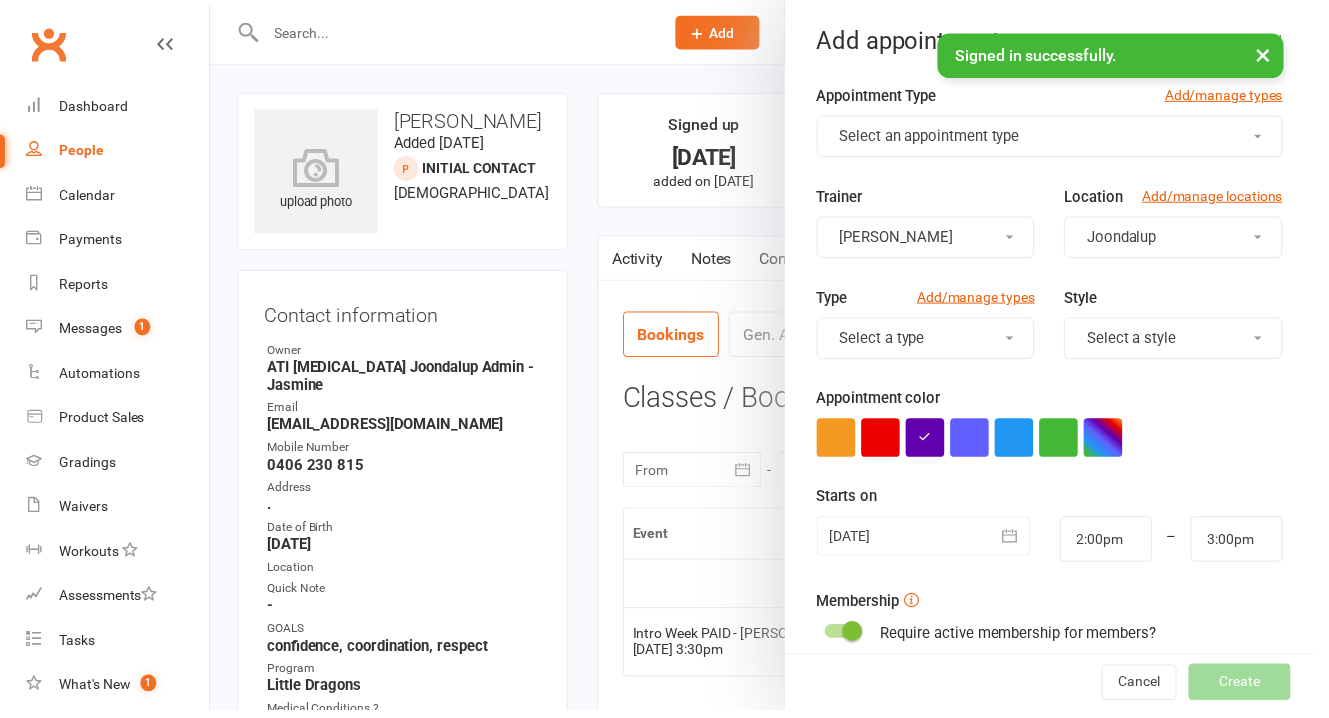 click on "Select an appointment type" at bounding box center (940, 138) 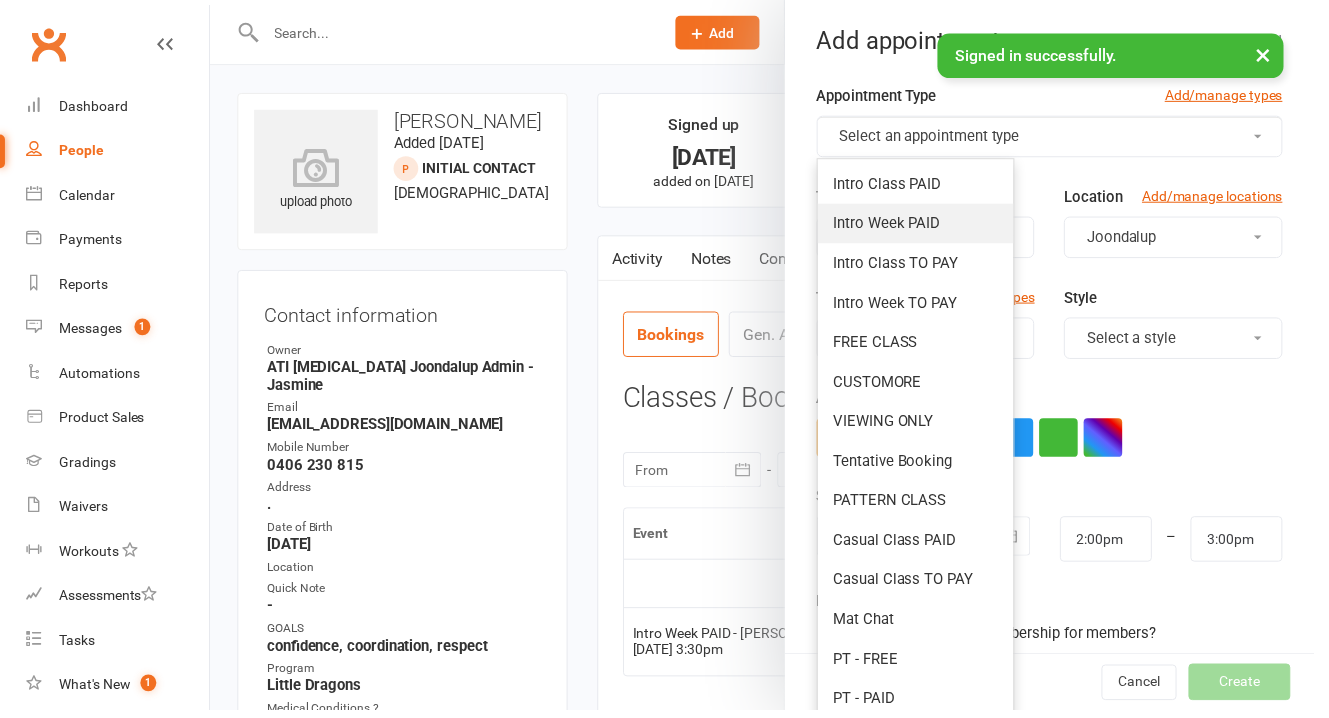 click on "Intro Week PAID" at bounding box center (897, 226) 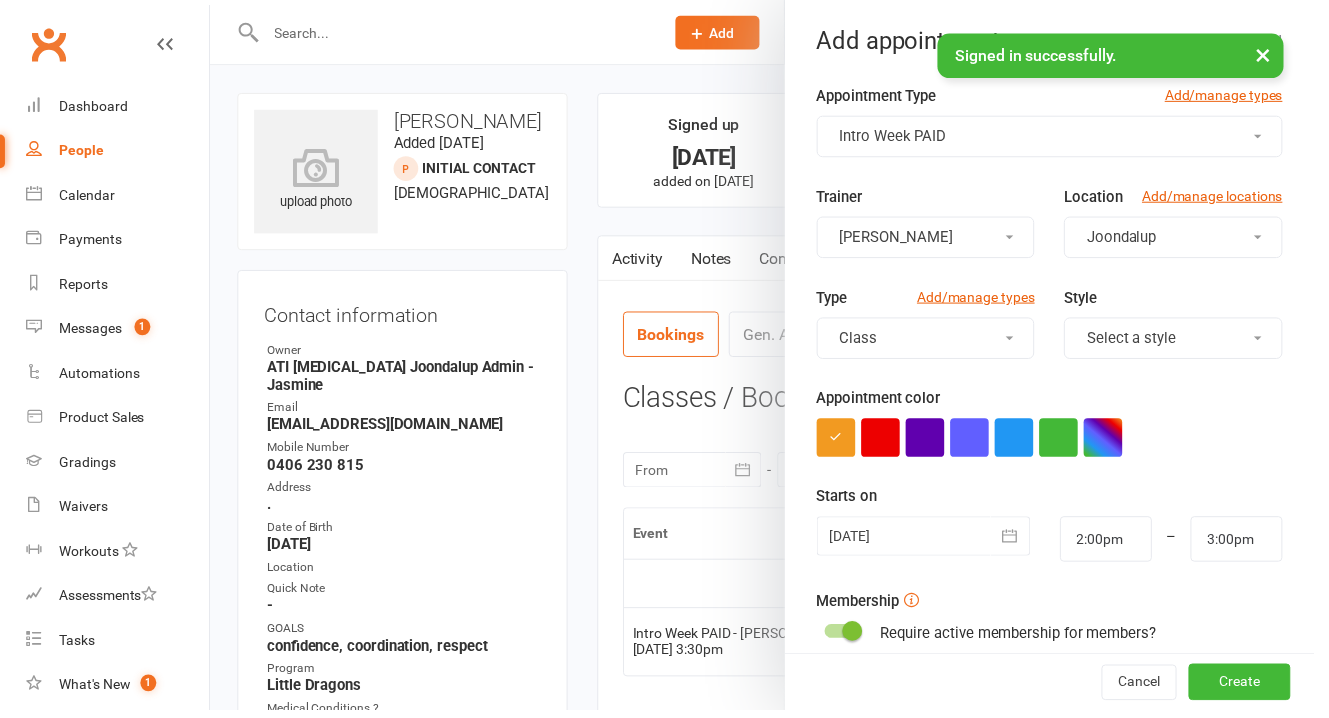 click on "Select a style" at bounding box center [1144, 342] 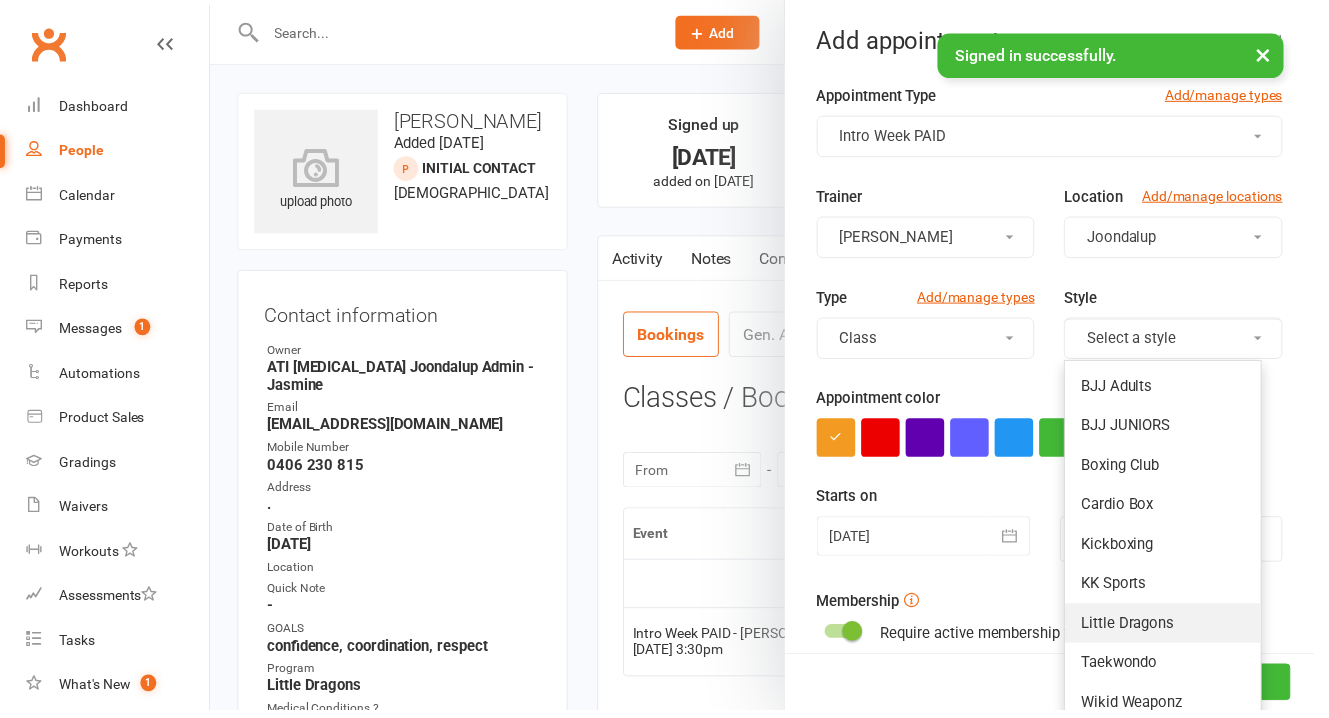 click on "Little Dragons" at bounding box center (1176, 630) 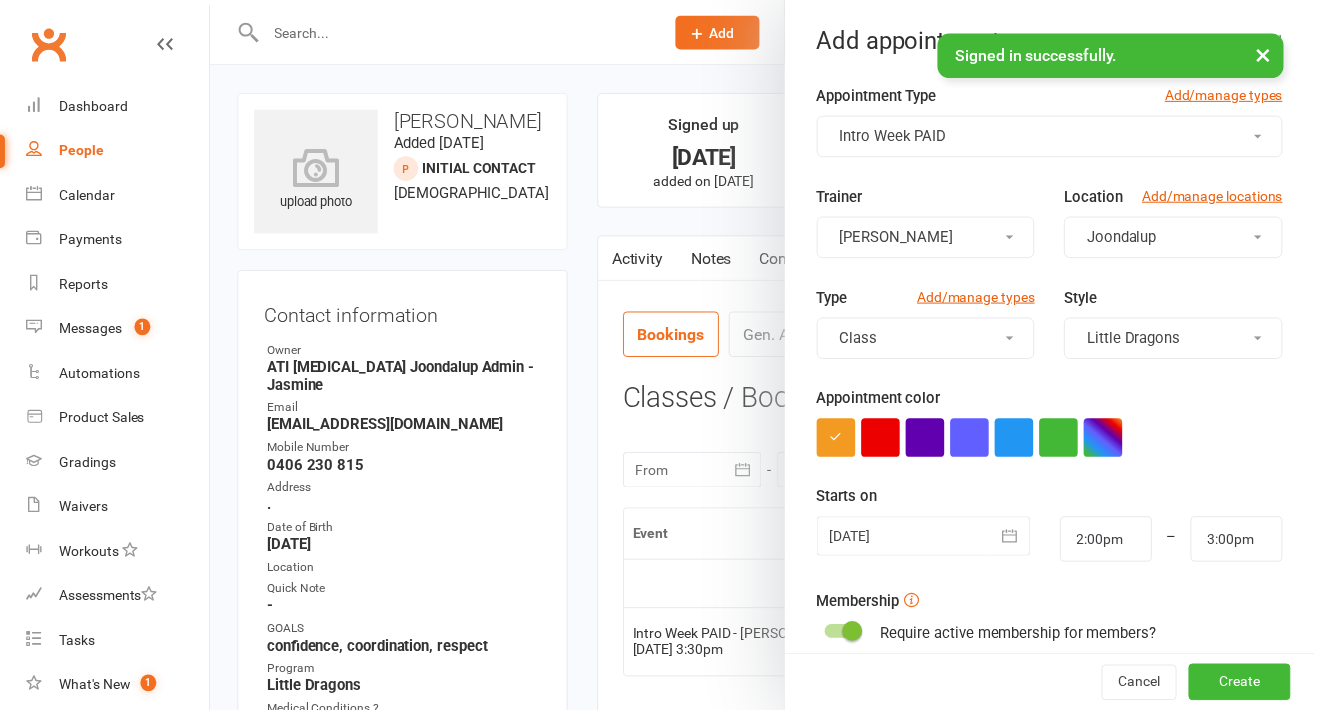 click at bounding box center [934, 542] 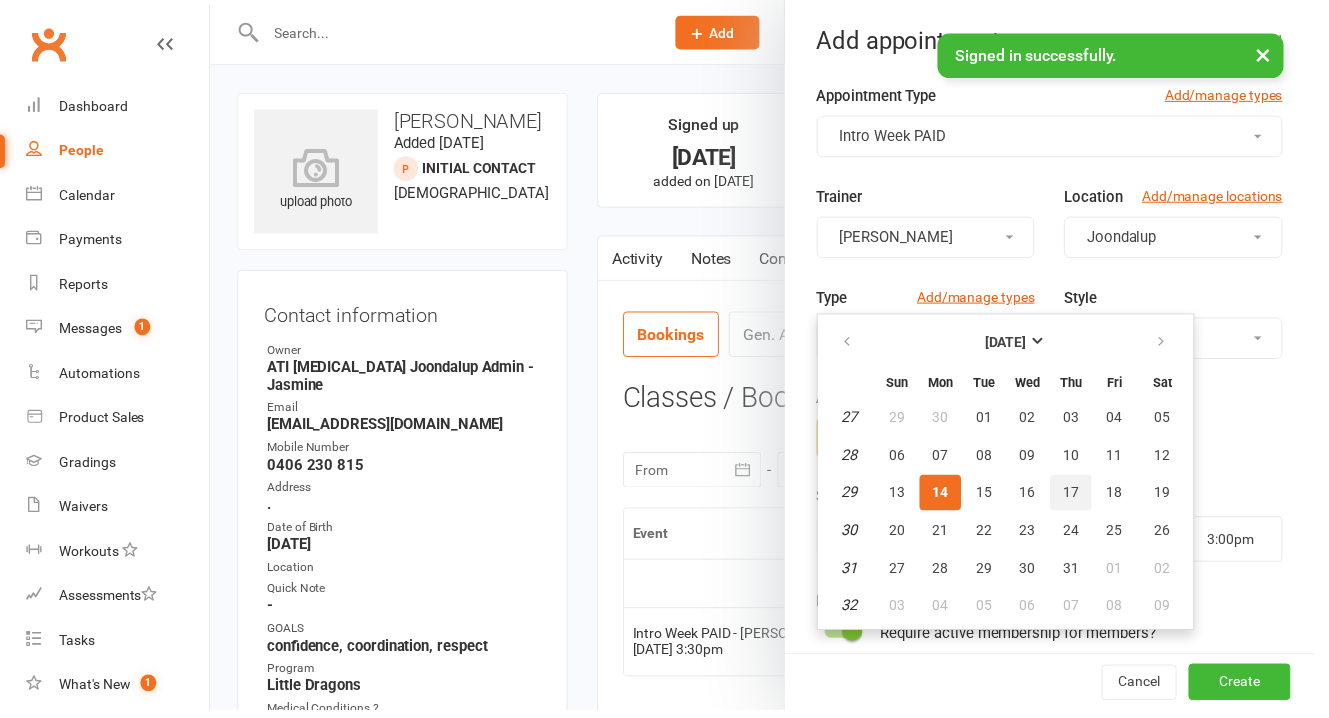 click on "17" at bounding box center (1083, 498) 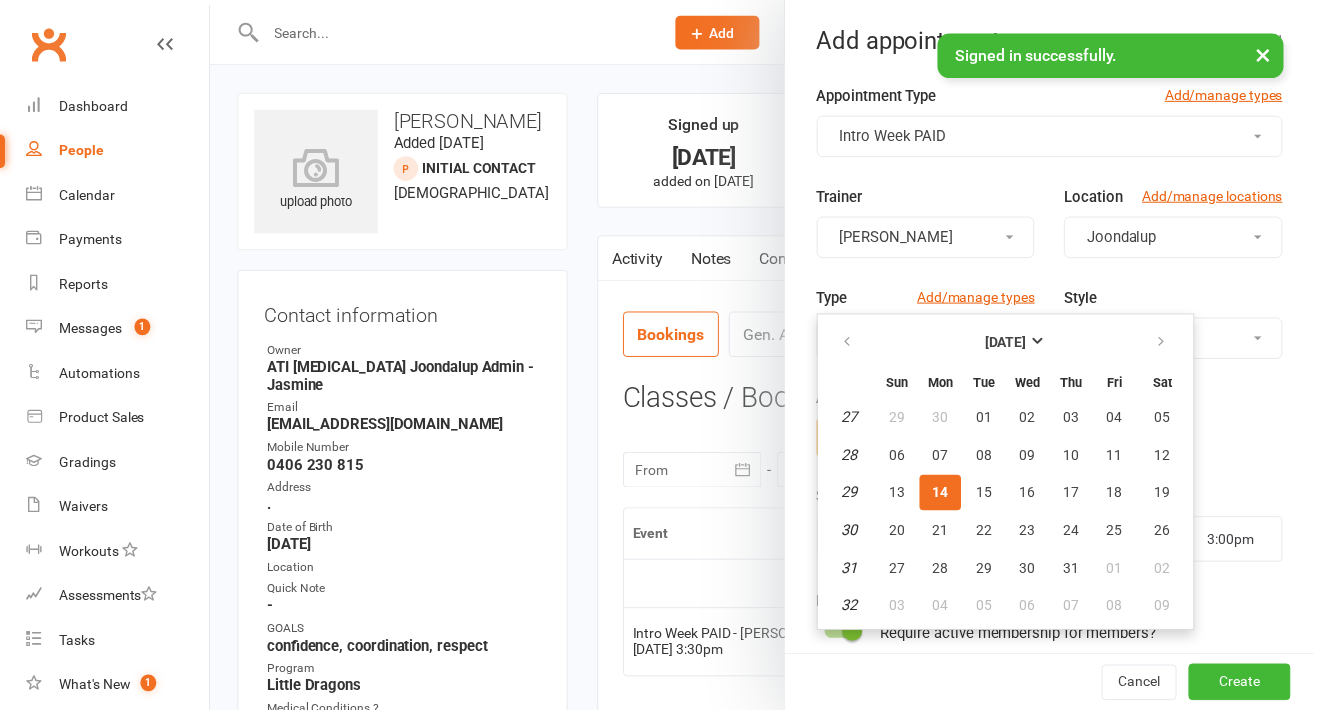 click on "Starts on 17 Jul 2025
July 2025
Sun Mon Tue Wed Thu Fri Sat
27
29
30
01
02
03
04
05
28
06
07
08
09
10
11
12
29
13
14
15
16
17
18
19
30
20
21
22
23
24
25
26
31
27
28
29
30
31
01
02
32 03" at bounding box center (1061, 529) 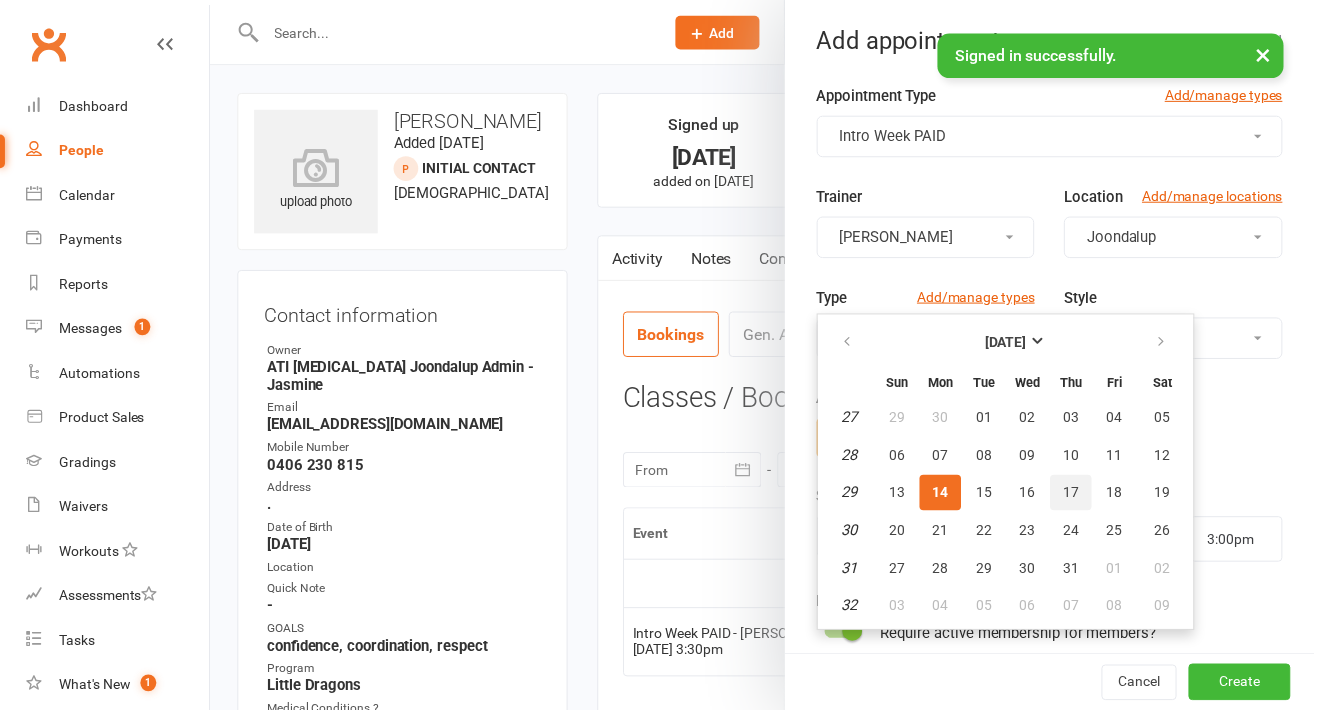 click on "17" at bounding box center [1083, 498] 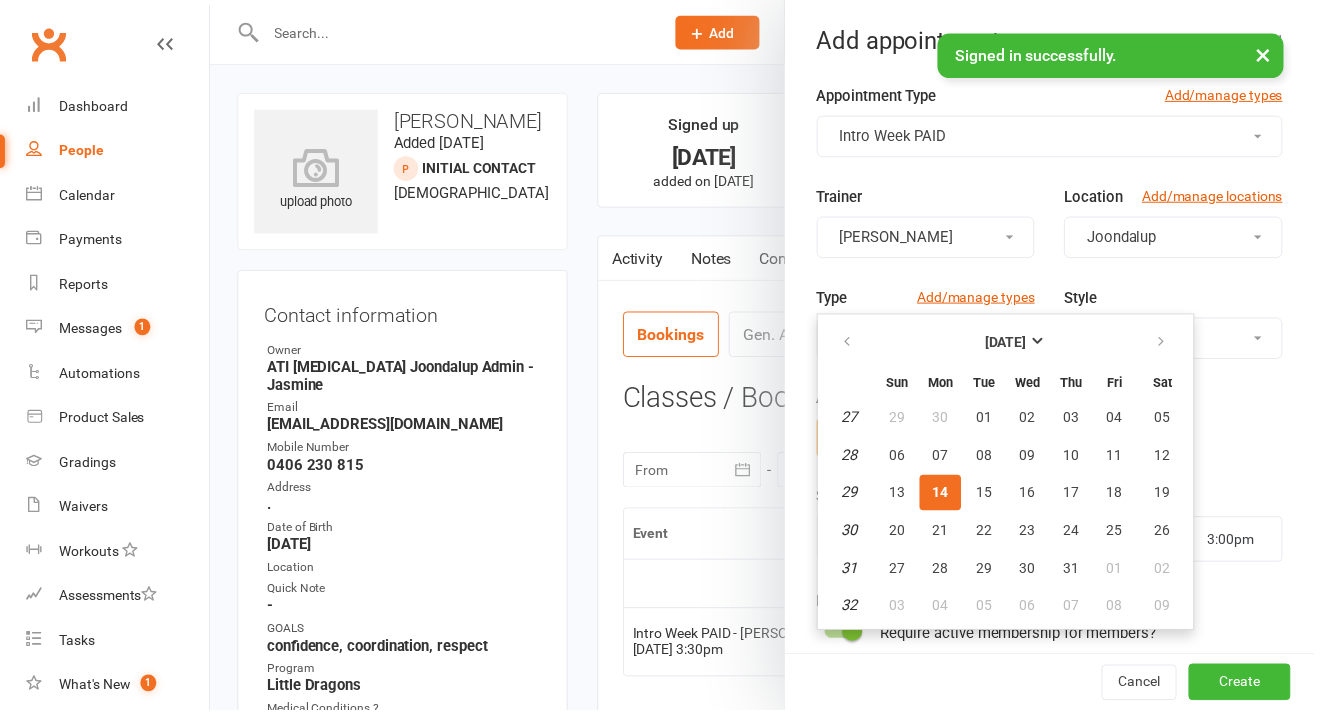 click at bounding box center (770, 359) 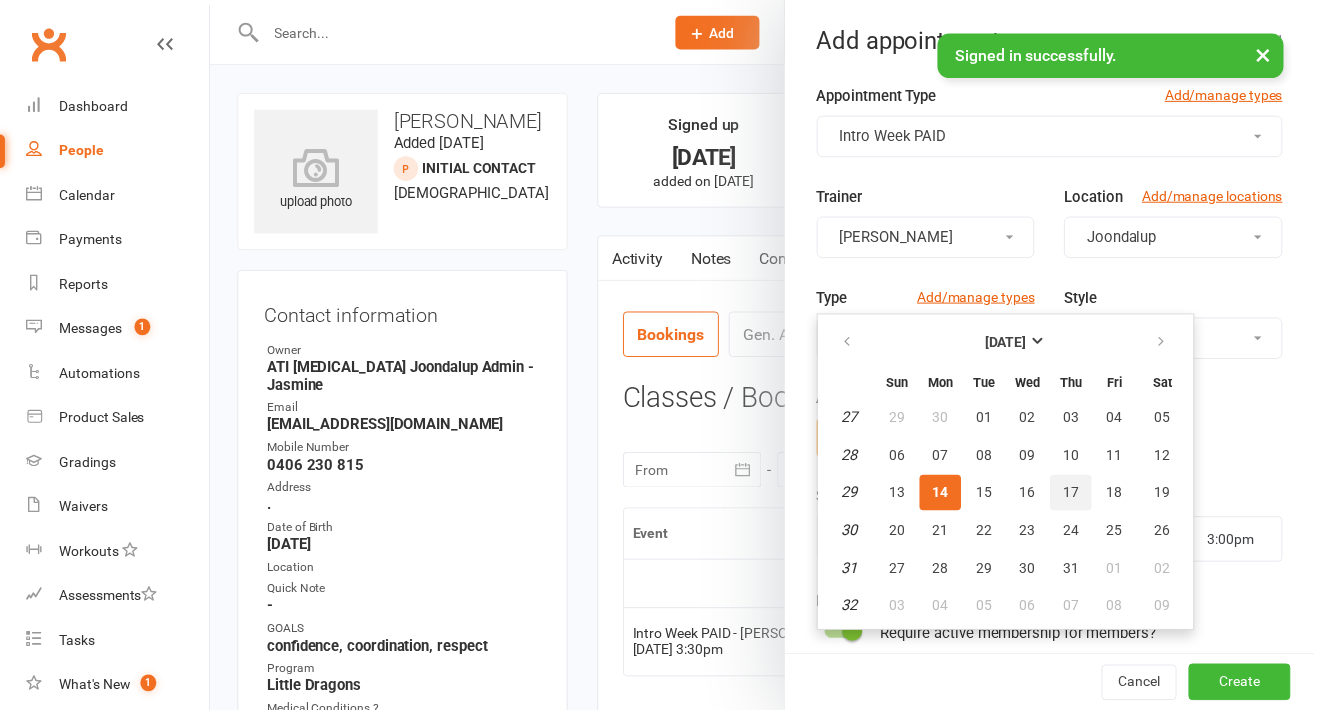 click on "17" at bounding box center [1083, 498] 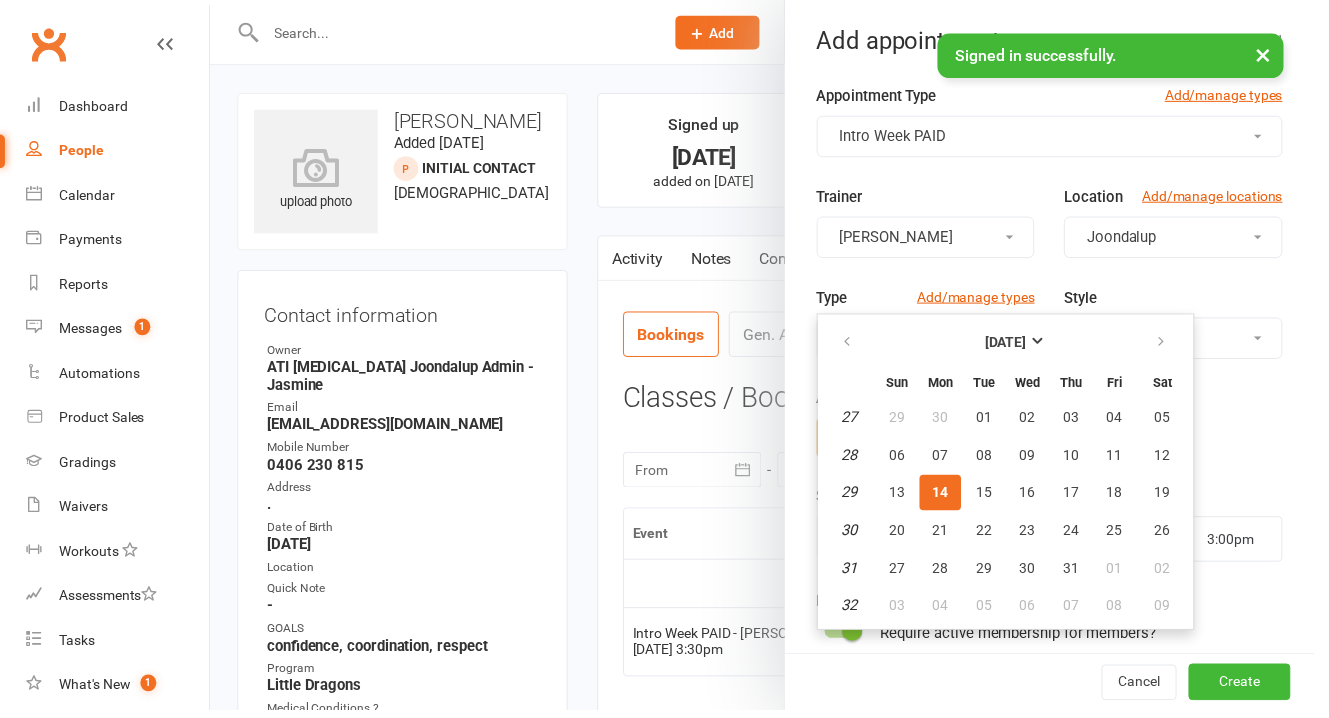 click on "Trainer
Rocco Capolingua
Location Add/manage locations
Joondalup" at bounding box center [1061, 238] 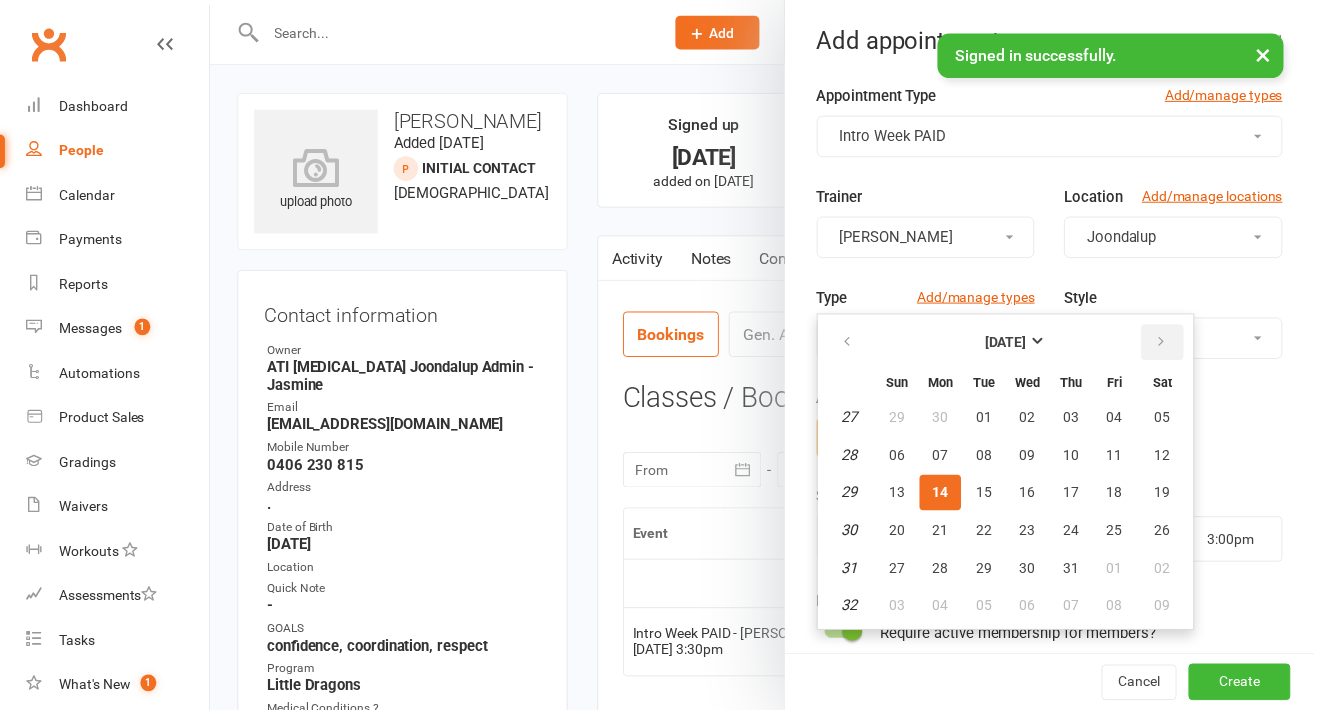 click at bounding box center (1174, 346) 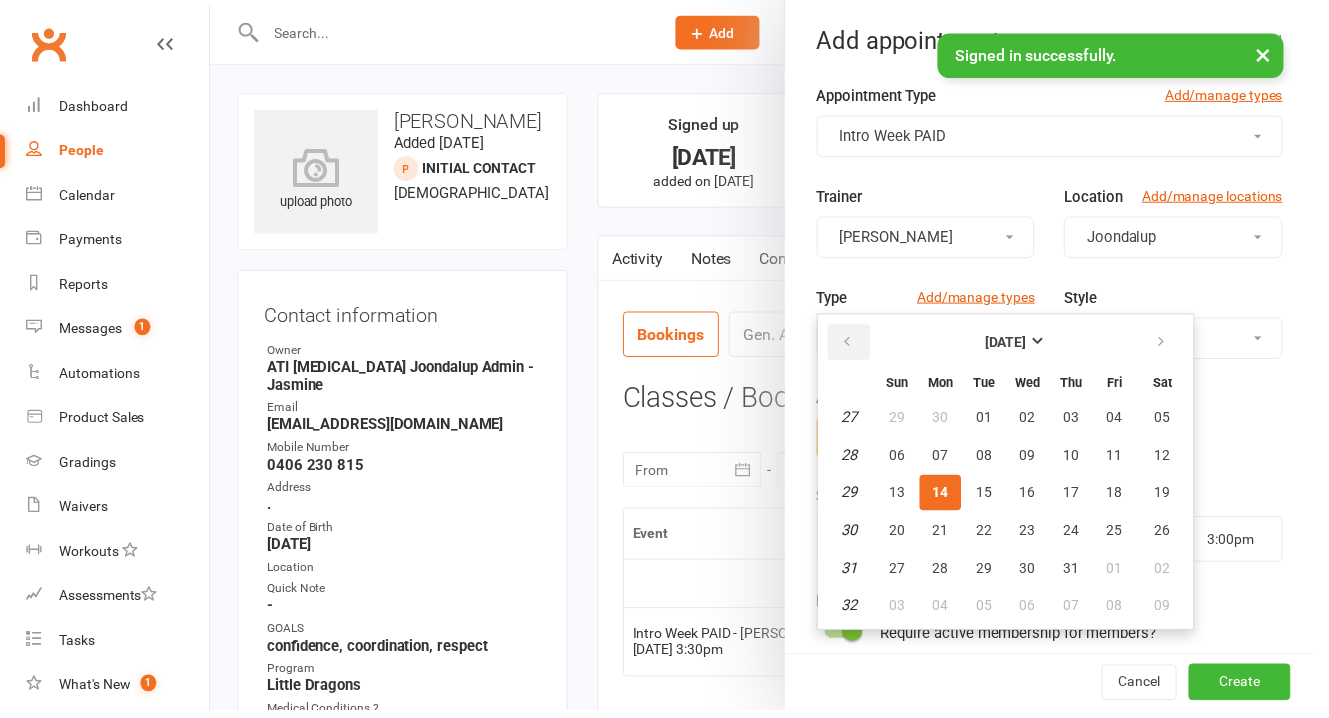 click at bounding box center (857, 346) 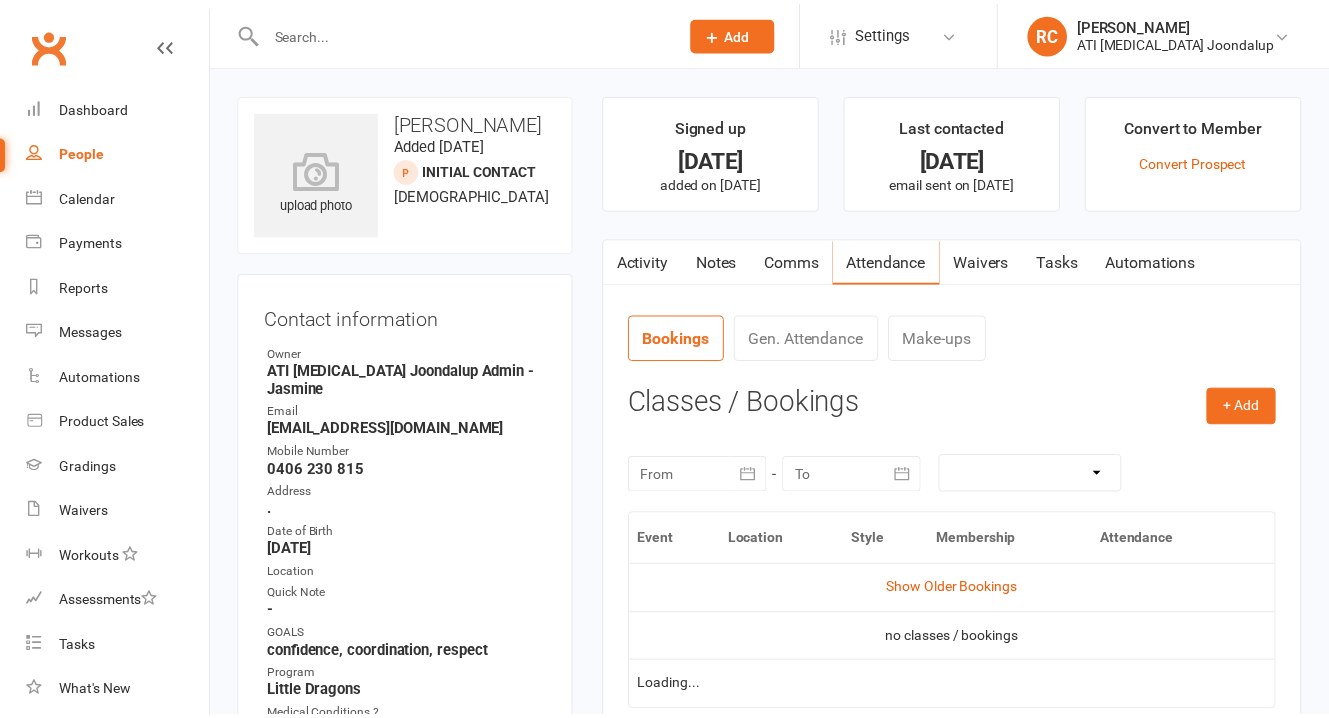 scroll, scrollTop: 0, scrollLeft: 0, axis: both 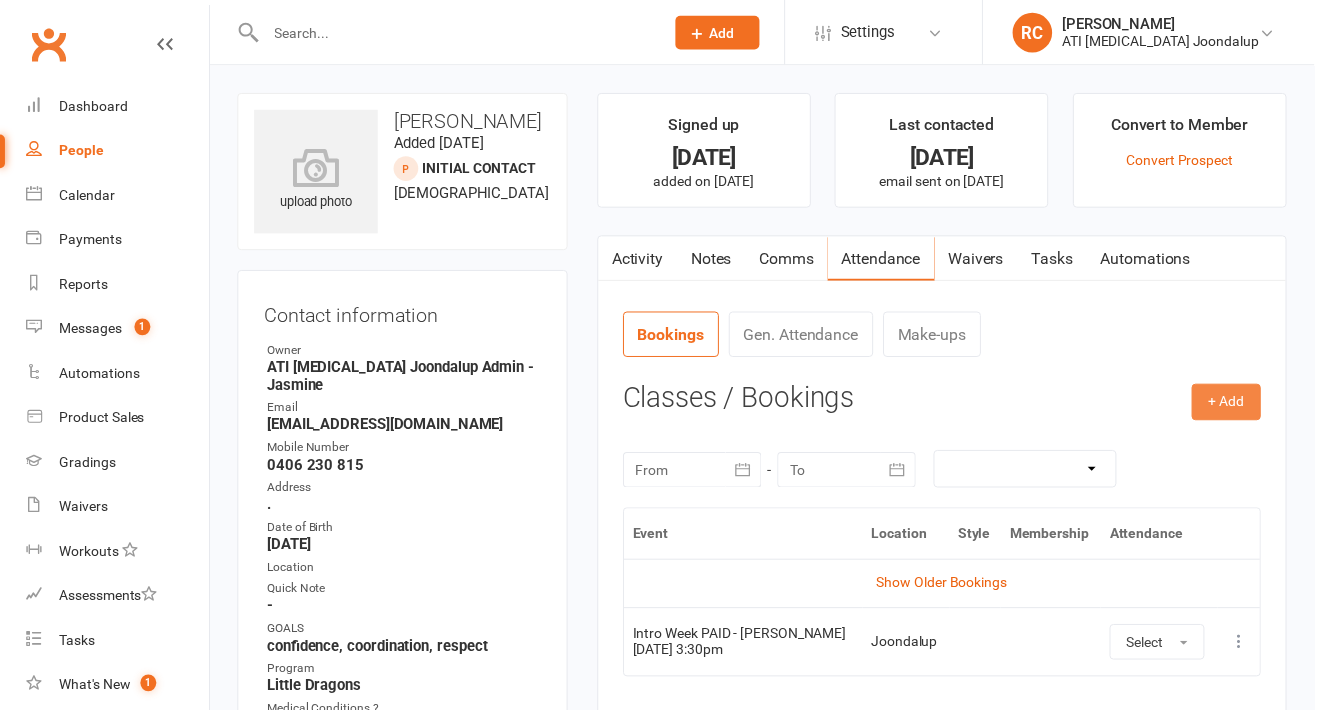 click on "+ Add" at bounding box center (1240, 406) 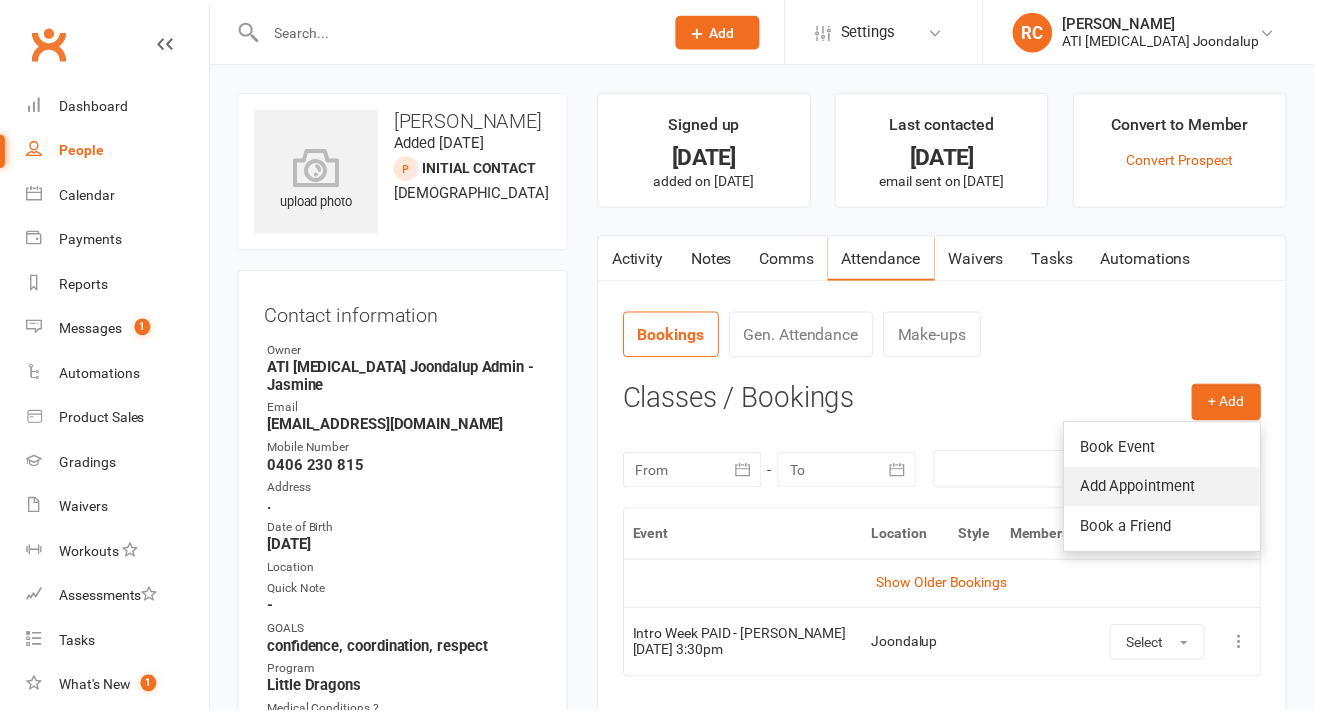 click on "Add Appointment" at bounding box center [1175, 492] 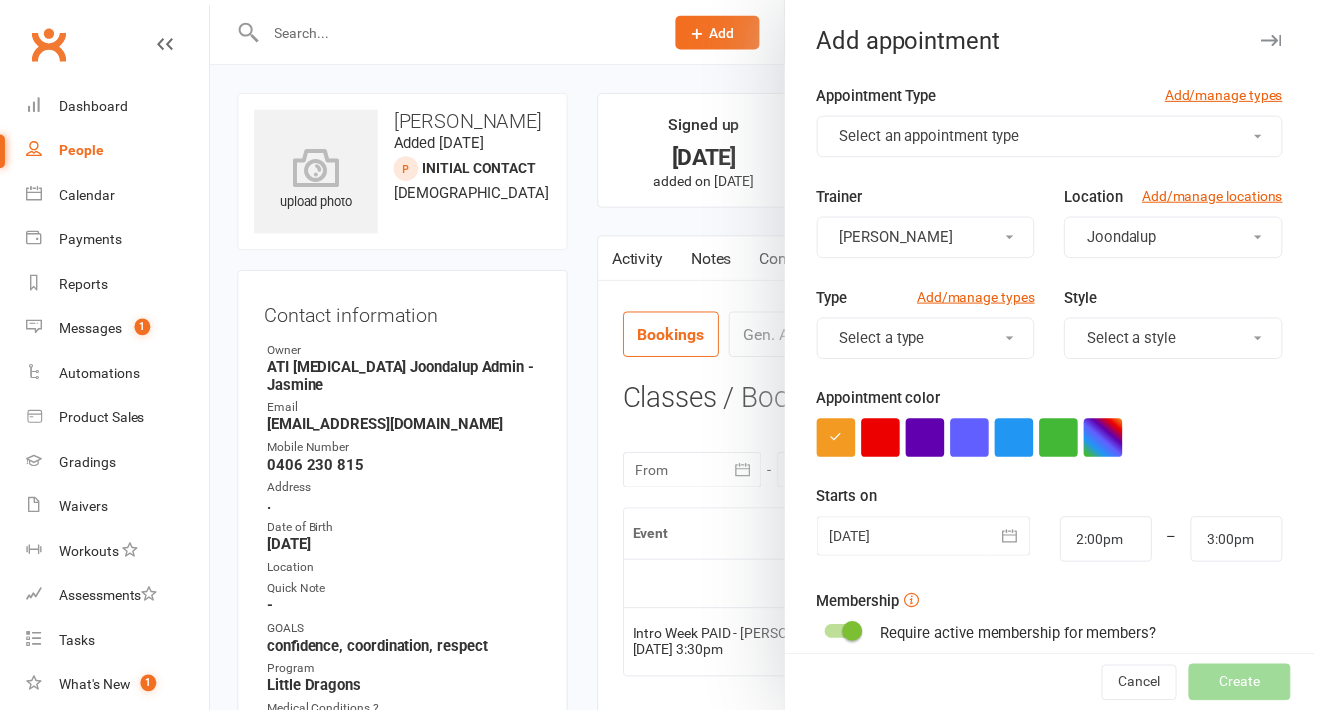 click on "Select a style" at bounding box center (1186, 342) 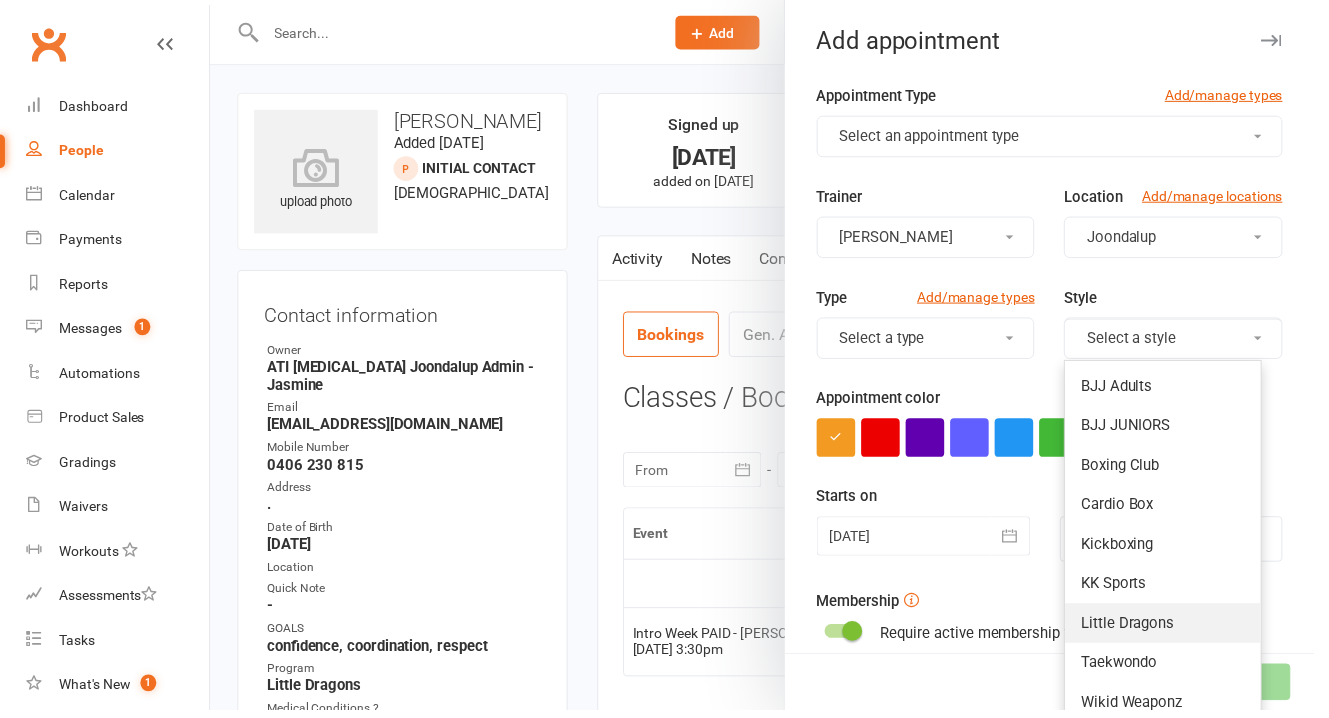 click on "Little Dragons" at bounding box center (1140, 630) 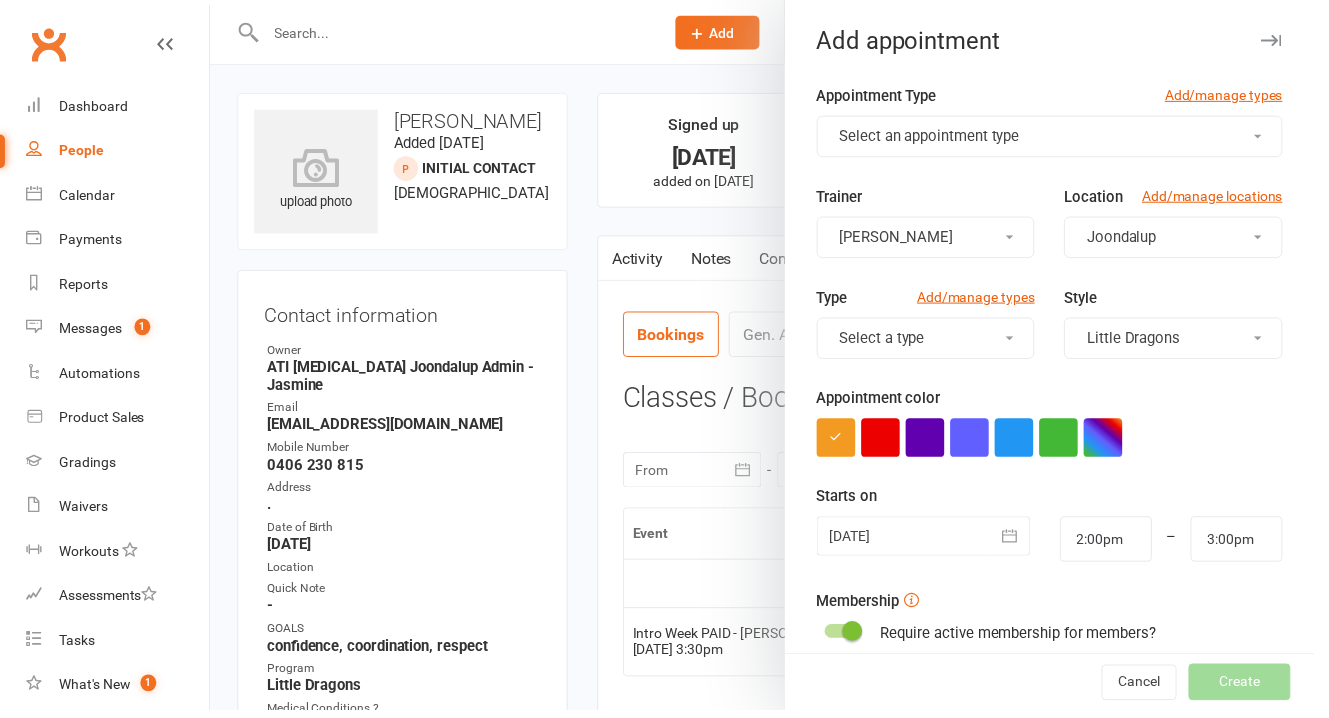 click at bounding box center [934, 542] 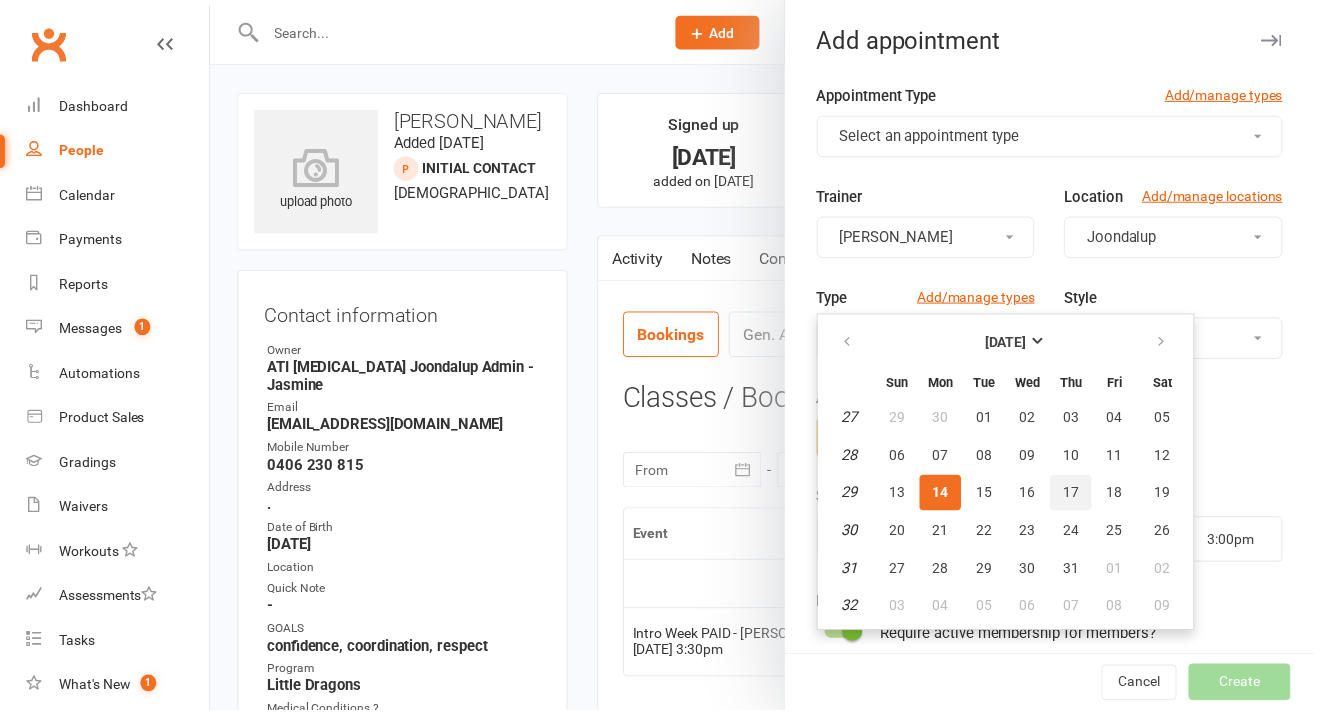 click on "17" at bounding box center (1083, 498) 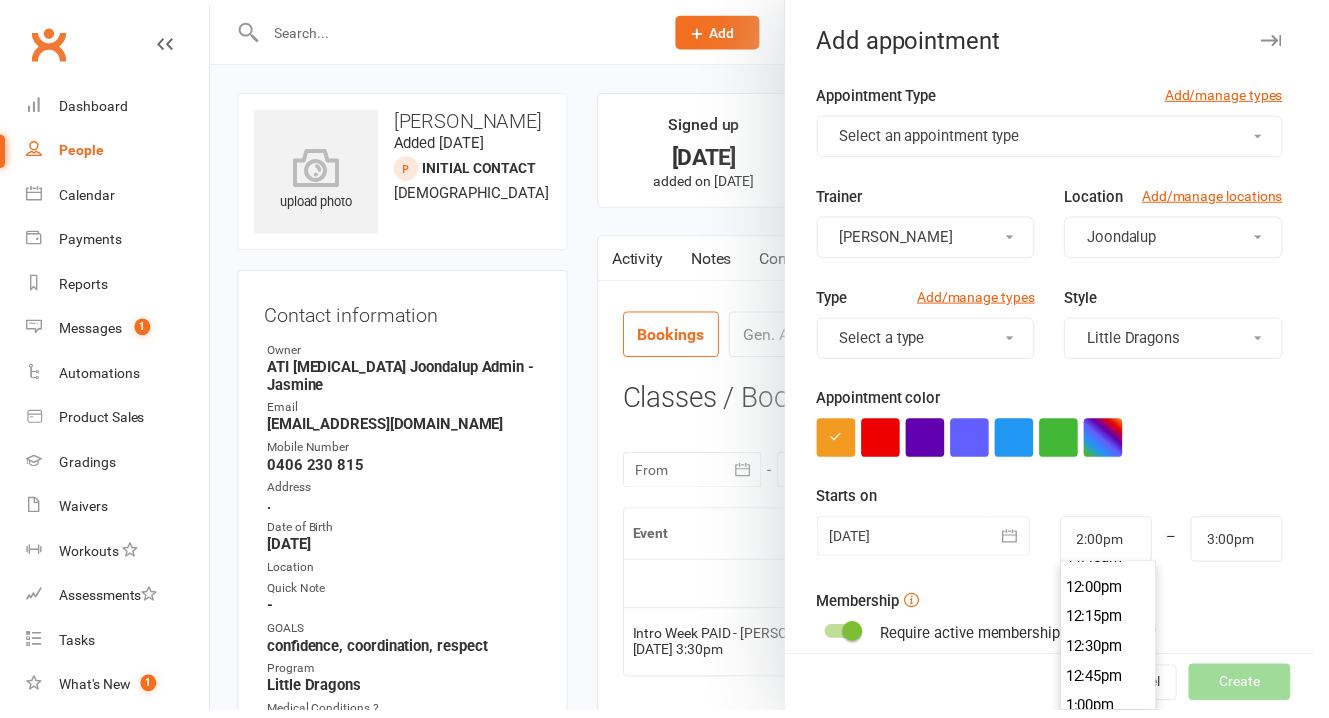 scroll, scrollTop: 1504, scrollLeft: 0, axis: vertical 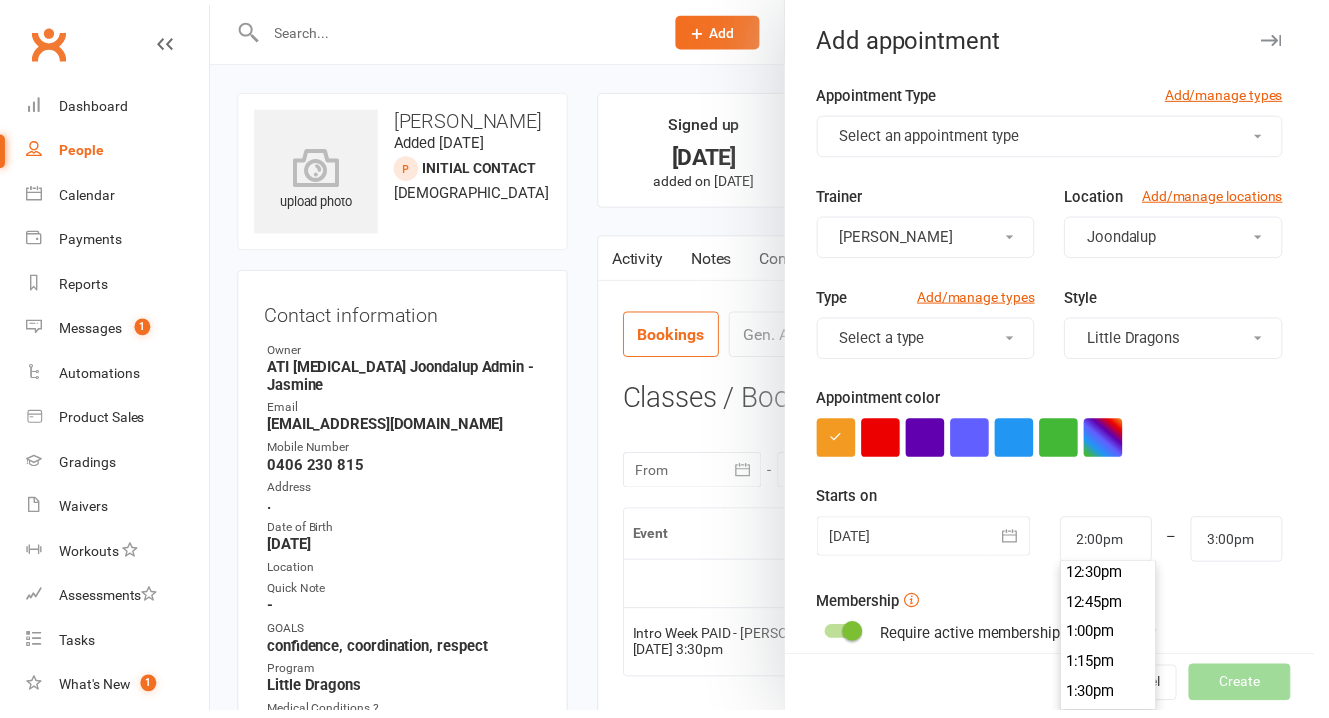type on "3:30pm" 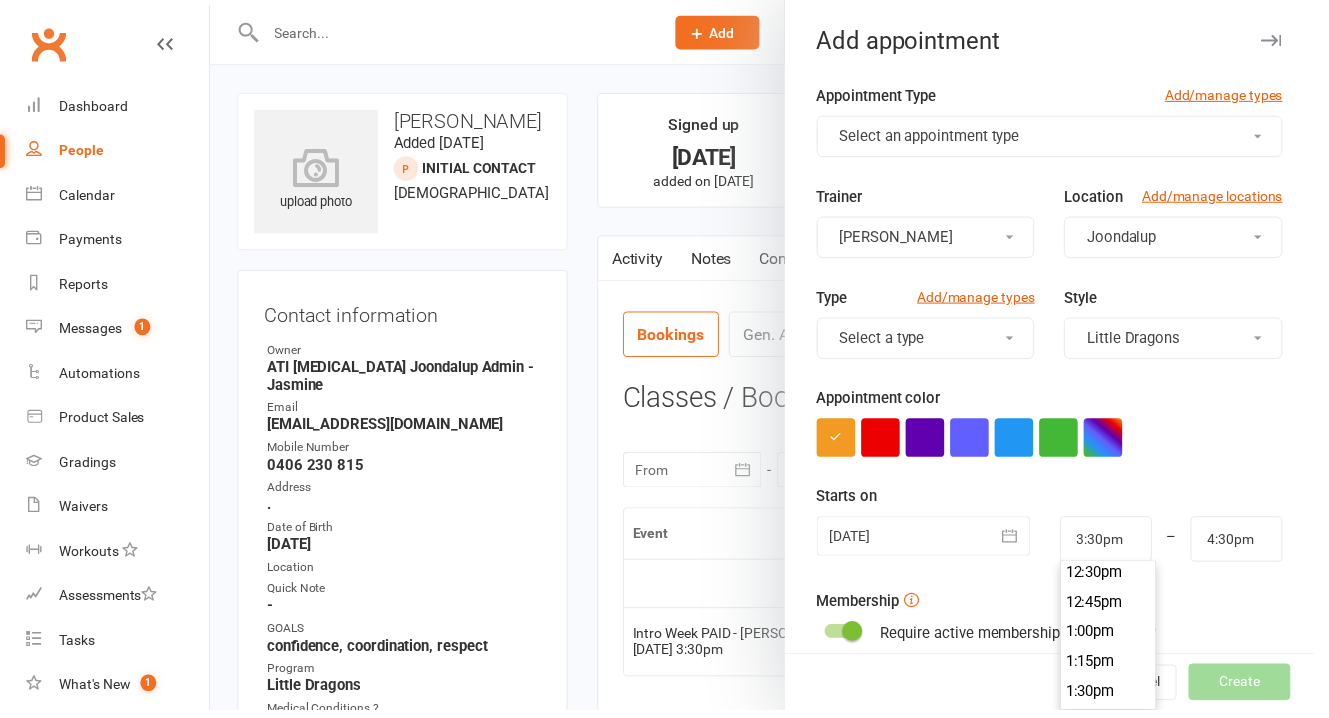 click on "3:30pm" at bounding box center (1121, 939) 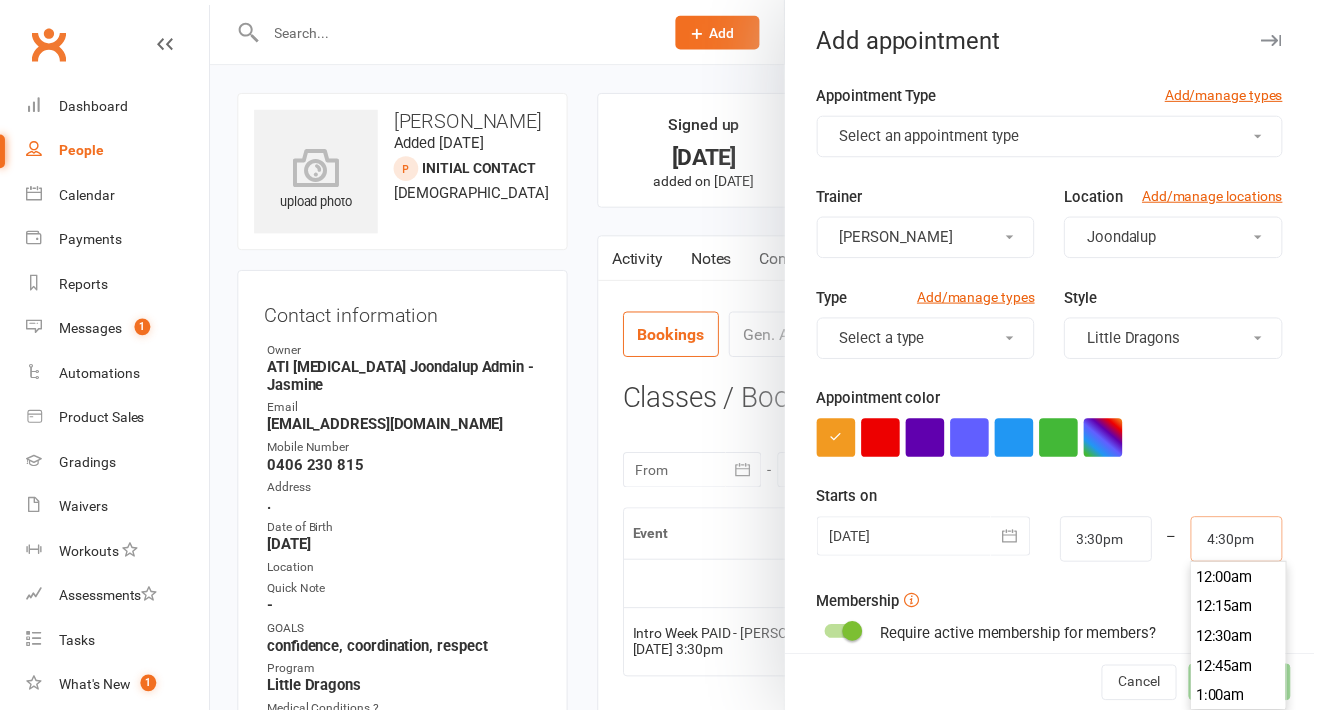 click on "4:30pm" at bounding box center [1250, 545] 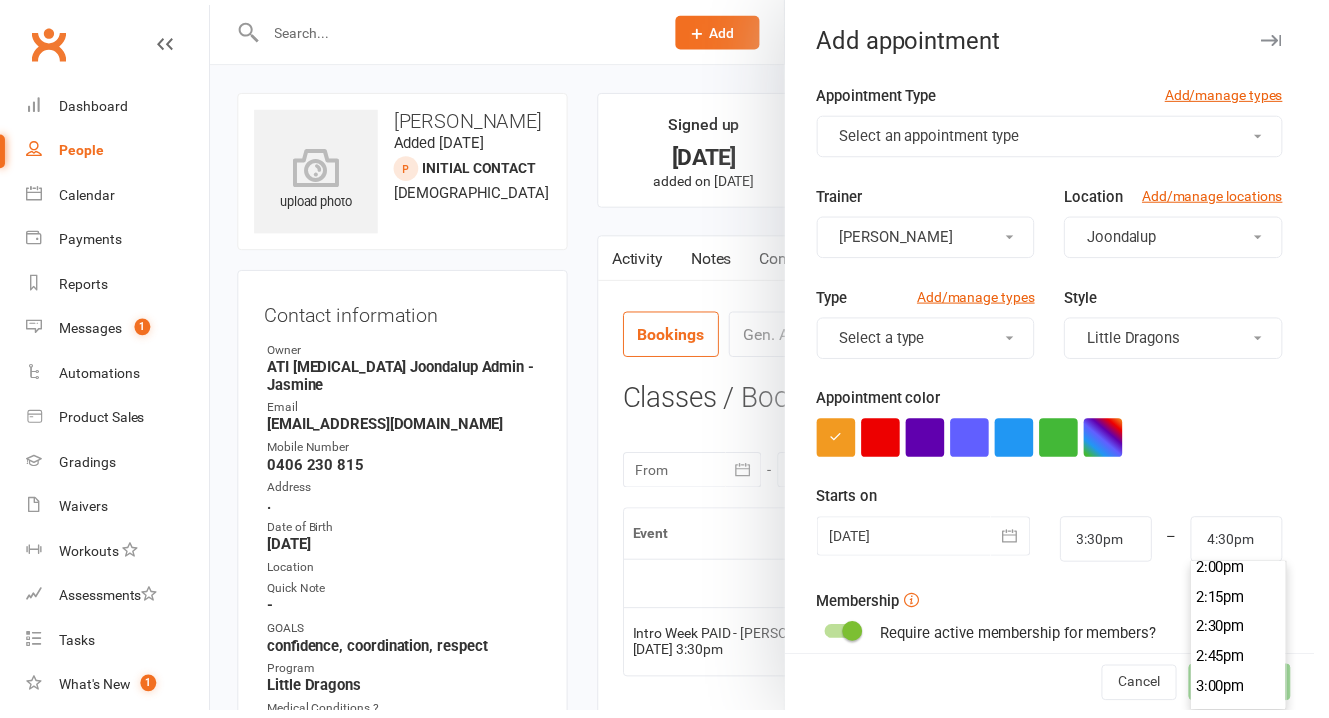 scroll, scrollTop: 1669, scrollLeft: 0, axis: vertical 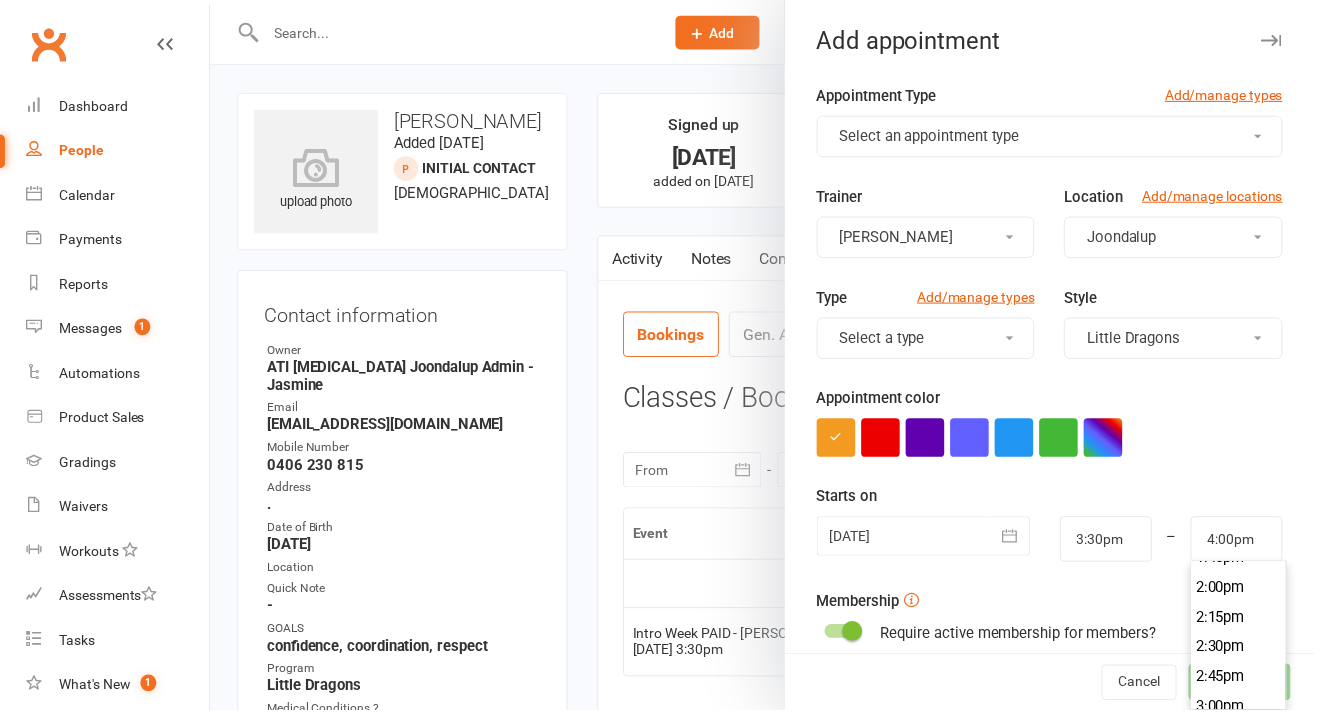 click on "4:00pm" at bounding box center [1253, 834] 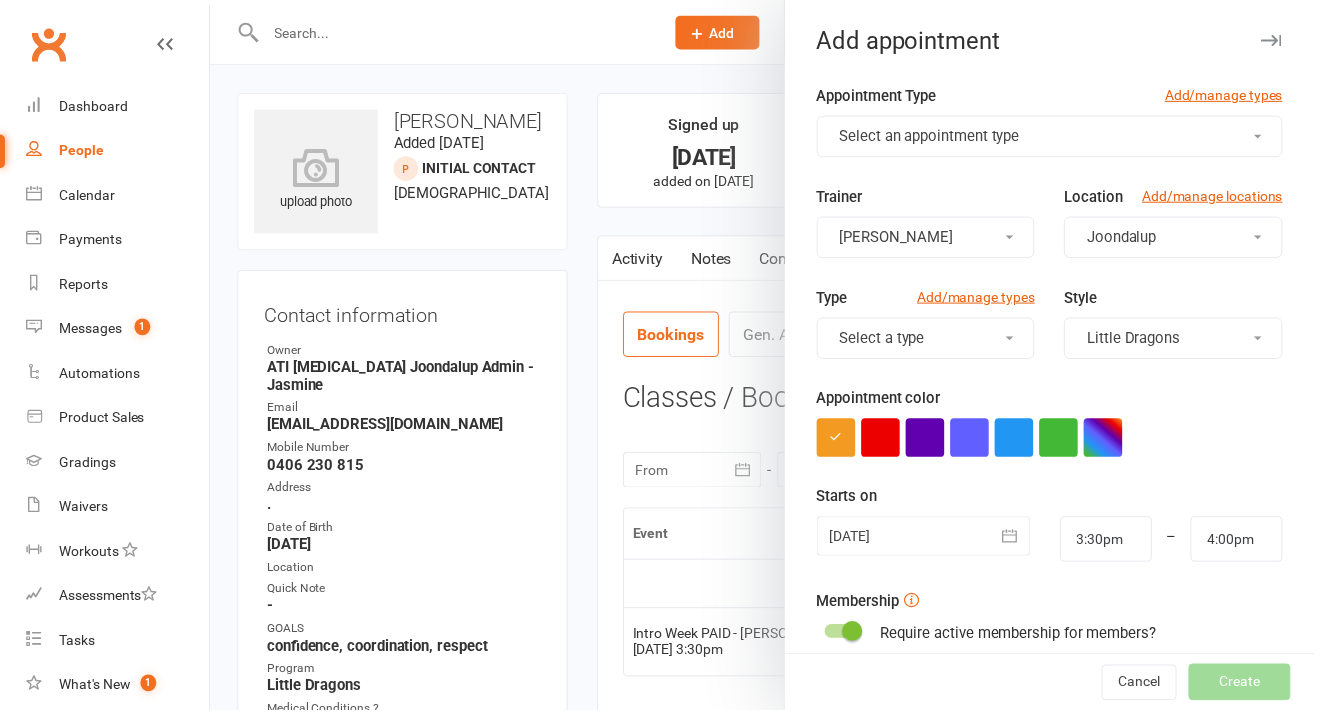 click on "Select an appointment type" at bounding box center [940, 138] 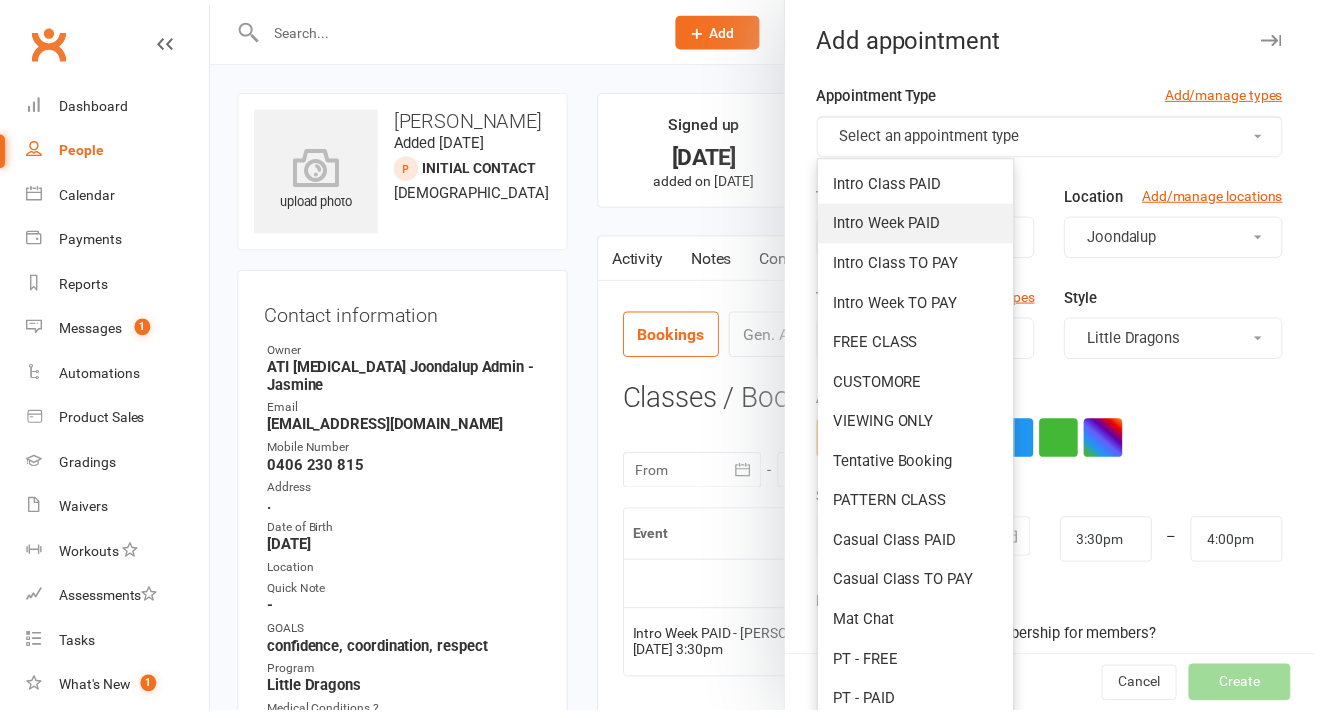 click on "Intro Week PAID" at bounding box center [926, 226] 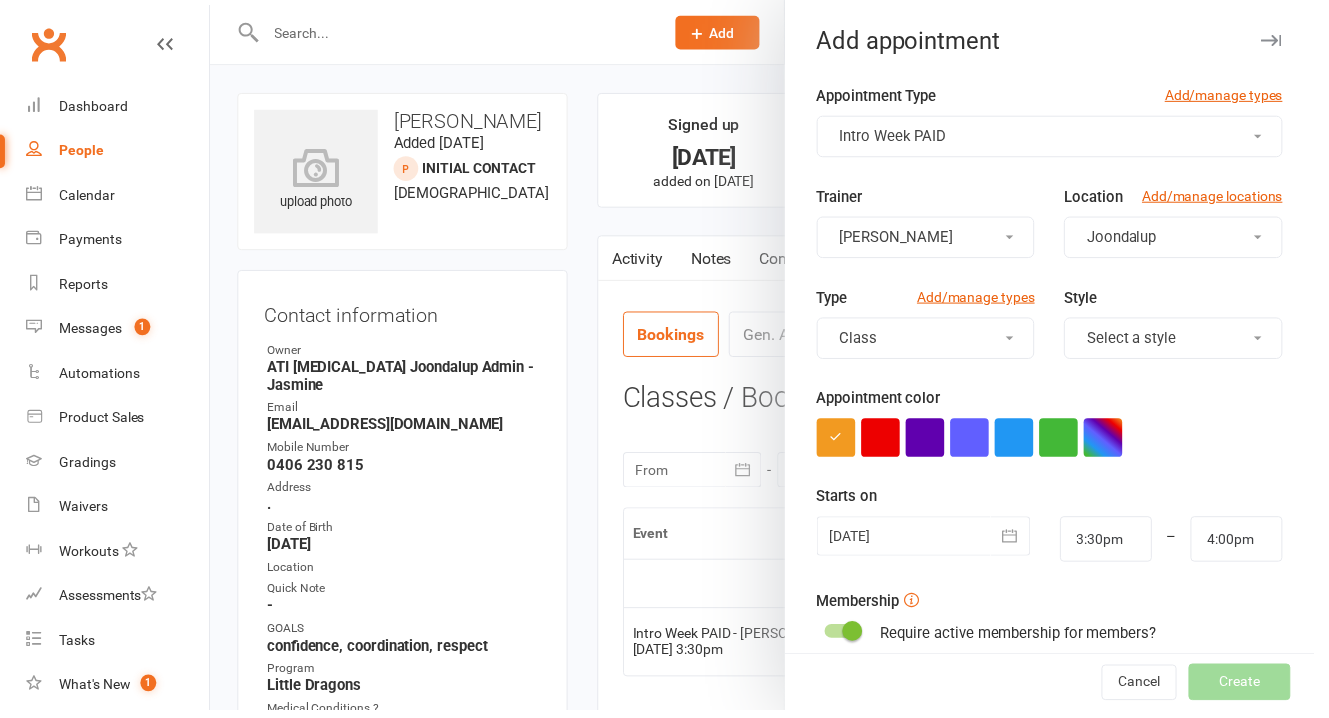 type on "4:30pm" 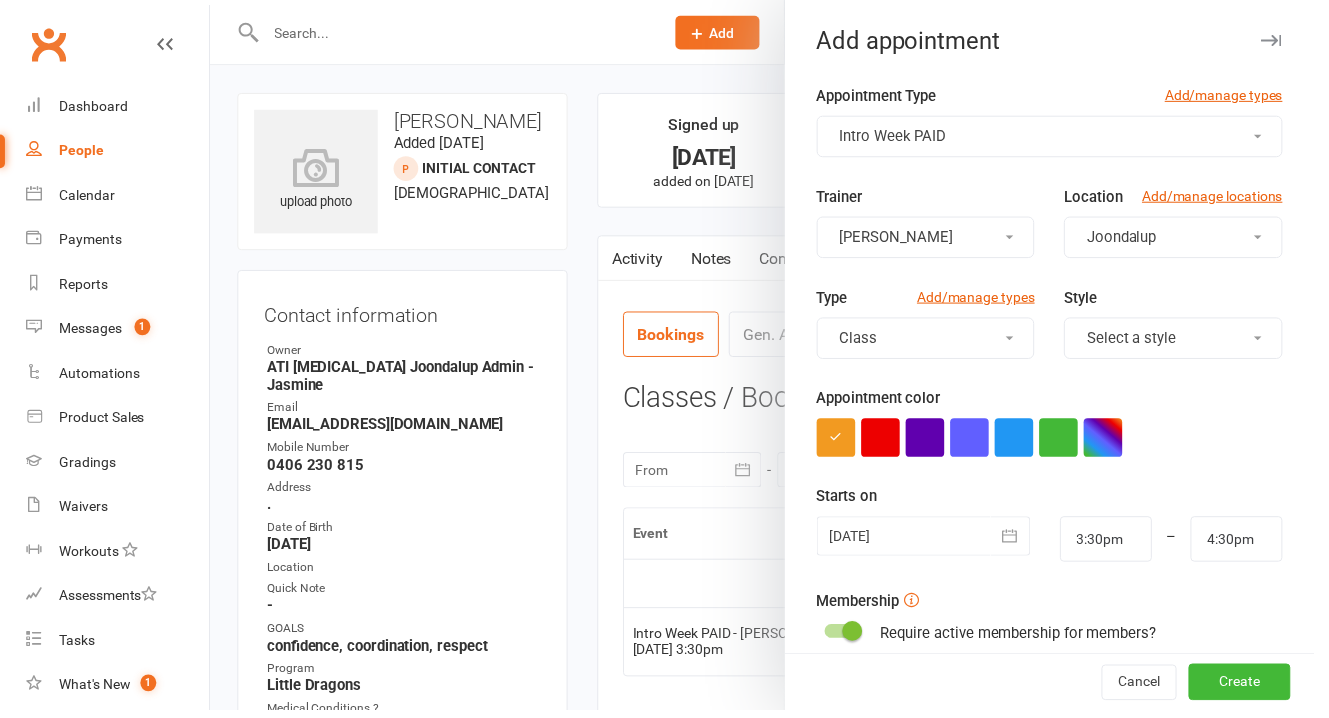 scroll, scrollTop: 289, scrollLeft: 0, axis: vertical 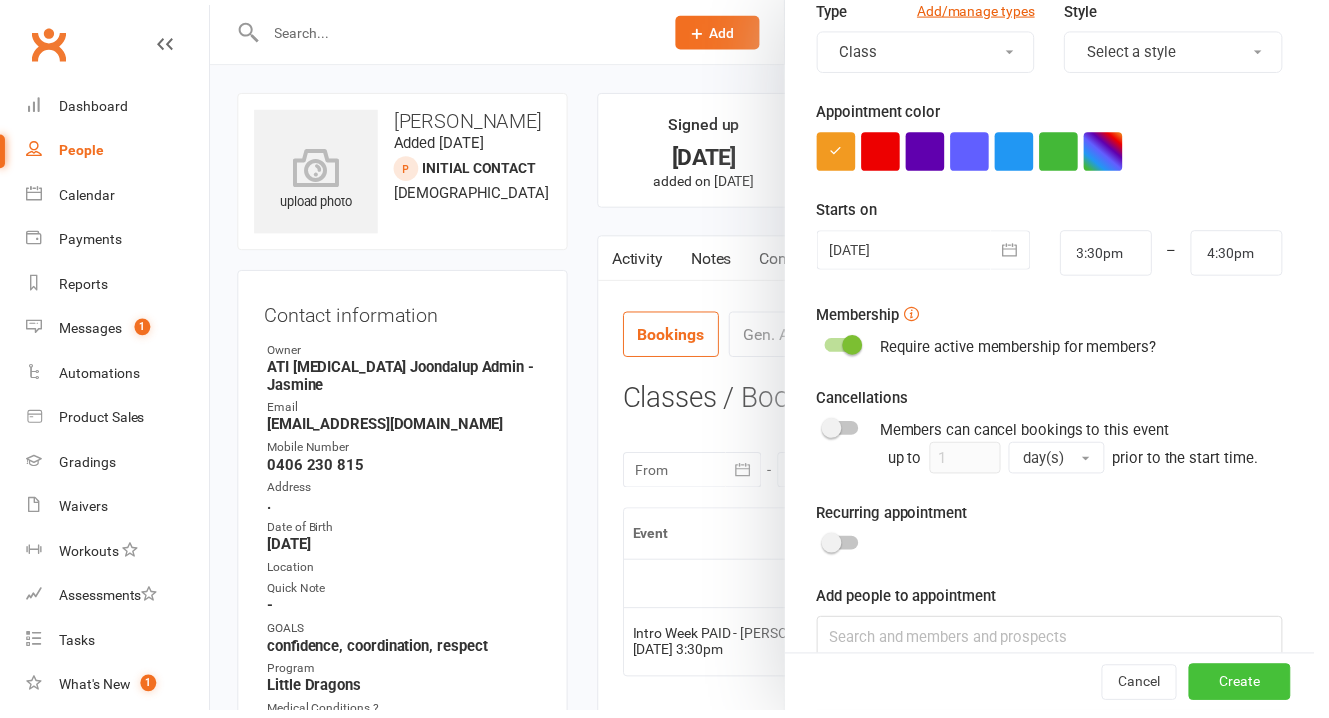 click on "Create" at bounding box center [1253, 690] 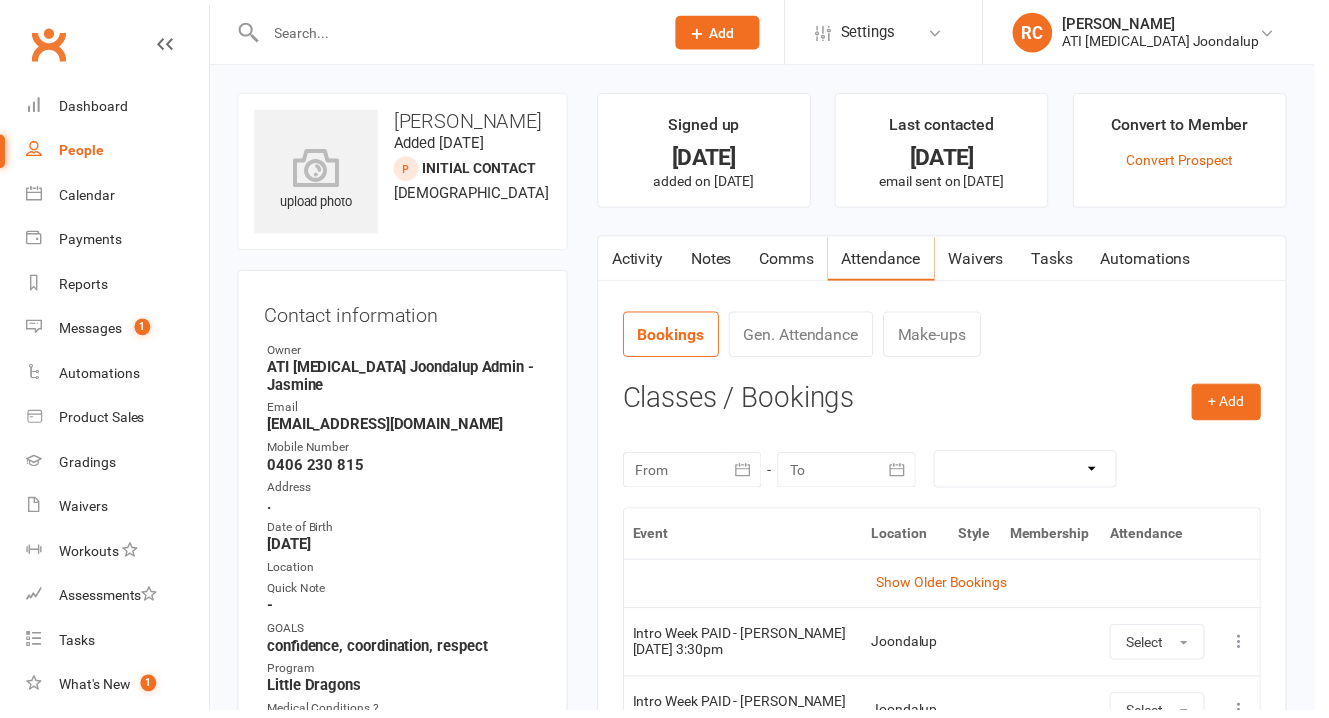 click on "Notes" at bounding box center [719, 262] 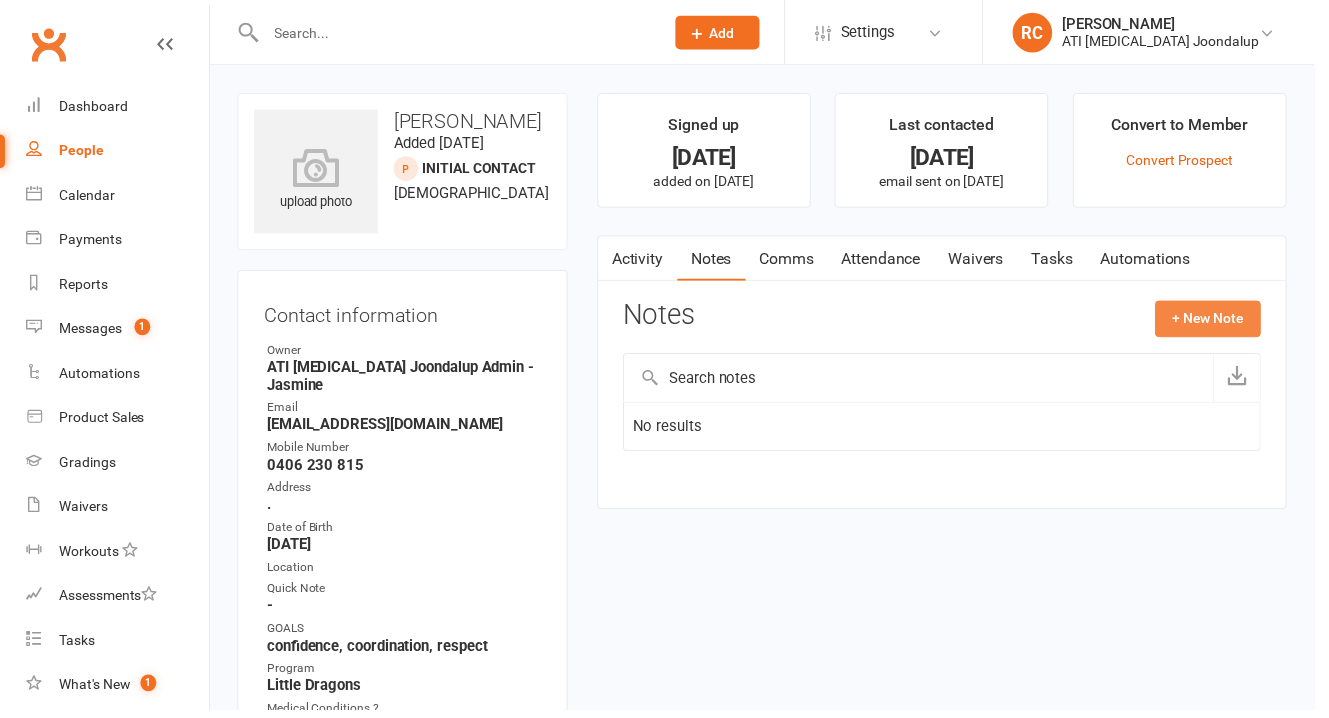 click on "+ New Note" at bounding box center [1221, 322] 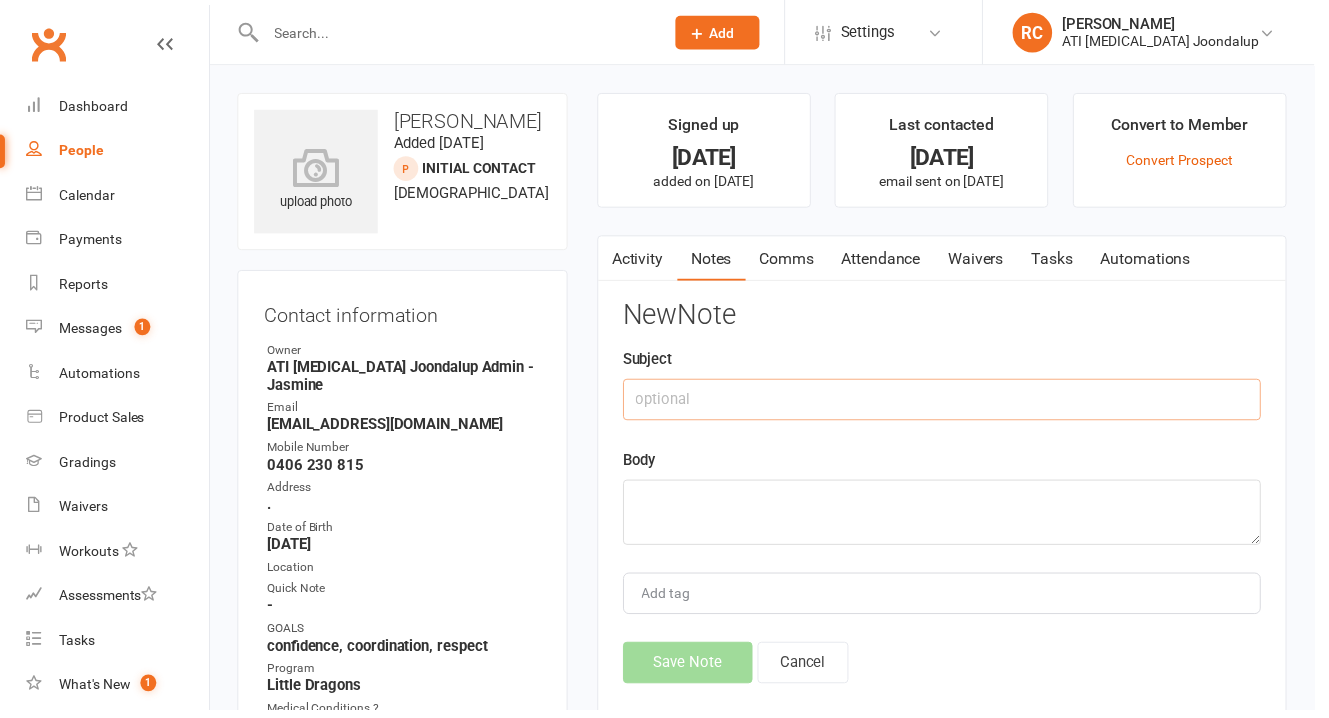 click at bounding box center [952, 404] 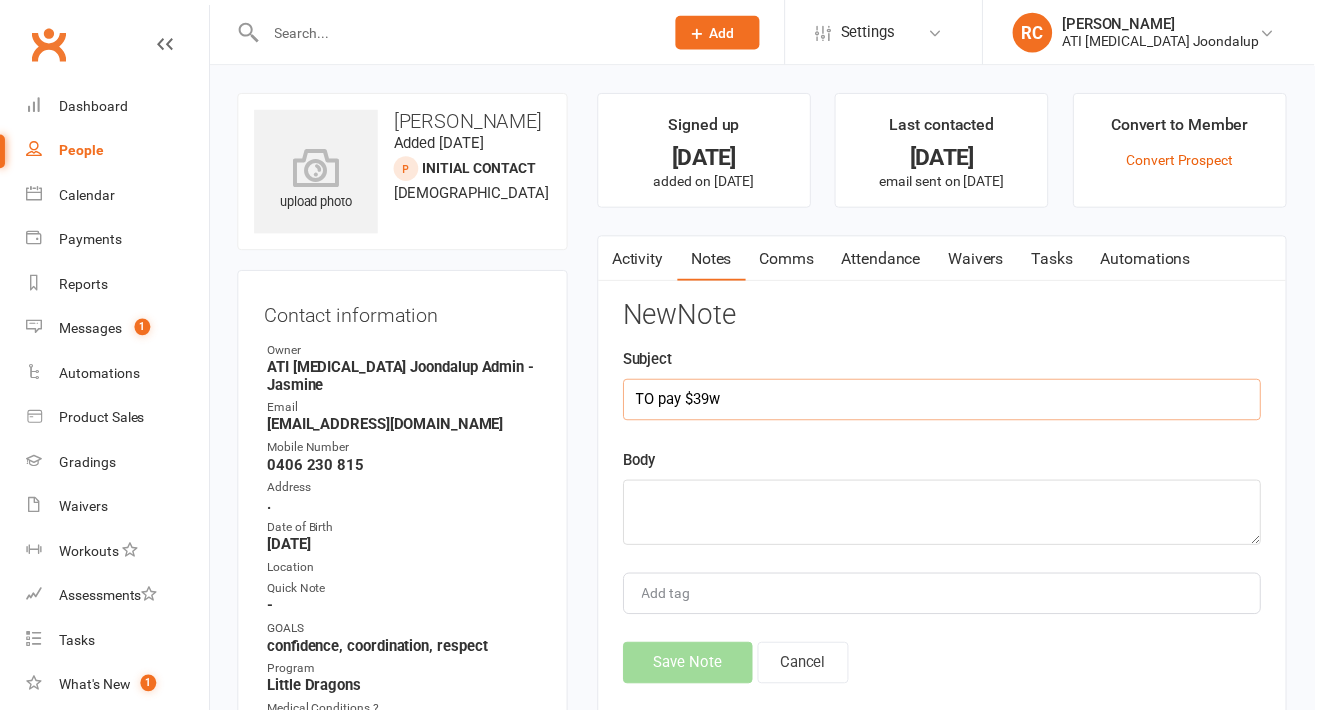 type on "TO pay $39" 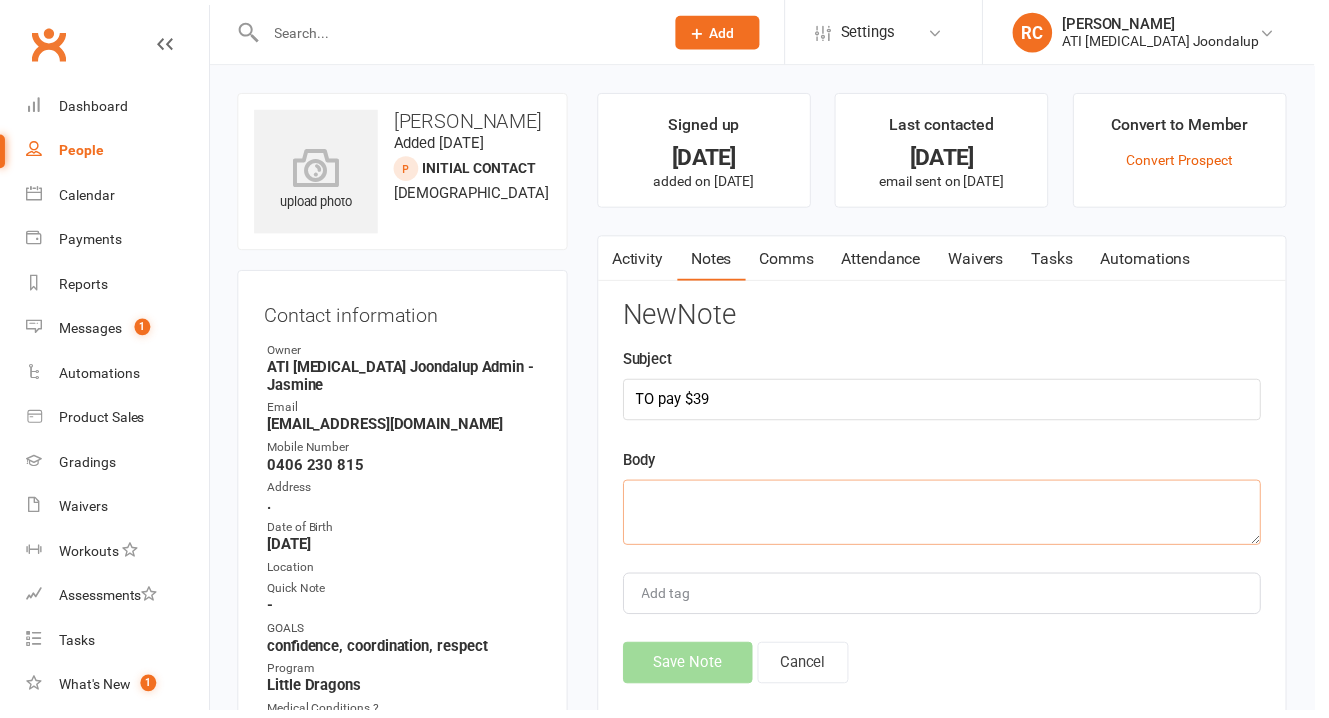 type on "i" 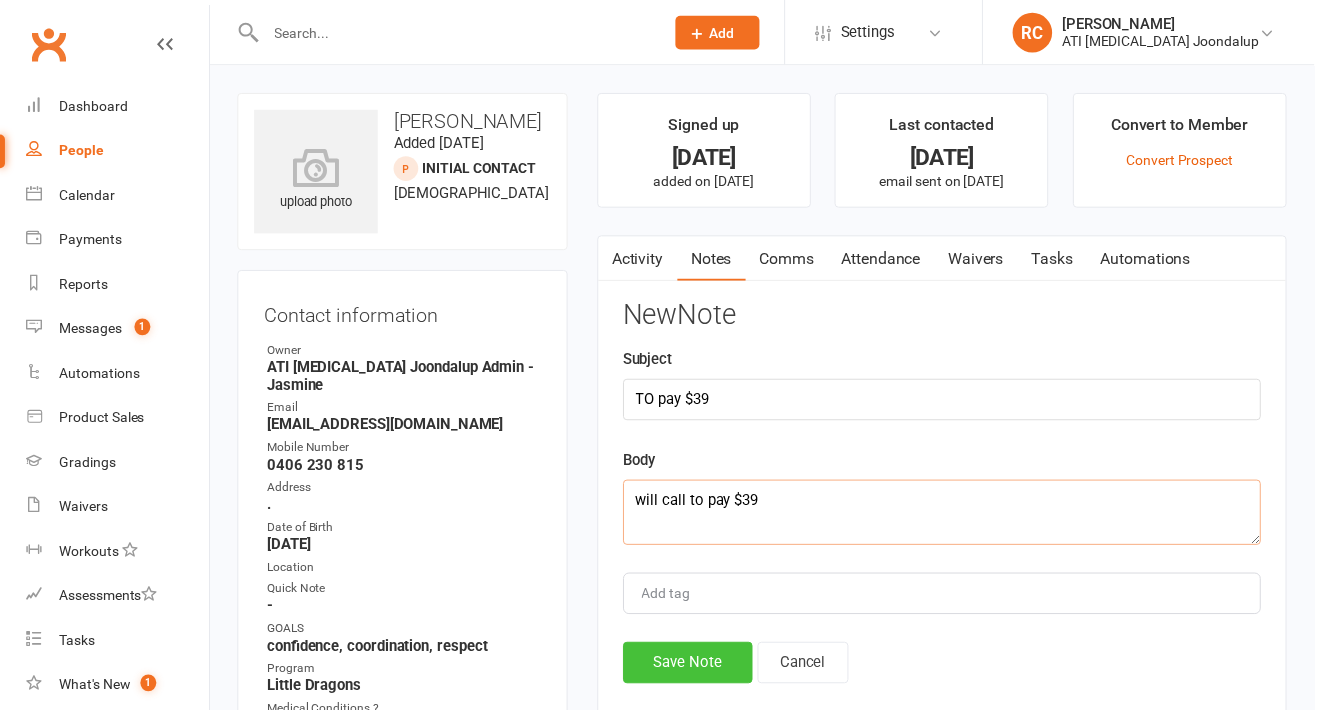 type on "will call to pay $39" 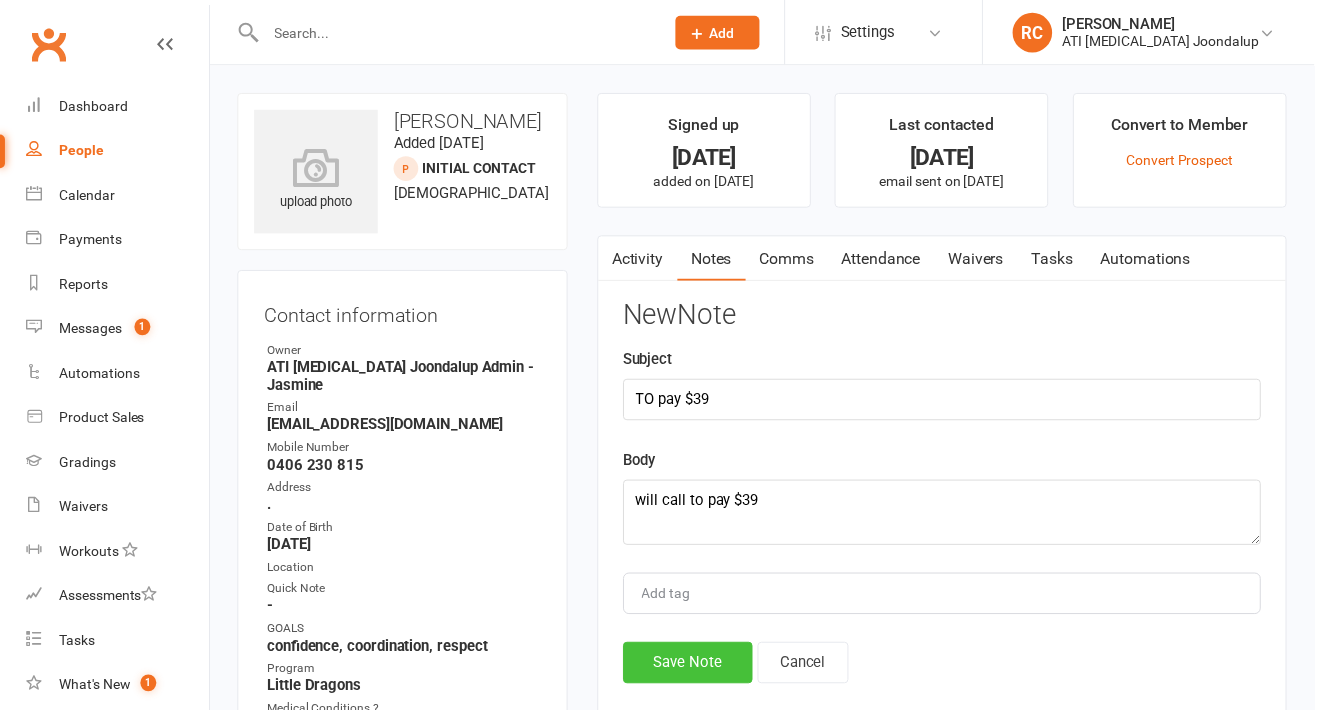 click on "Save Note" at bounding box center [695, 670] 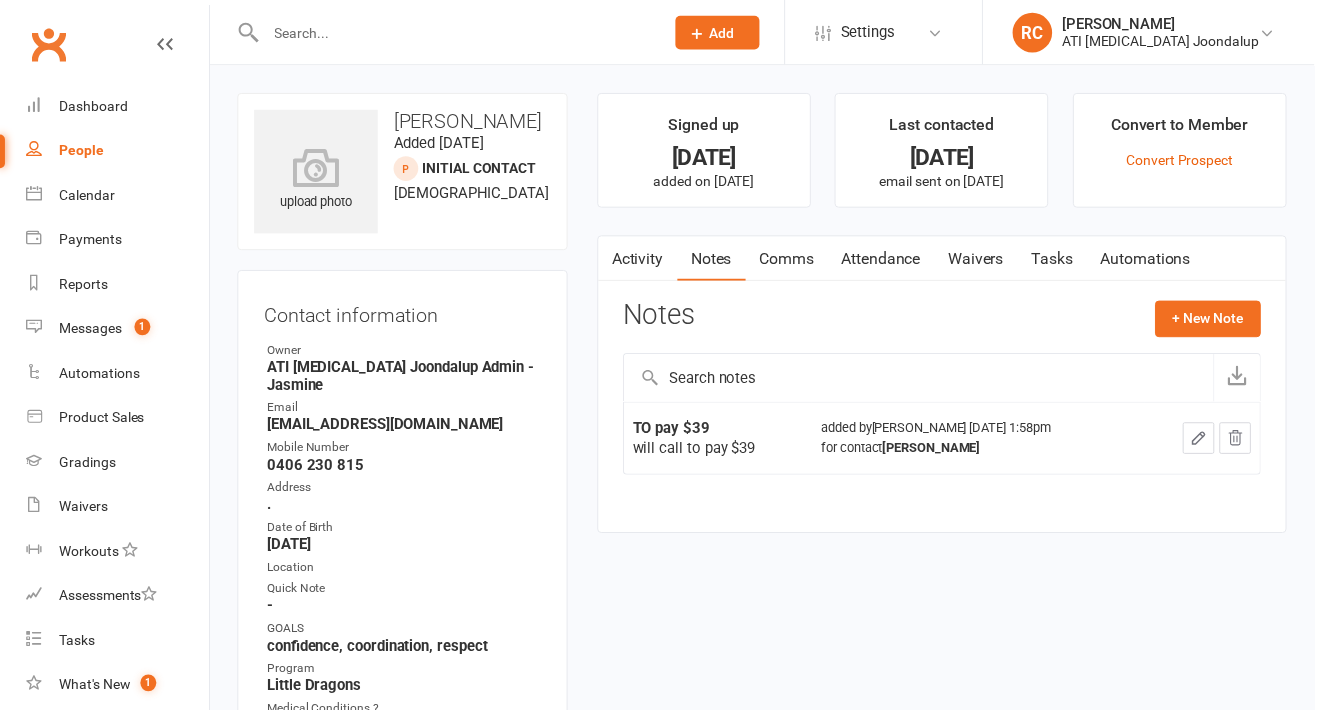click on "People" at bounding box center (82, 152) 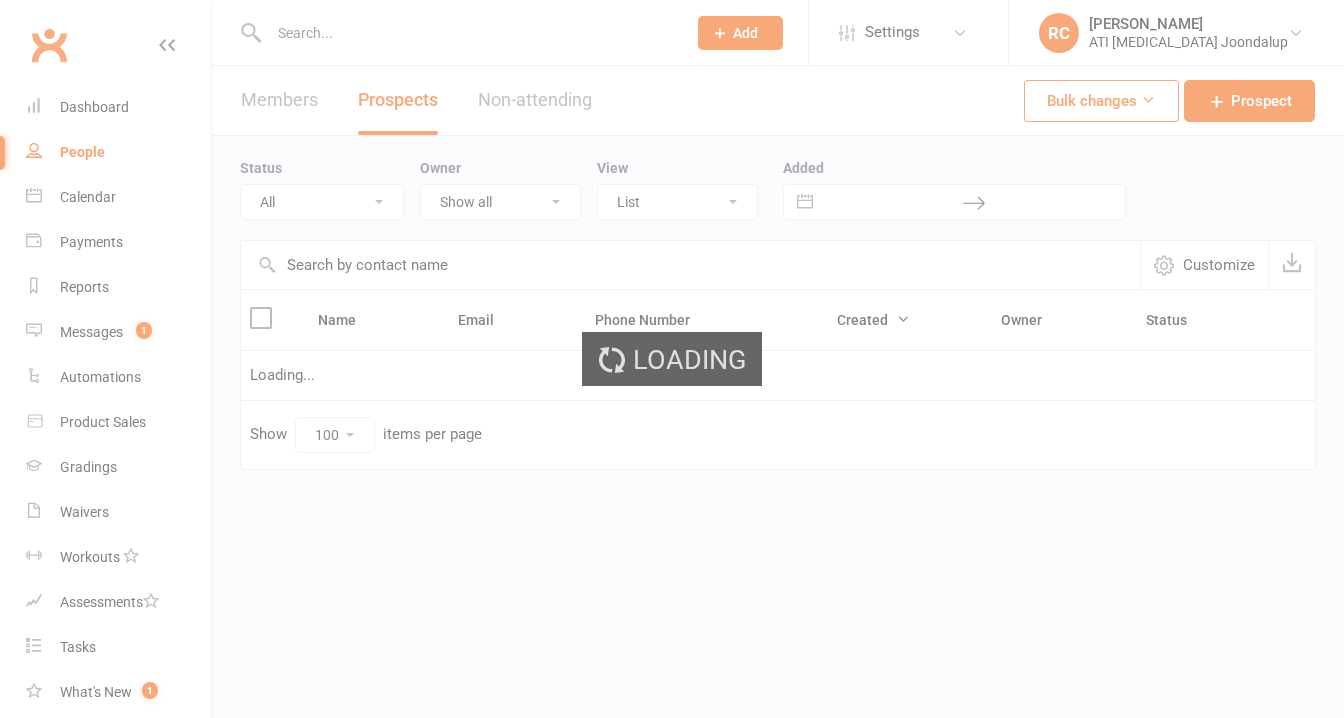 select on "Initial Contact" 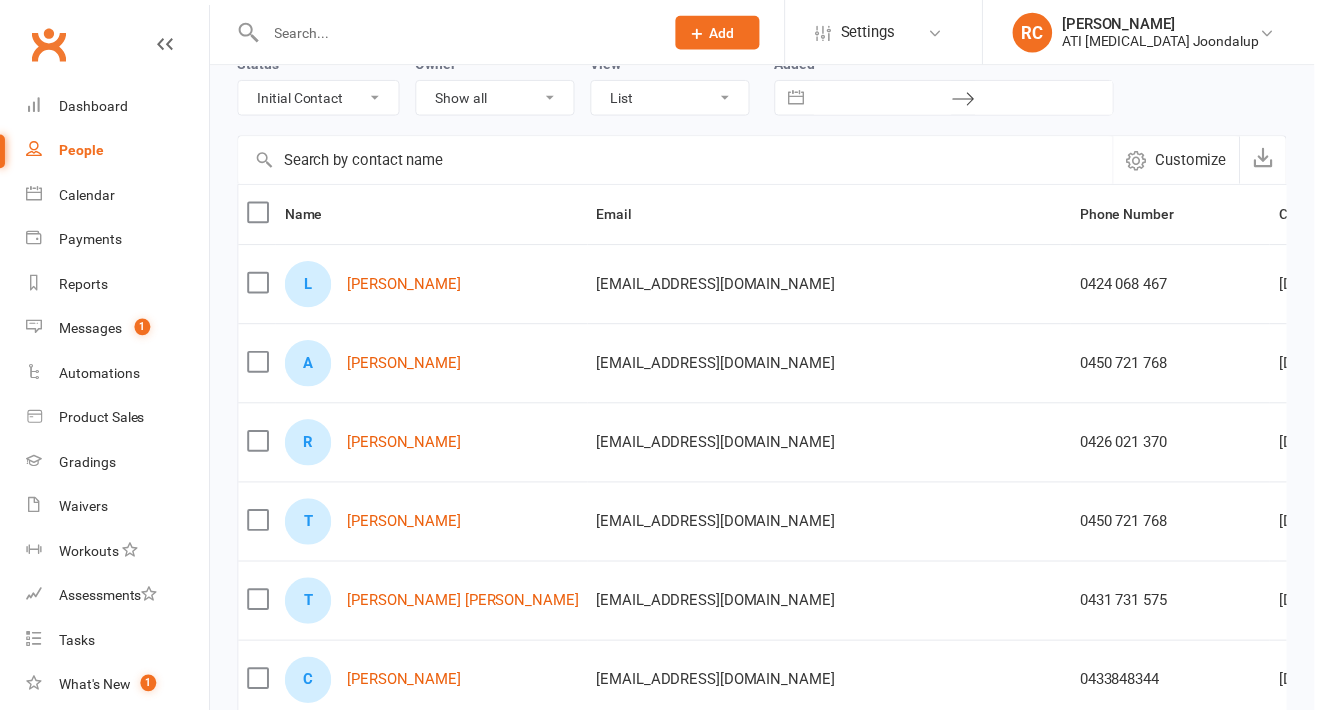 scroll, scrollTop: 0, scrollLeft: 0, axis: both 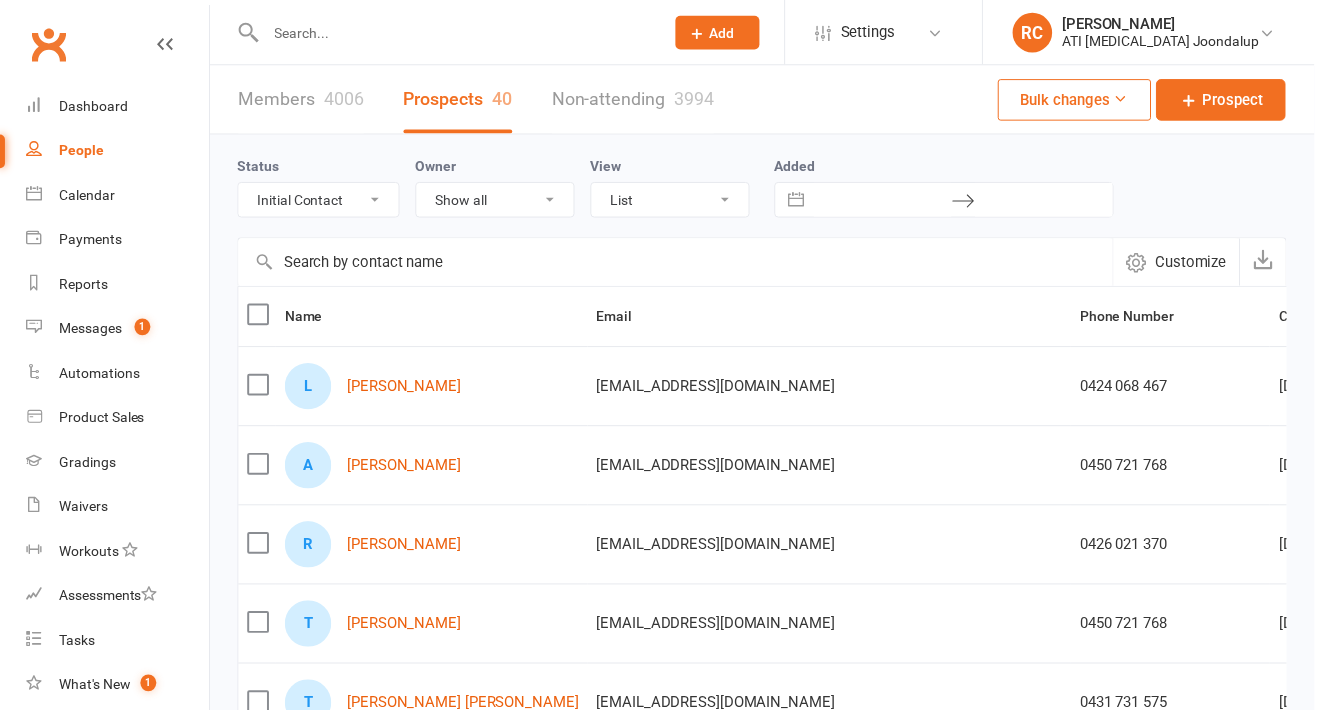 click at bounding box center [683, 265] 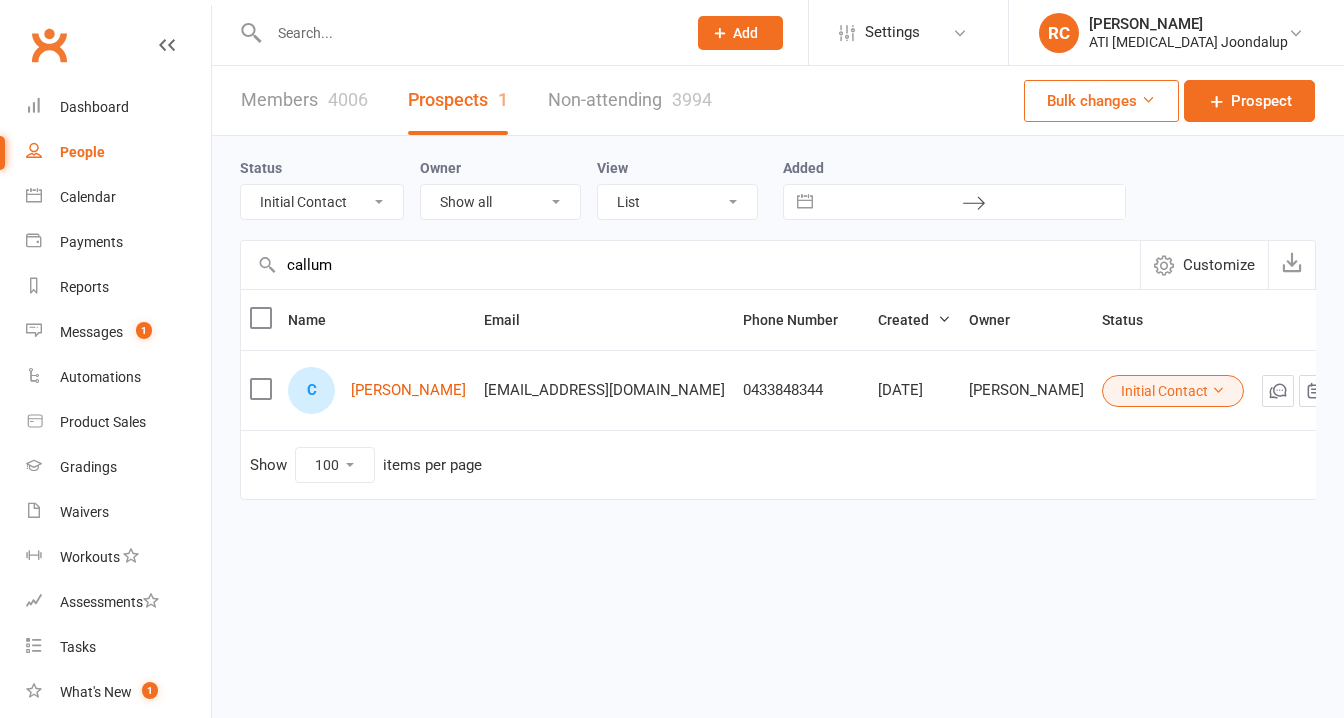 type on "callum" 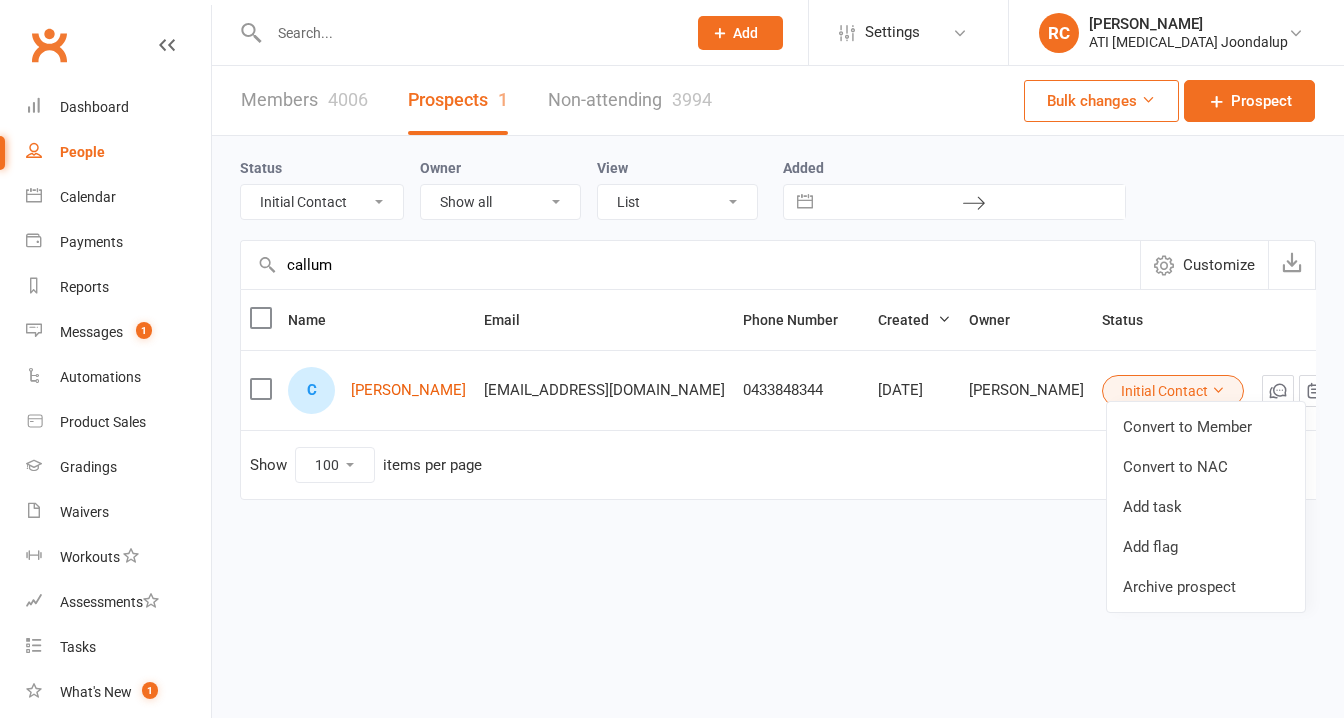 click on "[EMAIL_ADDRESS][DOMAIN_NAME]" at bounding box center (604, 390) 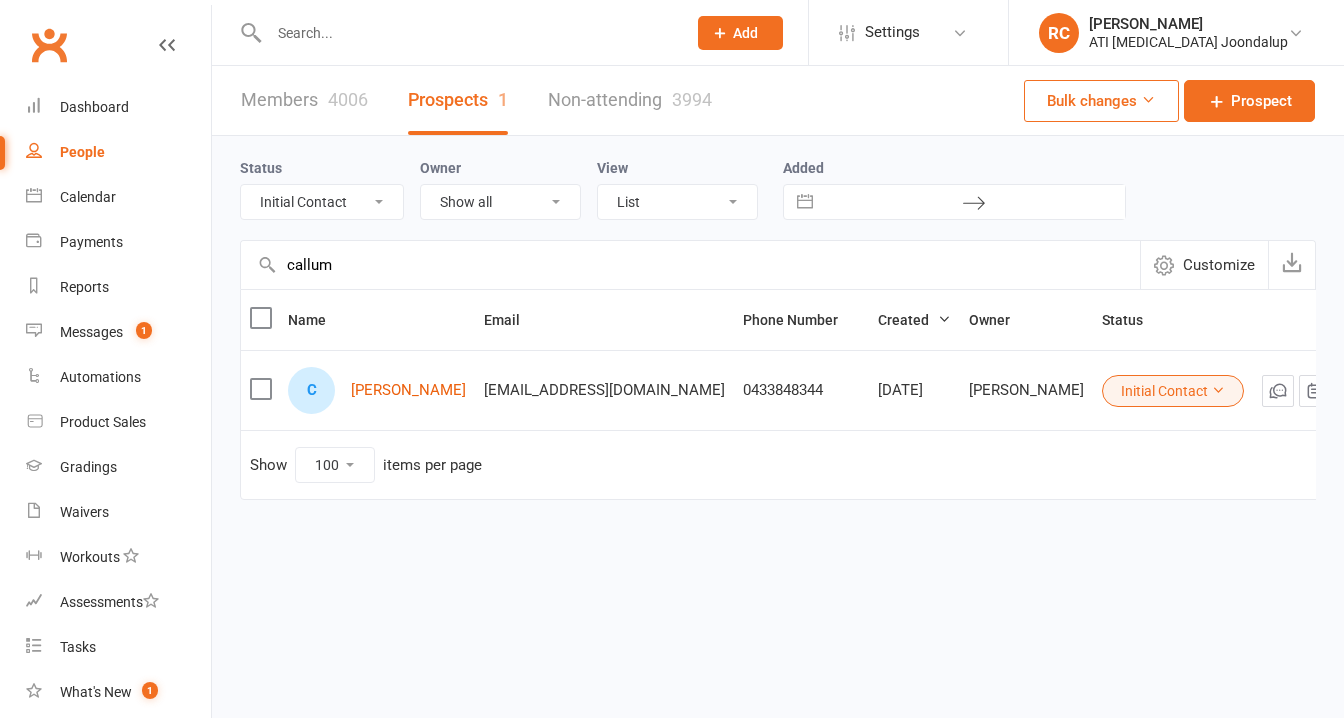 click on "Initial Contact" at bounding box center [1173, 391] 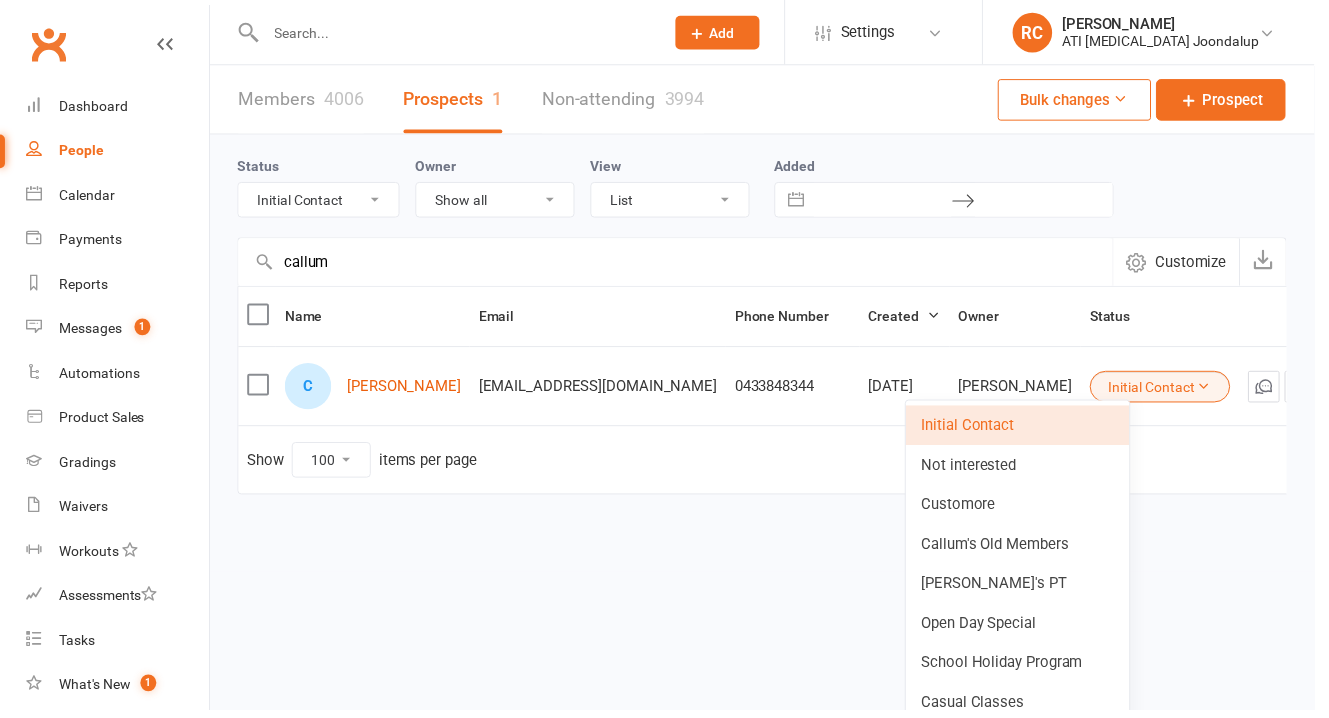 click at bounding box center (1348, 391) 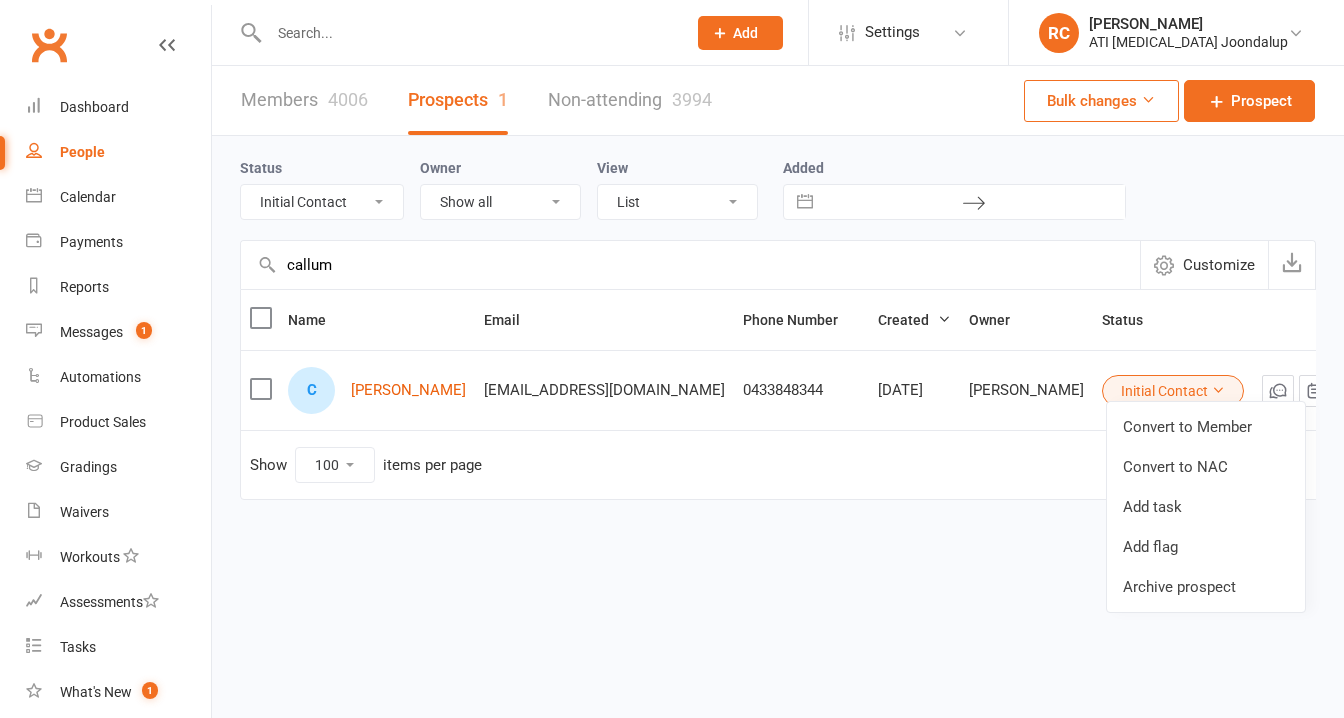 click on "Initial Contact" at bounding box center [1173, 391] 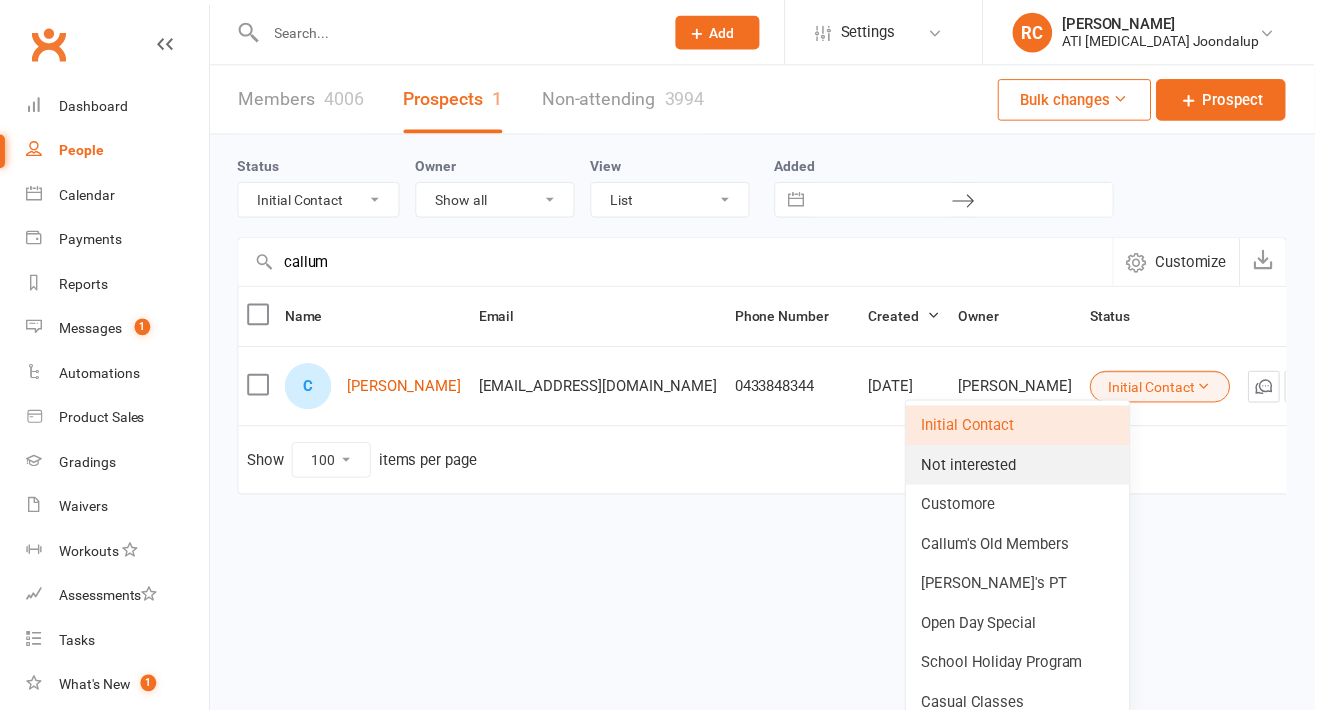 click on "Not interested" at bounding box center [1029, 470] 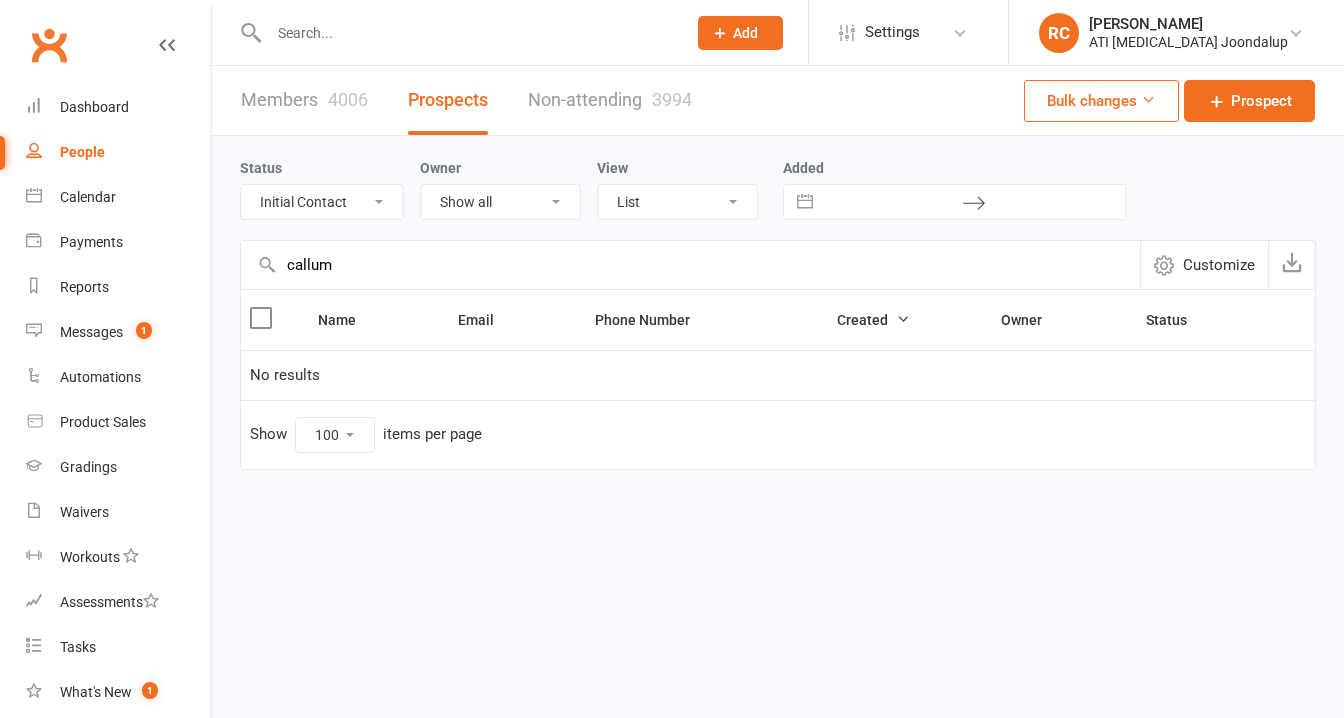 click at bounding box center (467, 33) 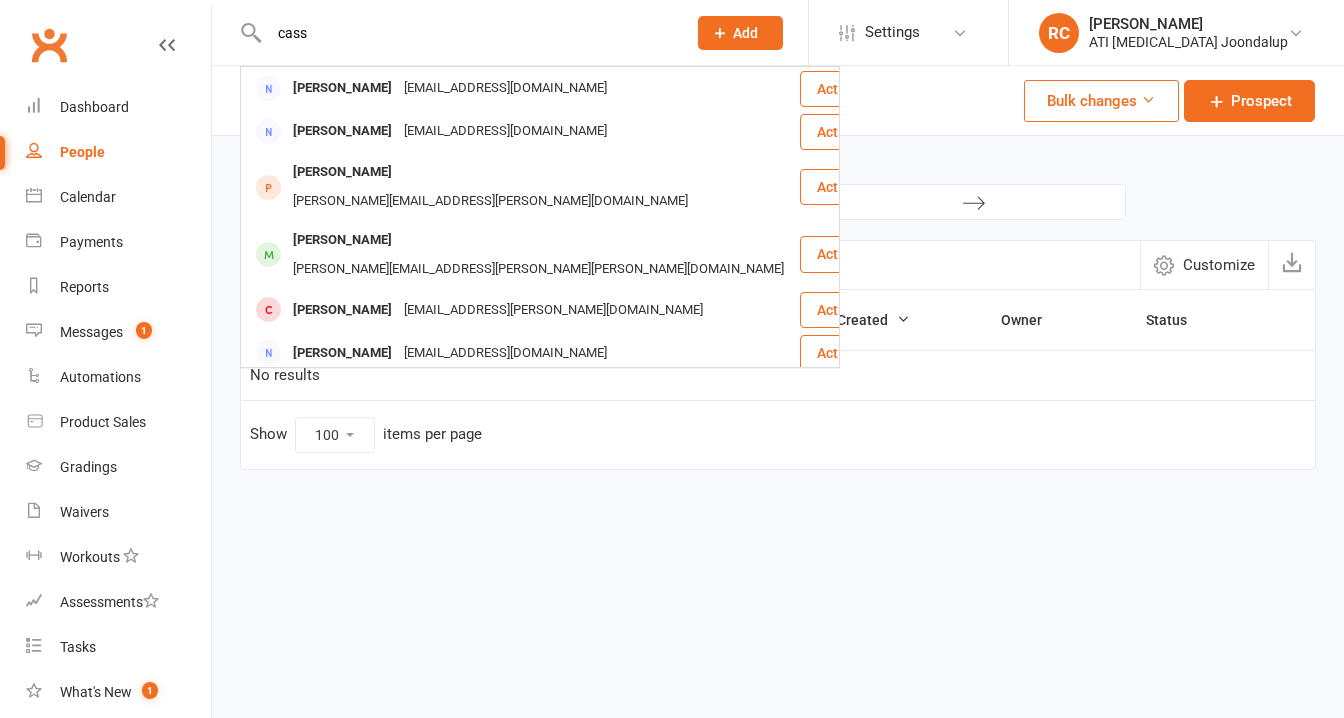 type on "cats" 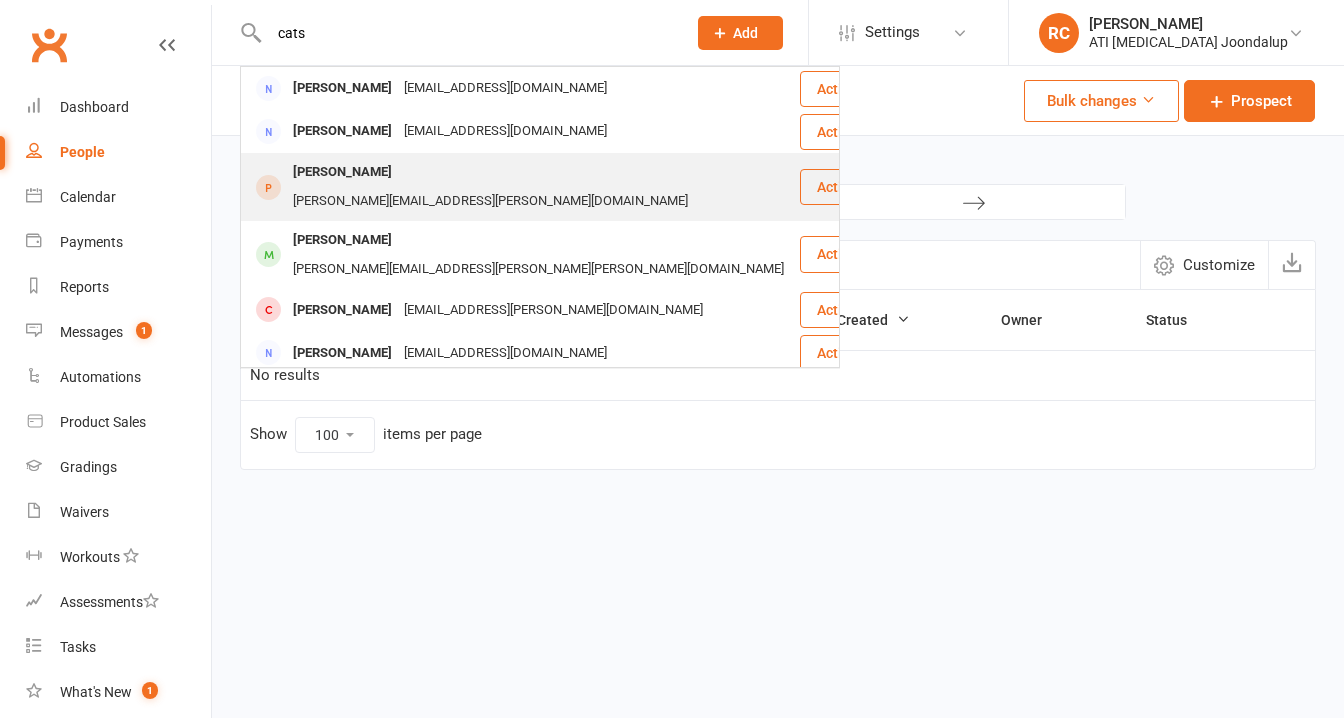 drag, startPoint x: 398, startPoint y: 57, endPoint x: 384, endPoint y: 177, distance: 120.8139 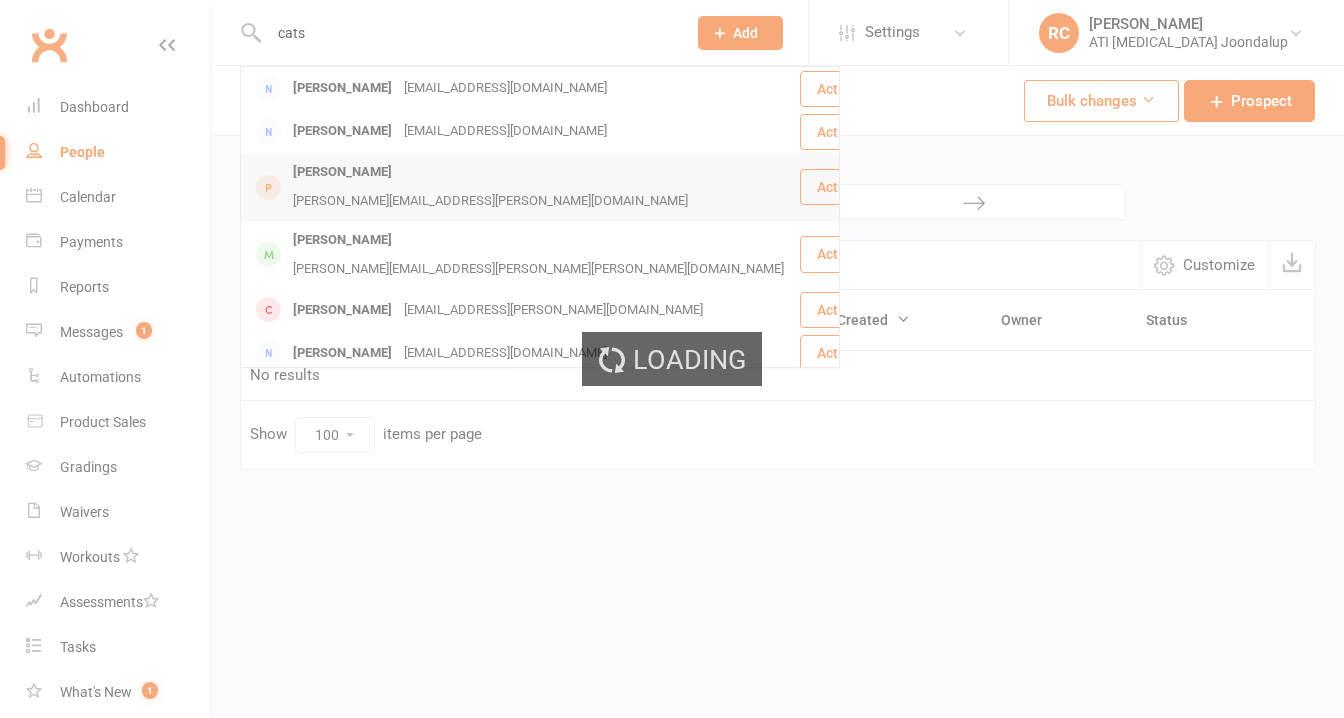 type 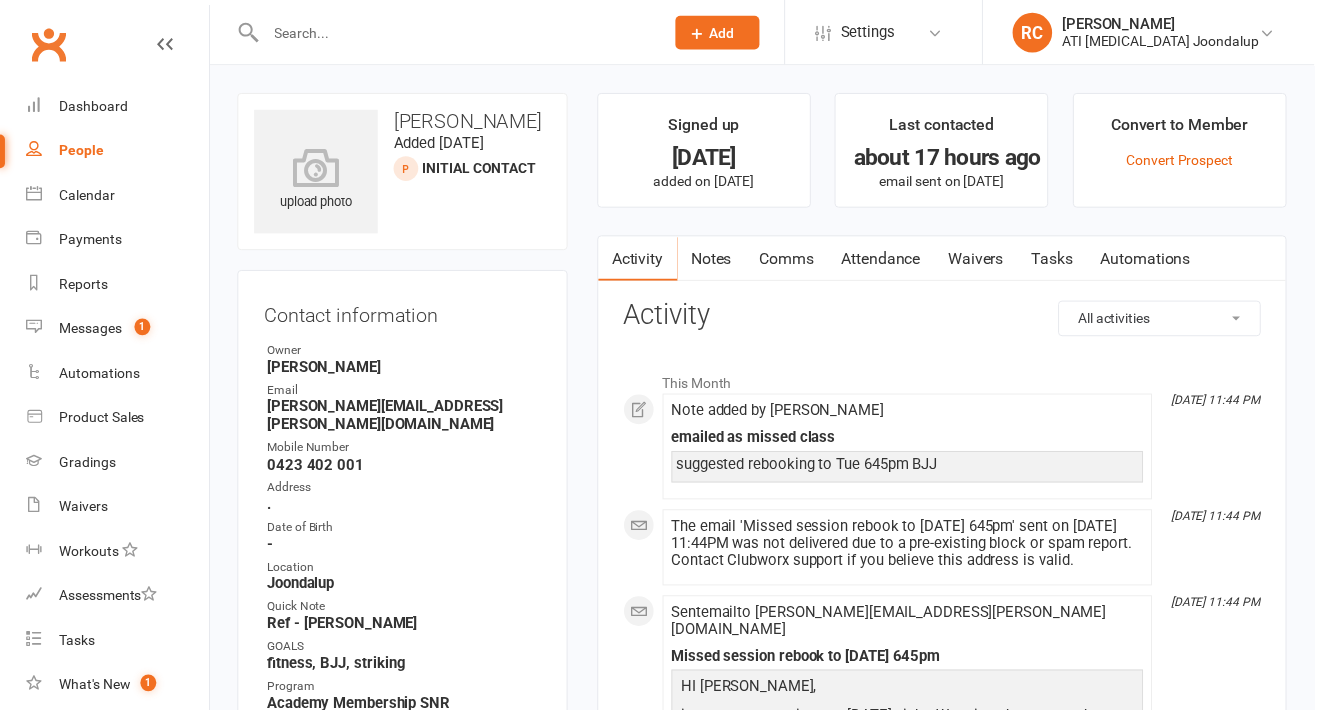 click on "Attendance" at bounding box center [891, 262] 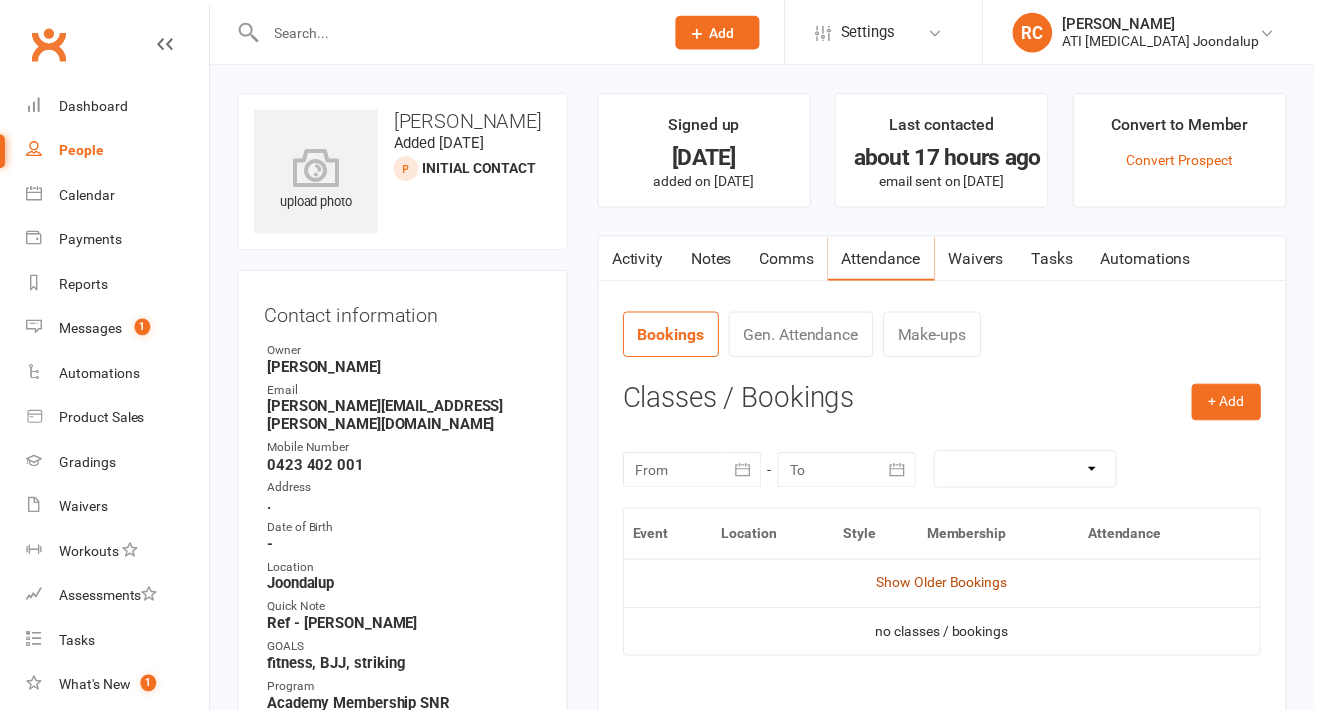 click on "Show Older Bookings" at bounding box center [952, 589] 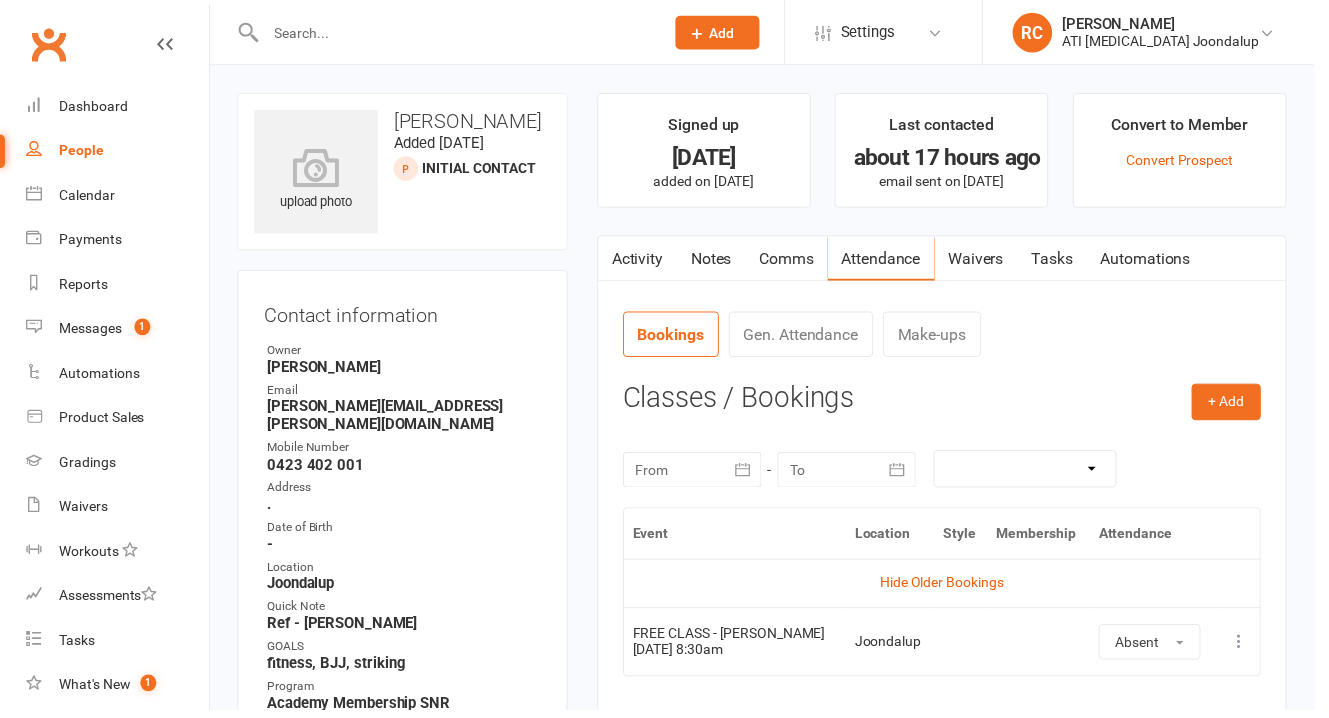 click at bounding box center (1253, 649) 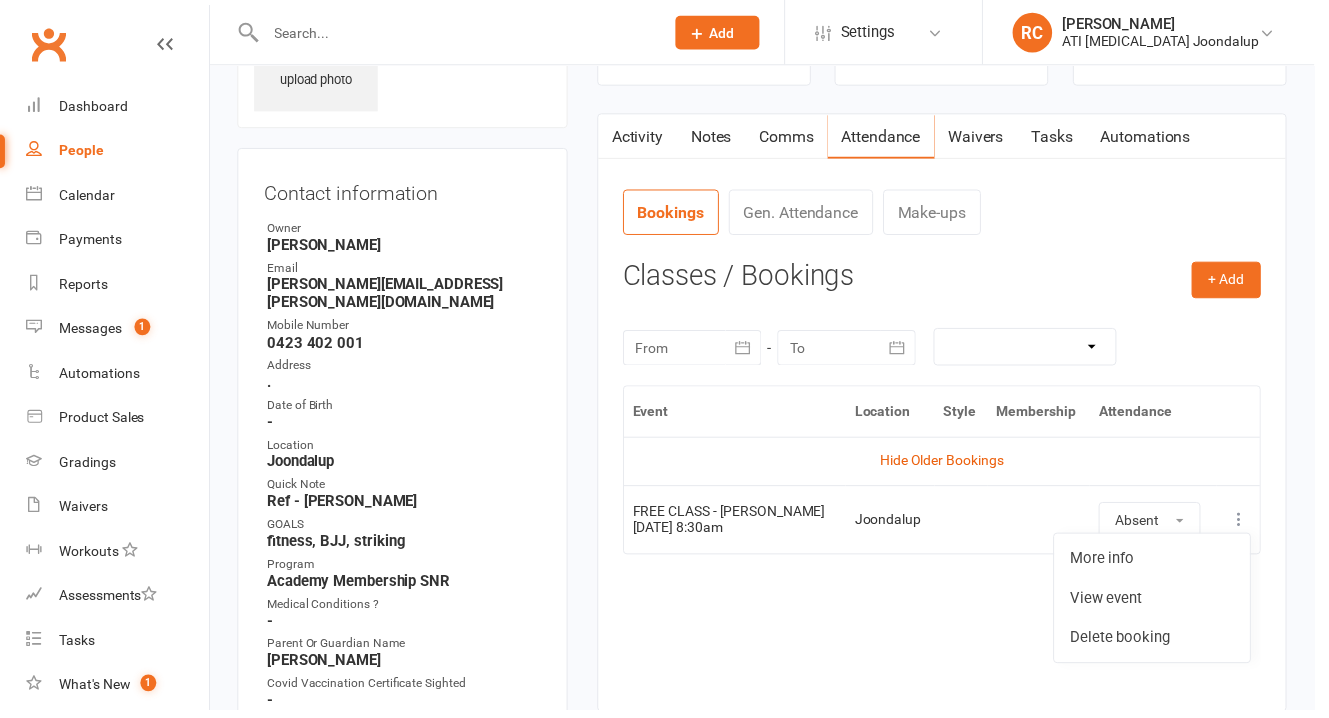 scroll, scrollTop: 258, scrollLeft: 0, axis: vertical 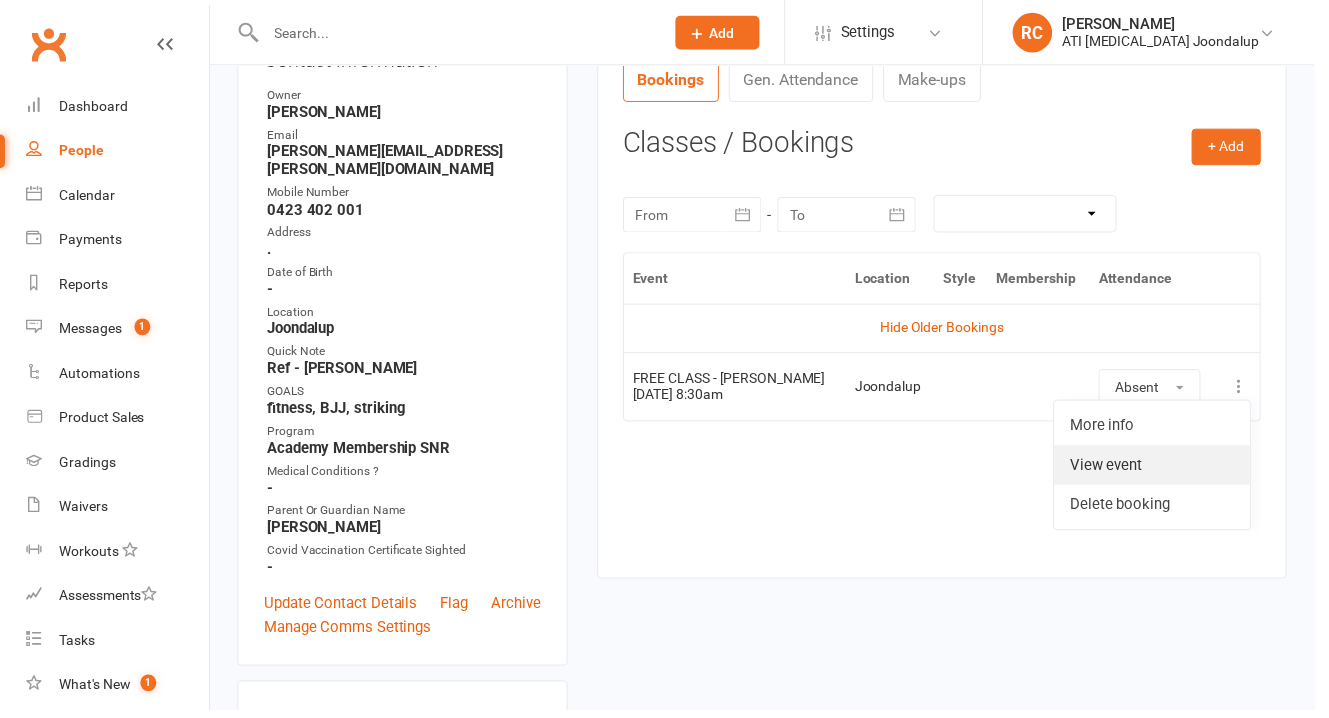 click on "View event" at bounding box center (1165, 470) 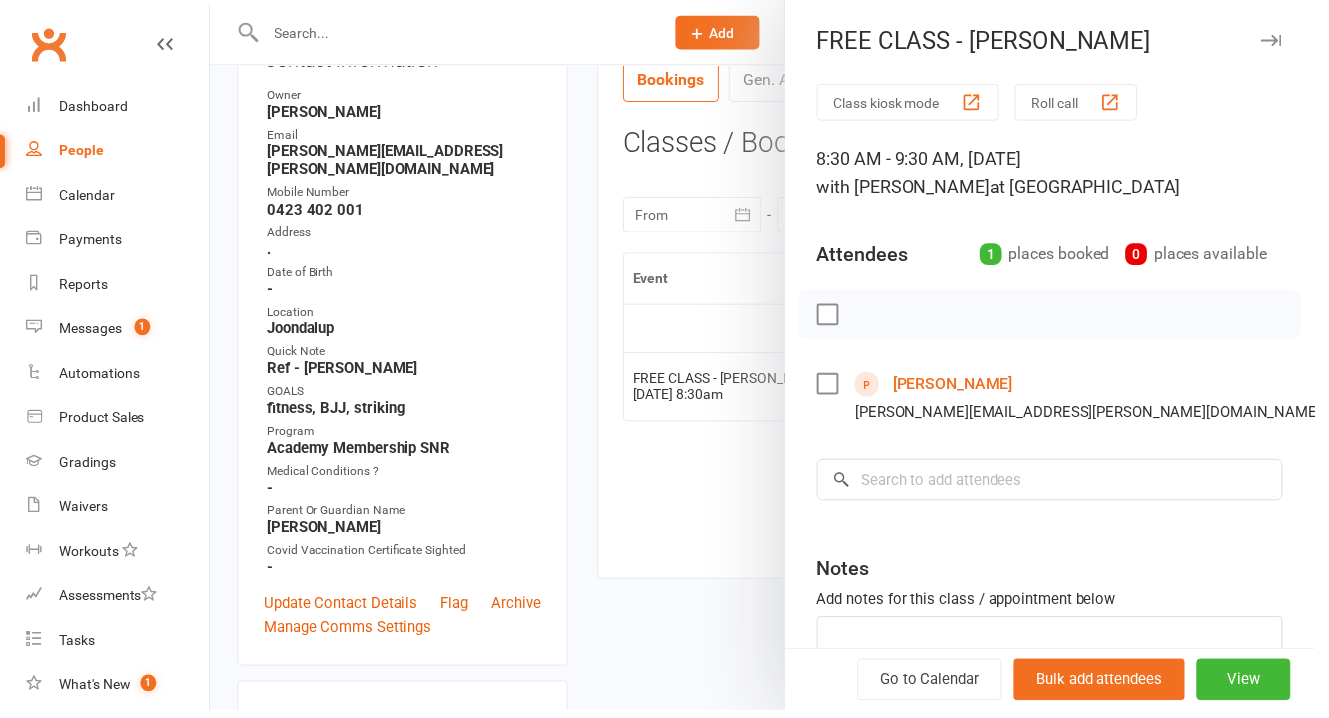 scroll, scrollTop: 68, scrollLeft: 0, axis: vertical 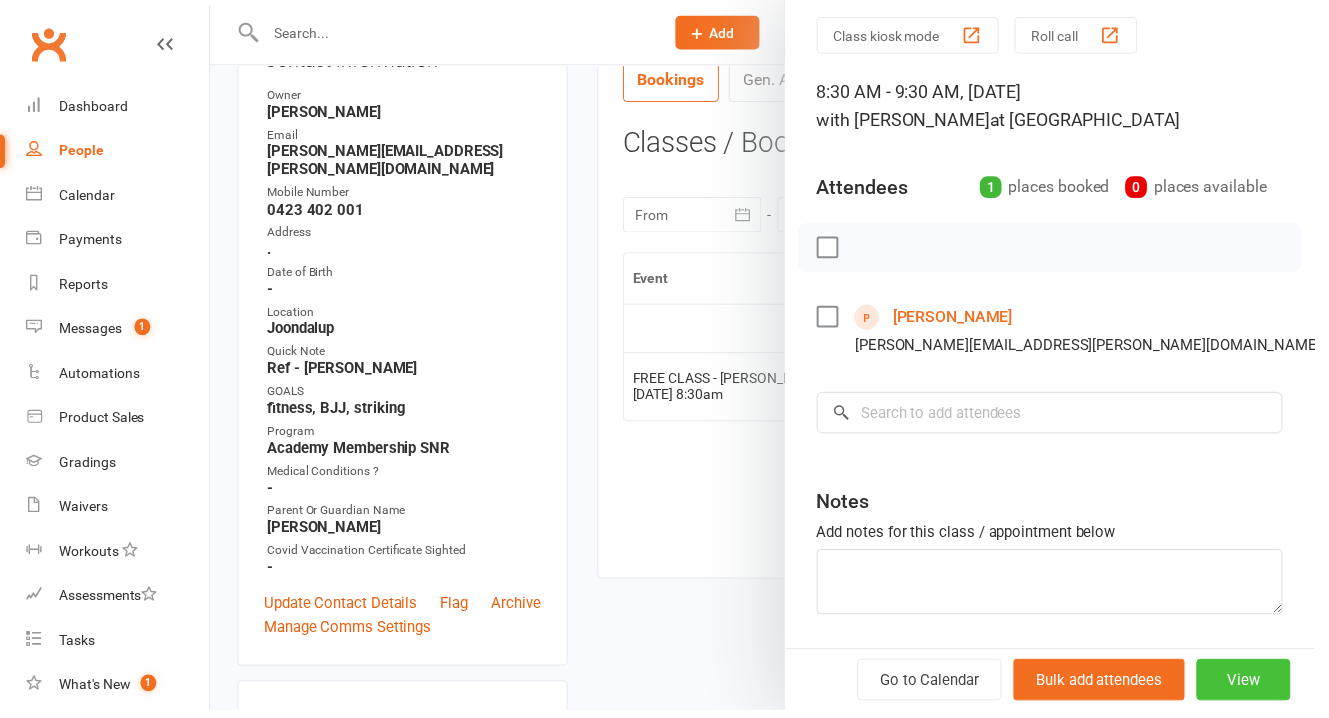 click on "View" at bounding box center (1257, 687) 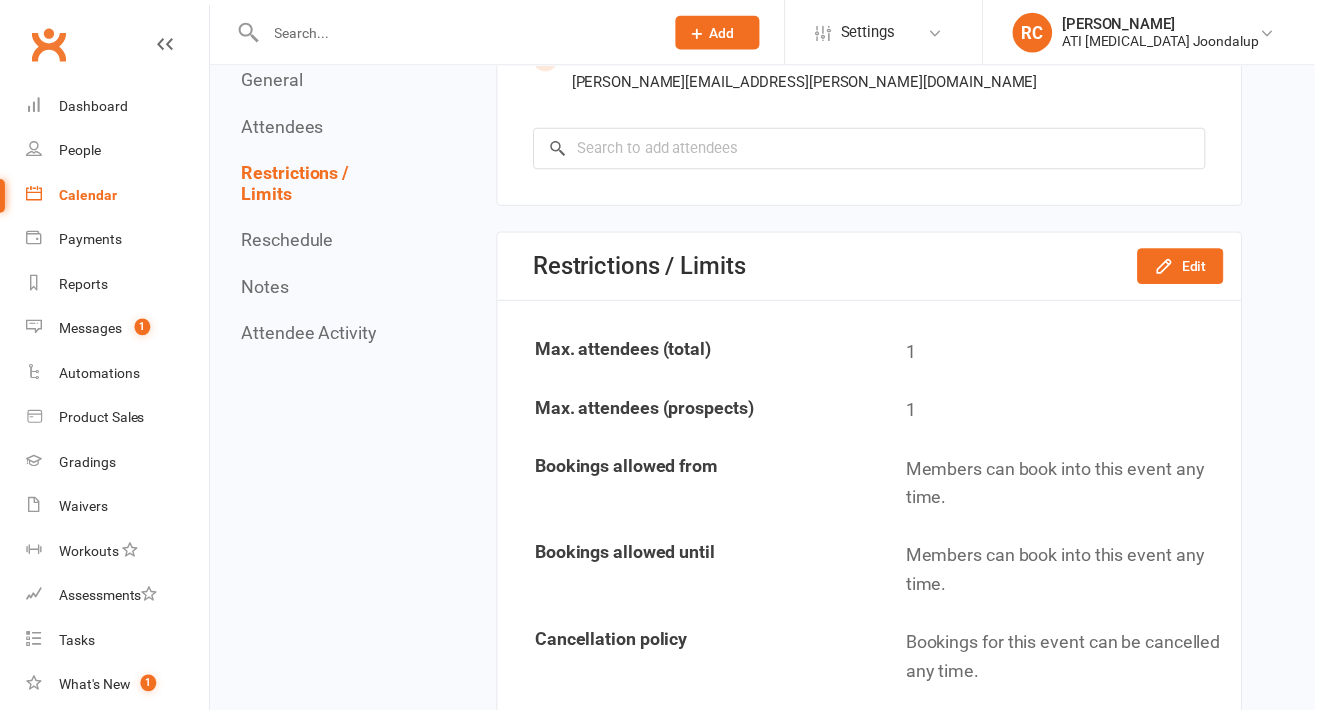 scroll, scrollTop: 1088, scrollLeft: 0, axis: vertical 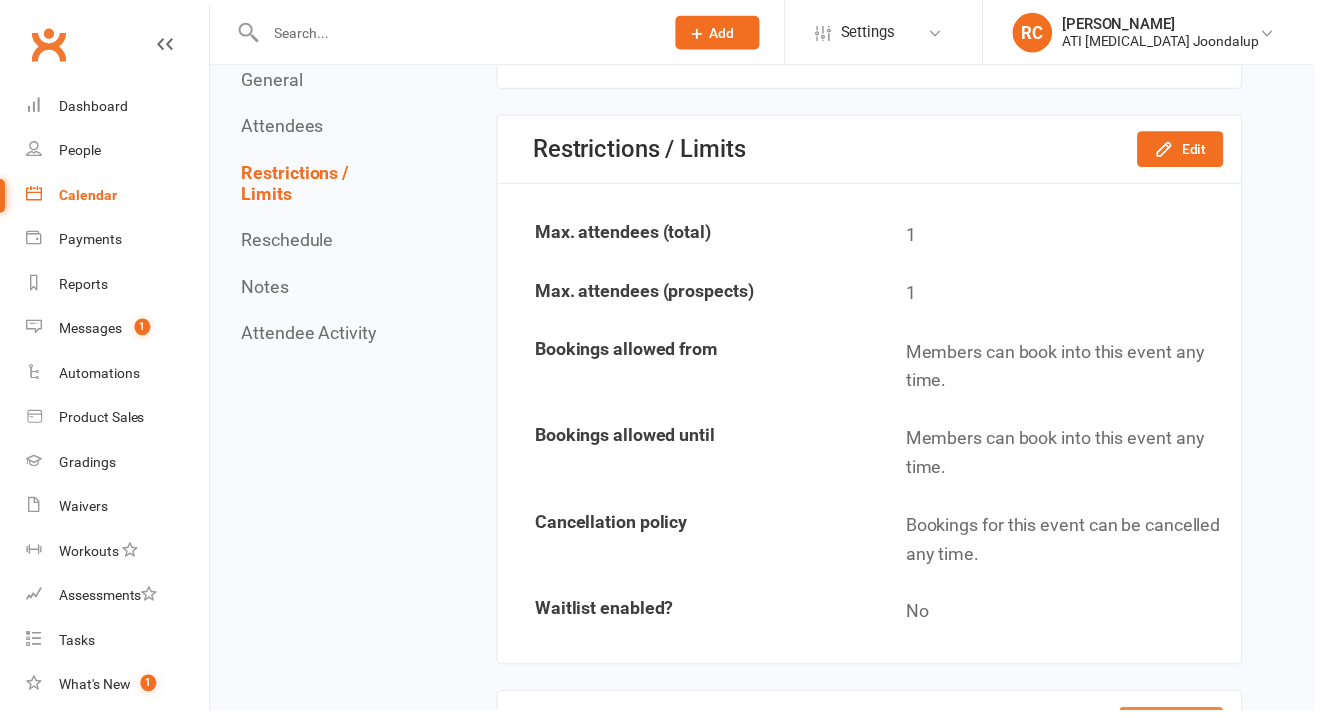 click on "Edit" 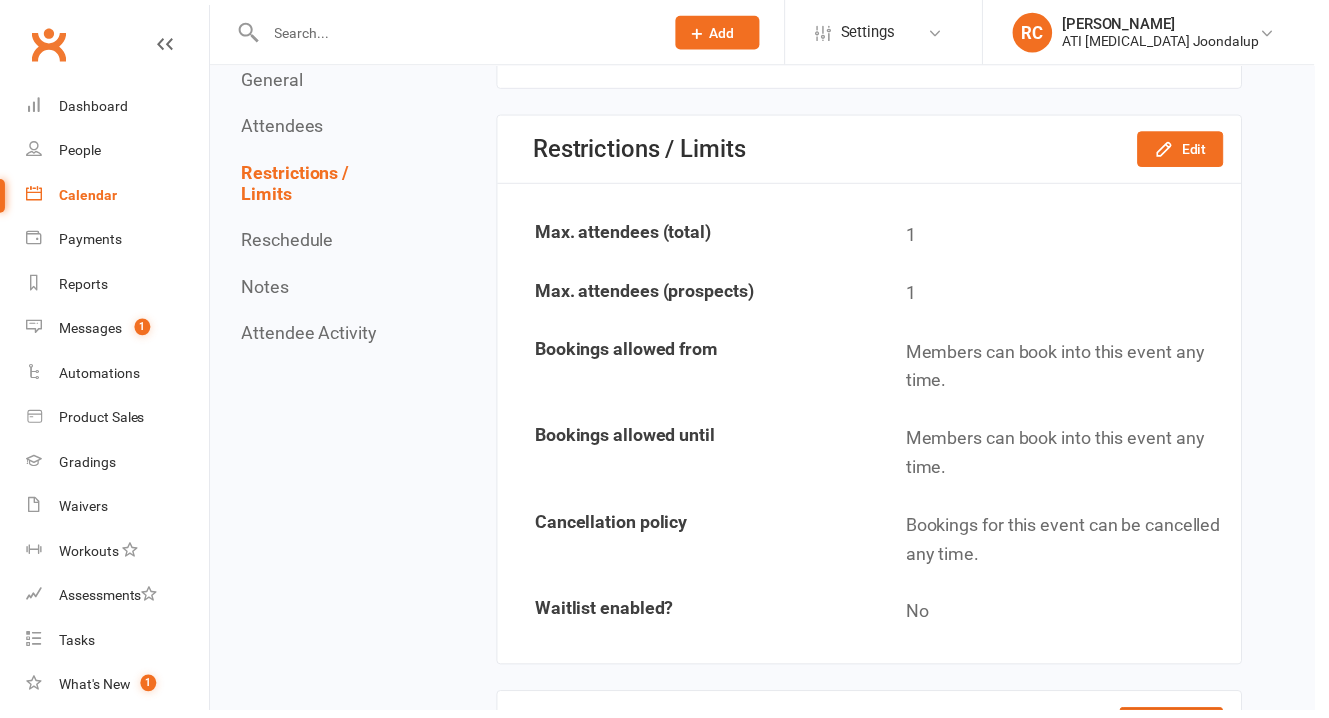 click on "Reschedule this event only" 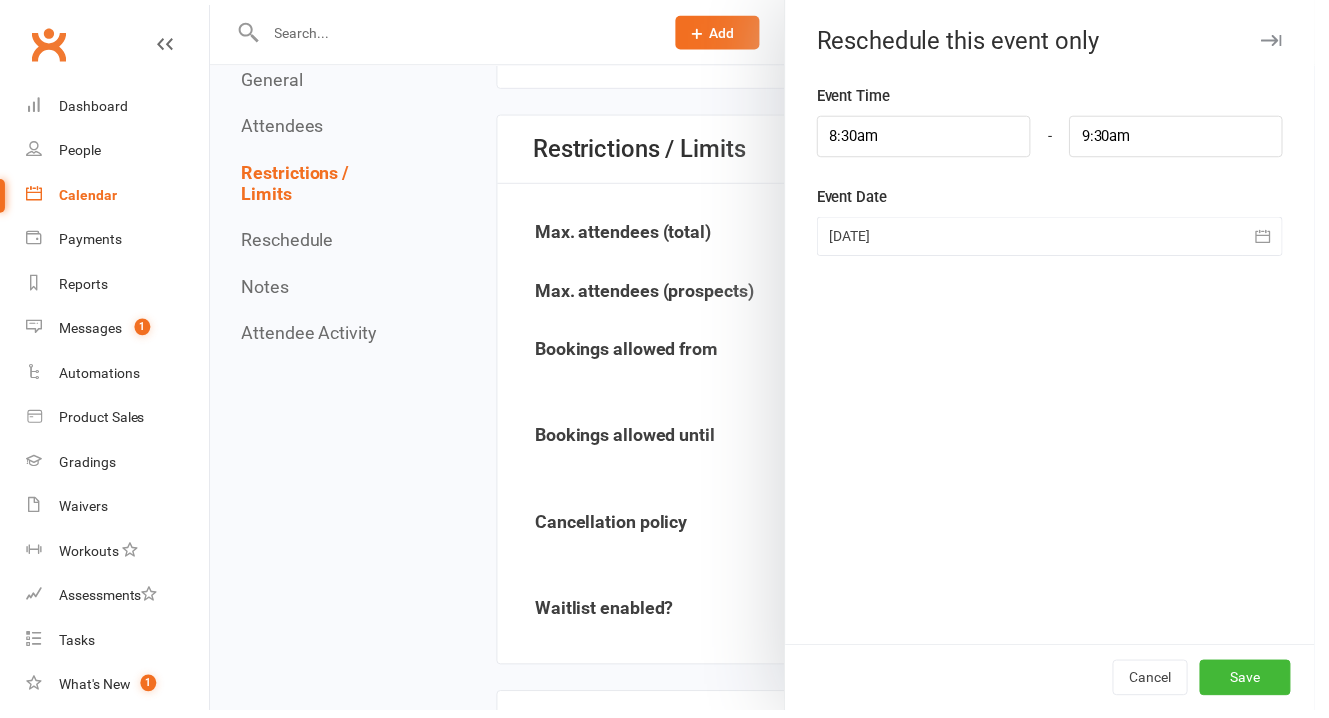 click at bounding box center [1061, 239] 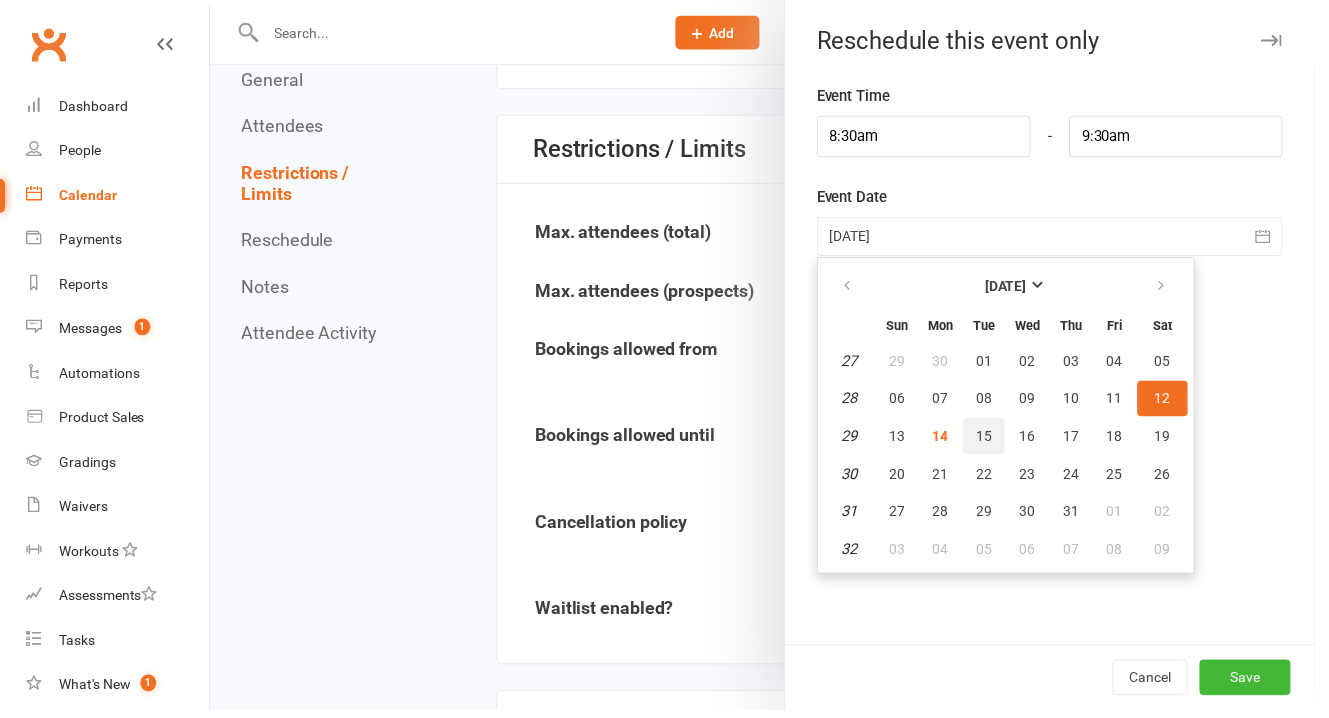 click on "15" at bounding box center [995, 441] 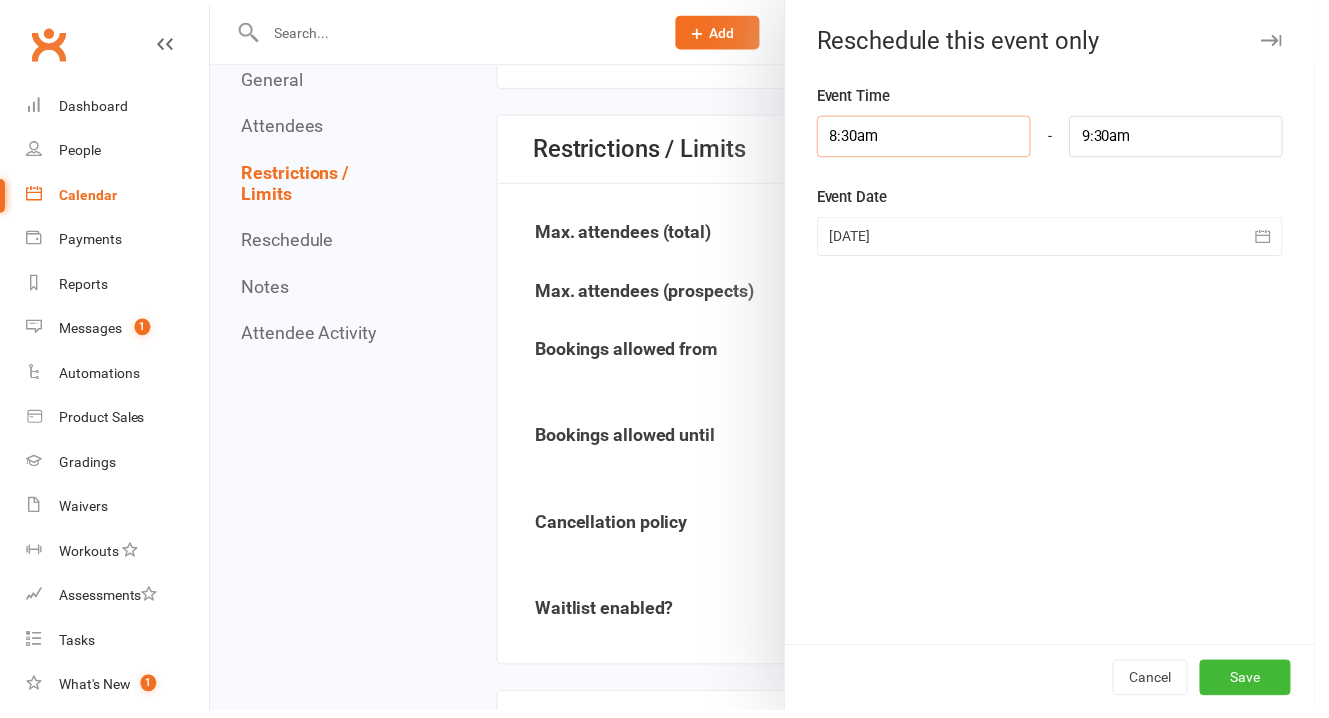 click on "8:30am" at bounding box center (934, 138) 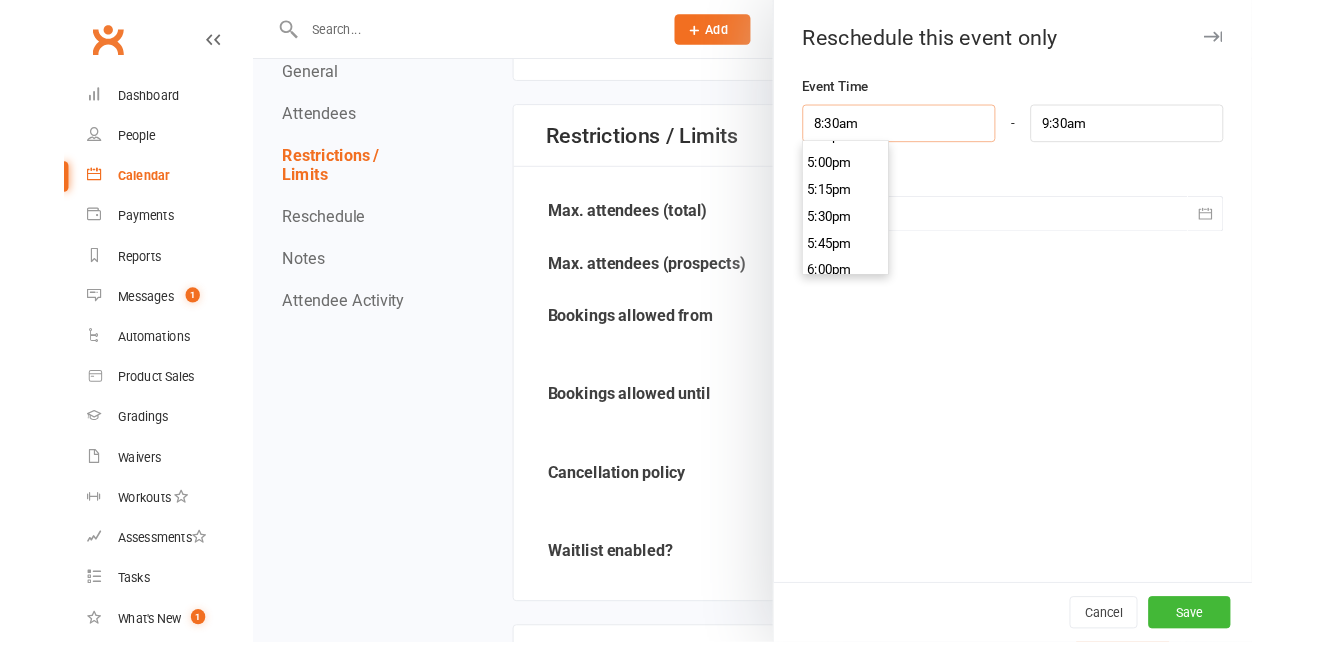 scroll, scrollTop: 1898, scrollLeft: 0, axis: vertical 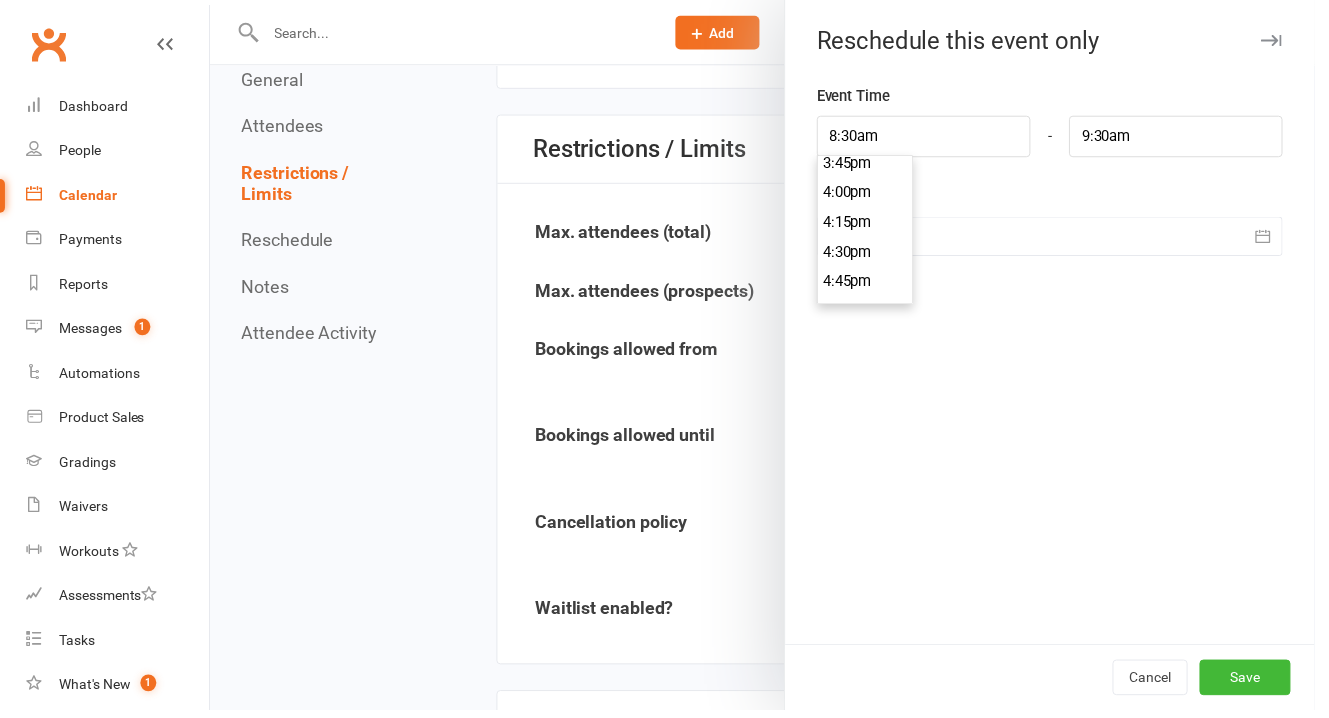 type on "6:45pm" 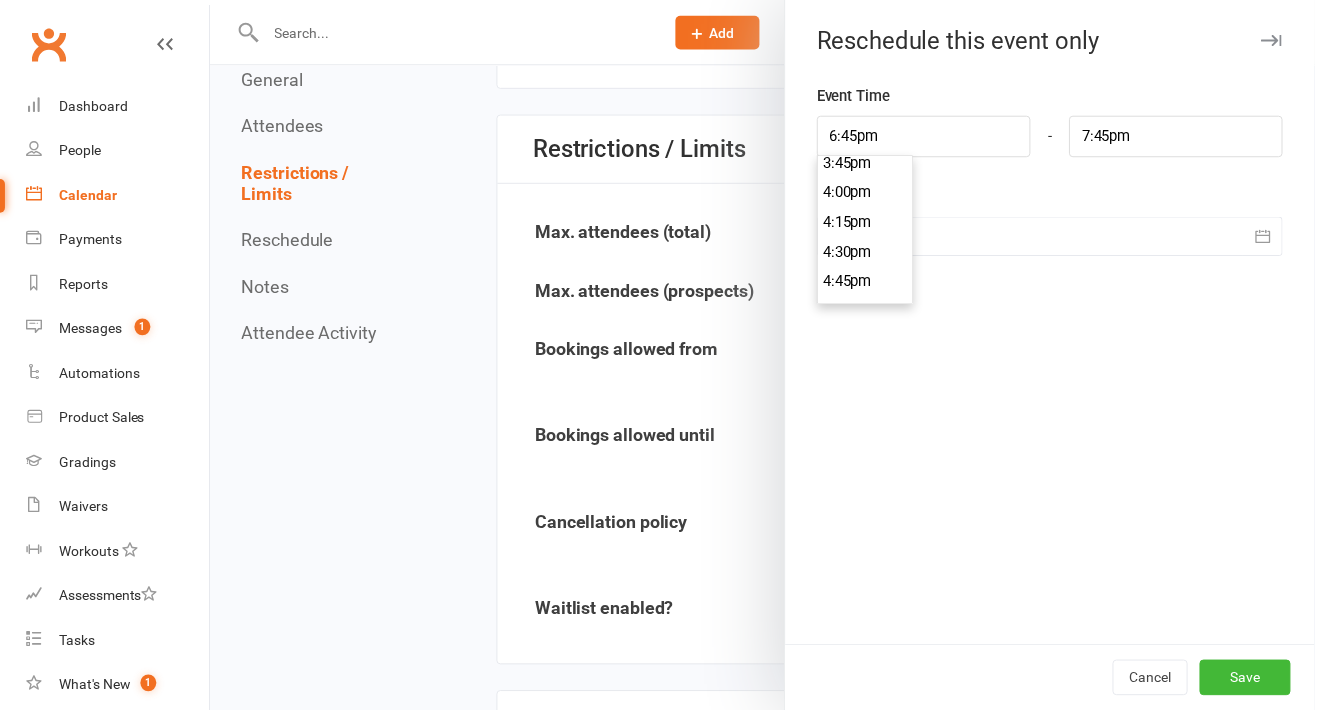 click on "6:45pm" at bounding box center [875, 525] 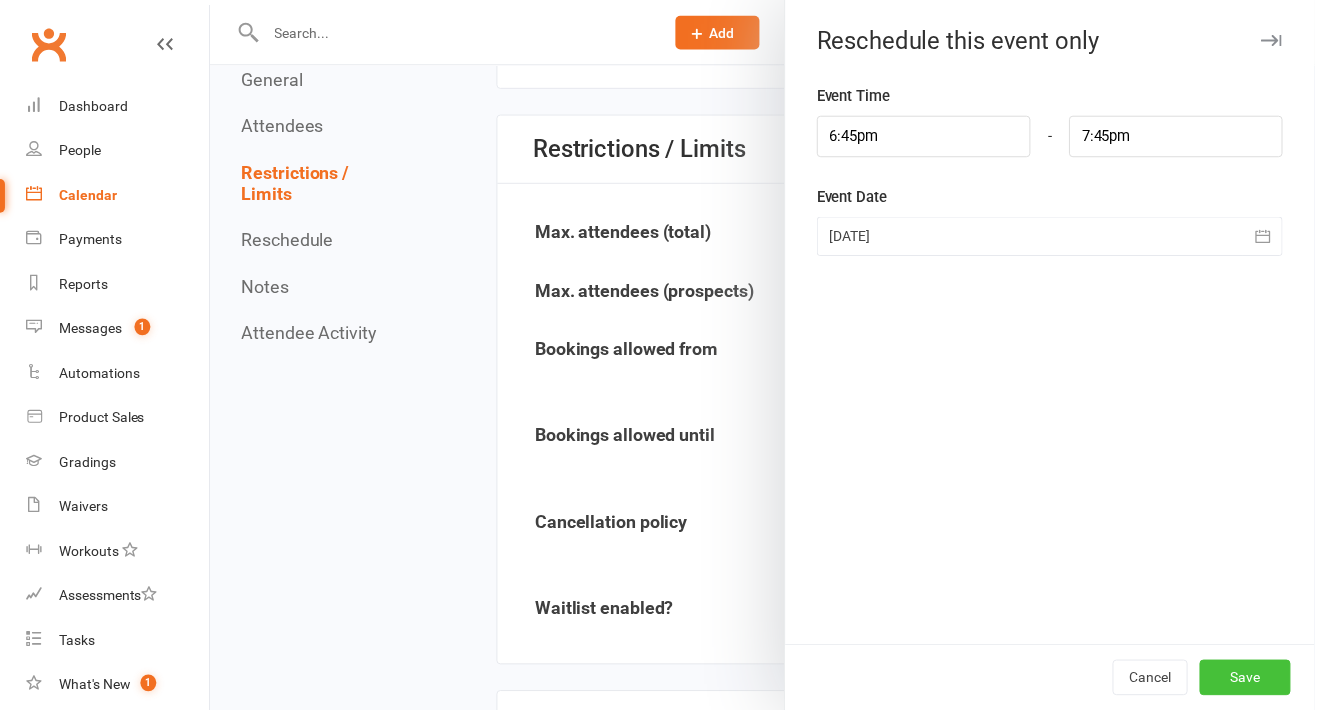 click on "Save" at bounding box center [1259, 685] 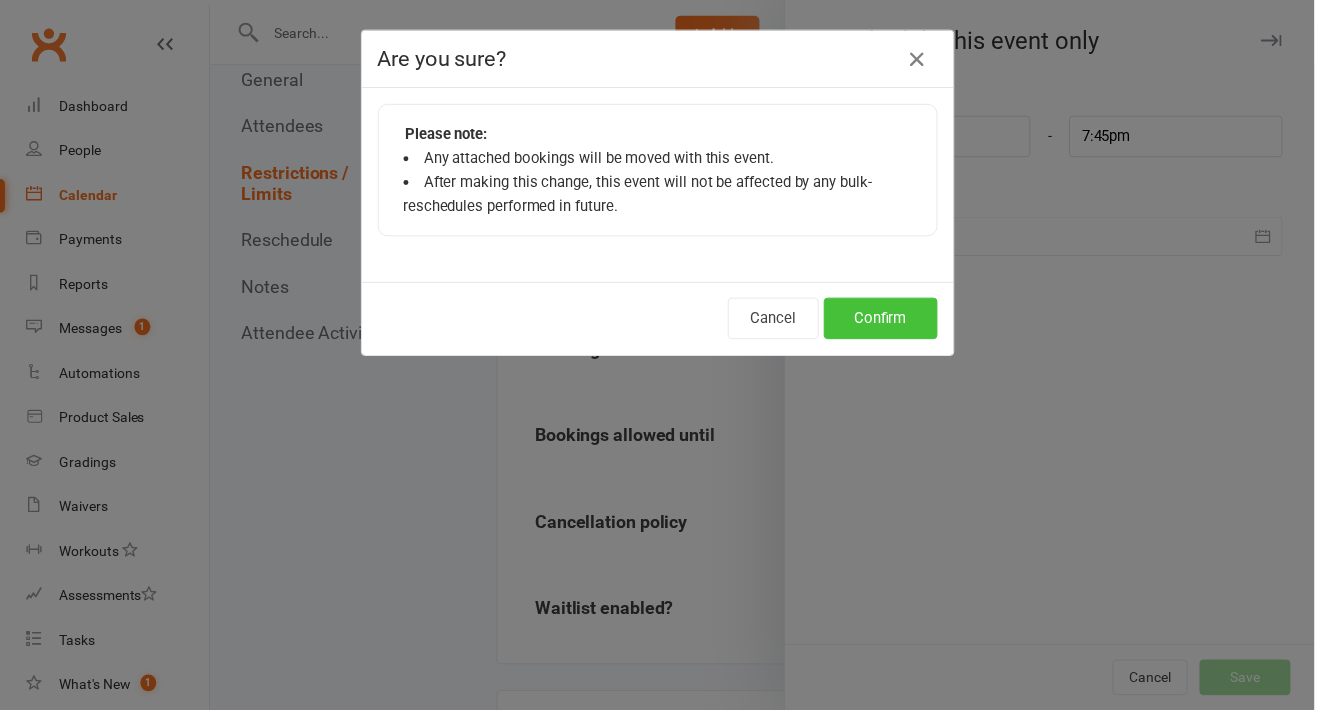 click on "Confirm" at bounding box center [890, 322] 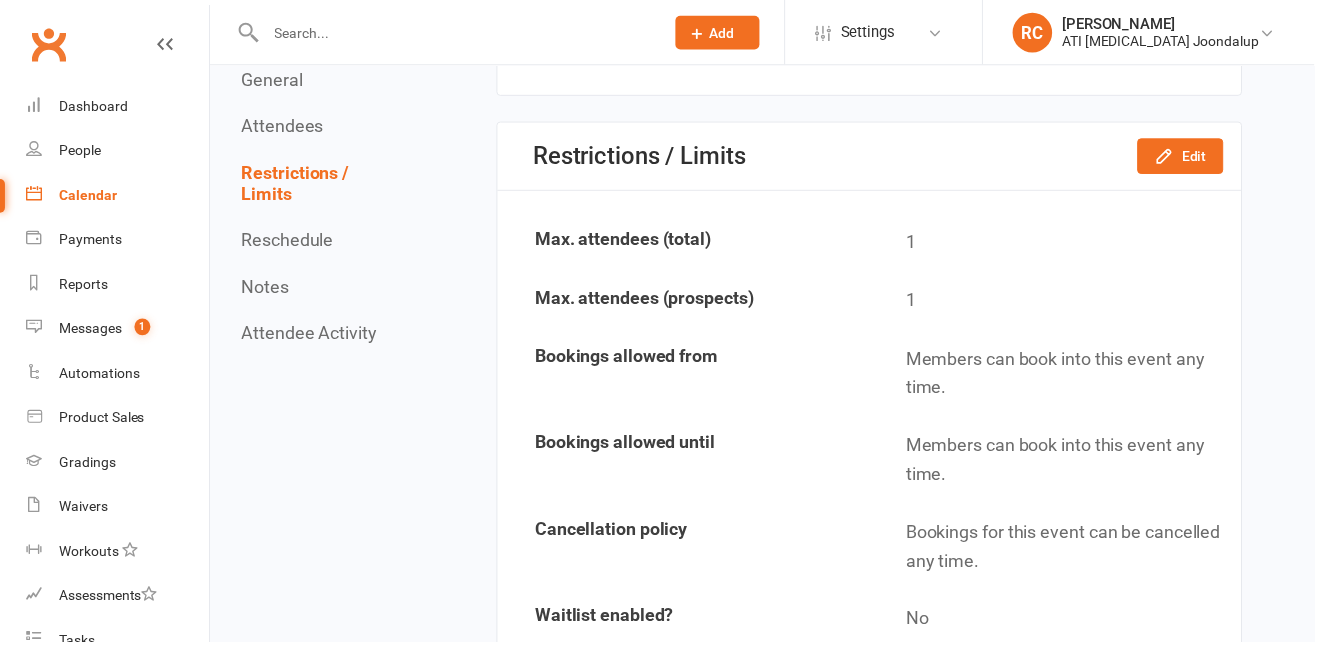 scroll, scrollTop: 0, scrollLeft: 0, axis: both 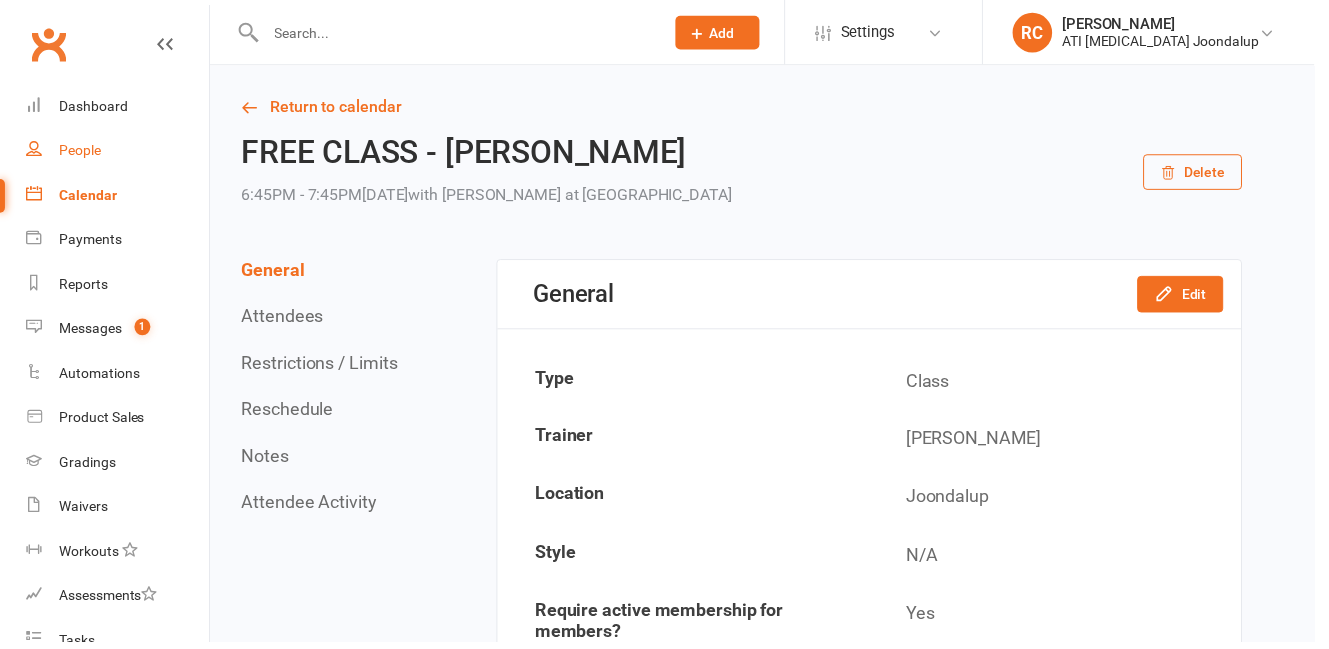 click on "People" at bounding box center (118, 152) 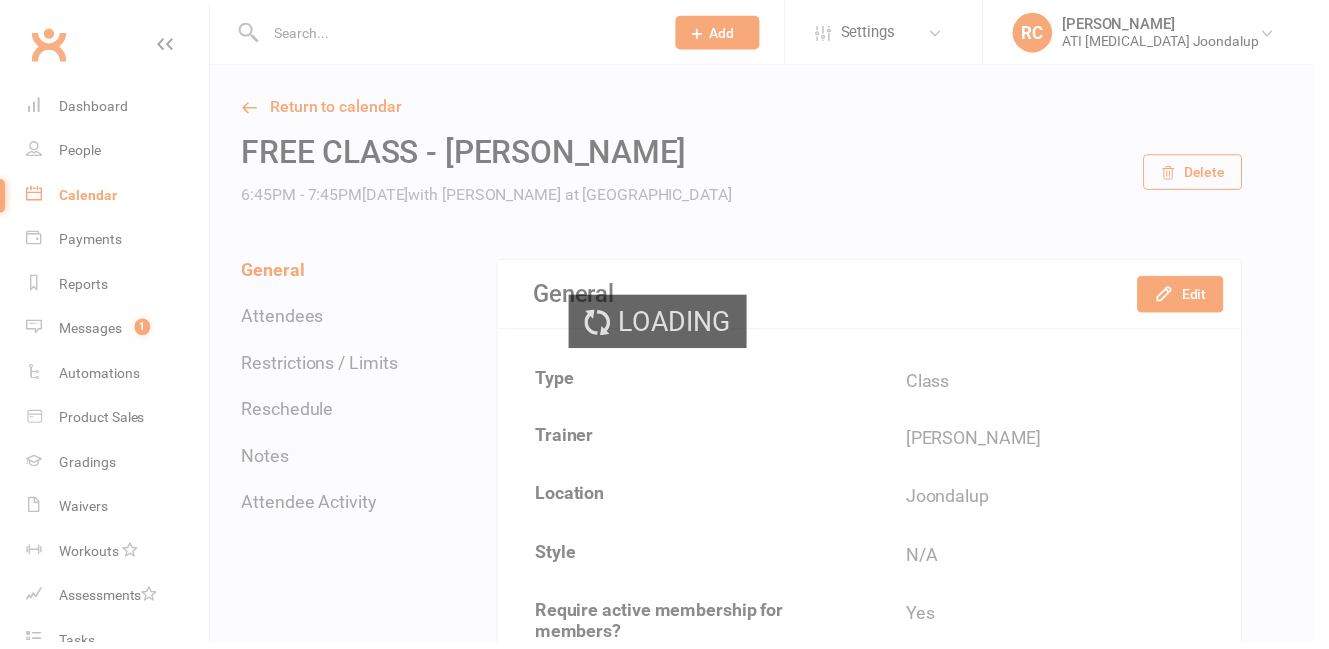 select on "100" 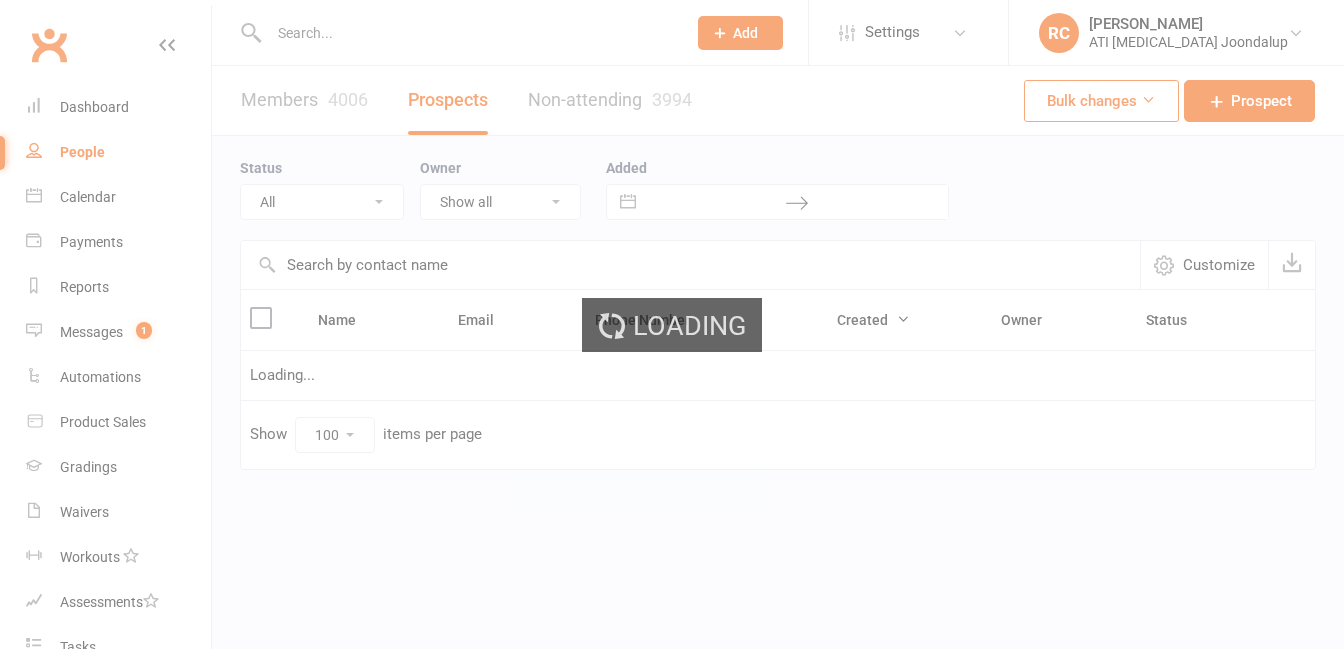 click at bounding box center (467, 33) 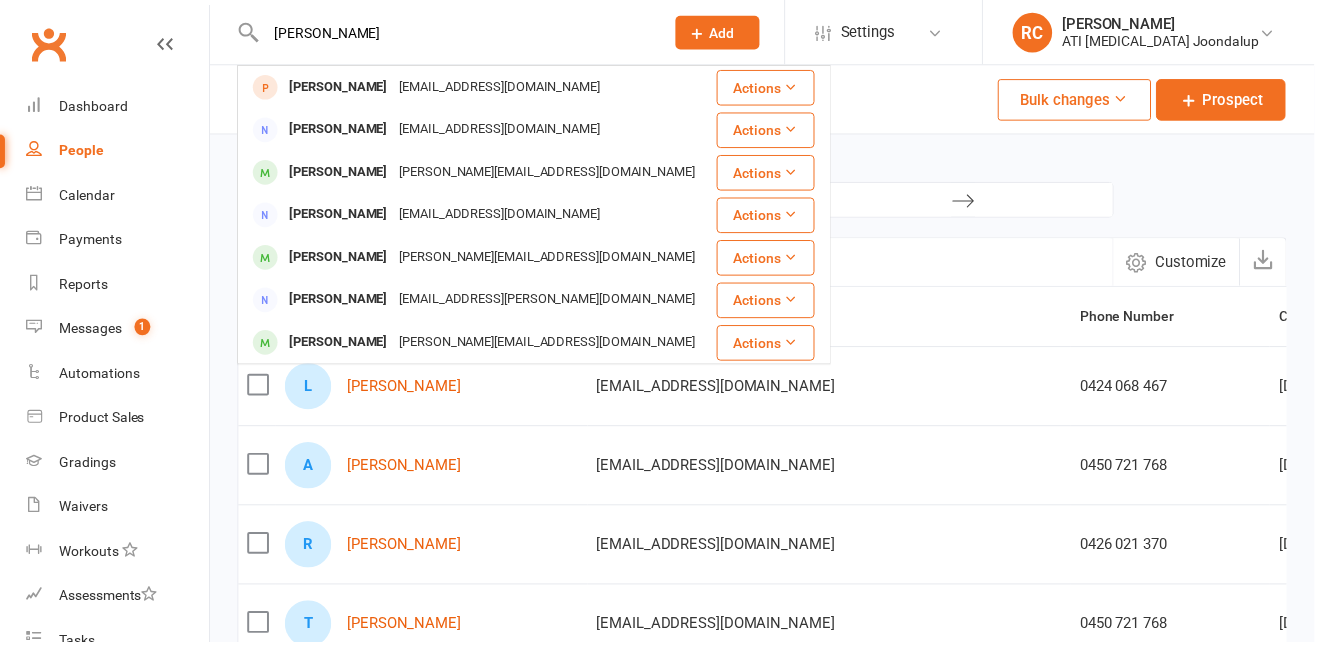 type on "[PERSON_NAME]" 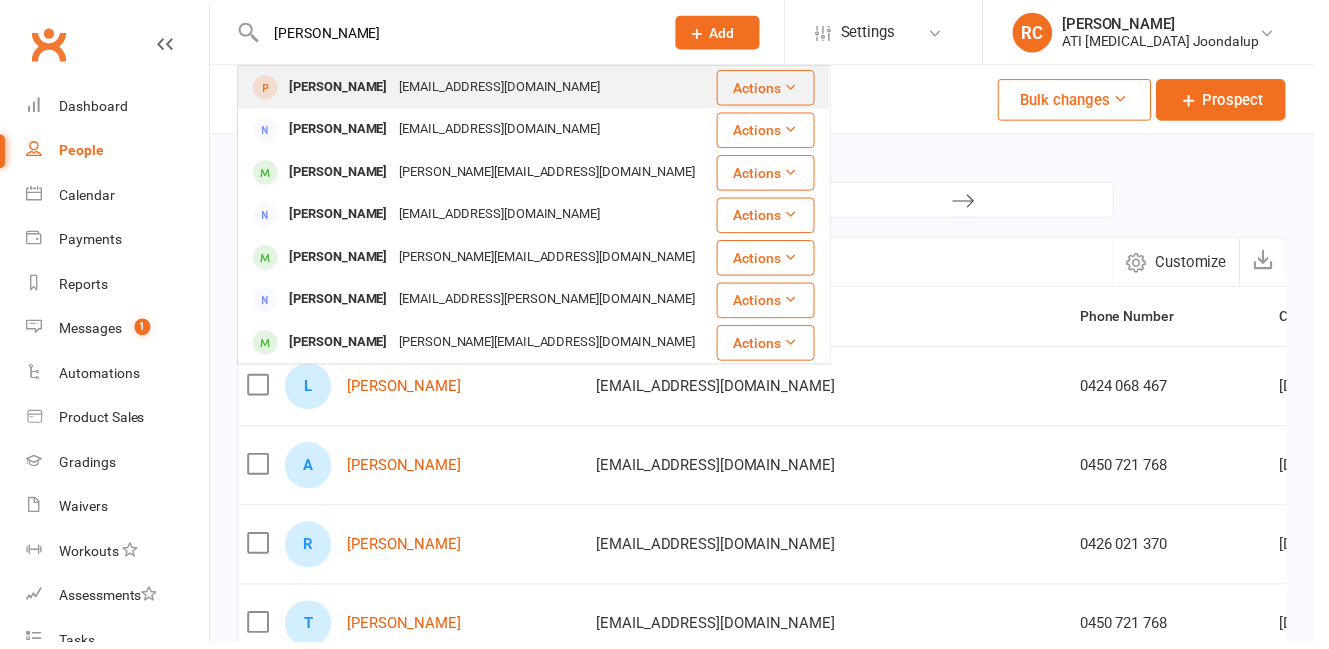 drag, startPoint x: 376, startPoint y: 32, endPoint x: 368, endPoint y: 93, distance: 61.522354 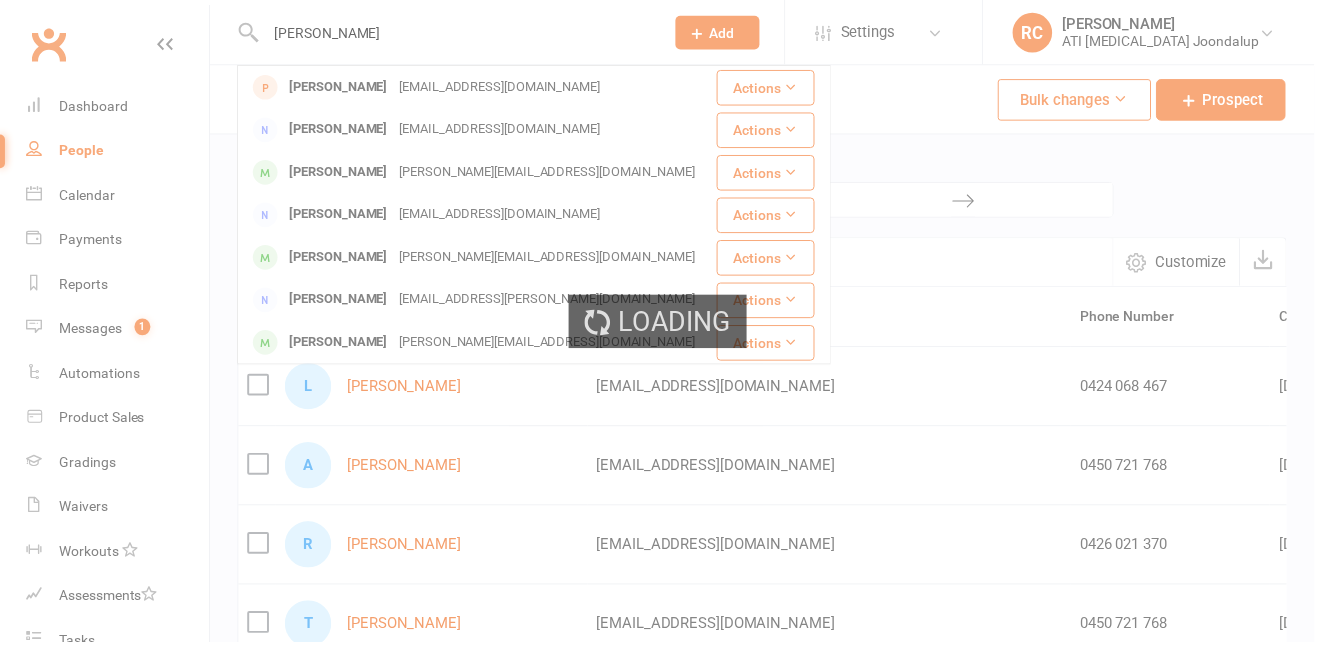 type 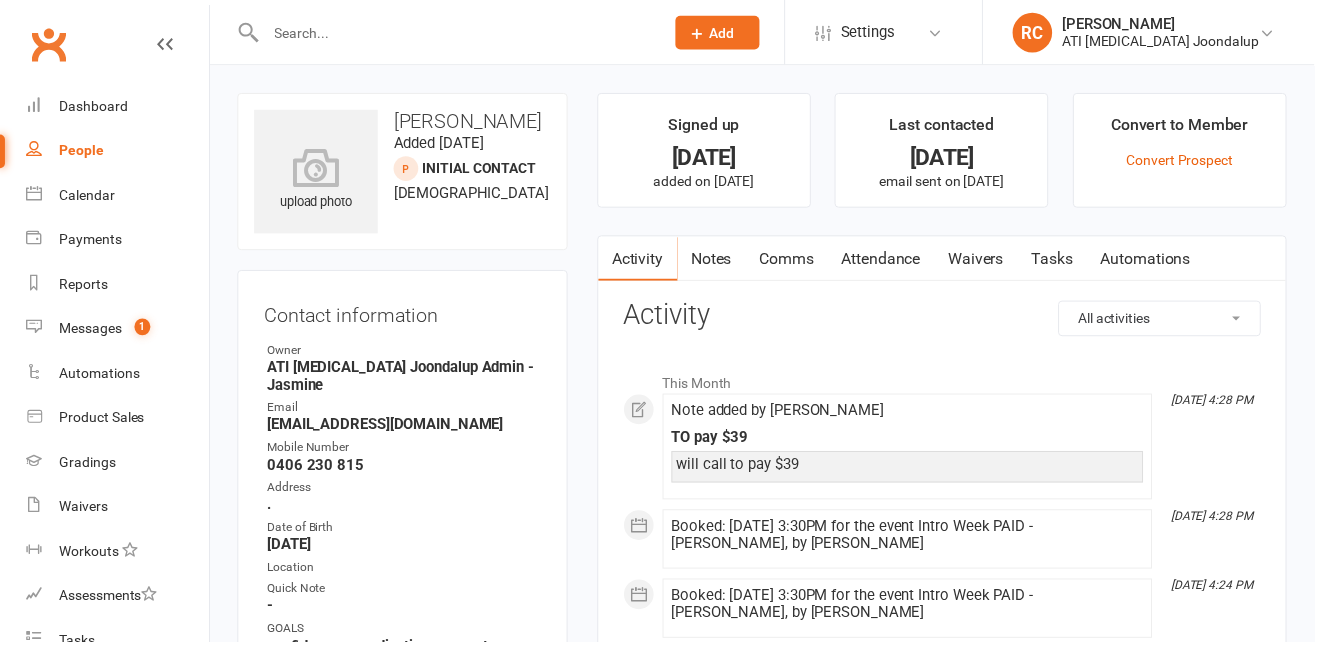 click on "Notes" at bounding box center (719, 262) 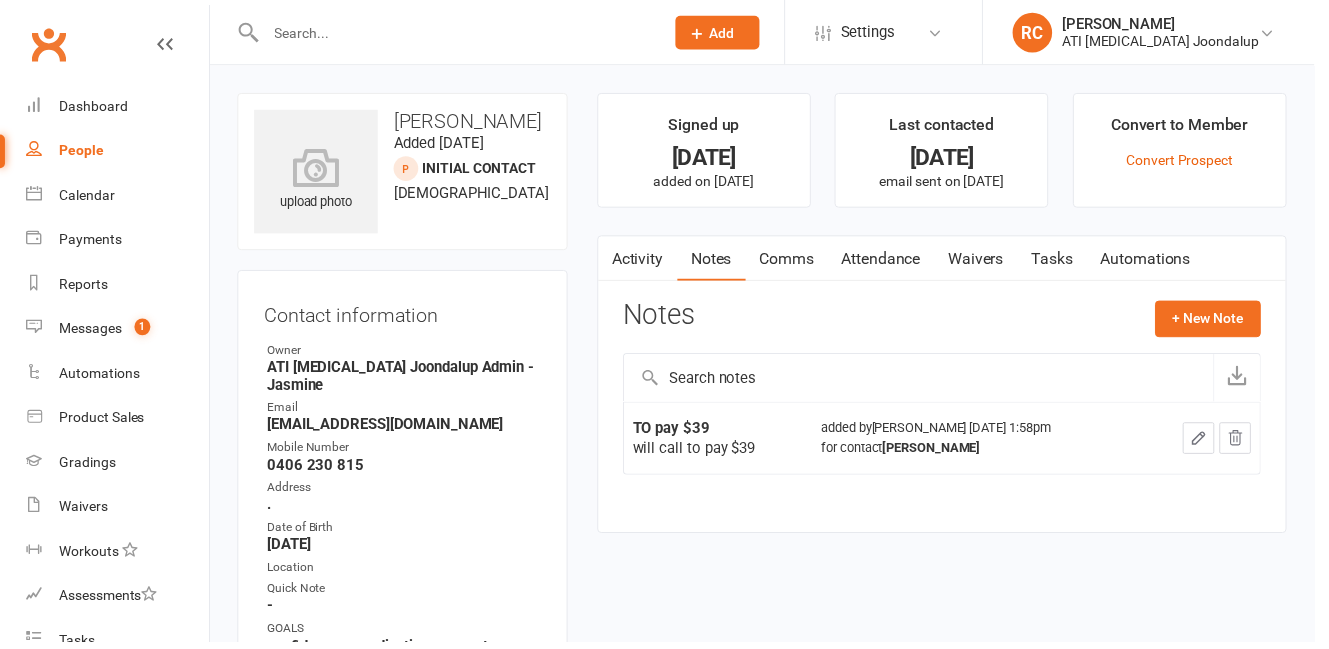 click 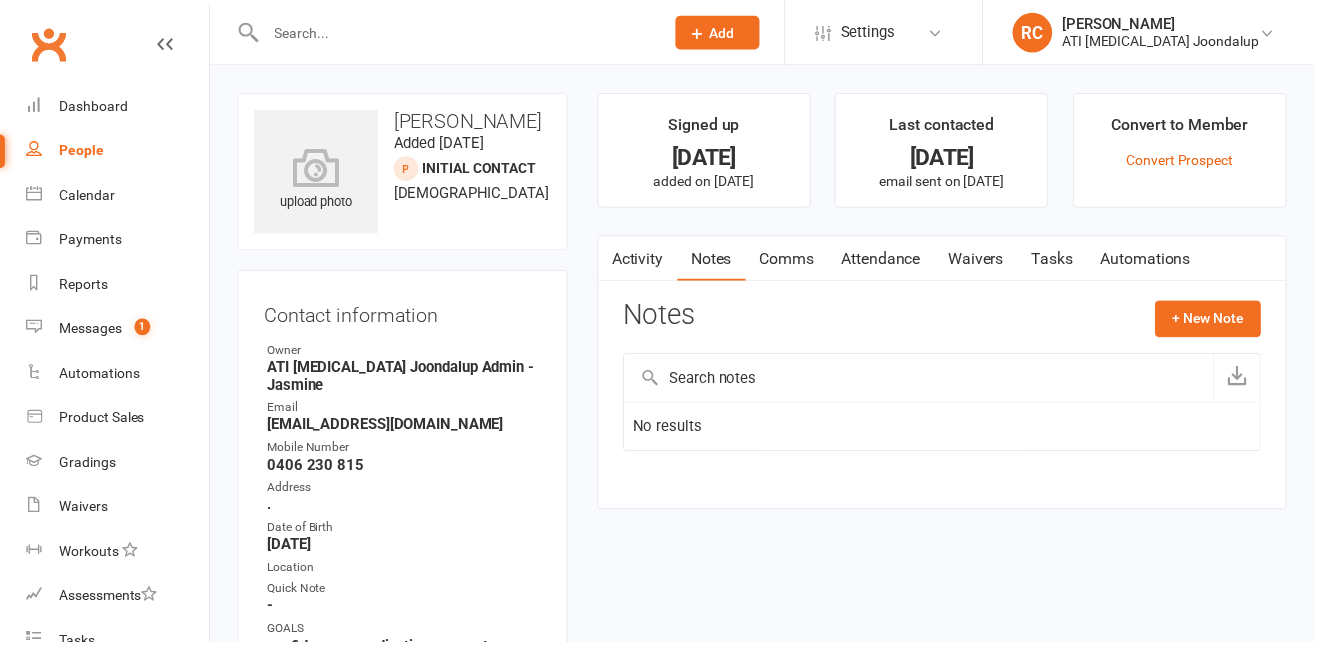 click on "Attendance" at bounding box center (891, 262) 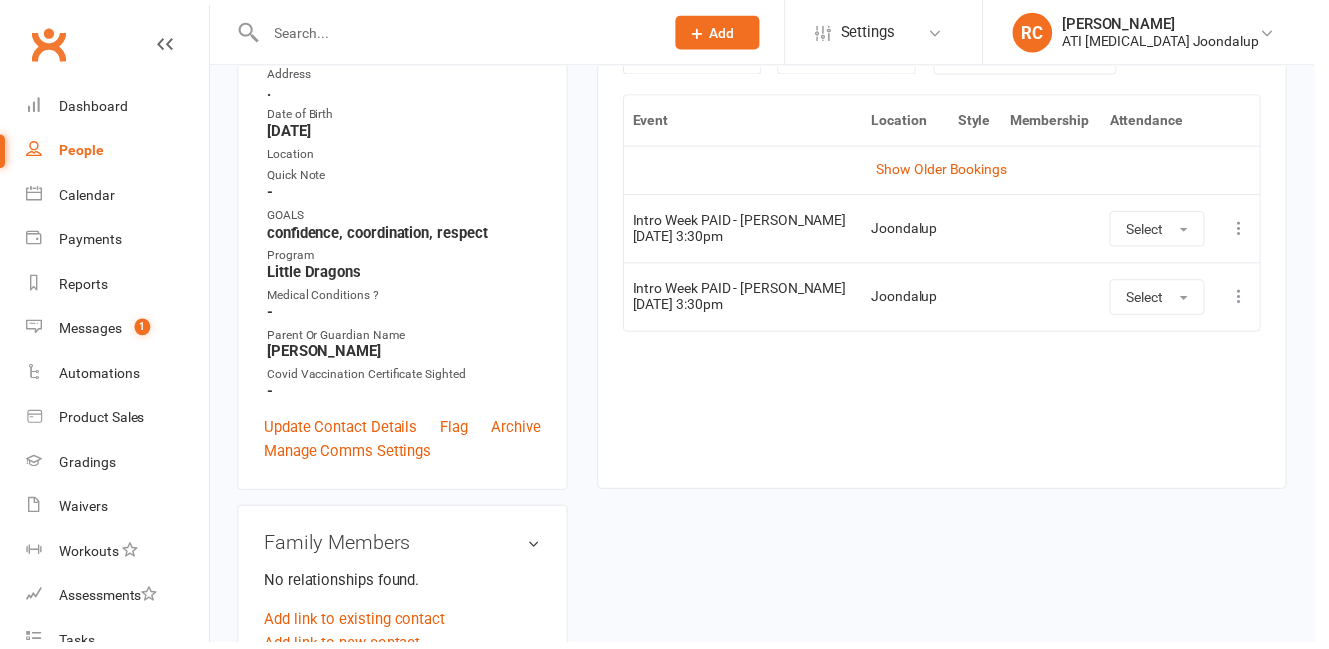 scroll, scrollTop: 310, scrollLeft: 0, axis: vertical 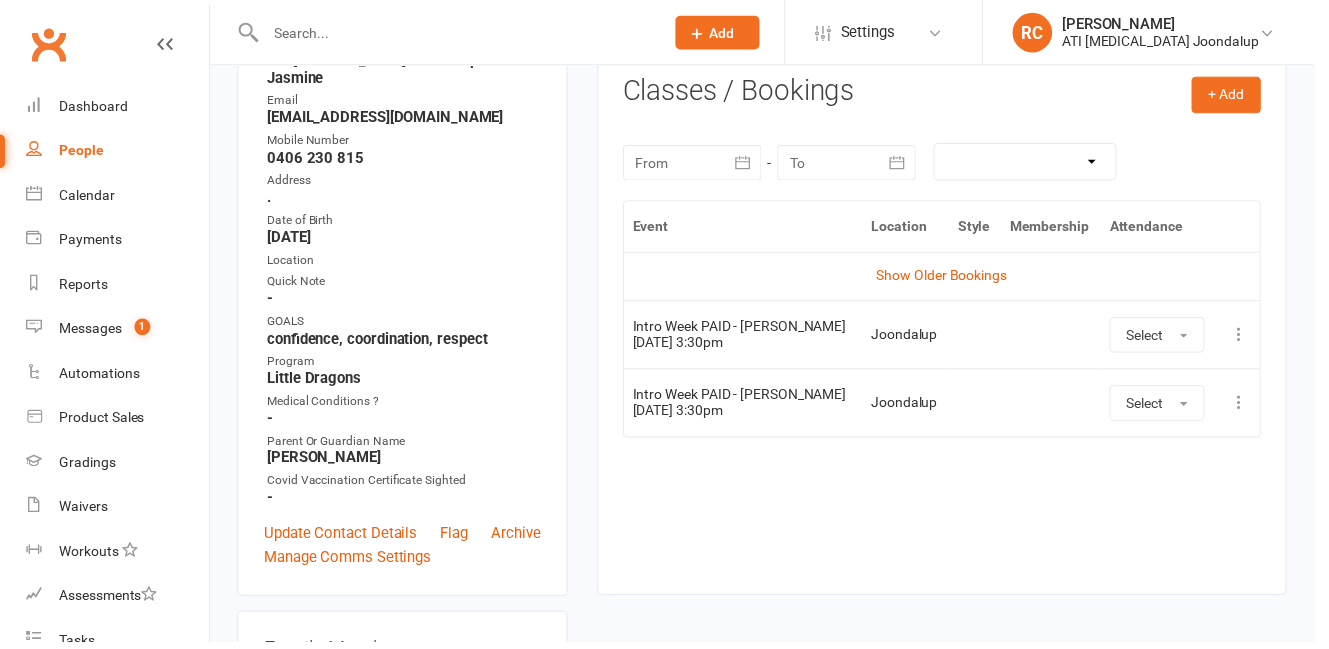 click at bounding box center [1253, 408] 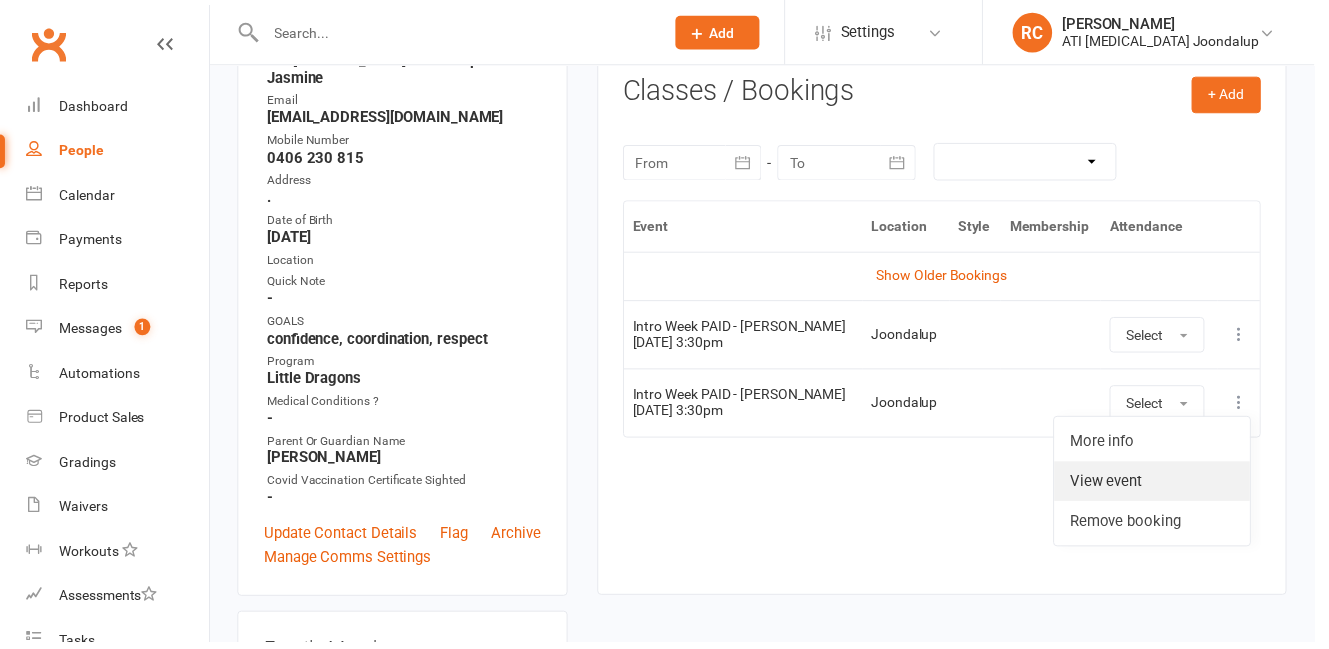 click on "View event" at bounding box center [1165, 487] 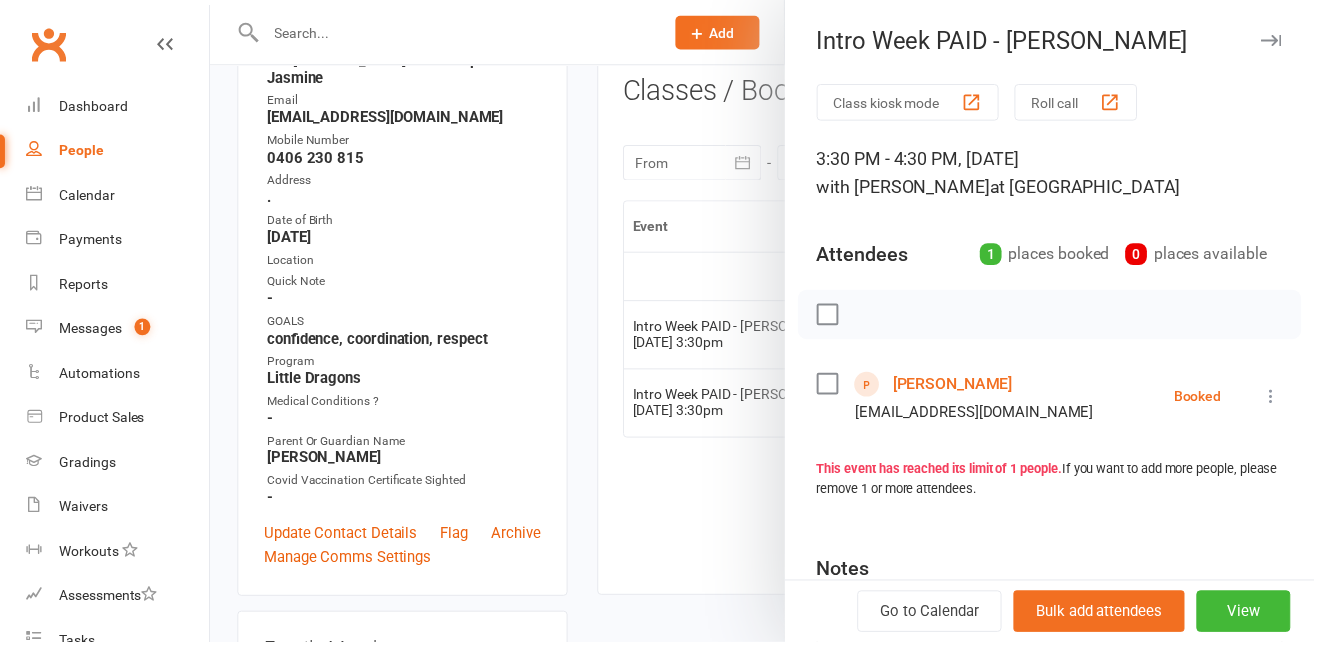 scroll, scrollTop: 129, scrollLeft: 0, axis: vertical 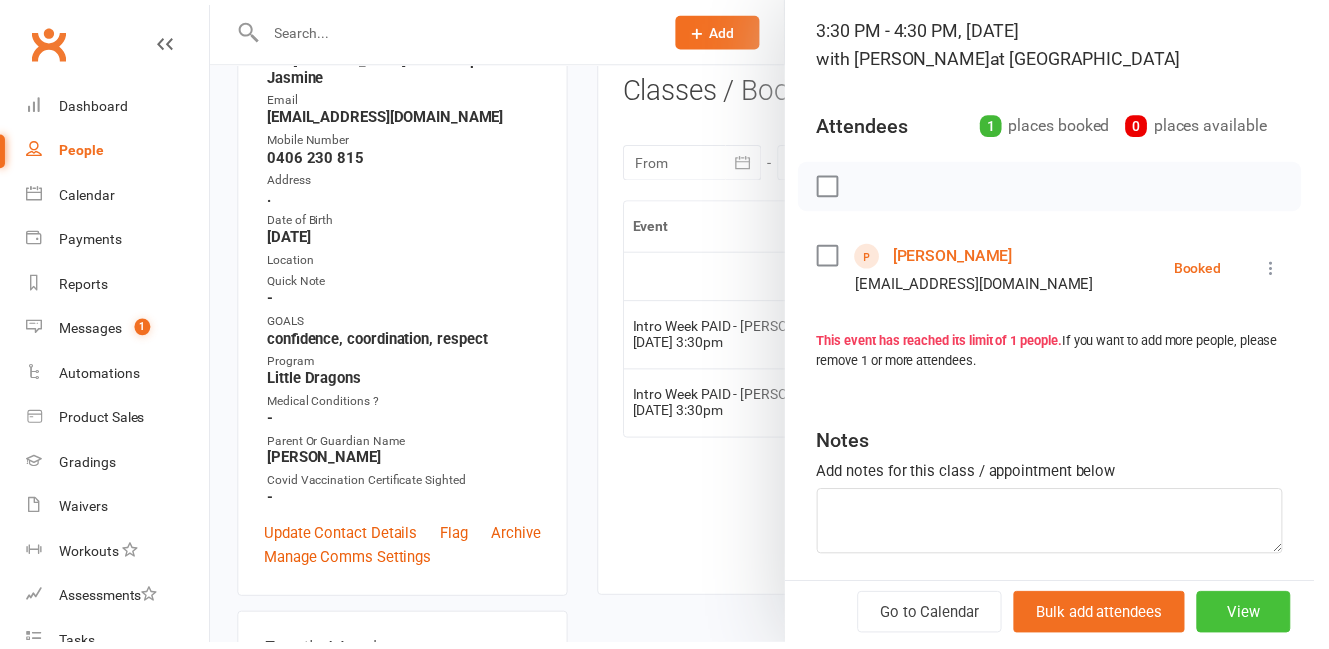 click on "View" at bounding box center [1257, 618] 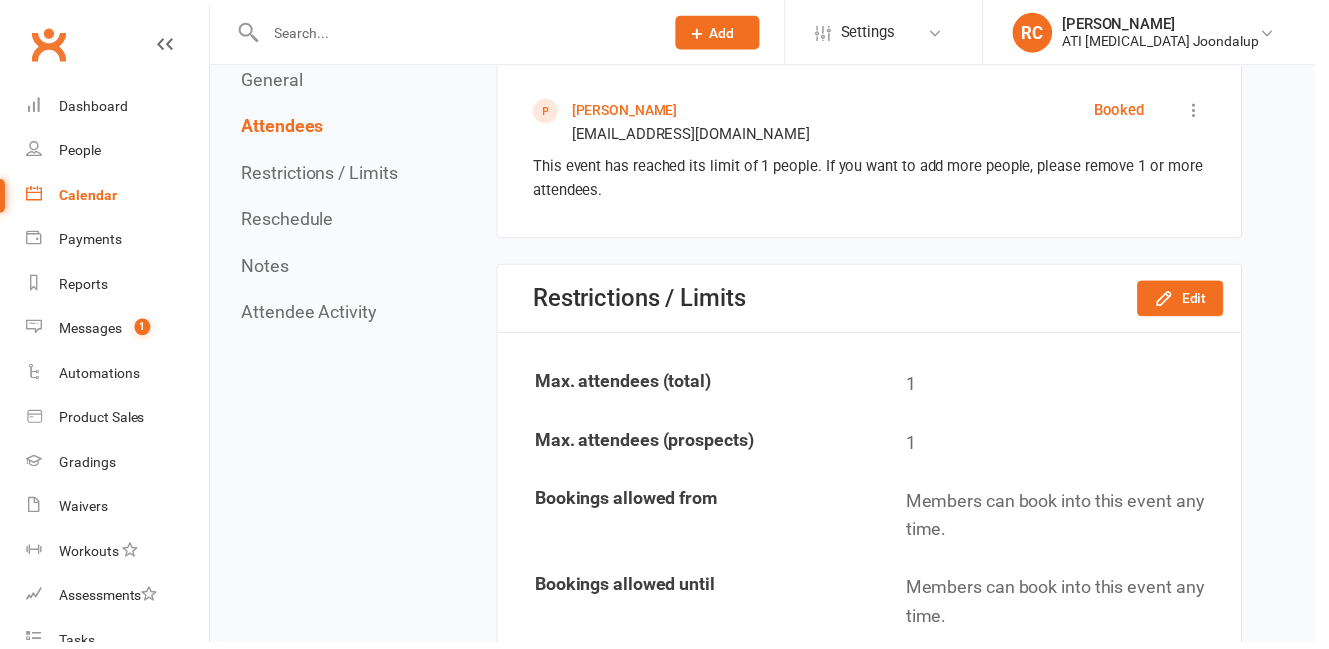 scroll, scrollTop: 1064, scrollLeft: 0, axis: vertical 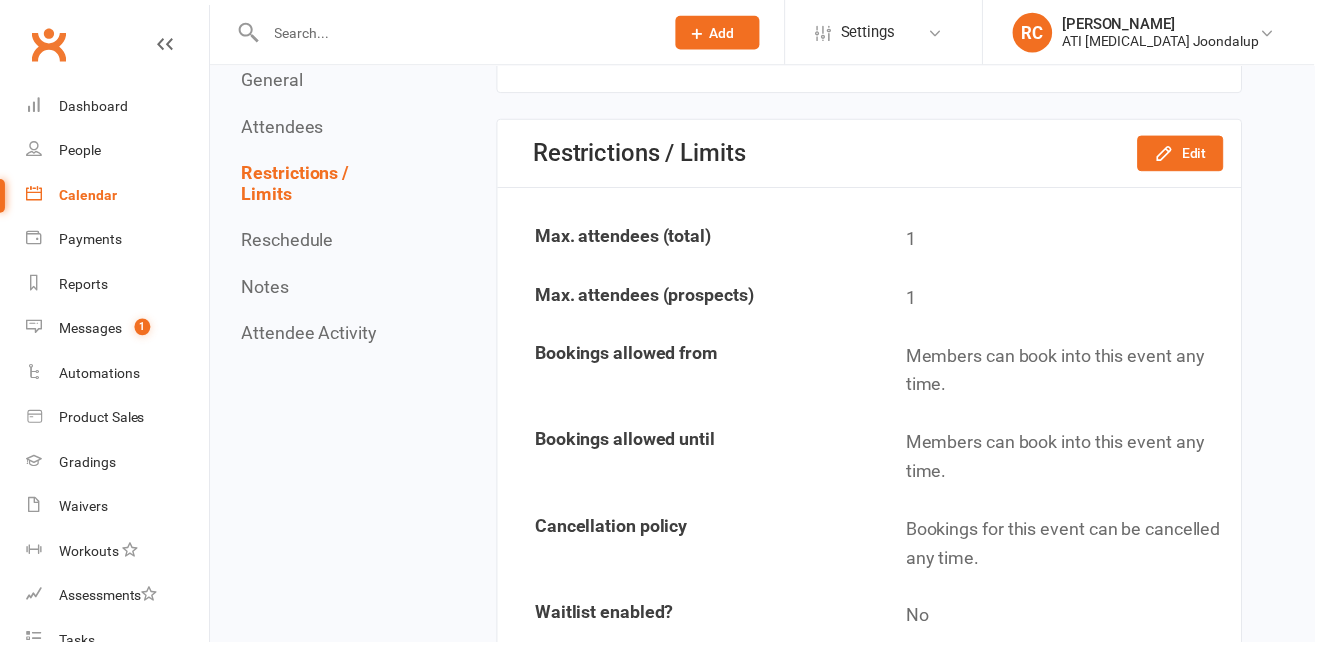 click 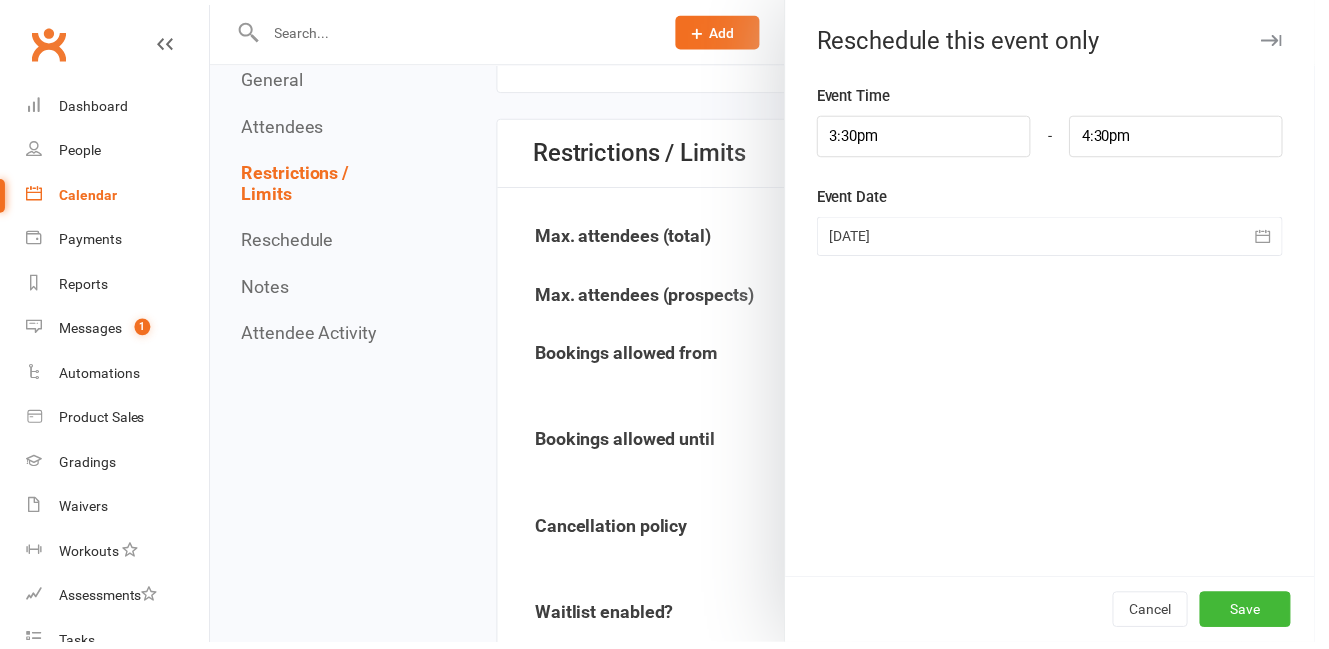 click at bounding box center (1061, 239) 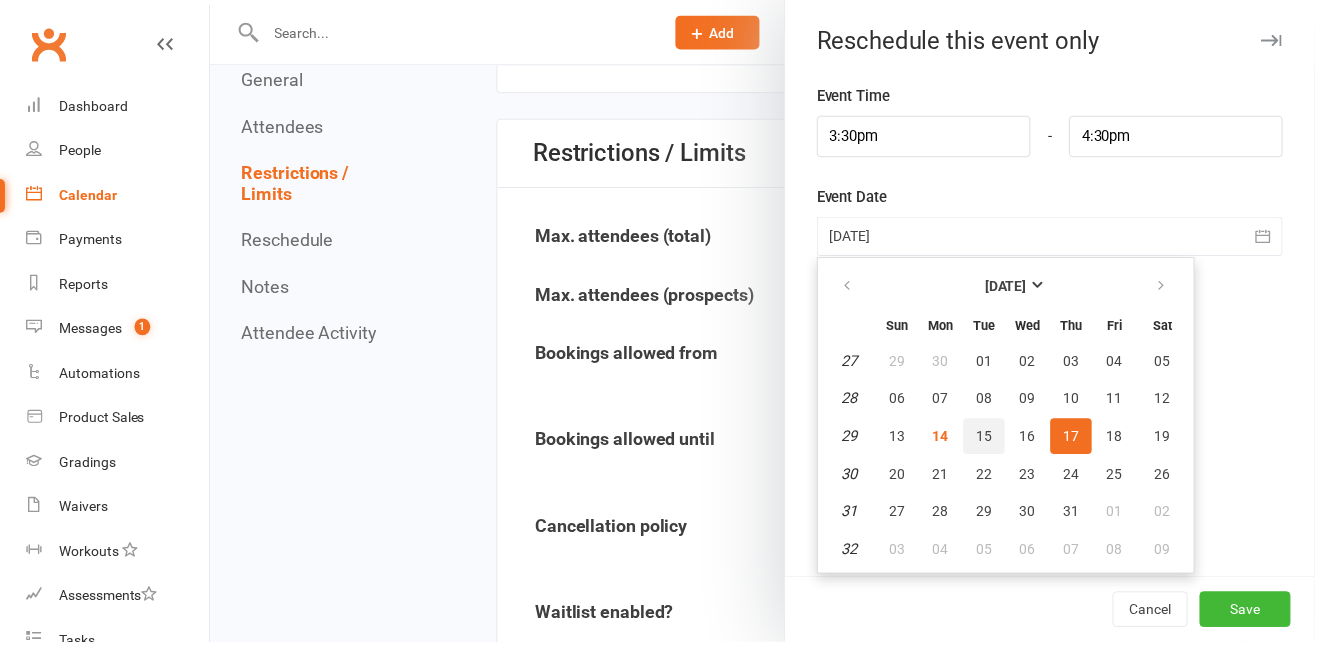 click on "15" at bounding box center (995, 441) 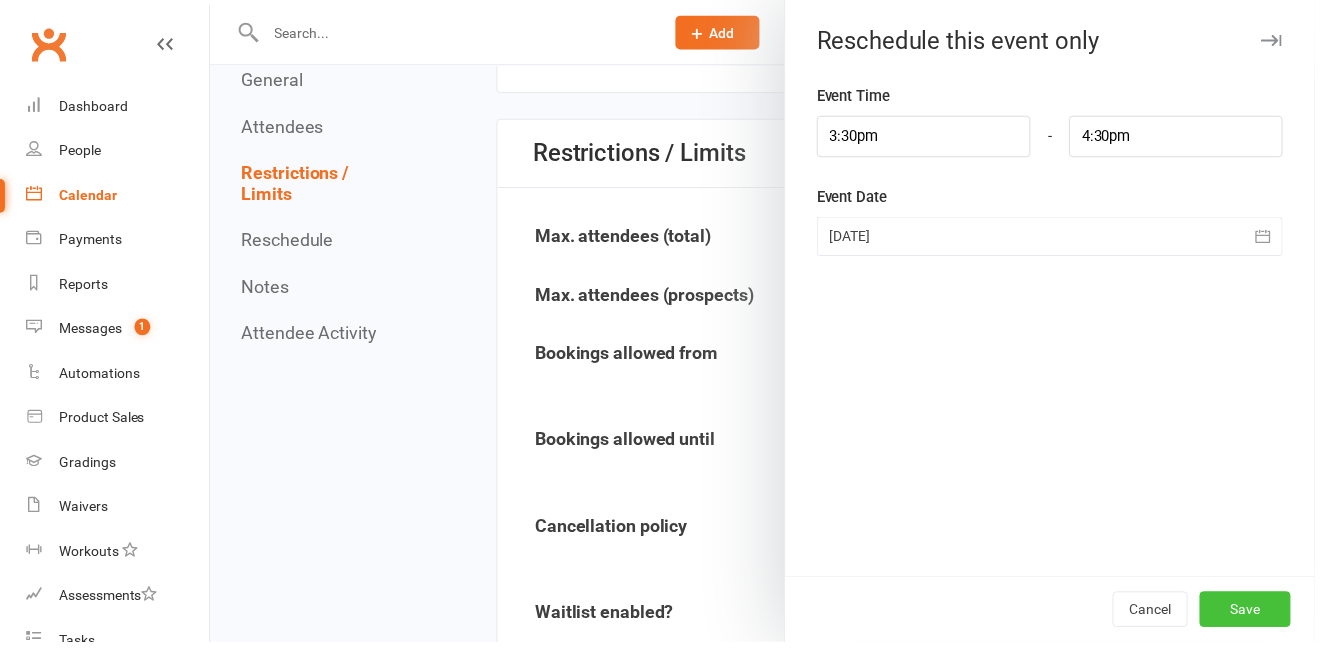 click on "Save" at bounding box center (1259, 616) 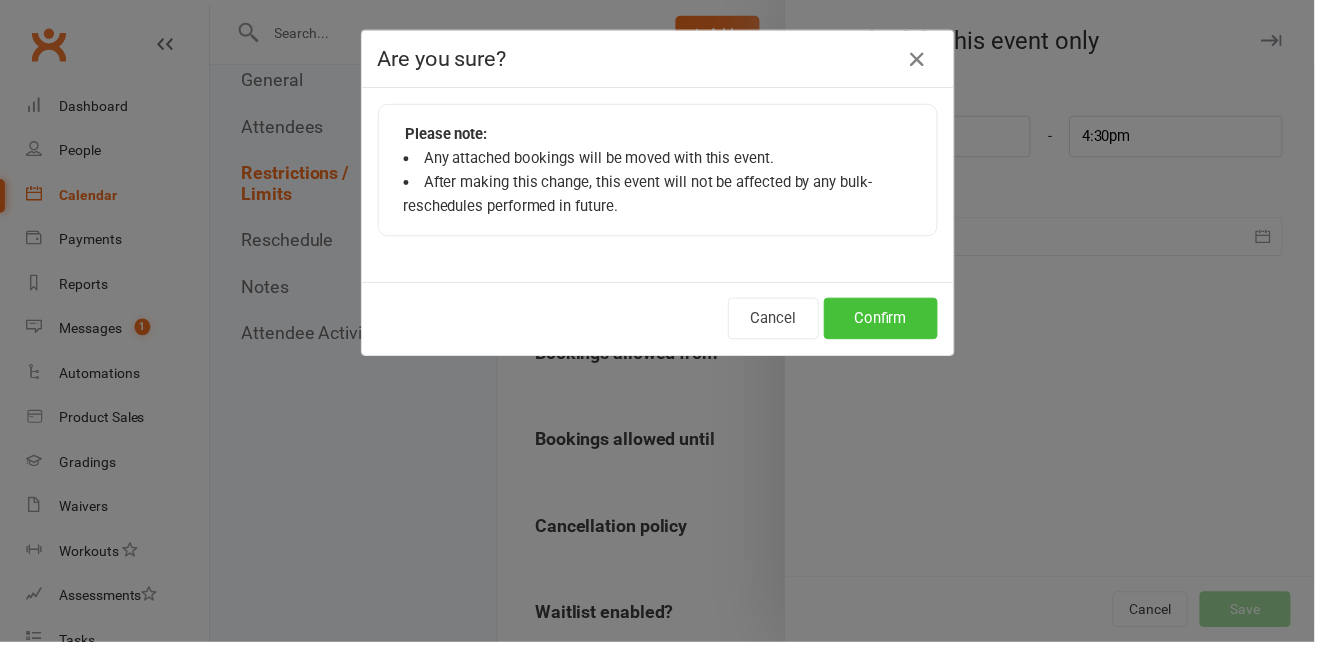 click on "Confirm" at bounding box center (890, 322) 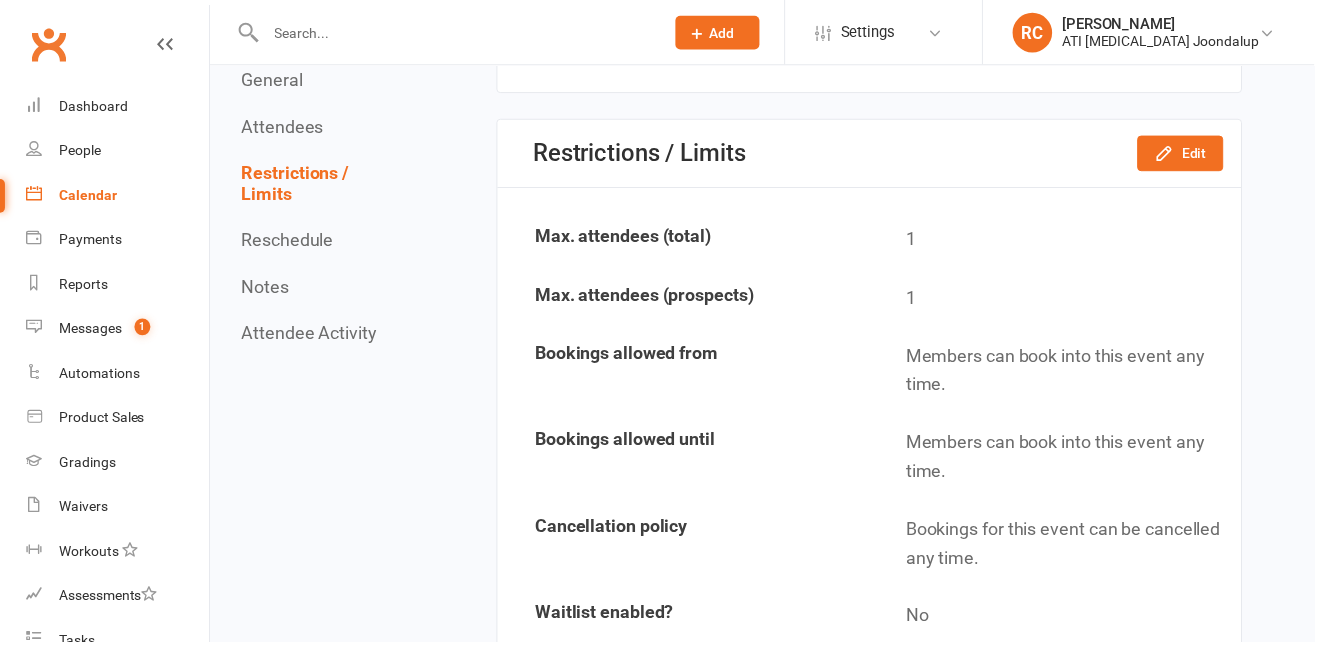 scroll, scrollTop: 0, scrollLeft: 0, axis: both 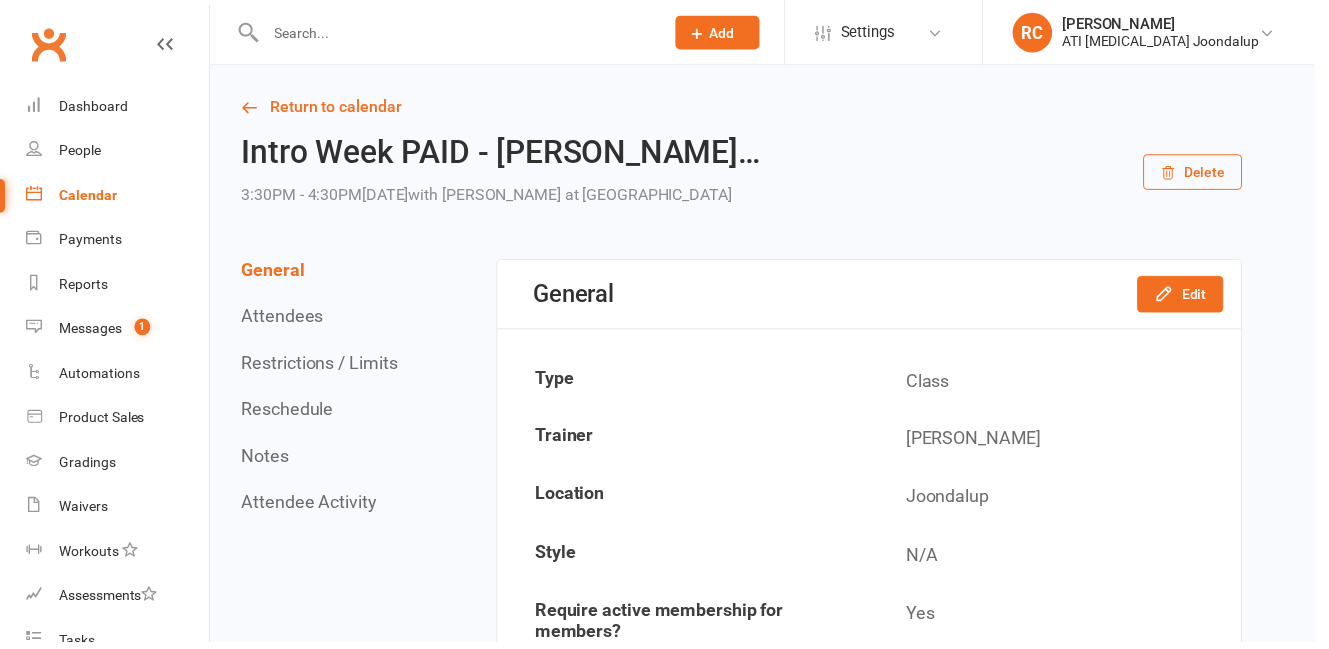 click at bounding box center (460, 33) 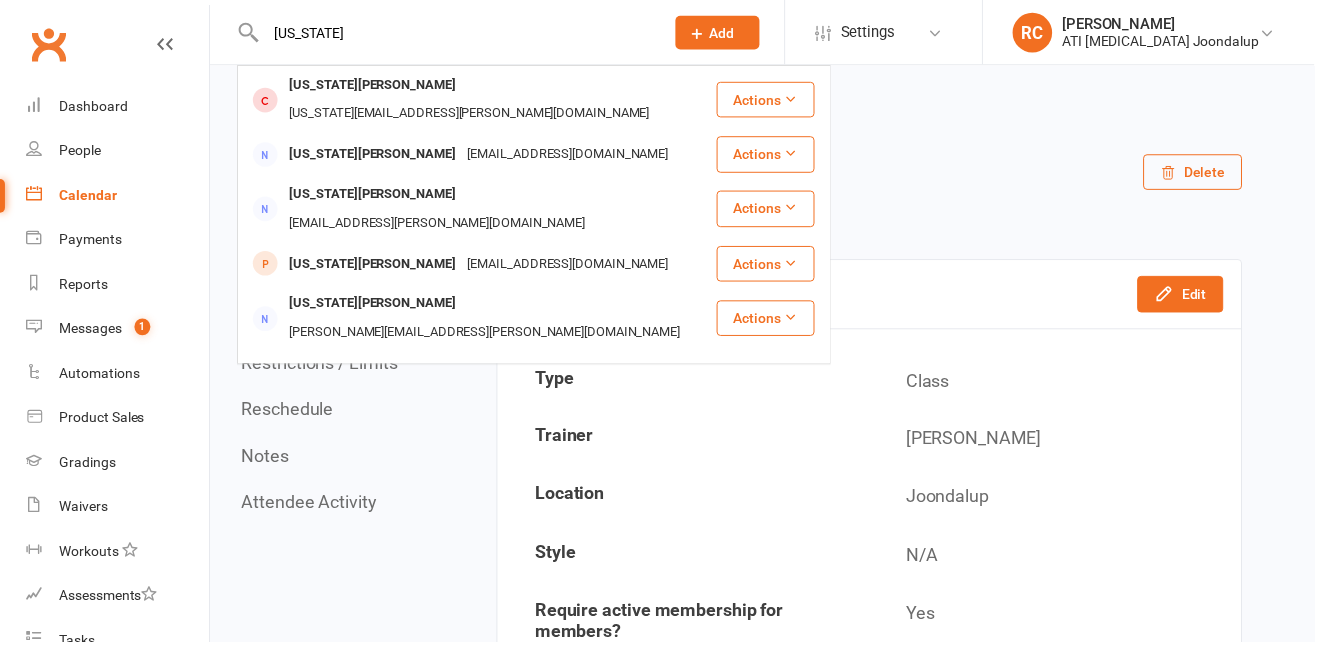 type on "[US_STATE]" 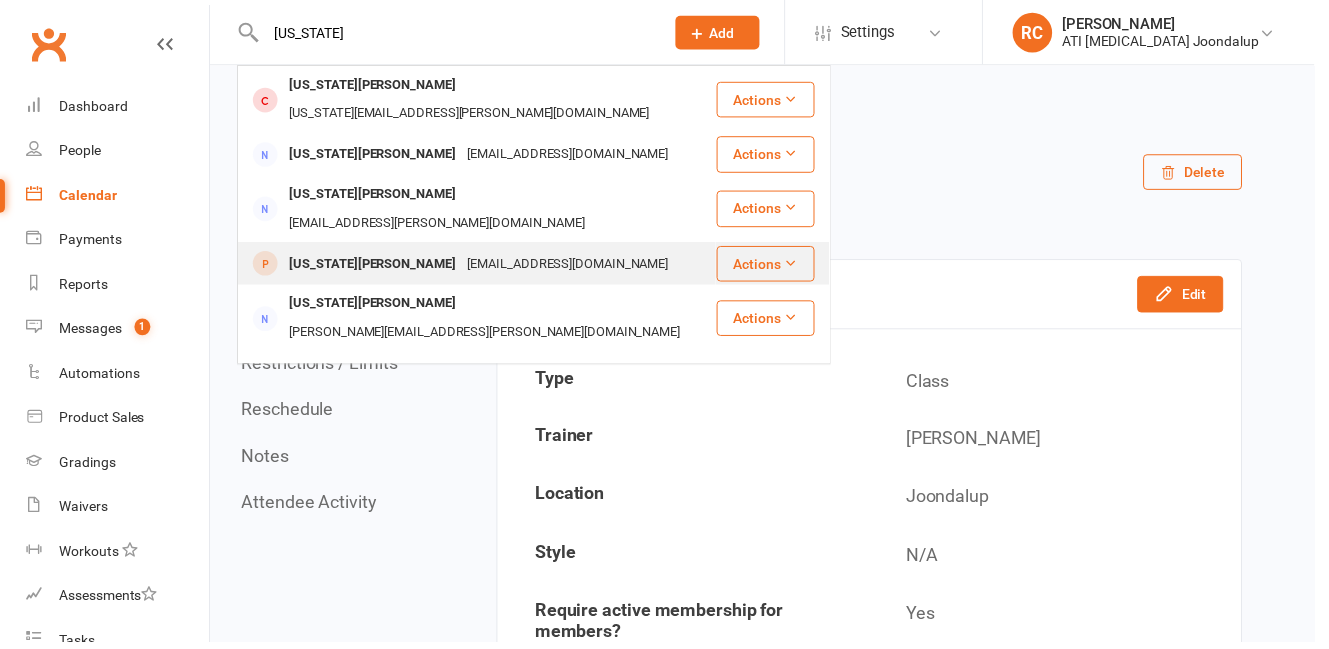 drag, startPoint x: 269, startPoint y: 63, endPoint x: 370, endPoint y: 222, distance: 188.36667 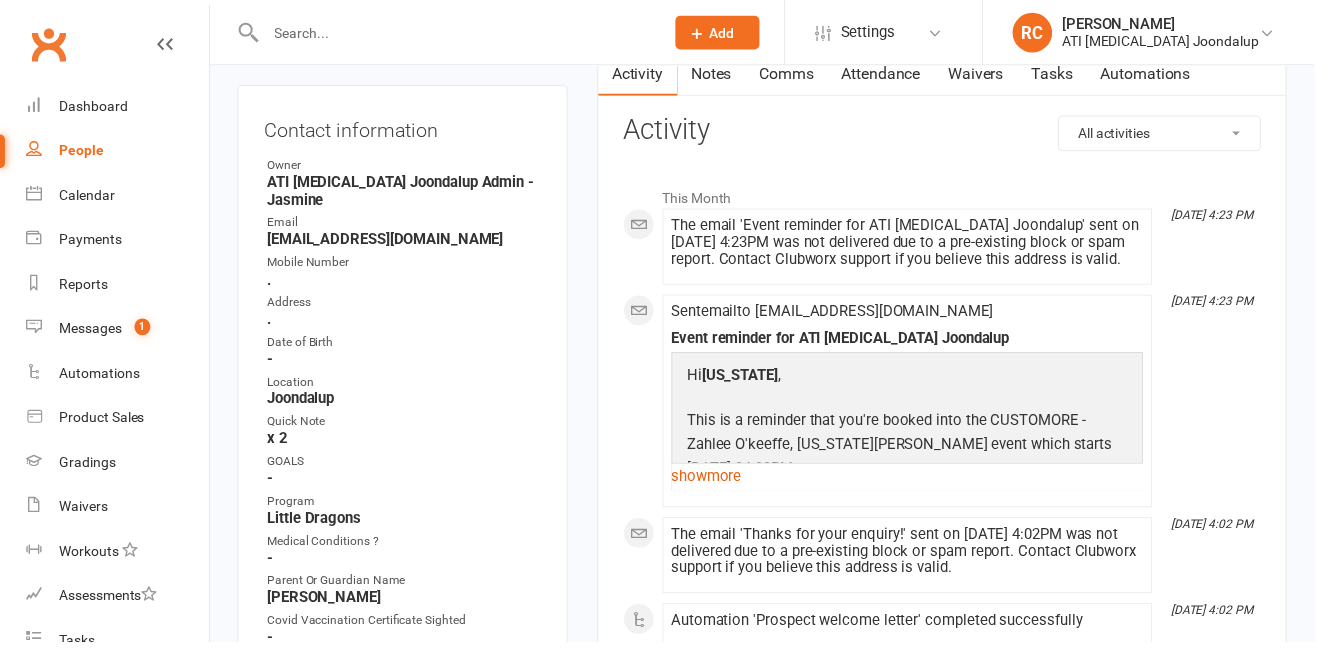 scroll, scrollTop: 70, scrollLeft: 0, axis: vertical 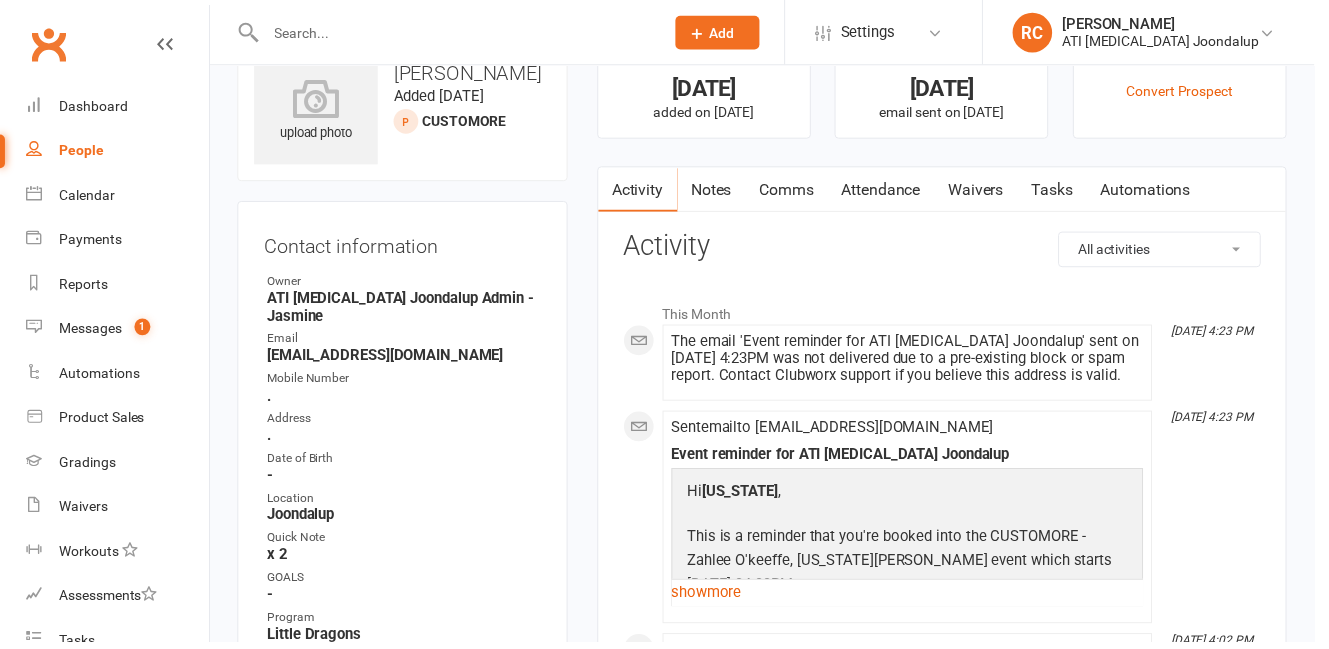 click on "Attendance" at bounding box center (891, 192) 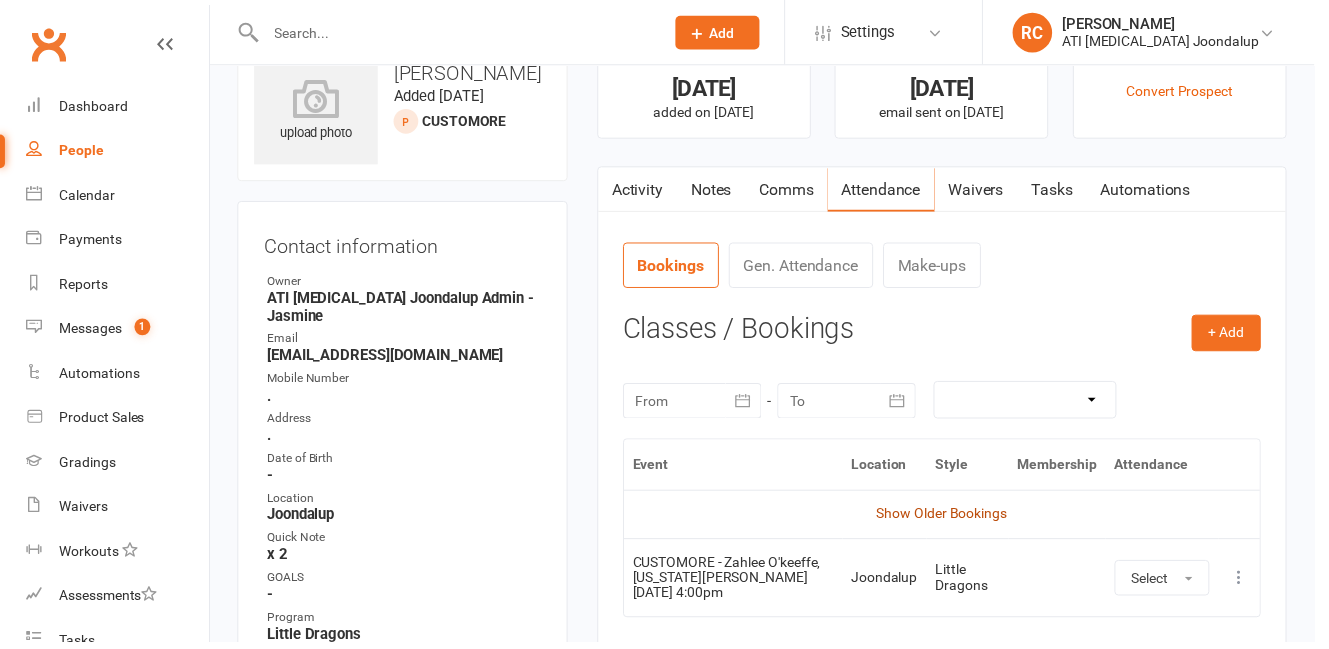 click on "Show Older Bookings" at bounding box center [952, 519] 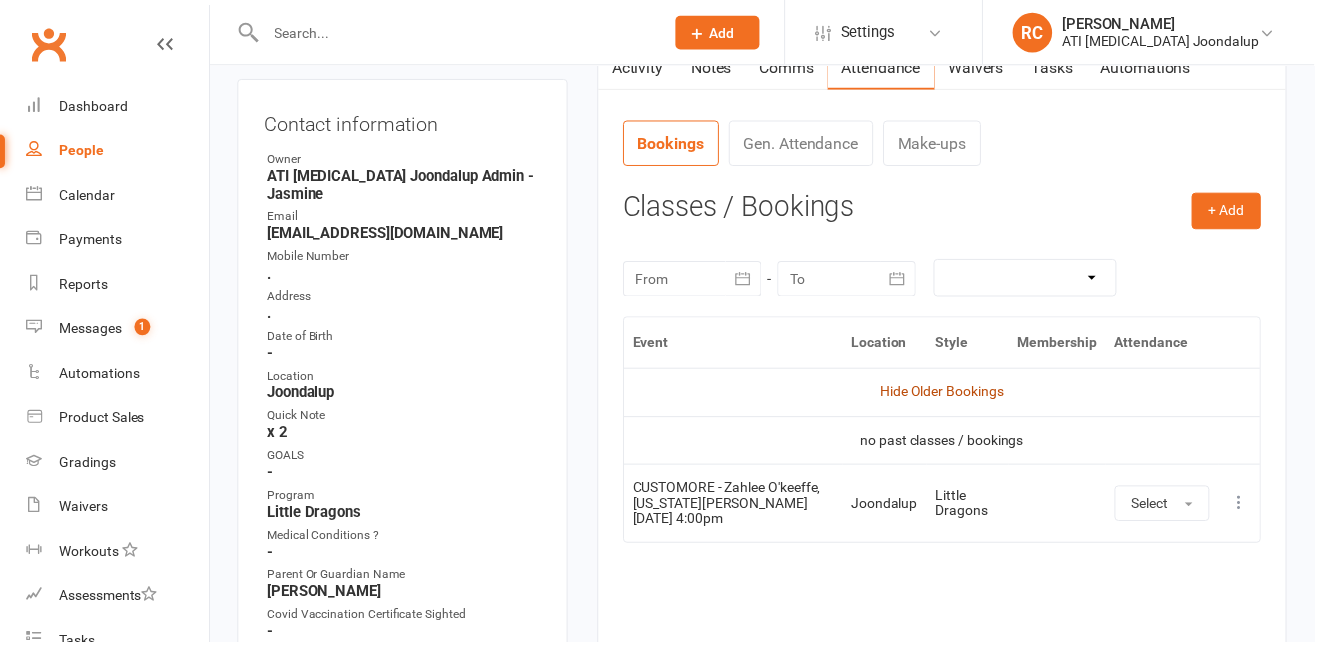 scroll, scrollTop: 219, scrollLeft: 0, axis: vertical 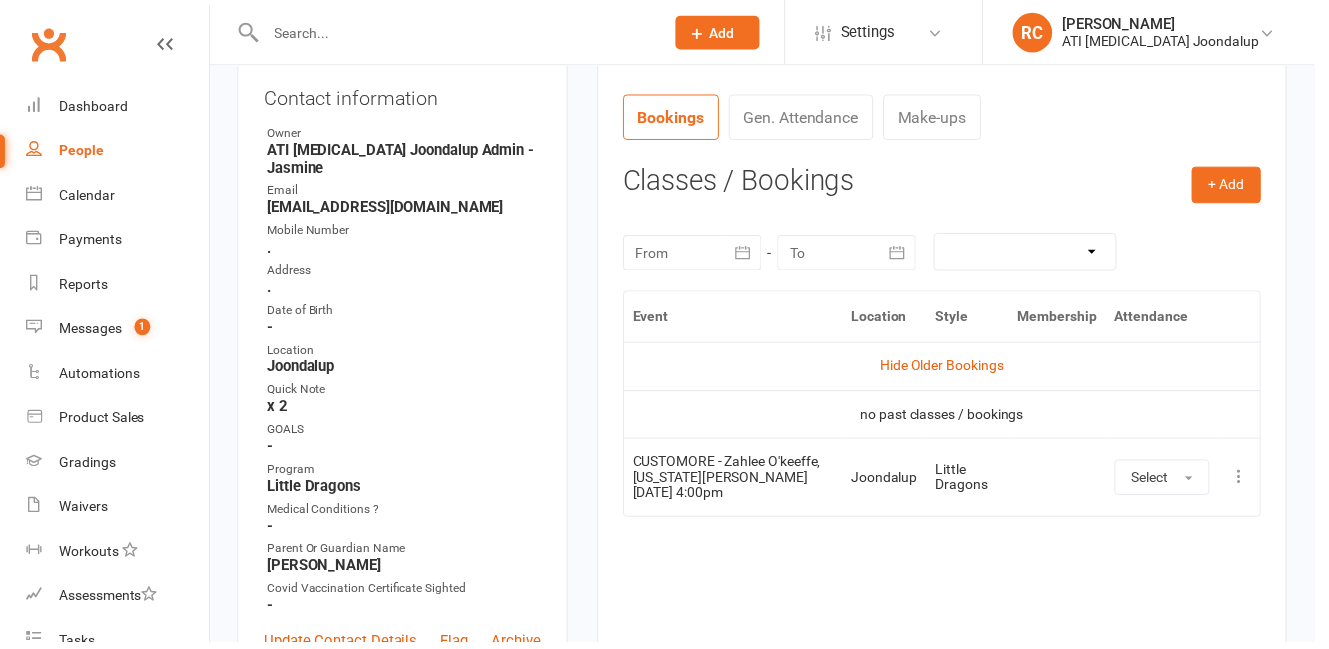 click at bounding box center (460, 33) 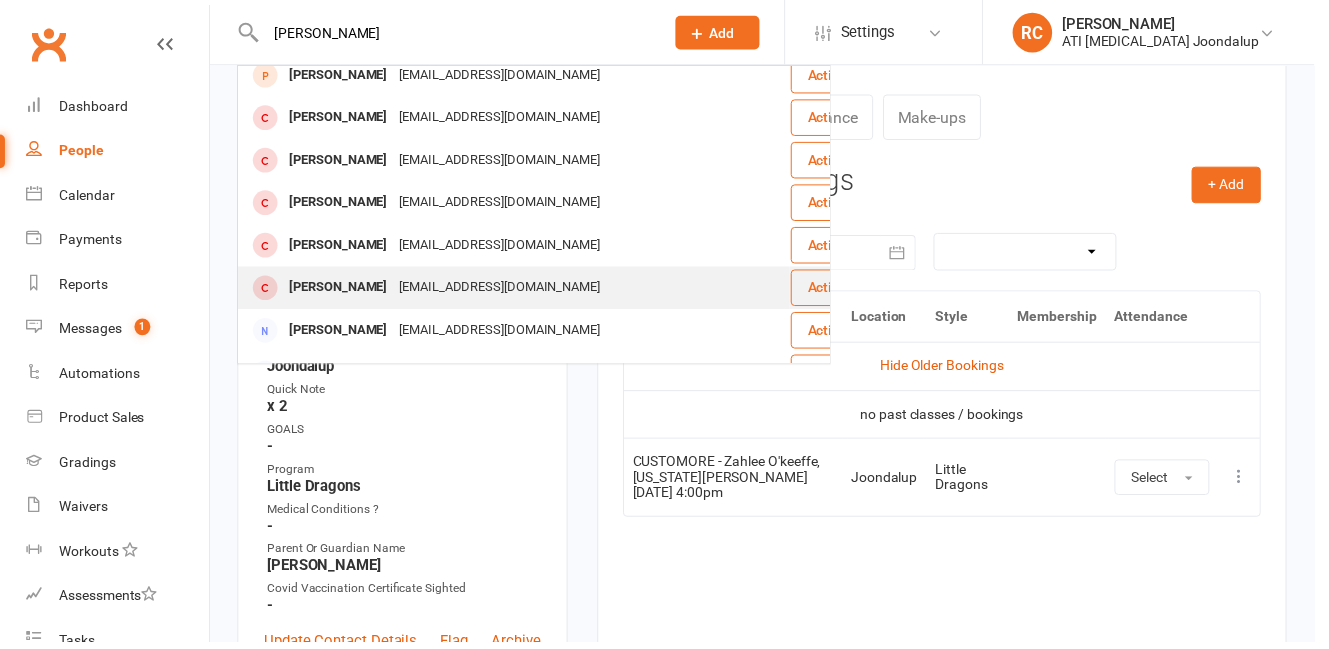 scroll, scrollTop: 0, scrollLeft: 0, axis: both 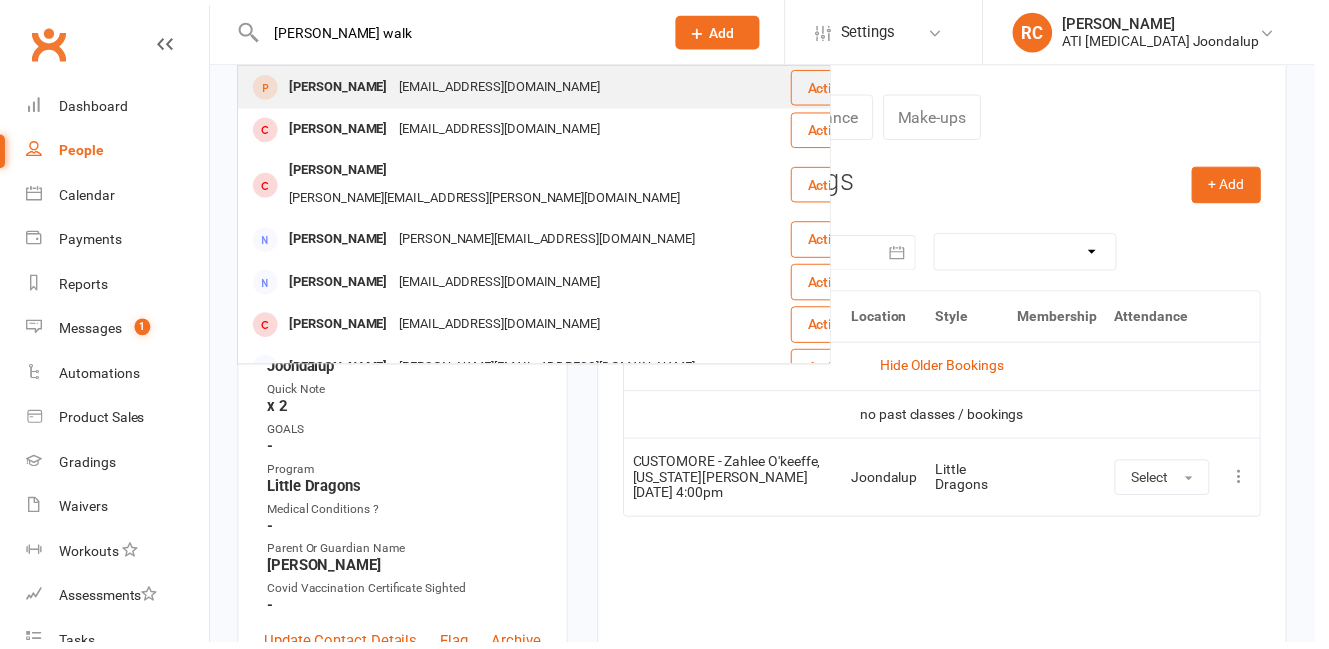 type on "[PERSON_NAME] walk" 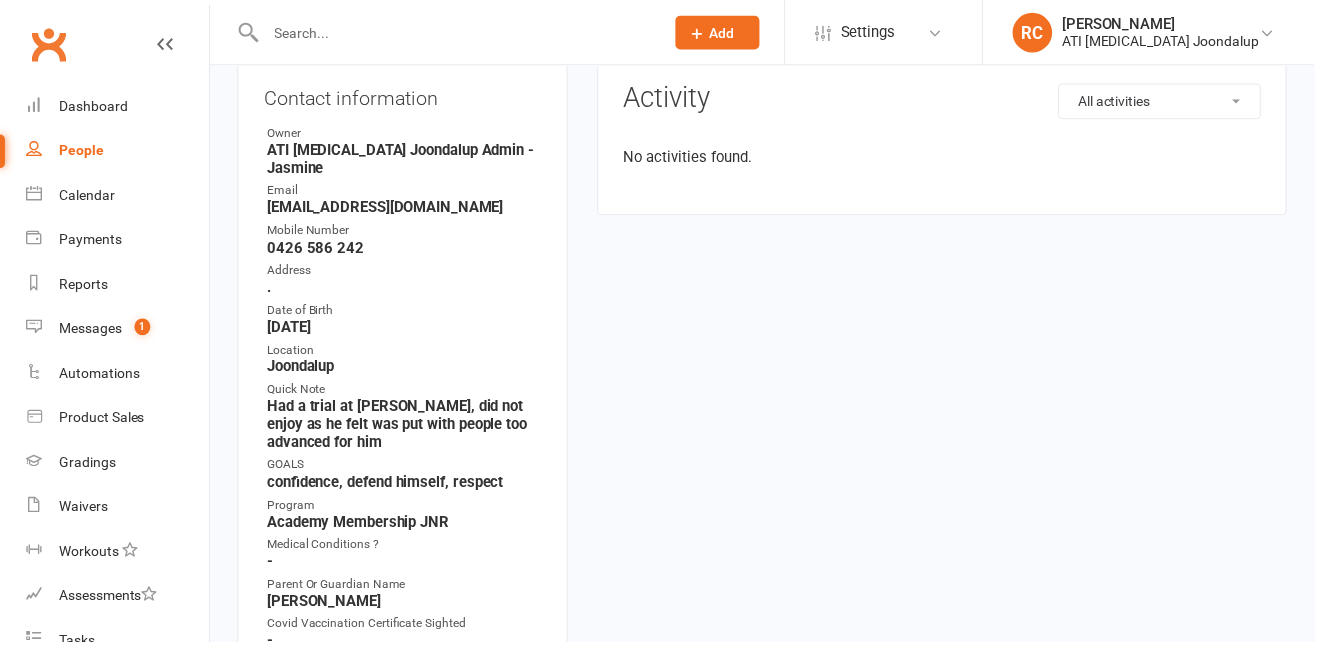 scroll, scrollTop: 0, scrollLeft: 0, axis: both 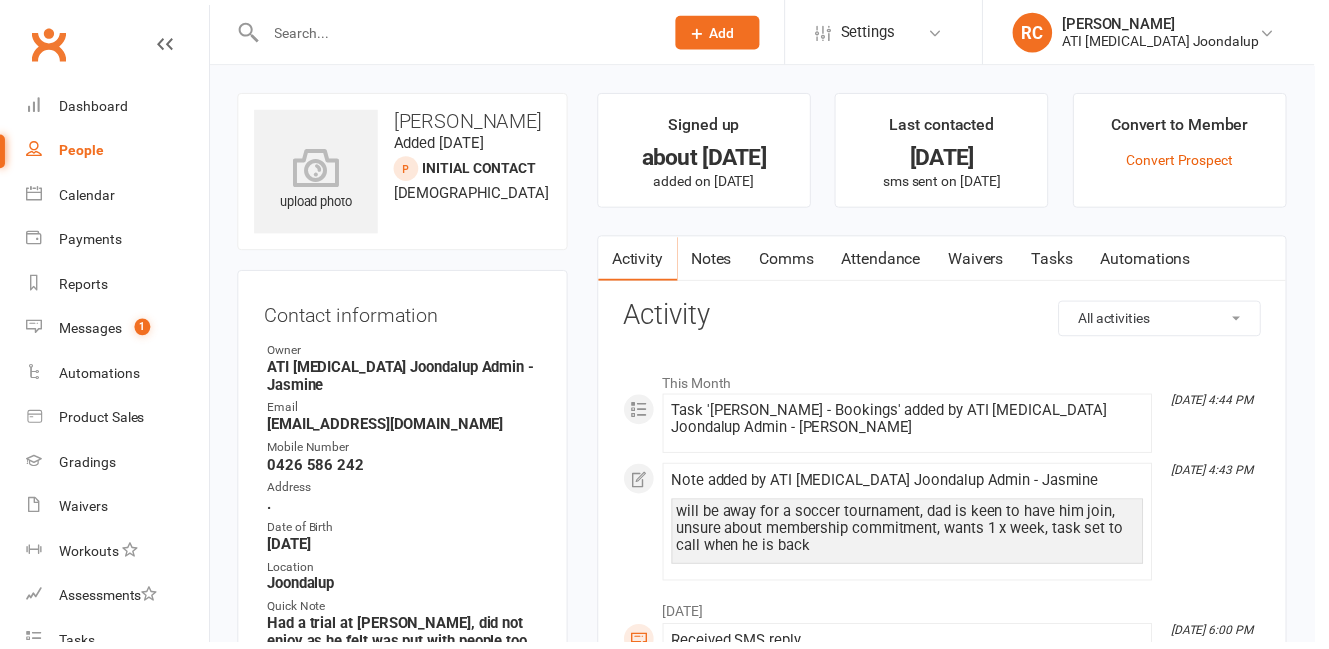 click on "Notes" at bounding box center (719, 262) 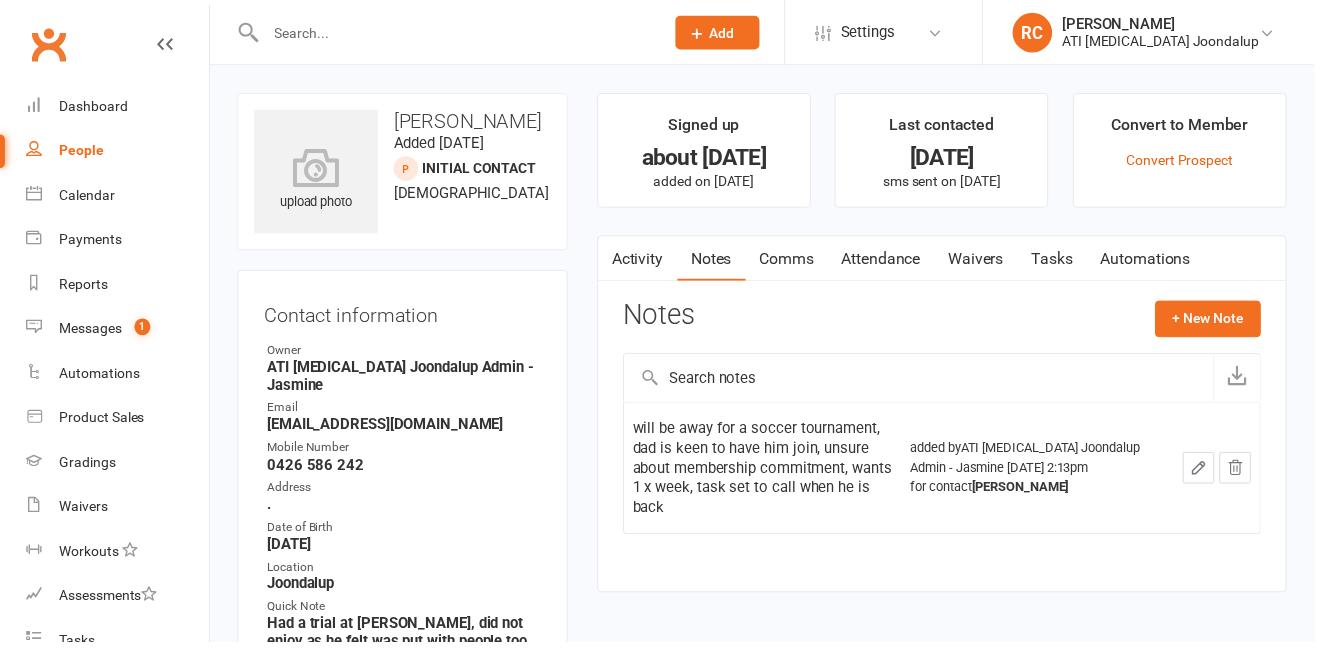 click at bounding box center [617, 261] 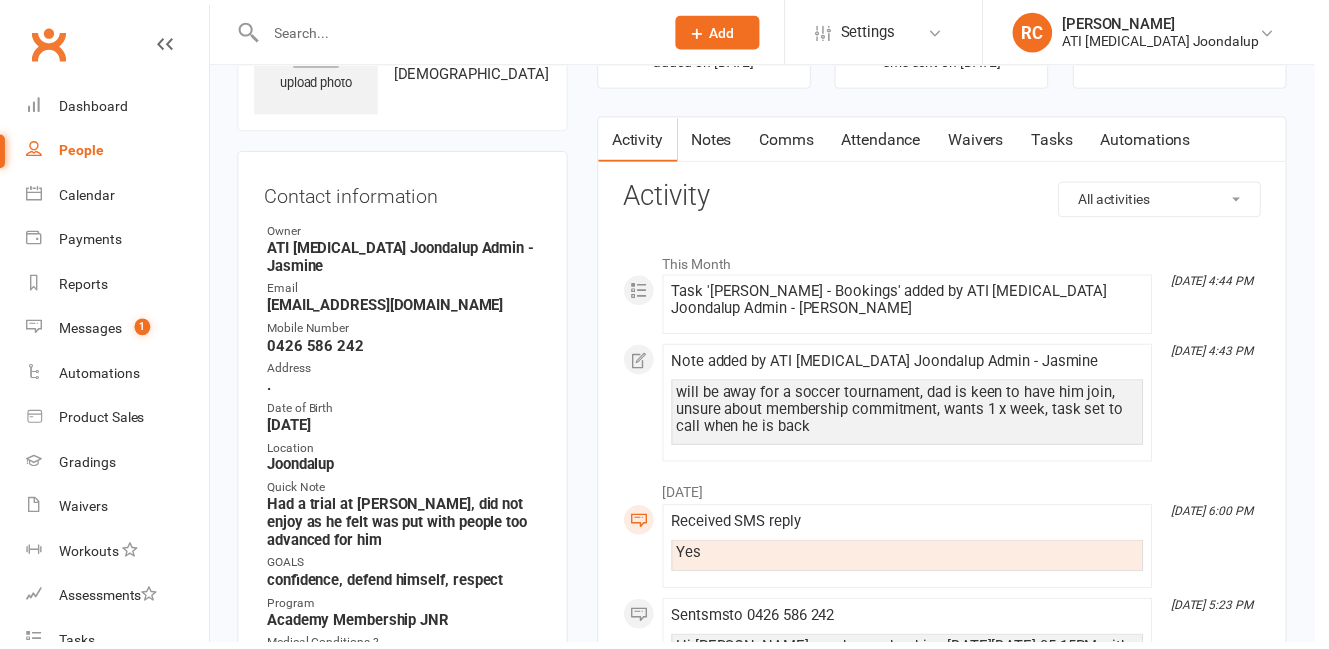 scroll, scrollTop: 104, scrollLeft: 0, axis: vertical 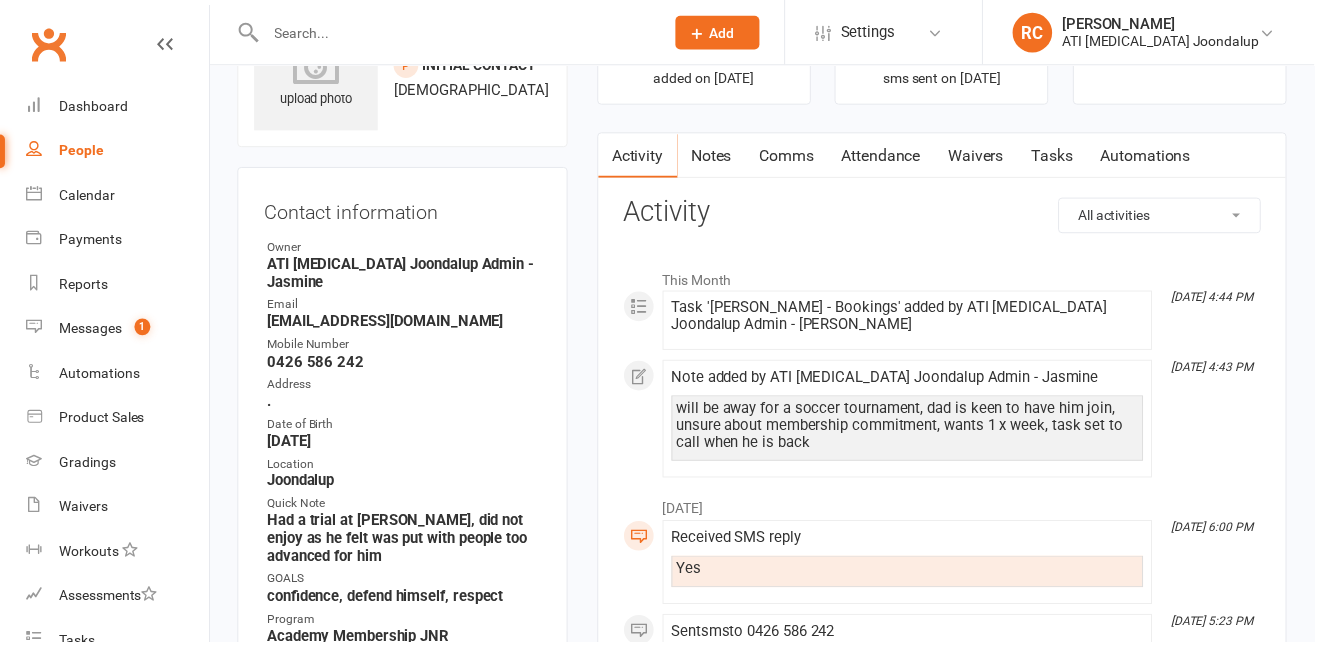 click on "Tasks" at bounding box center (1064, 158) 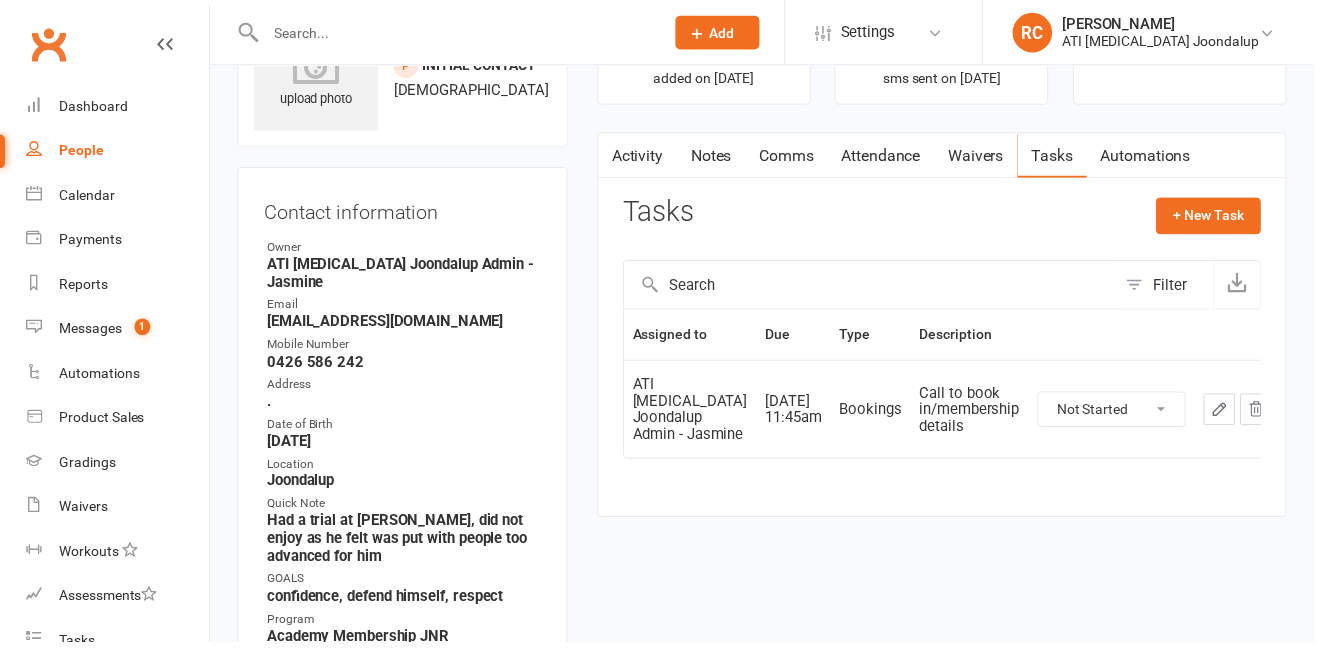 click at bounding box center [460, 33] 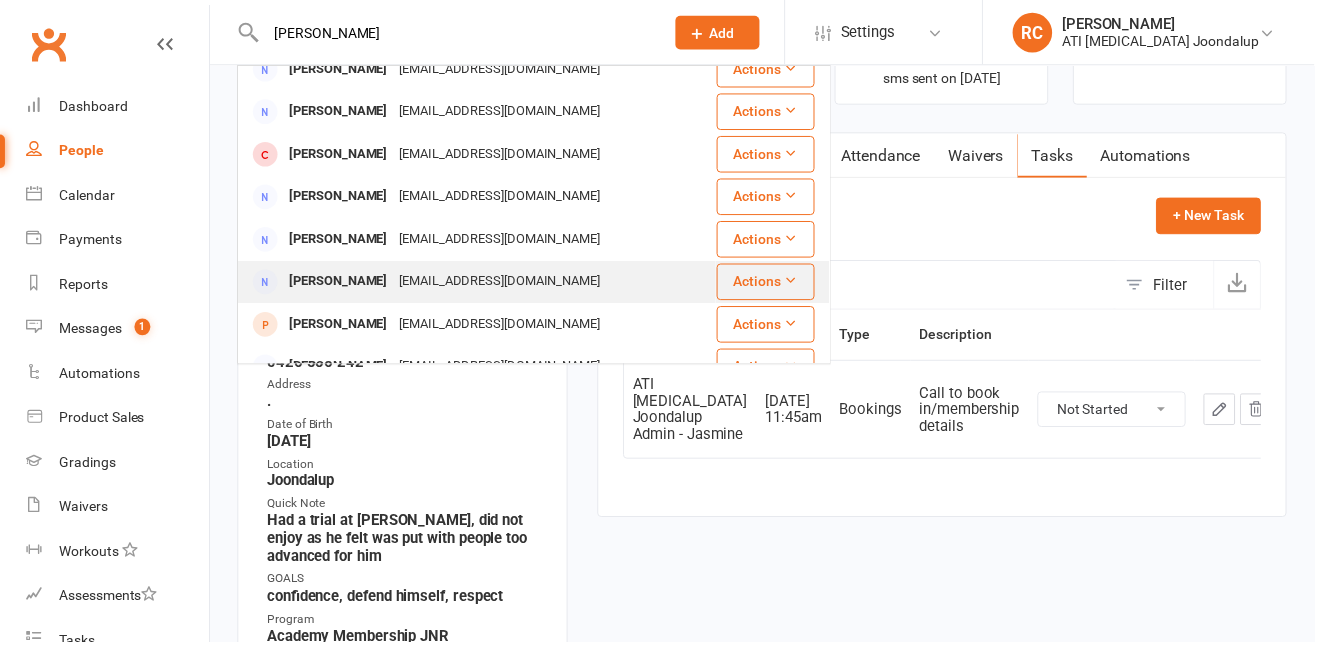 scroll, scrollTop: 0, scrollLeft: 0, axis: both 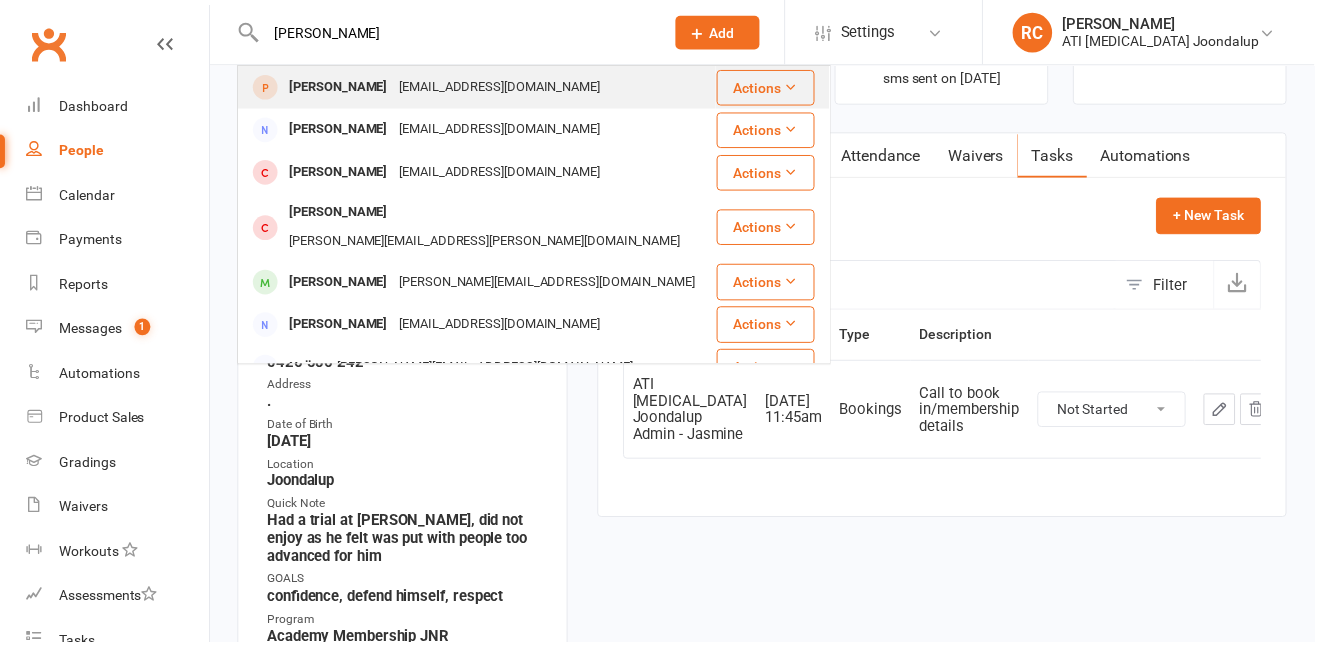 type on "[PERSON_NAME]" 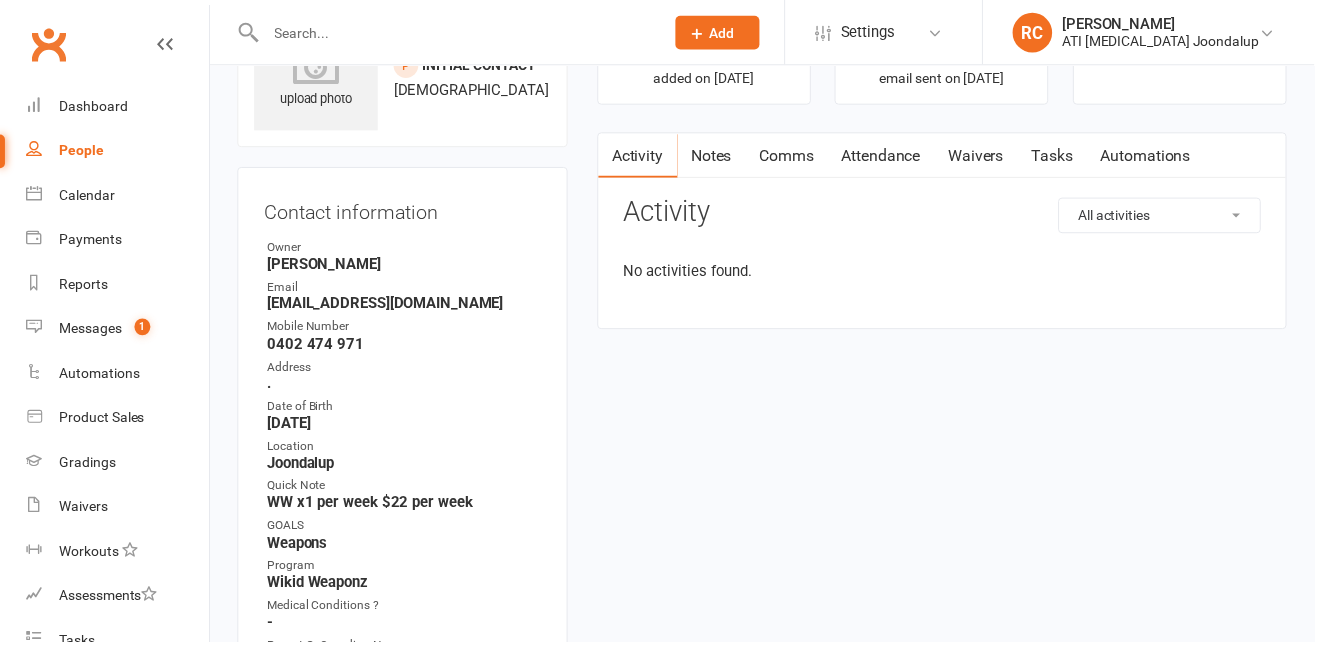 scroll, scrollTop: 0, scrollLeft: 0, axis: both 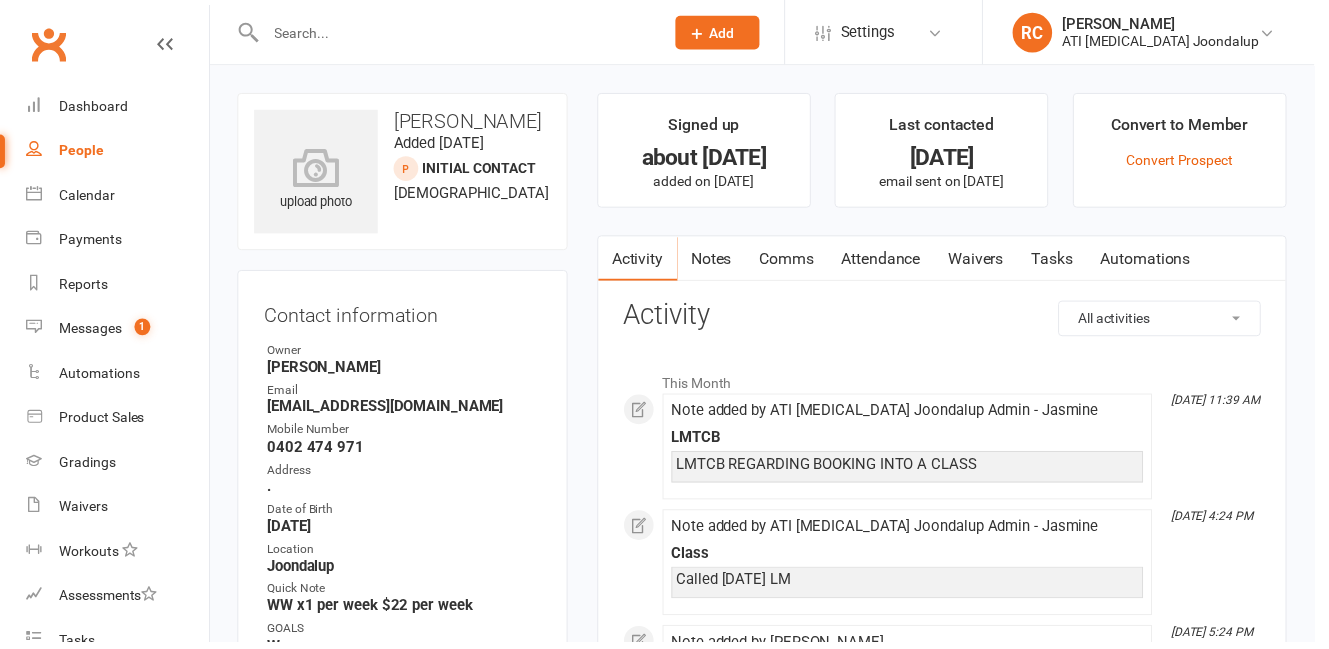 click on "Notes" at bounding box center (719, 262) 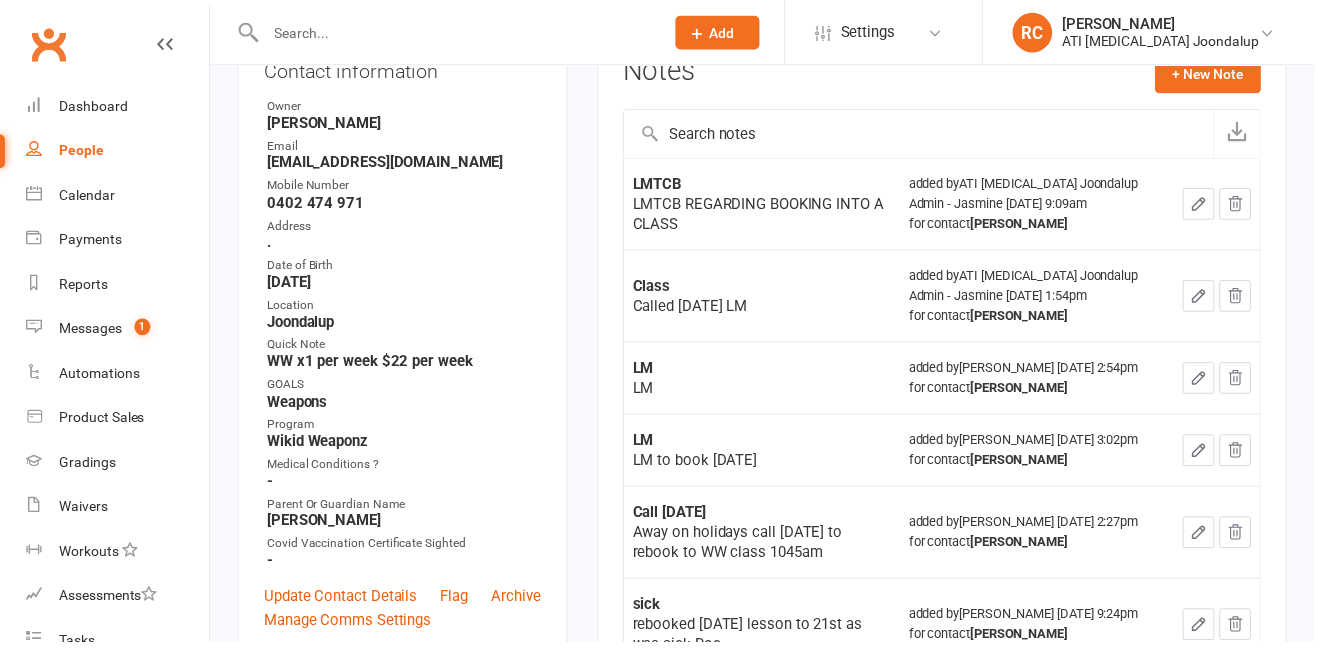 scroll, scrollTop: 0, scrollLeft: 0, axis: both 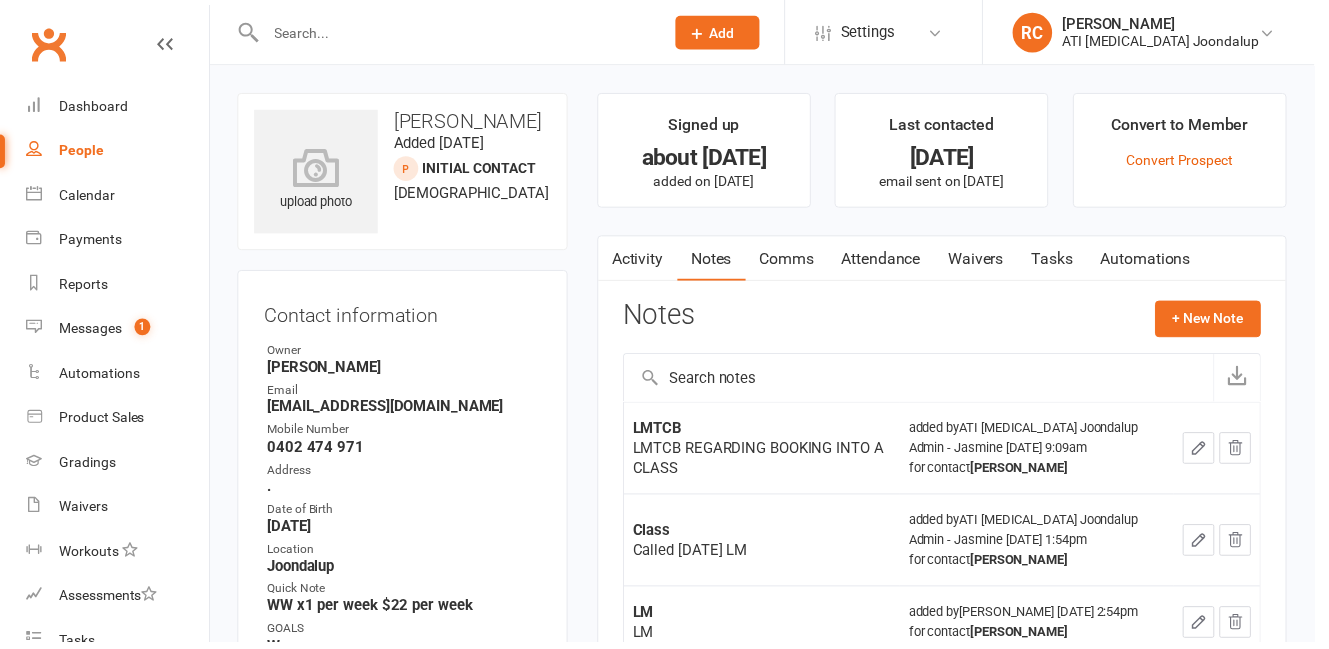 click on "Comms" at bounding box center (795, 262) 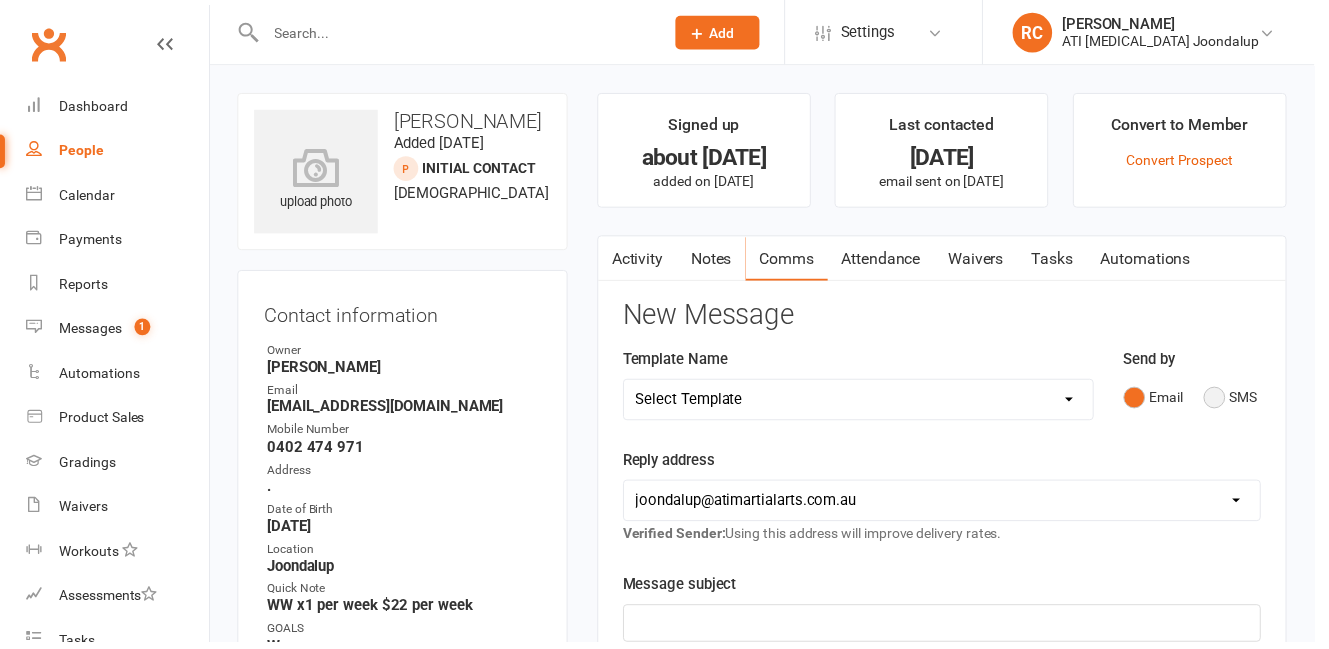 click on "SMS" at bounding box center [1244, 402] 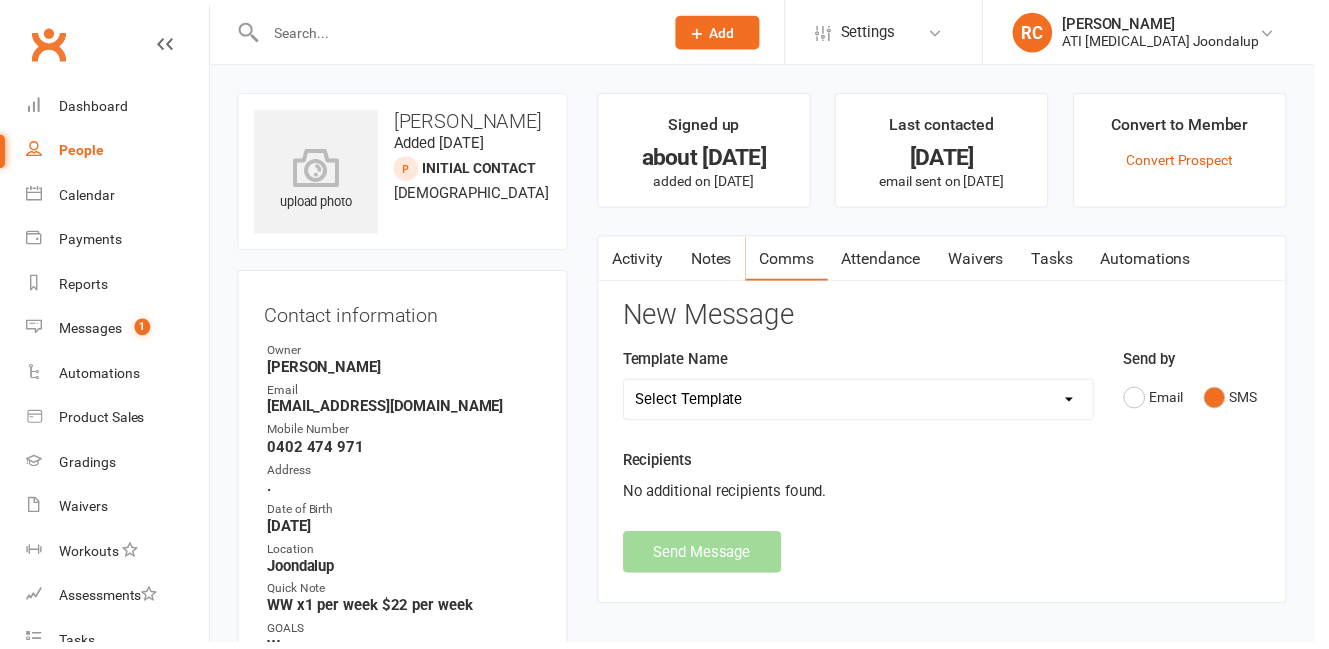 click on "SMS" at bounding box center [1244, 402] 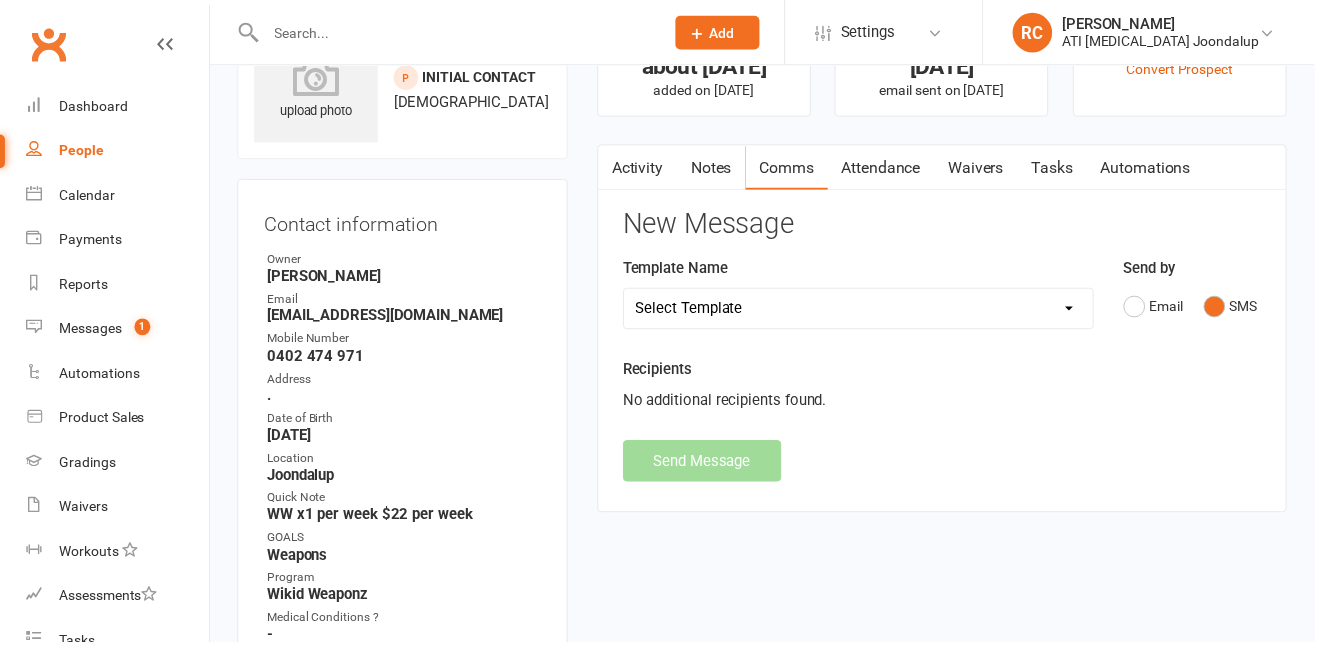 scroll, scrollTop: 93, scrollLeft: 0, axis: vertical 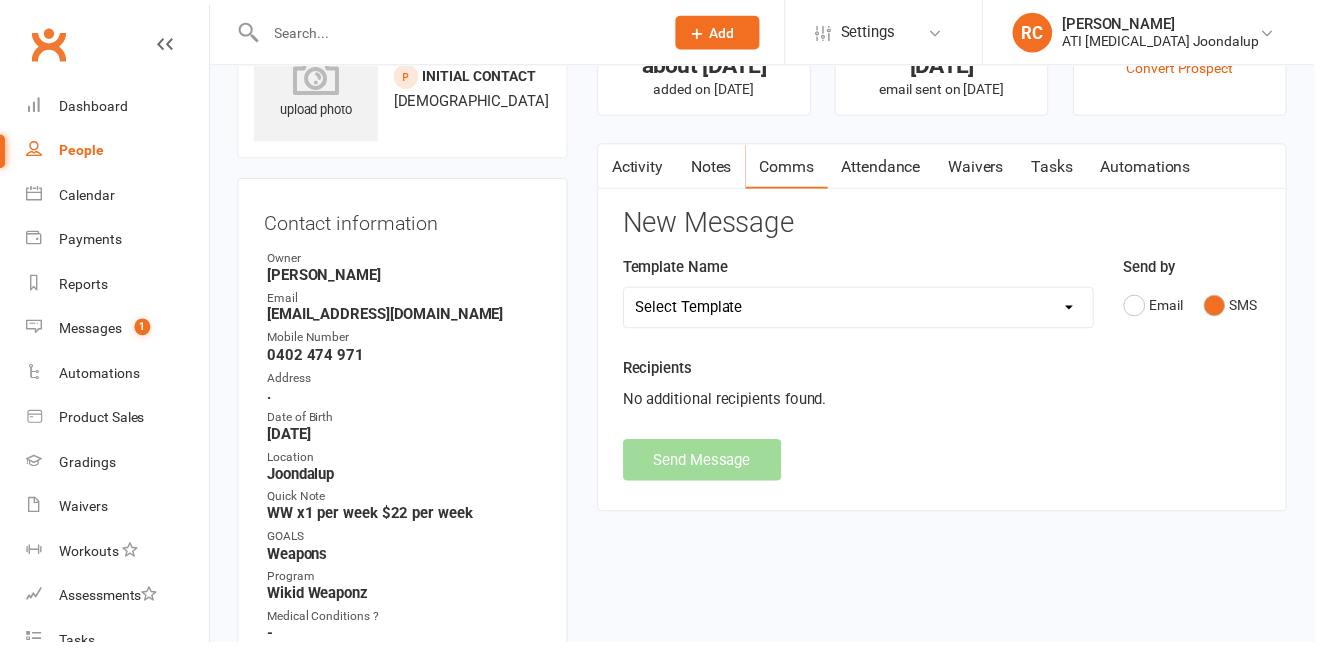 click on "Notes" at bounding box center [719, 169] 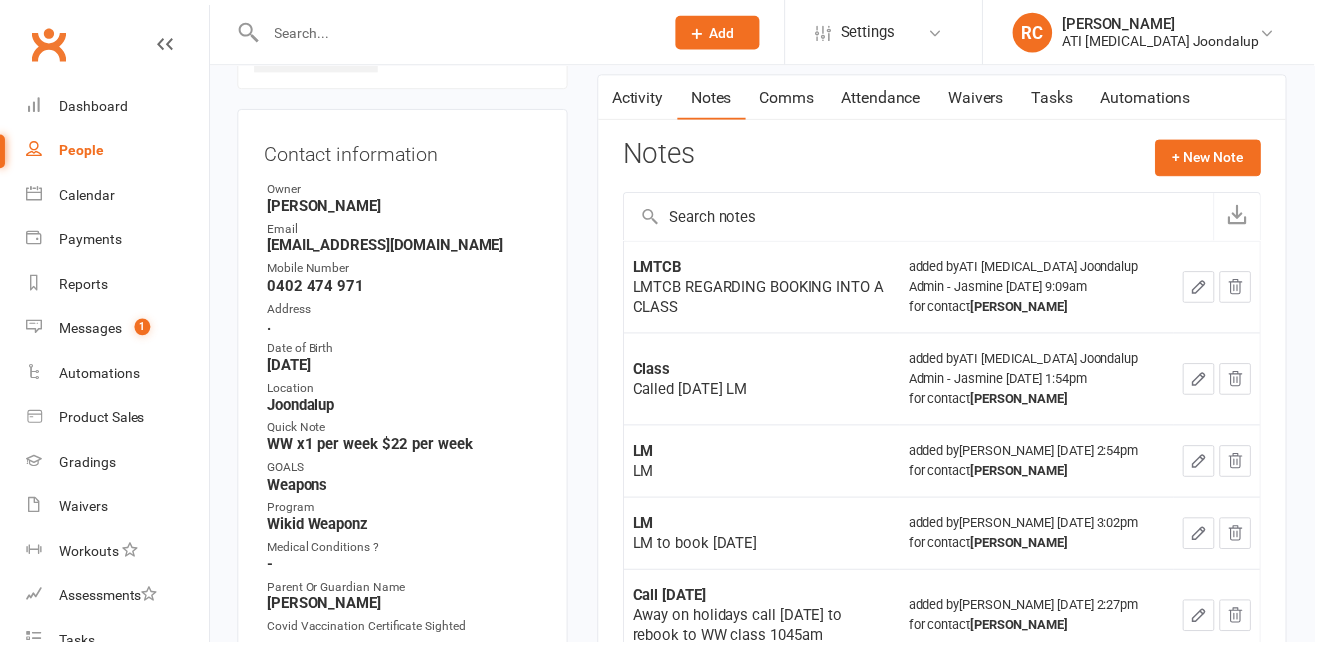 scroll, scrollTop: 219, scrollLeft: 0, axis: vertical 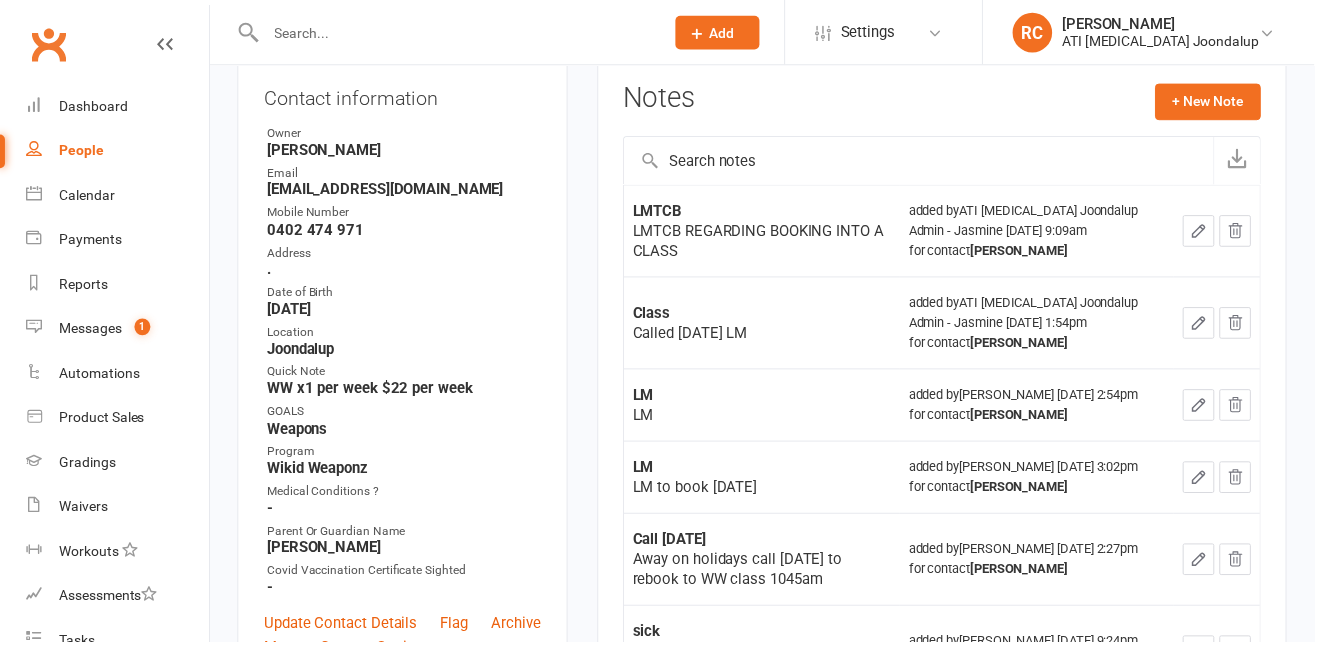 click at bounding box center (460, 33) 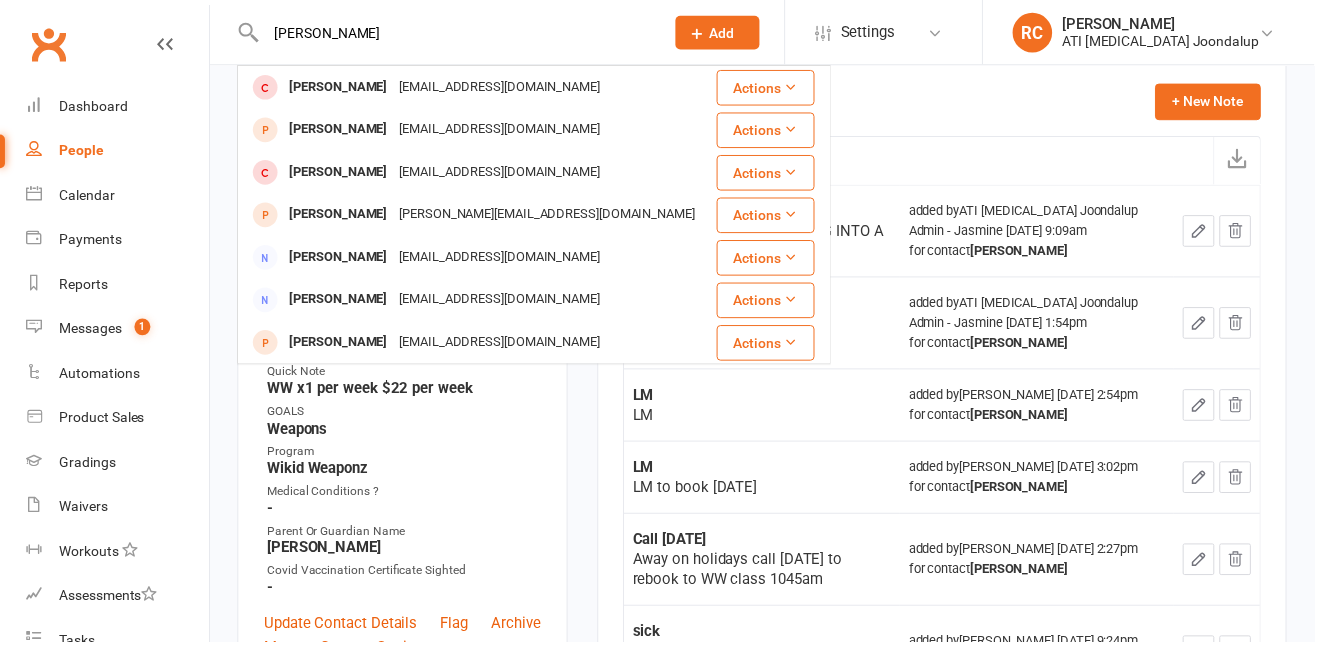 type on "[PERSON_NAME]" 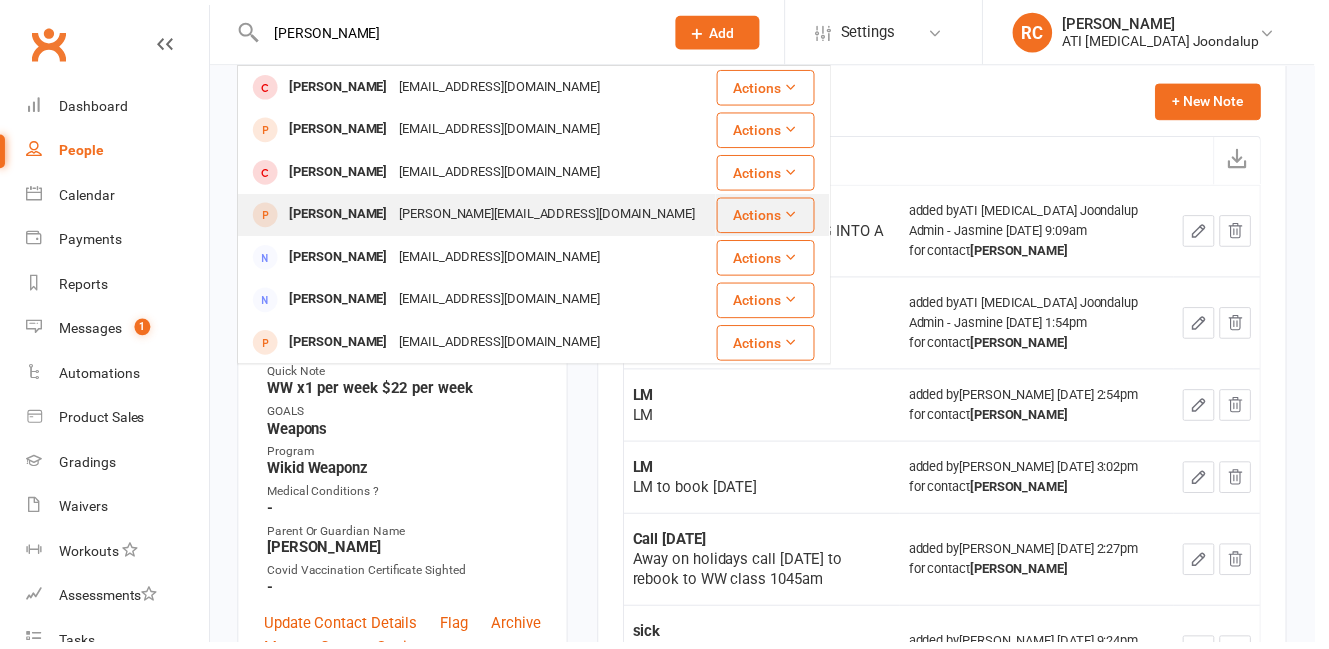 drag, startPoint x: 416, startPoint y: 21, endPoint x: 425, endPoint y: 220, distance: 199.20341 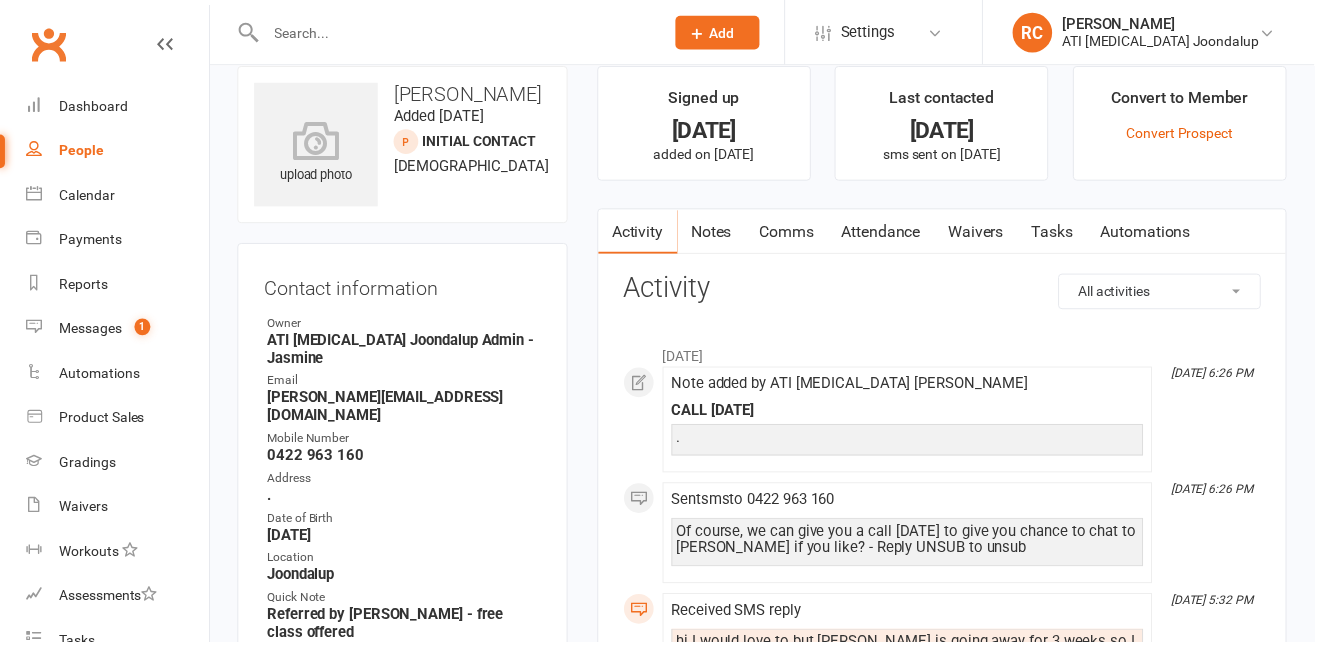 scroll, scrollTop: 28, scrollLeft: 0, axis: vertical 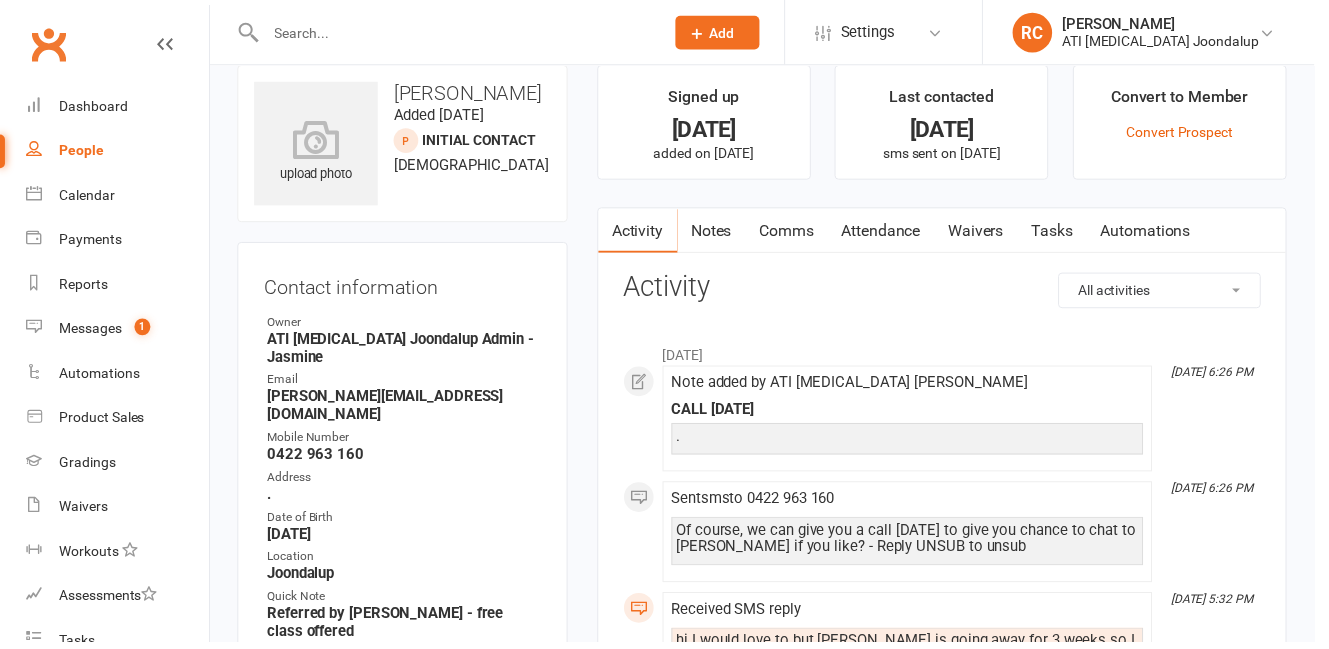 click at bounding box center (460, 33) 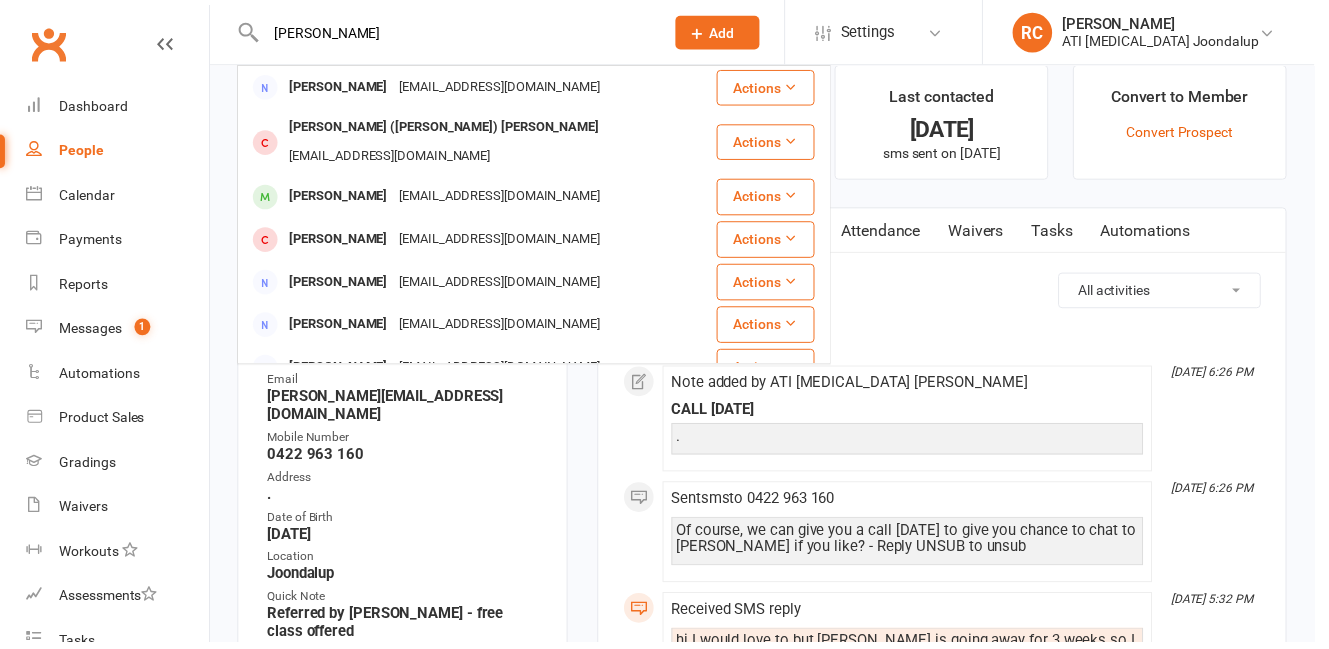 type on "[PERSON_NAME]" 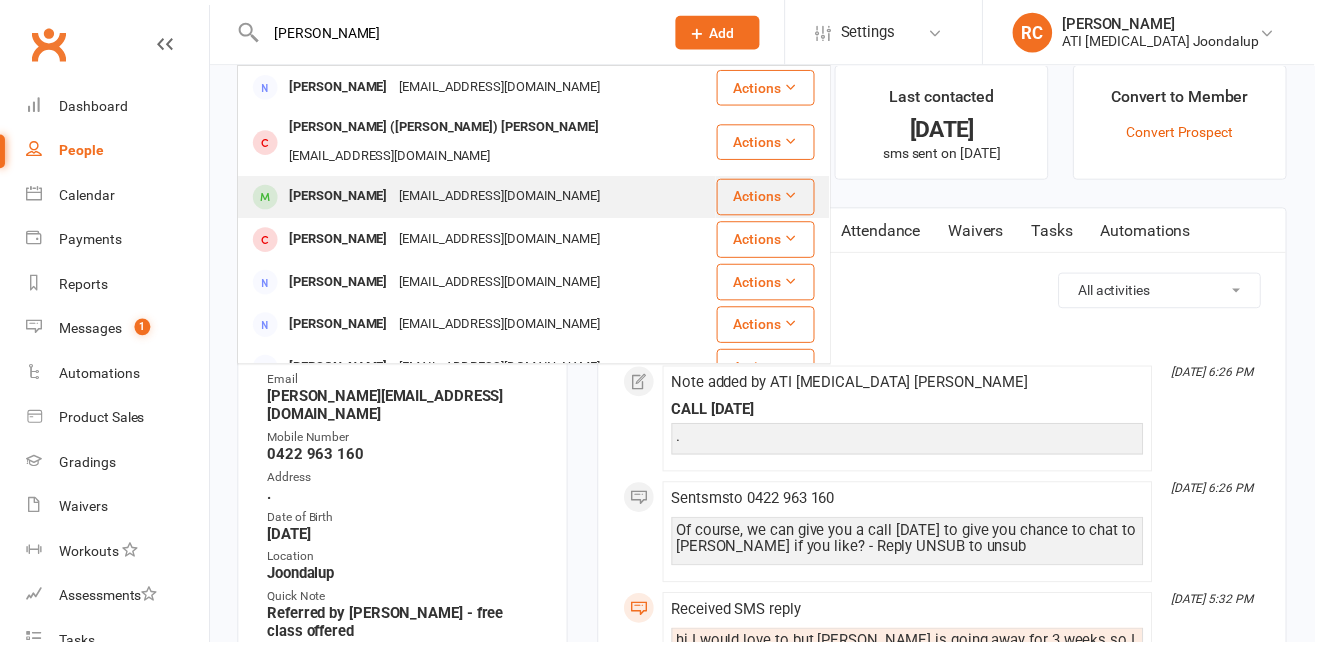 drag, startPoint x: 472, startPoint y: 32, endPoint x: 479, endPoint y: 180, distance: 148.16545 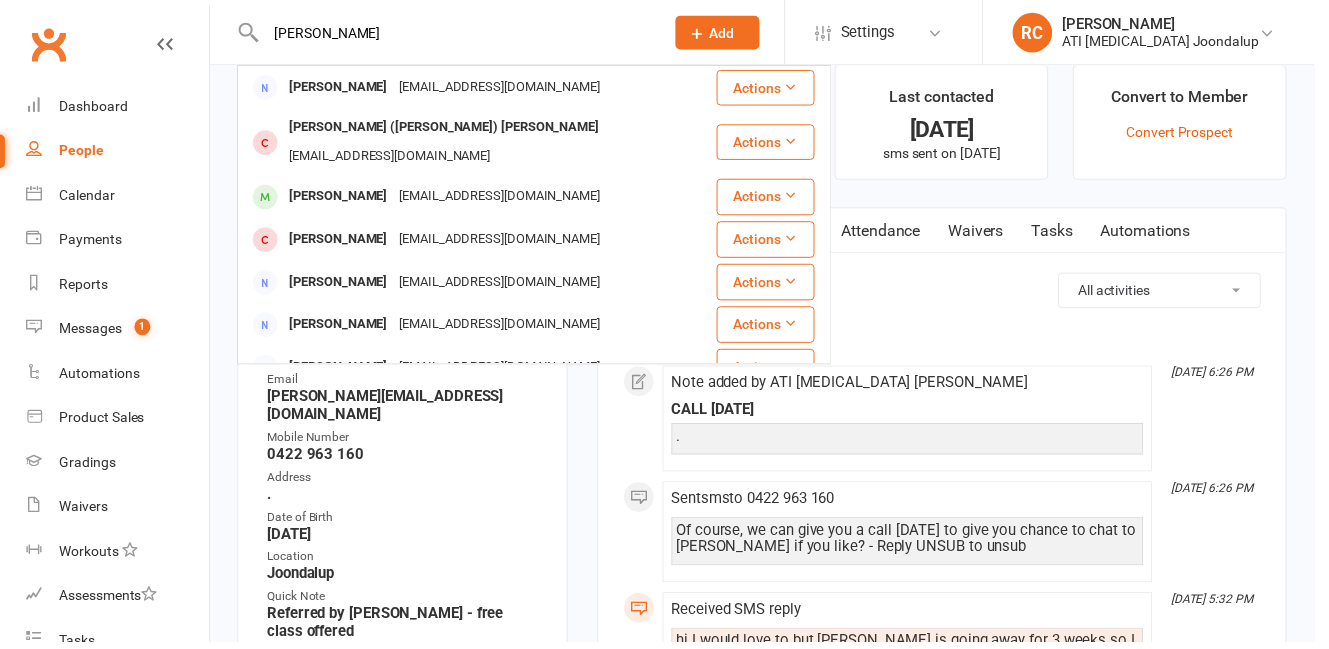 type 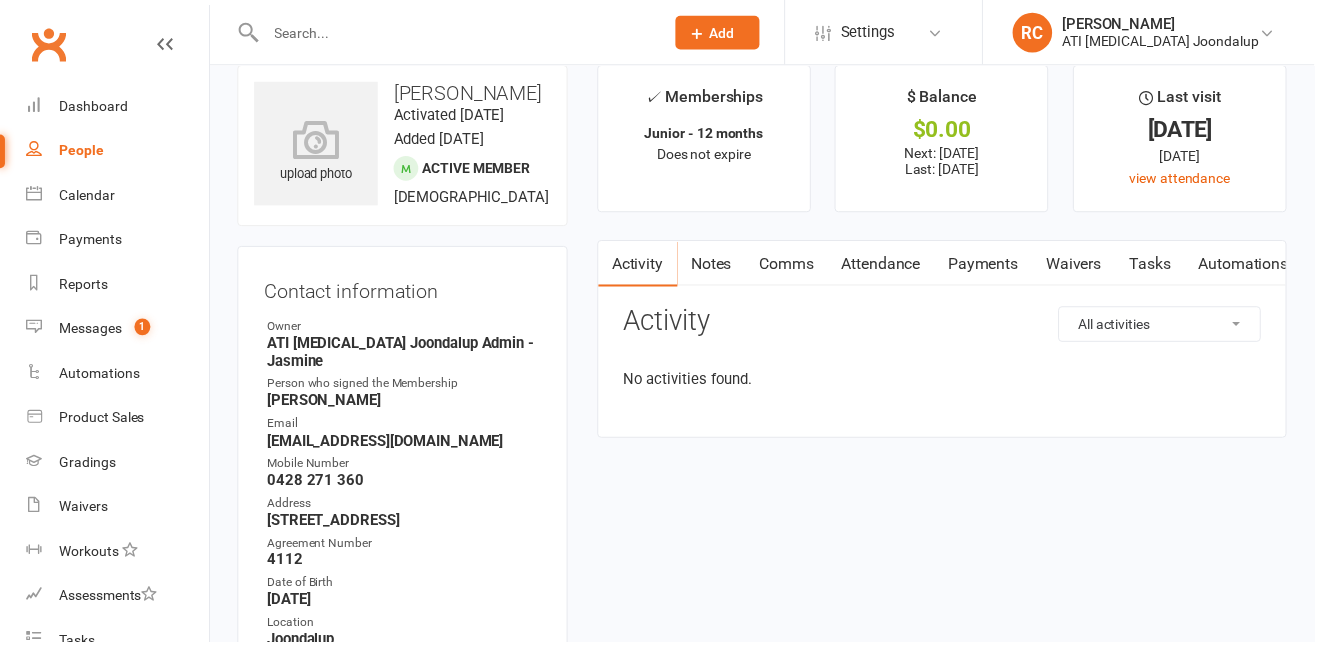 scroll, scrollTop: 0, scrollLeft: 0, axis: both 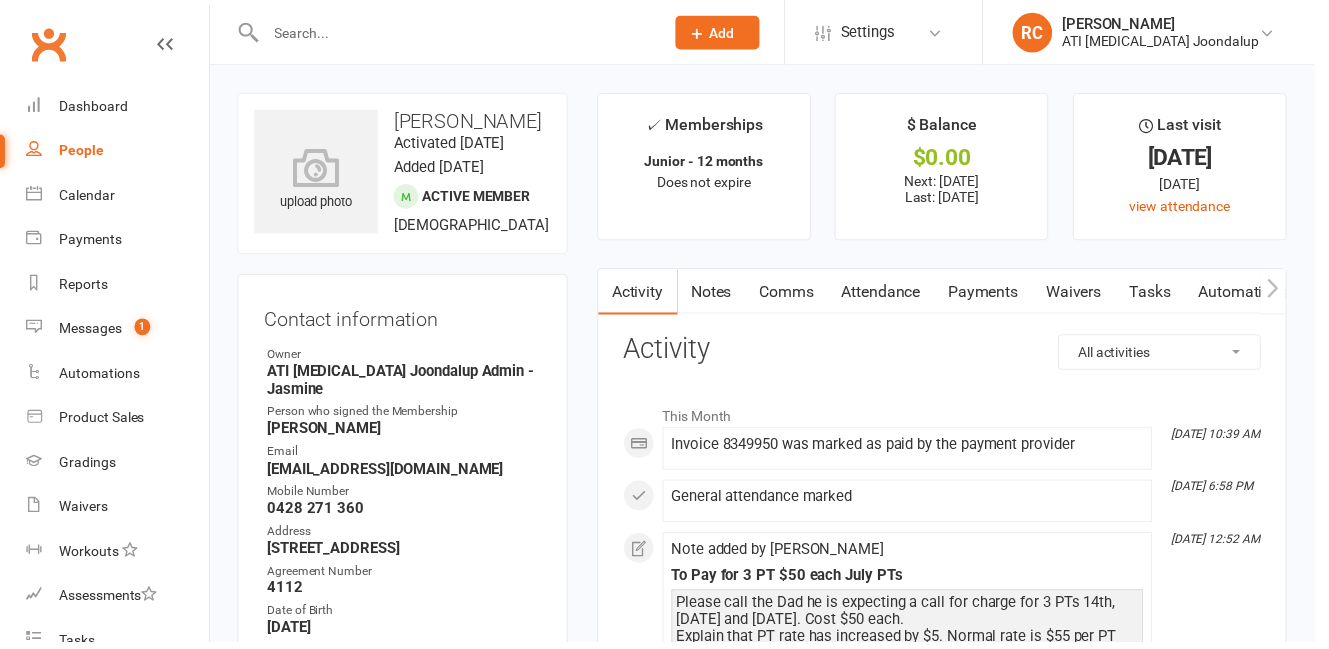 click on "Notes" at bounding box center (719, 295) 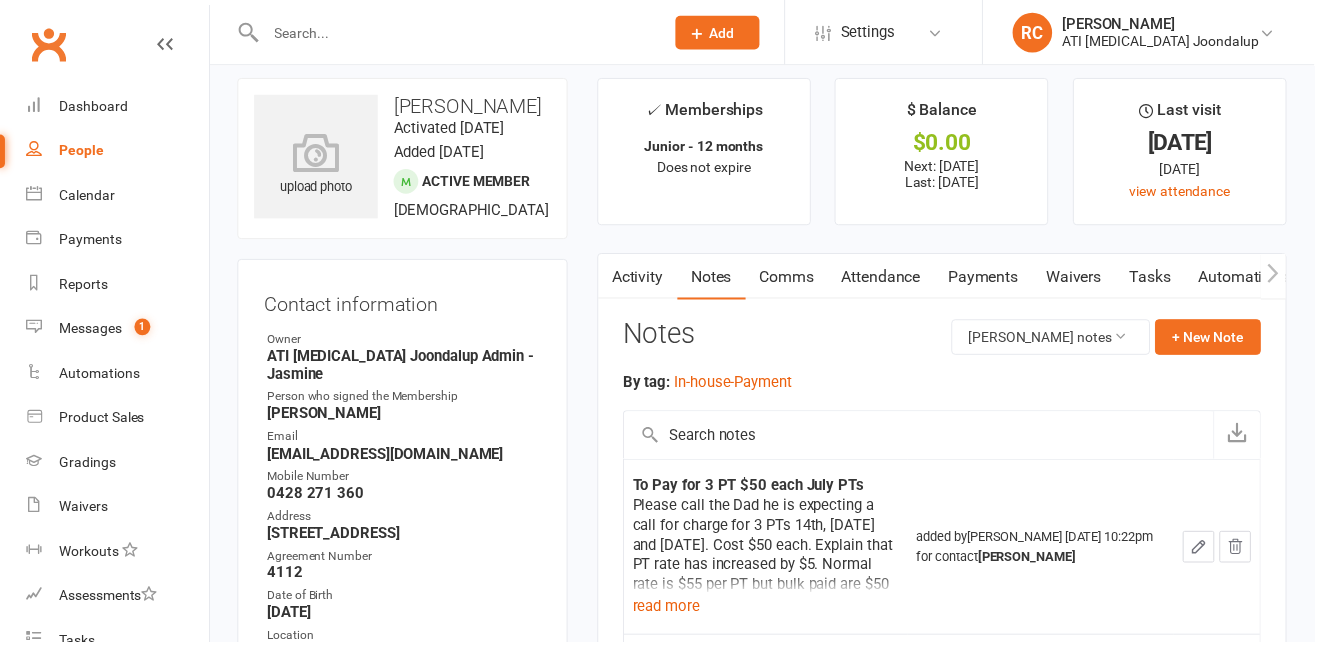 scroll, scrollTop: 105, scrollLeft: 0, axis: vertical 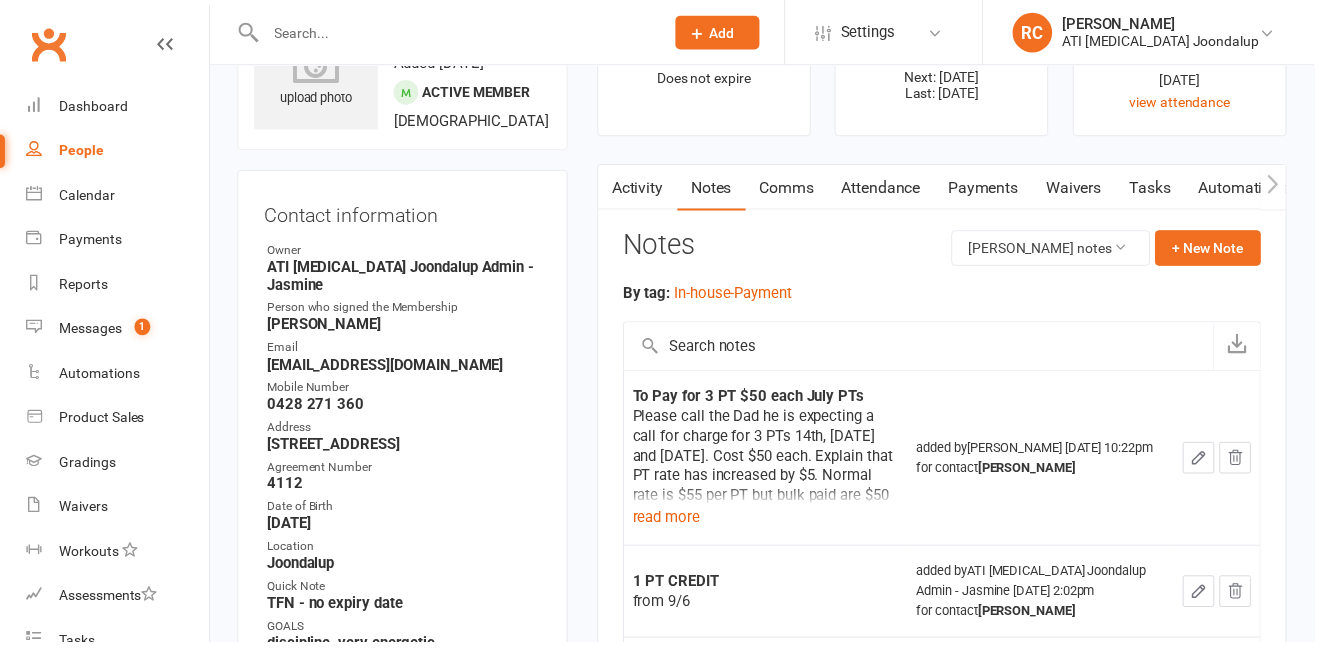 click on "Attendance" at bounding box center (891, 190) 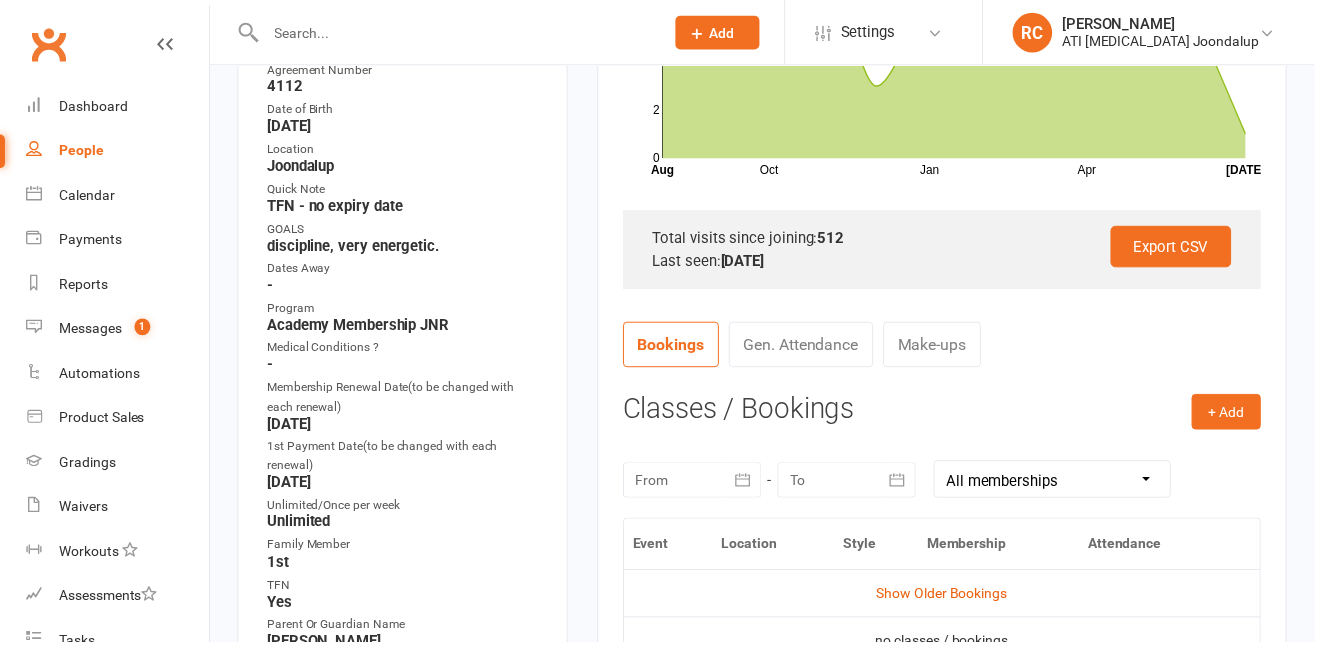 scroll, scrollTop: 647, scrollLeft: 0, axis: vertical 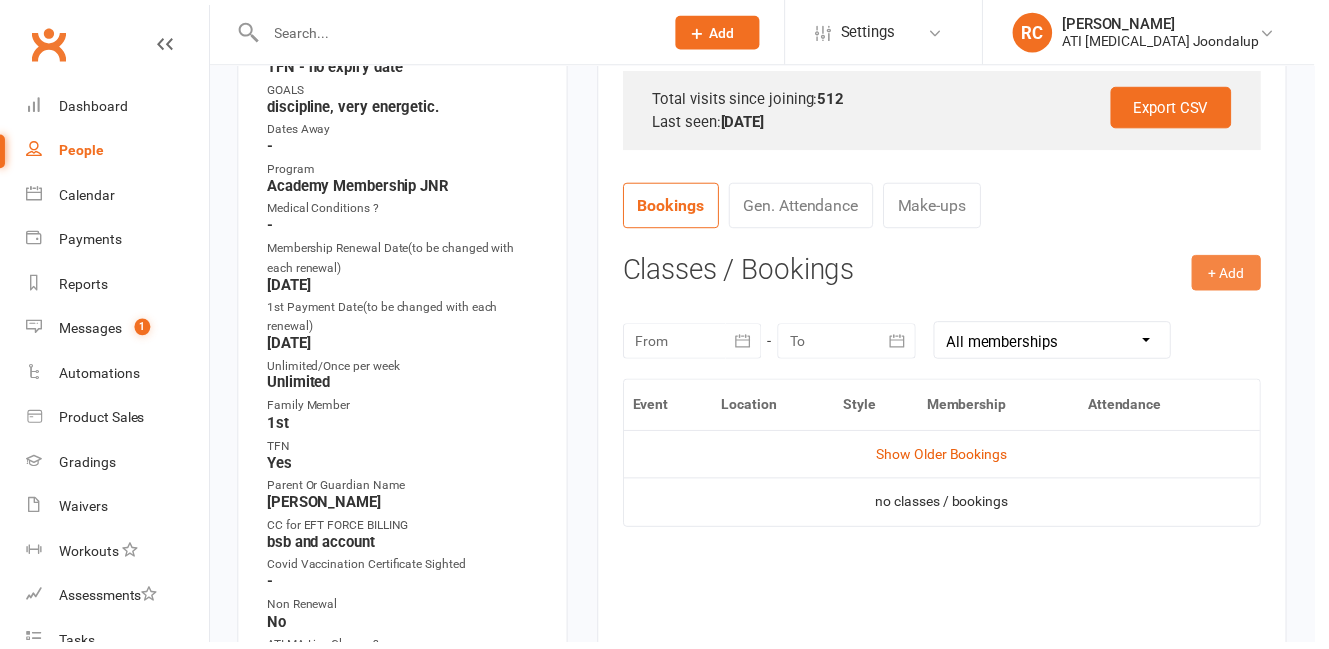 click on "+ Add" at bounding box center (1240, 276) 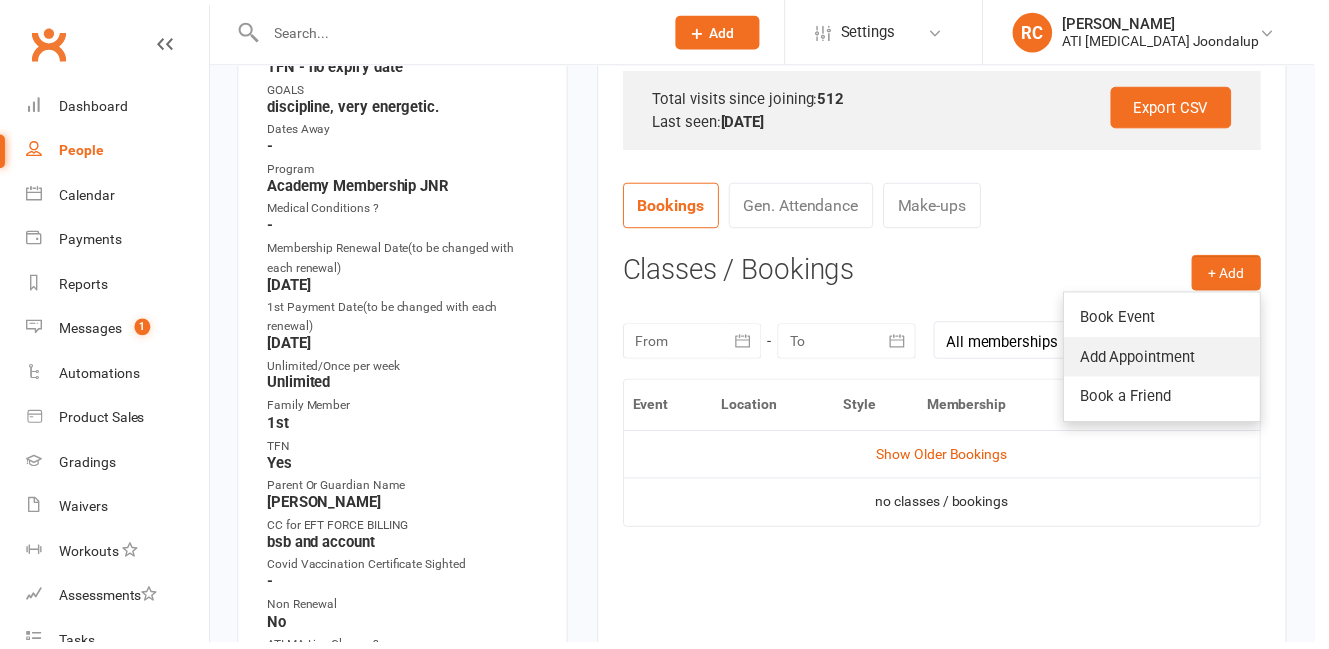 click on "Add Appointment" at bounding box center [1175, 361] 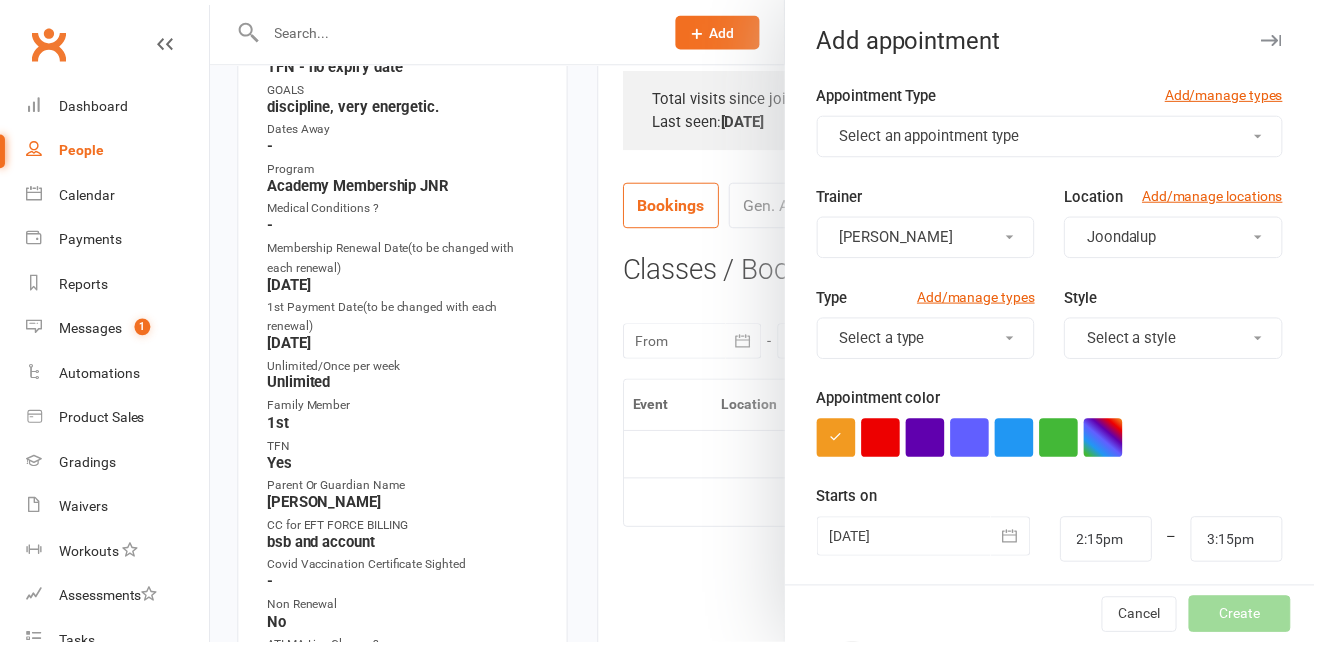 click on "Select an appointment type" at bounding box center [940, 138] 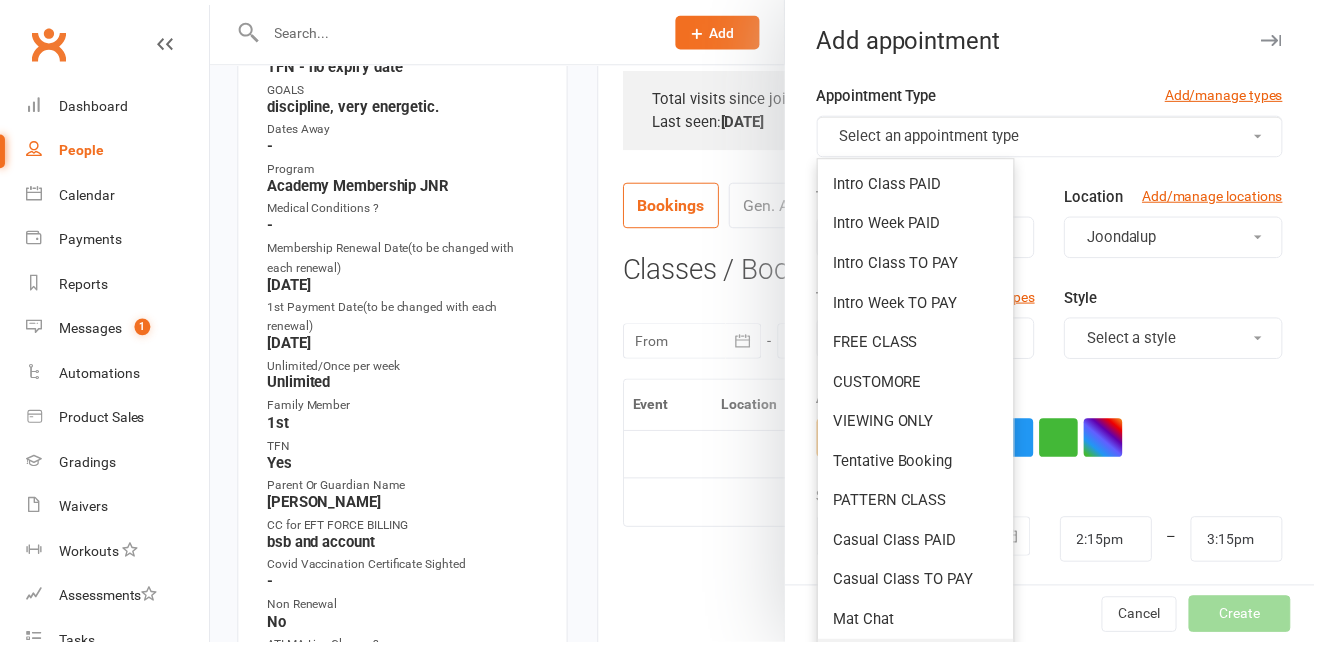 scroll, scrollTop: 1, scrollLeft: 0, axis: vertical 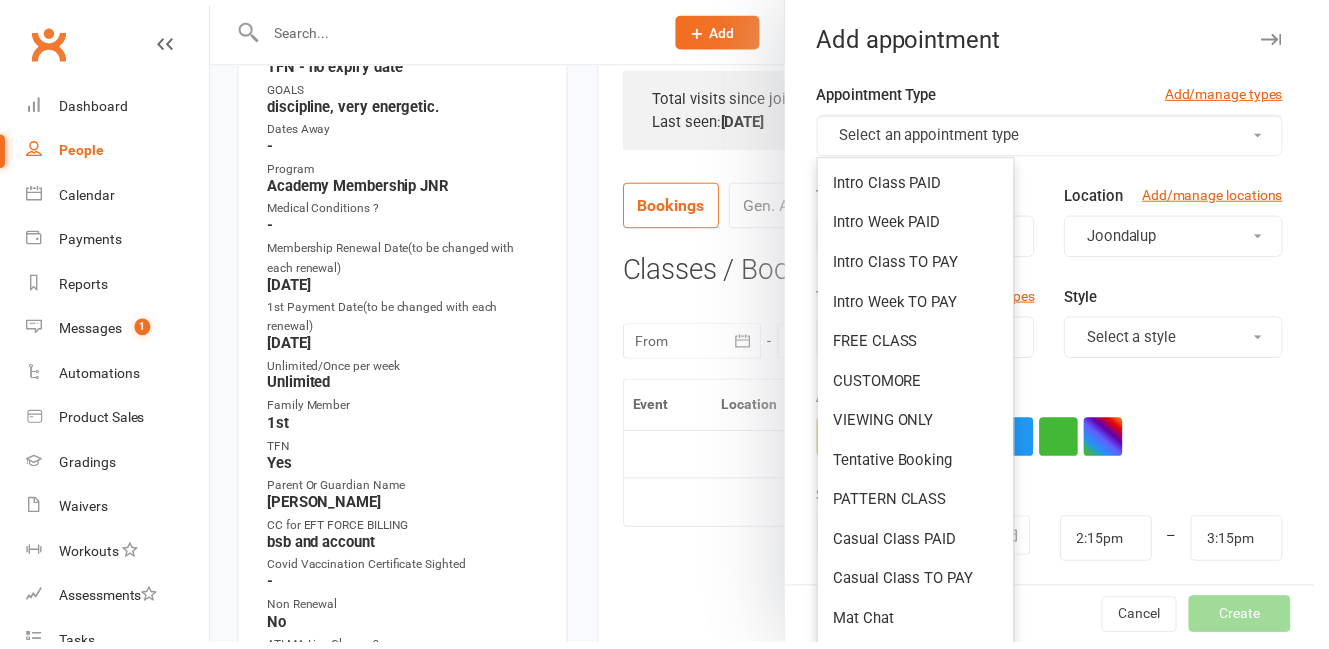 click on "PT - PAID" at bounding box center [926, 705] 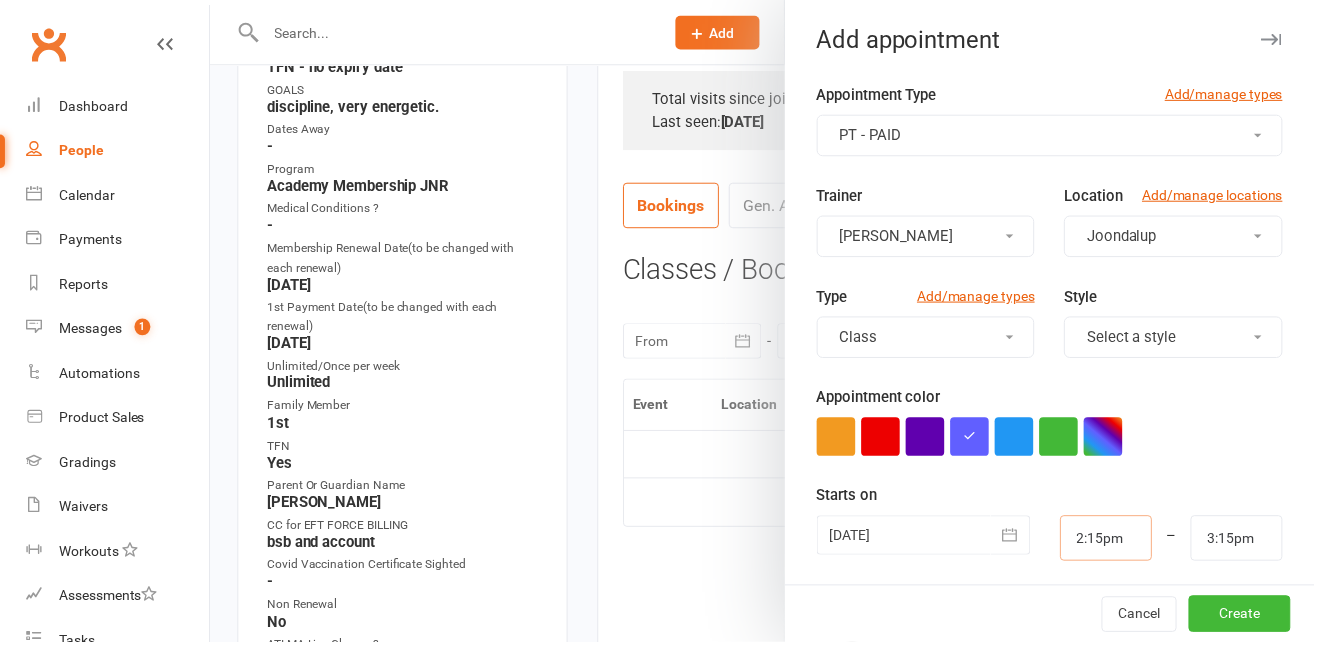 click on "2:15pm" at bounding box center [1118, 544] 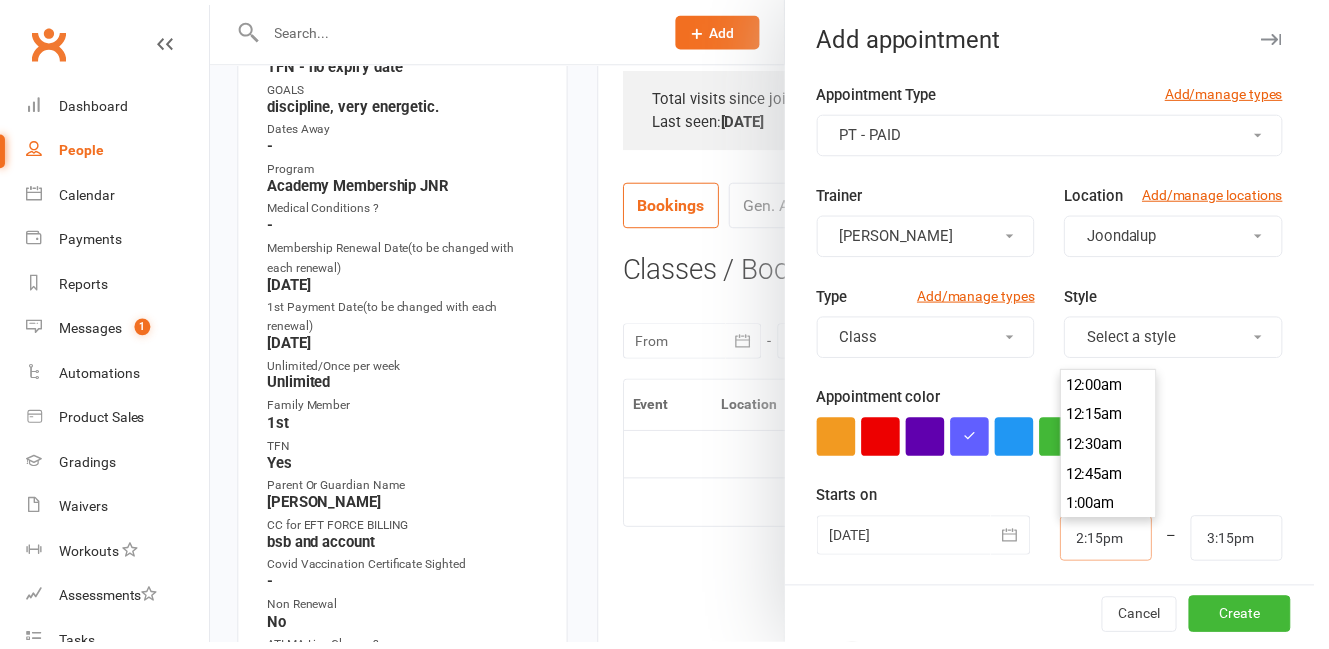 scroll, scrollTop: 1456, scrollLeft: 0, axis: vertical 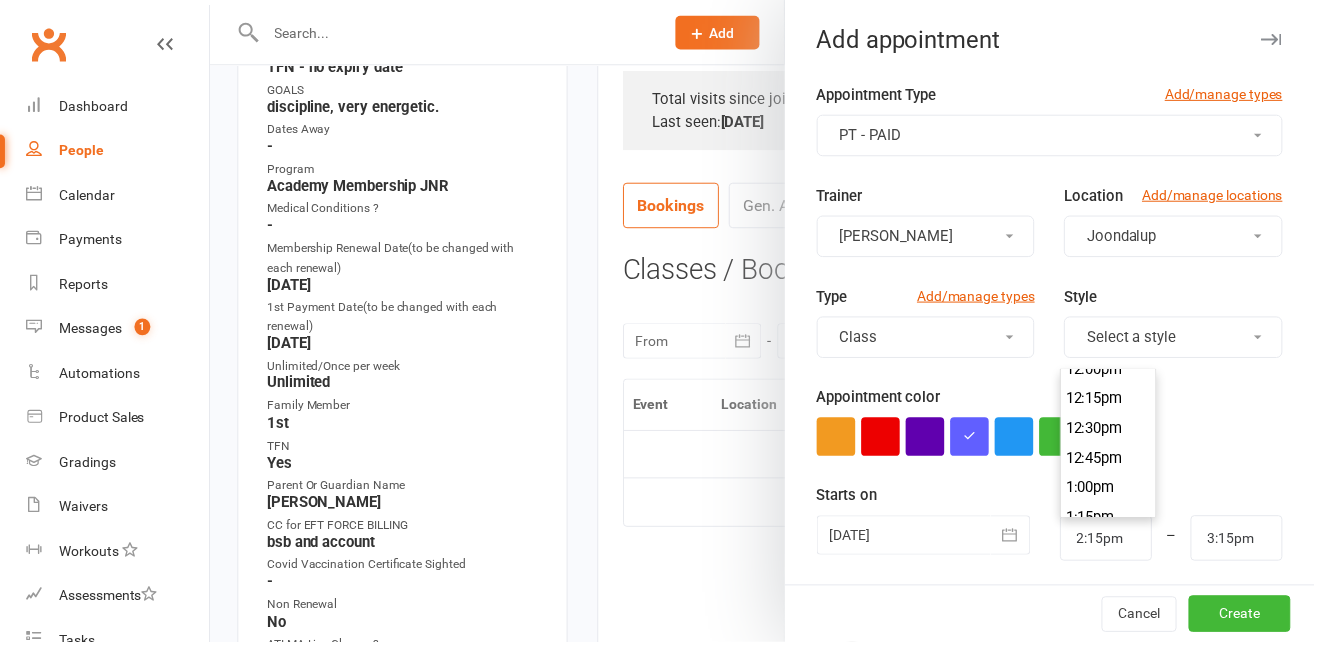 type on "3:00pm" 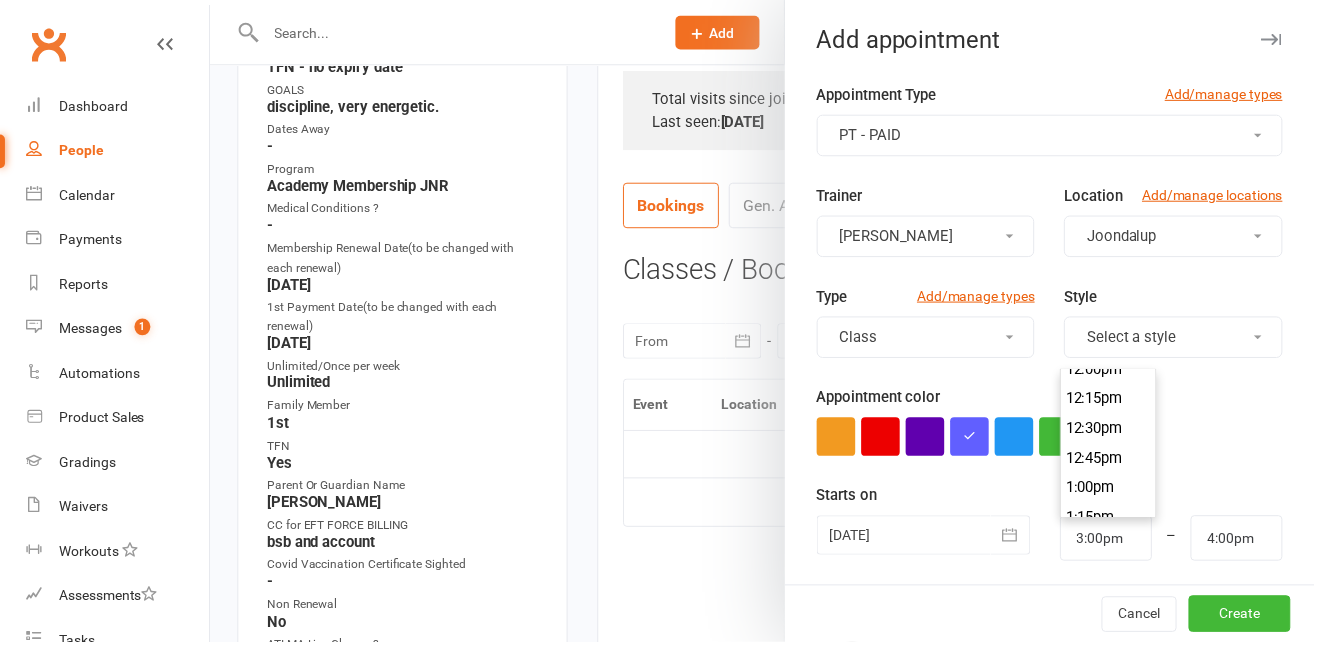 click on "3:00pm" at bounding box center [1121, 733] 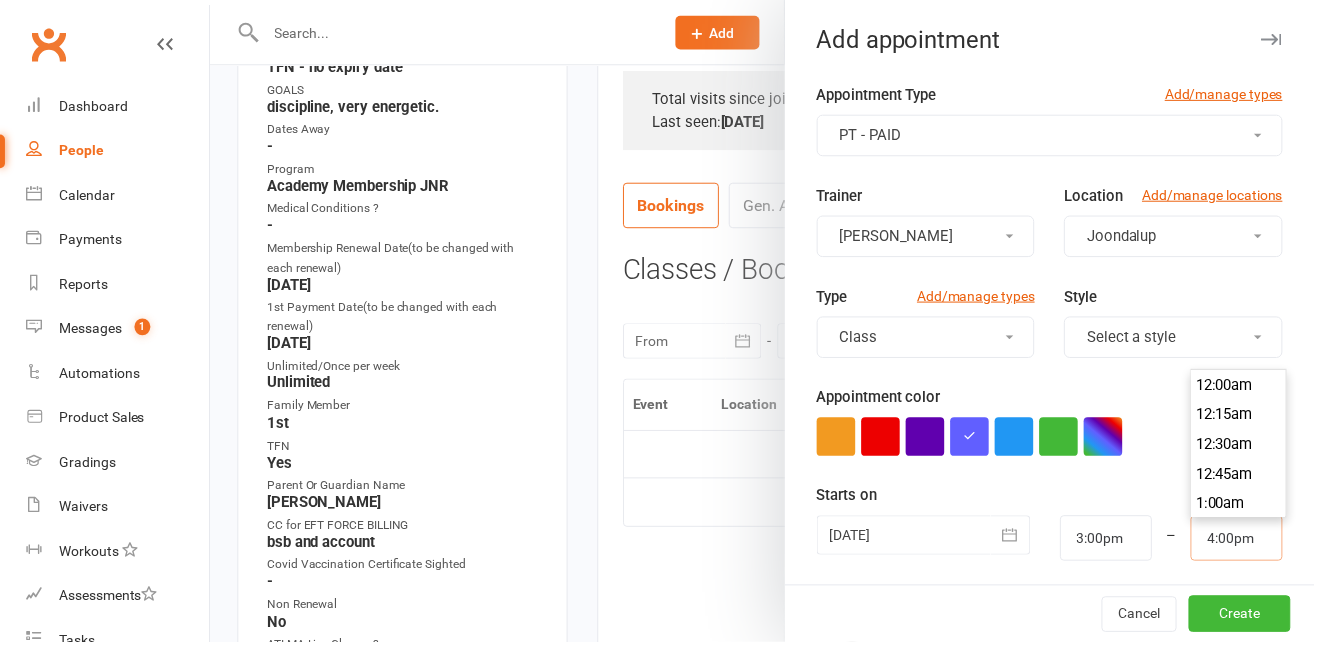 drag, startPoint x: 1206, startPoint y: 507, endPoint x: 1209, endPoint y: 521, distance: 14.3178215 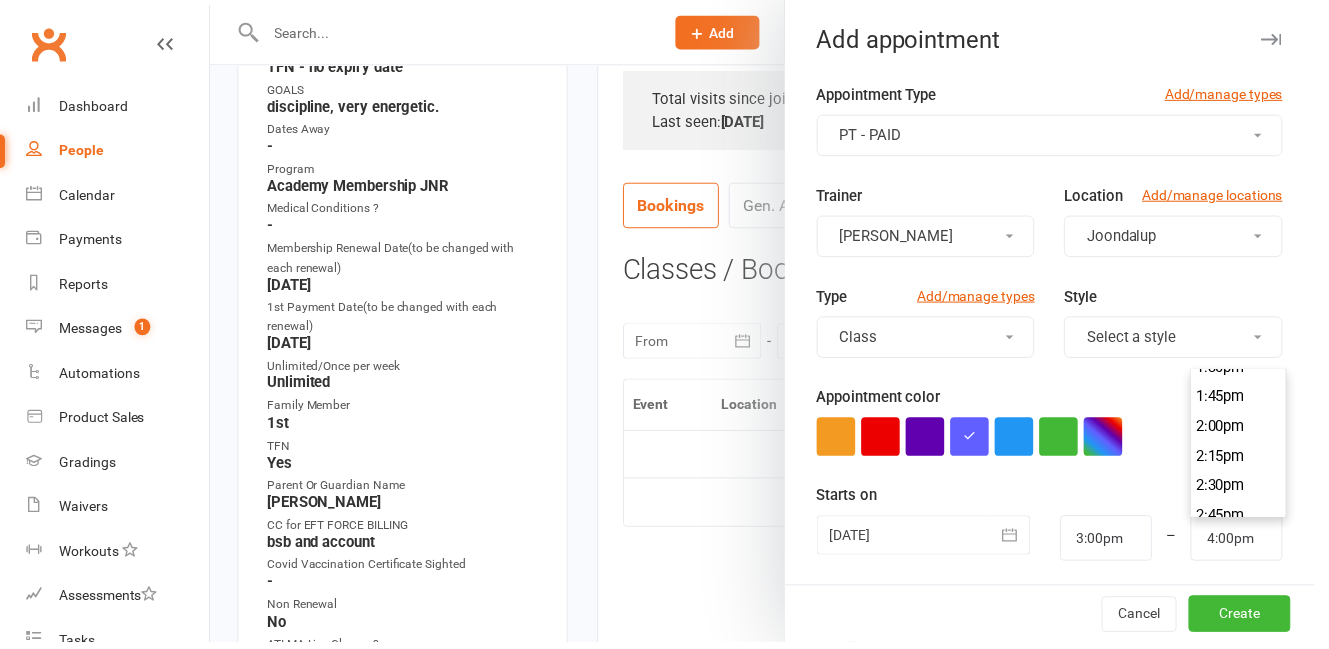 scroll, scrollTop: 1614, scrollLeft: 0, axis: vertical 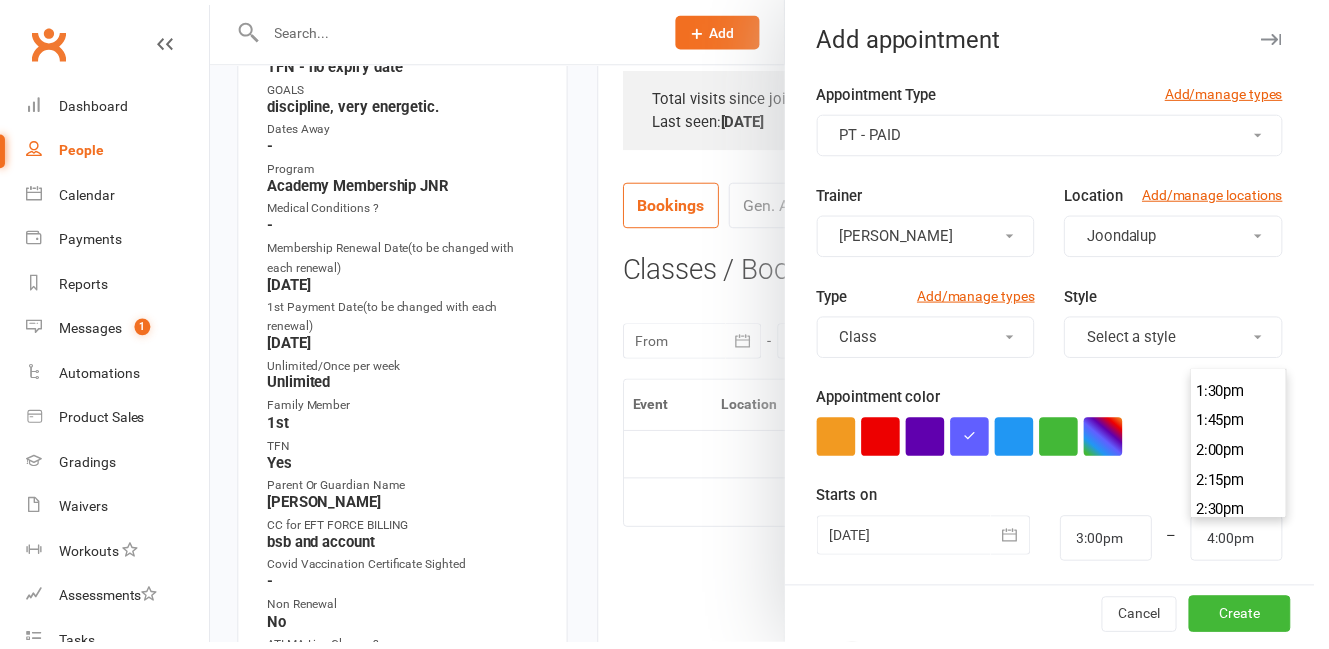 type on "3:30pm" 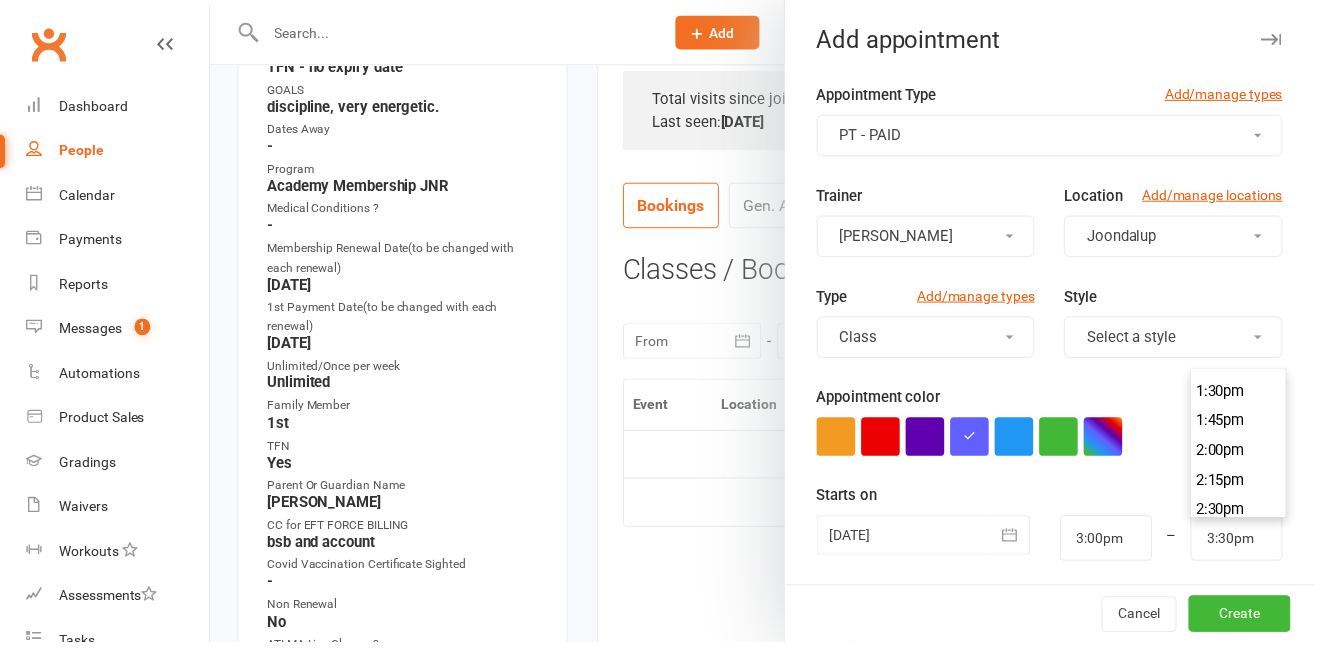 click on "3:30pm" at bounding box center (1253, 635) 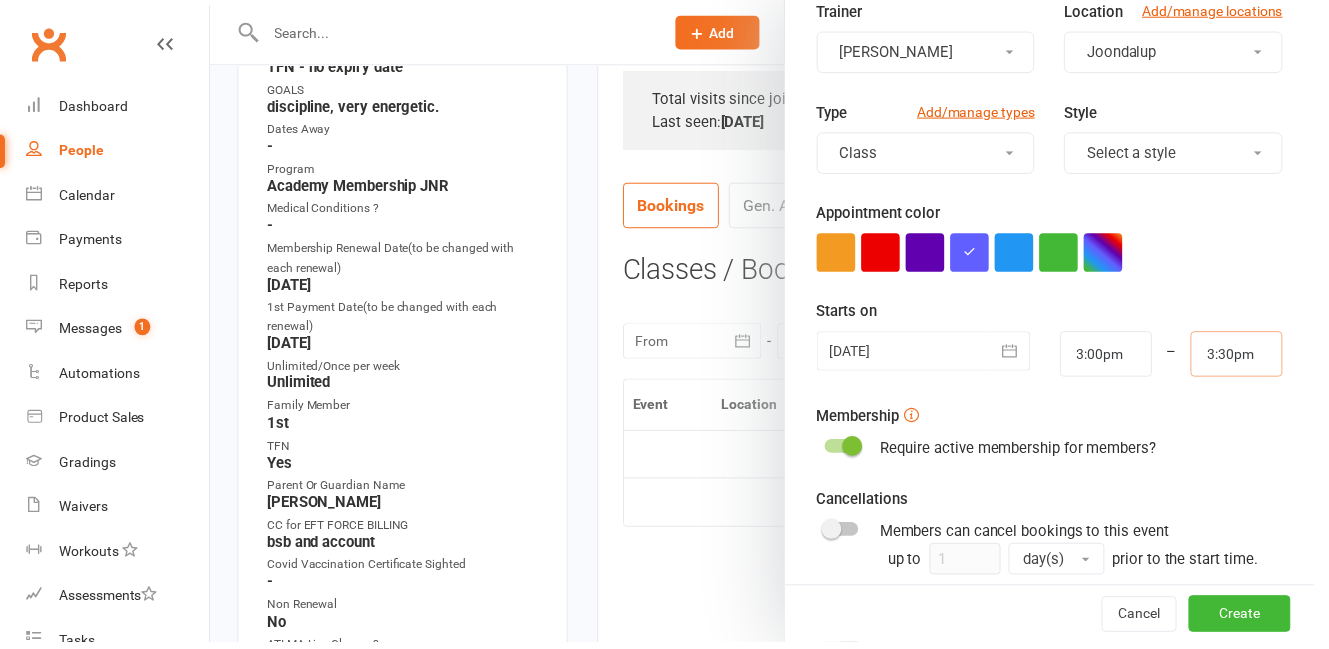 scroll, scrollTop: 249, scrollLeft: 0, axis: vertical 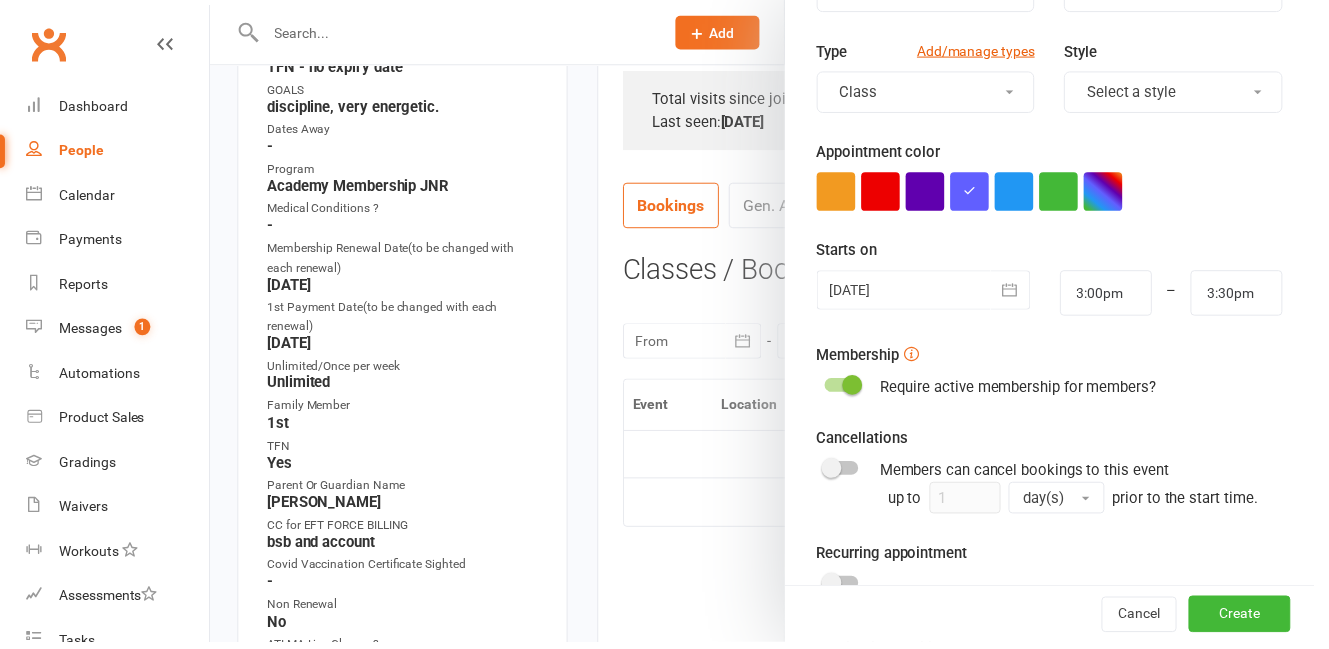click at bounding box center (851, 589) 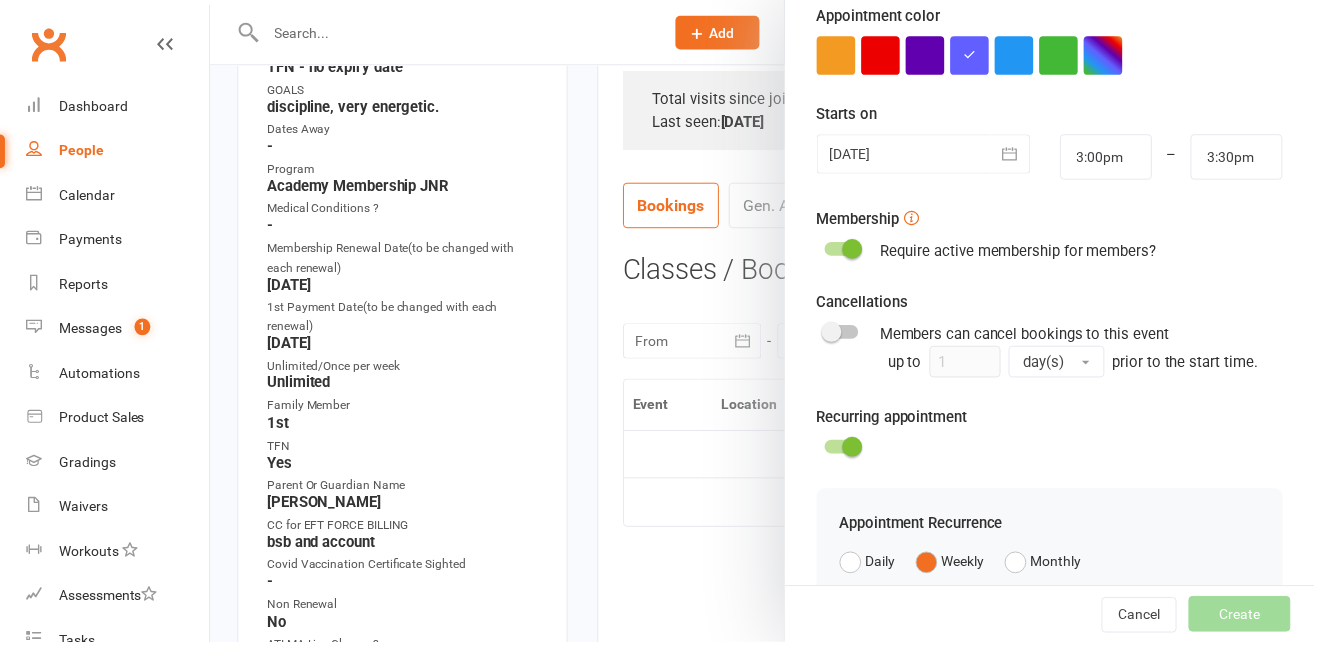 scroll, scrollTop: 709, scrollLeft: 0, axis: vertical 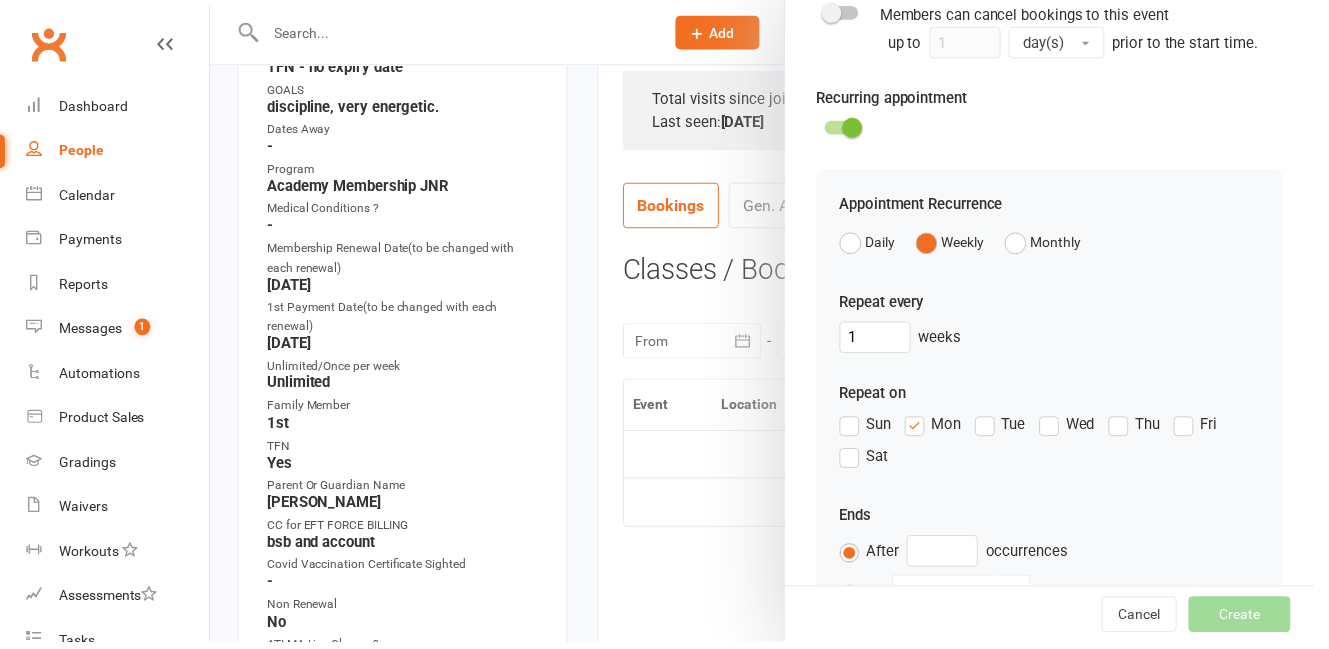 click on "Mon" at bounding box center (943, 429) 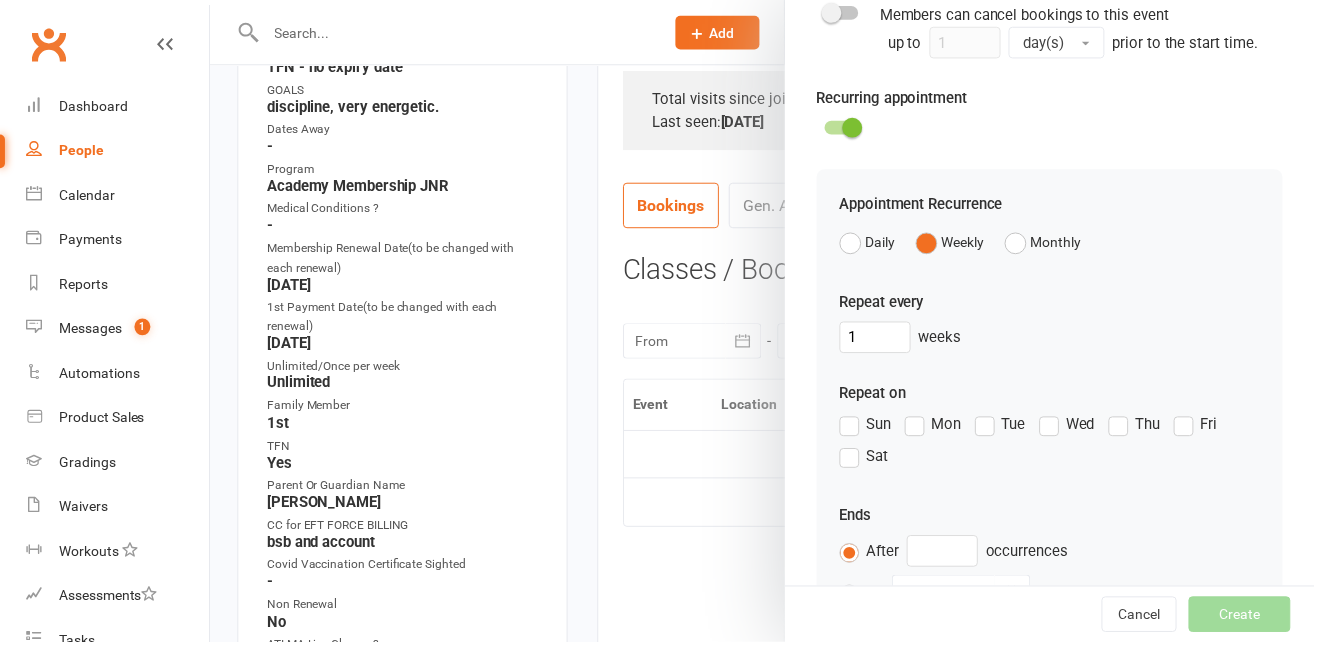 click on "Mon" at bounding box center [943, 429] 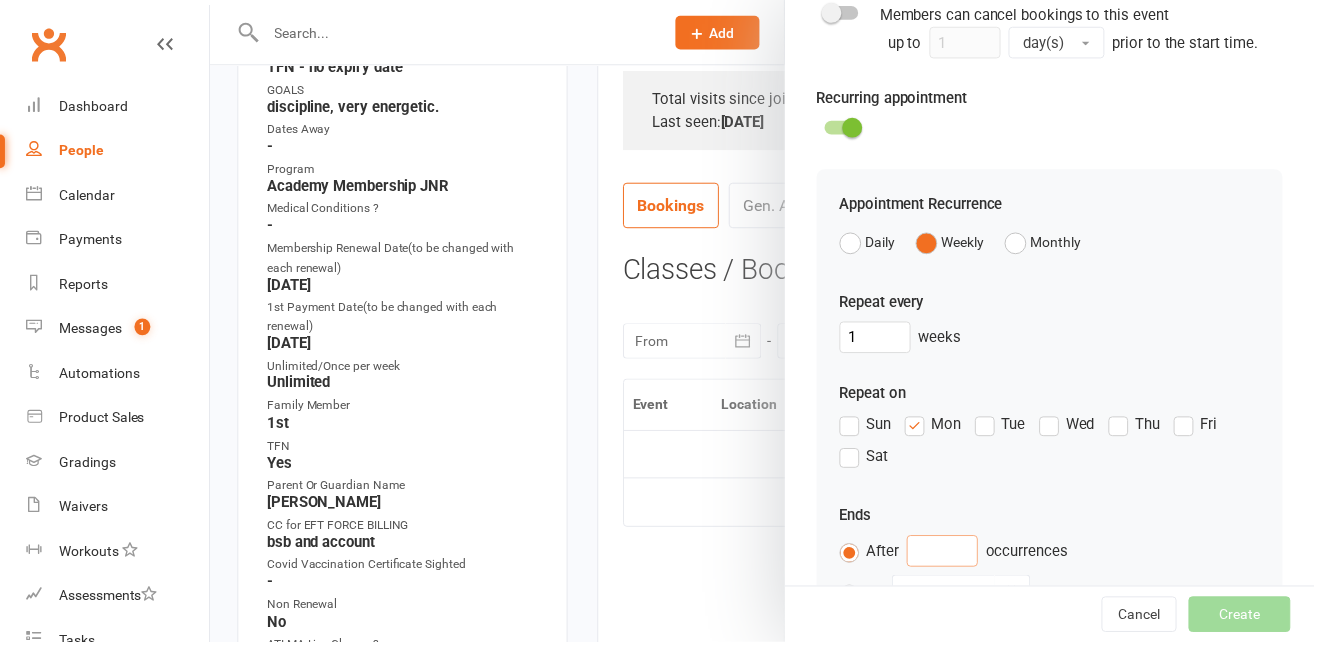 click at bounding box center (953, 557) 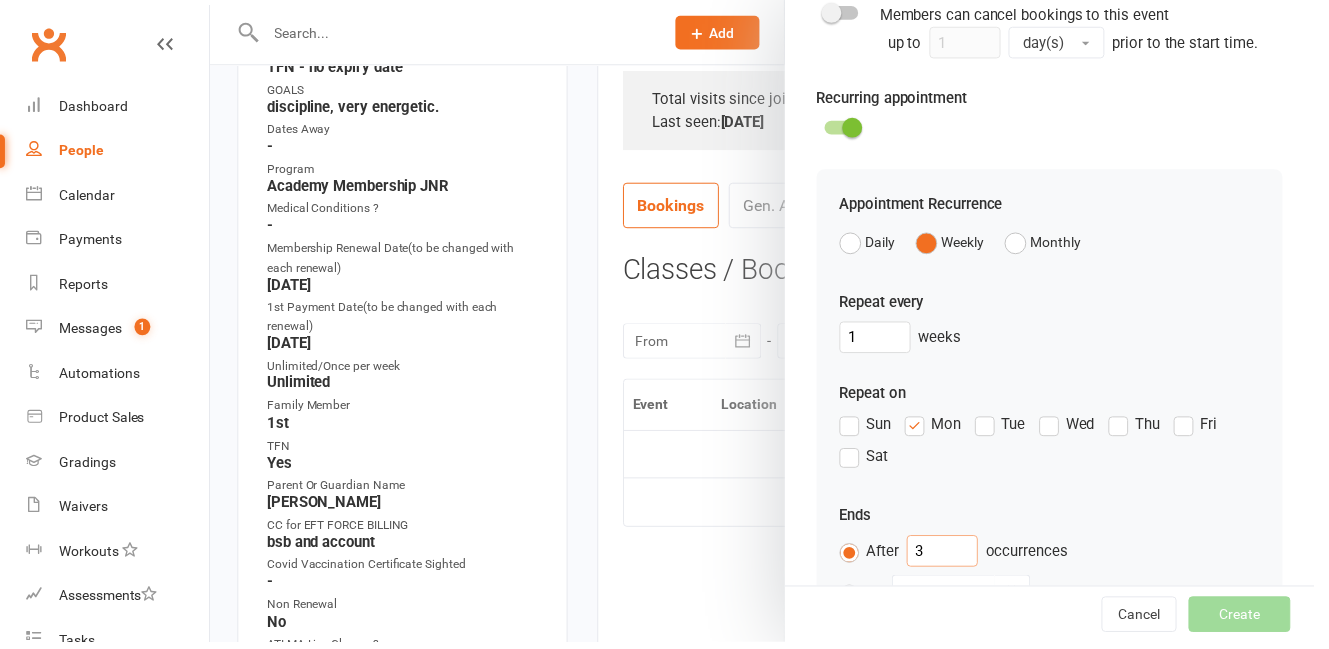 scroll, scrollTop: 831, scrollLeft: 0, axis: vertical 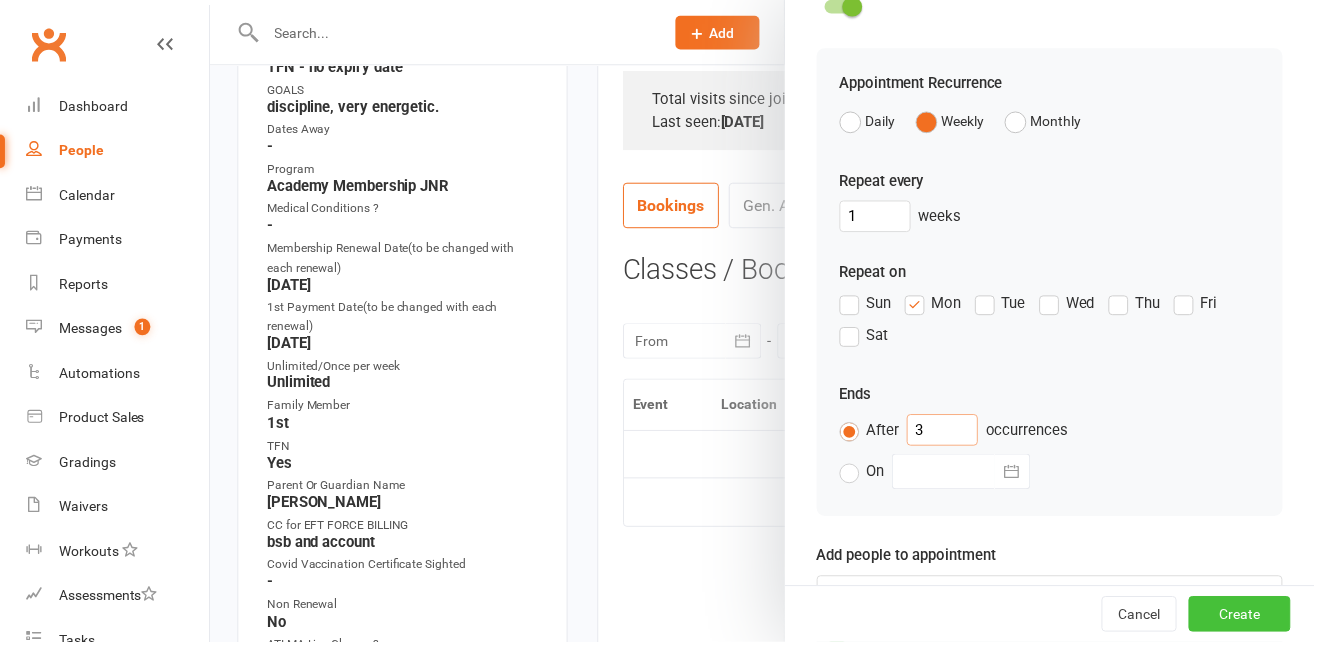 type on "3" 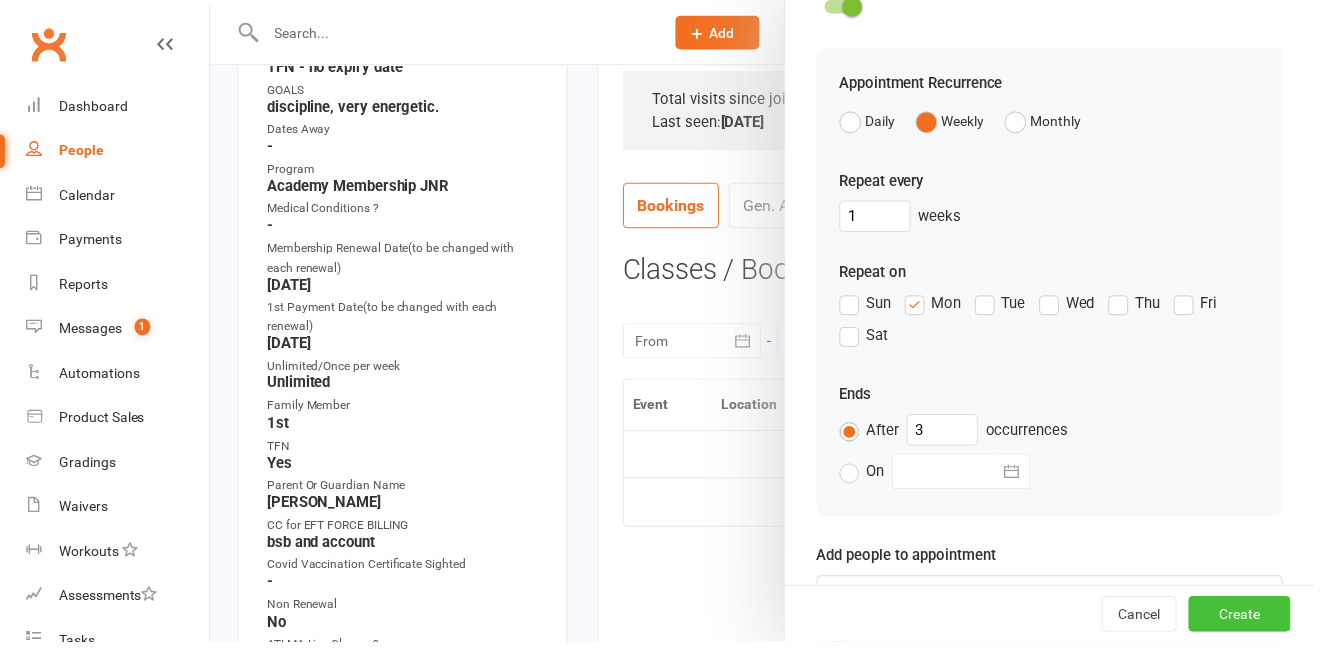 click on "Create" at bounding box center (1253, 621) 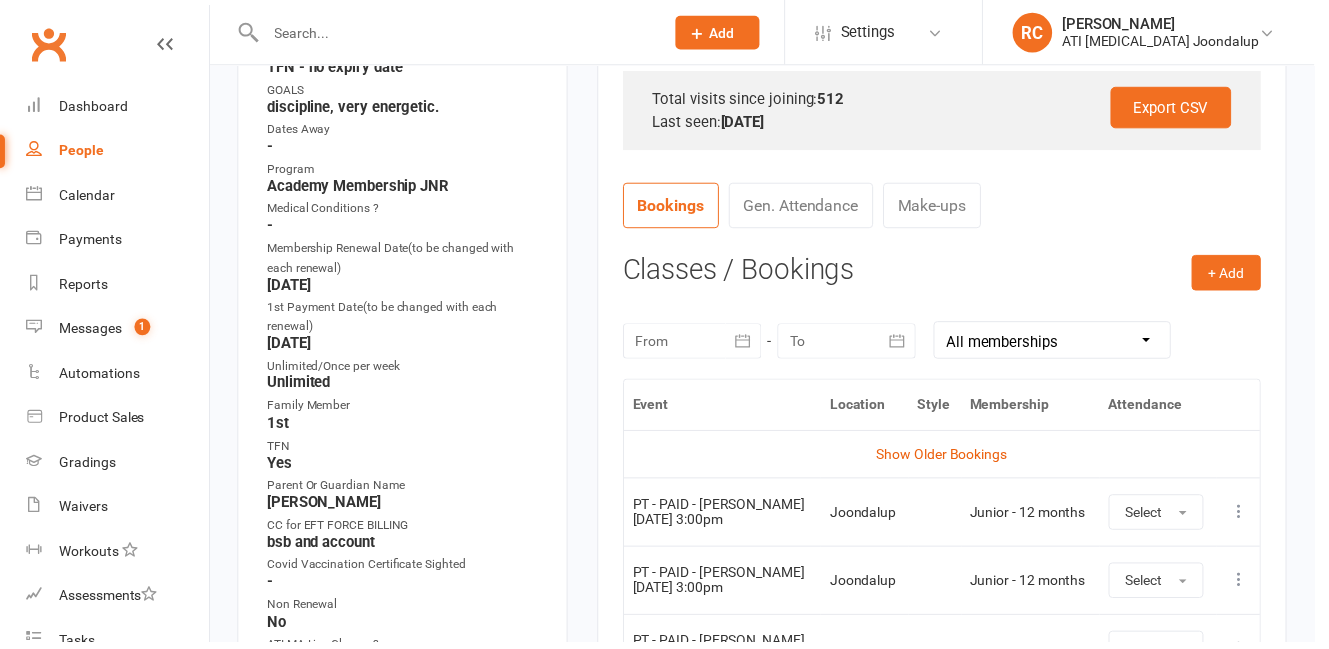 click at bounding box center [460, 33] 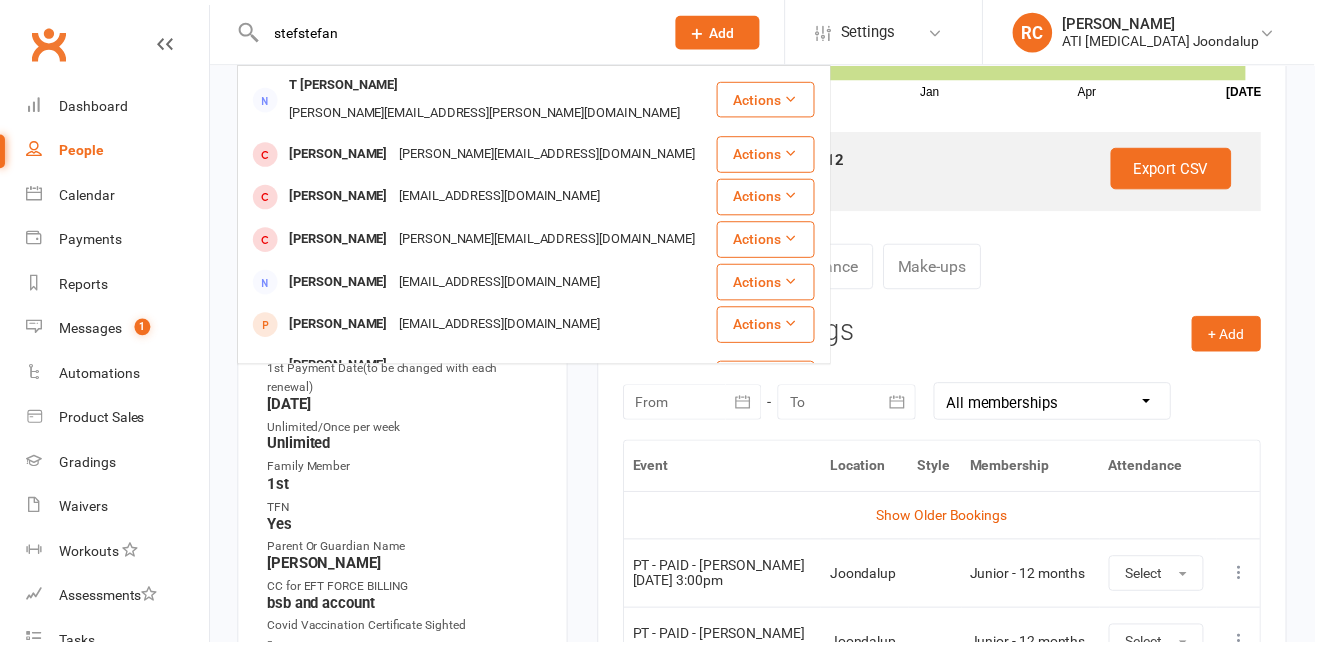 scroll, scrollTop: 448, scrollLeft: 0, axis: vertical 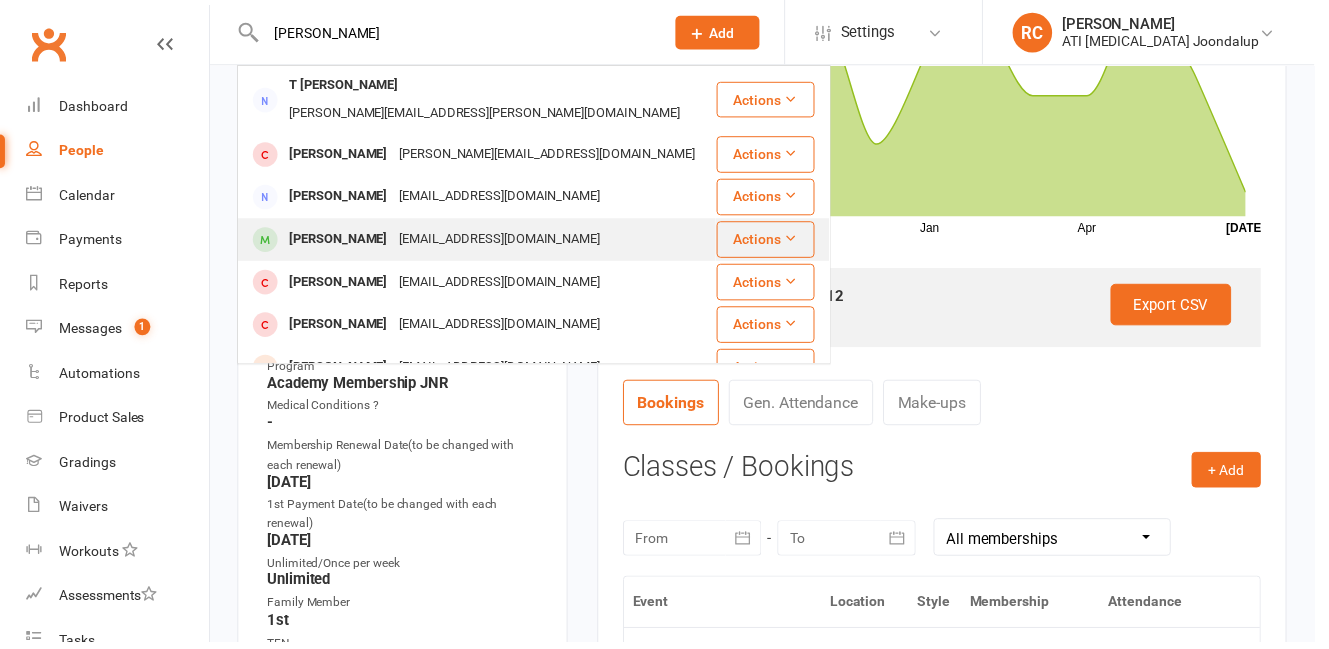 type on "[PERSON_NAME]" 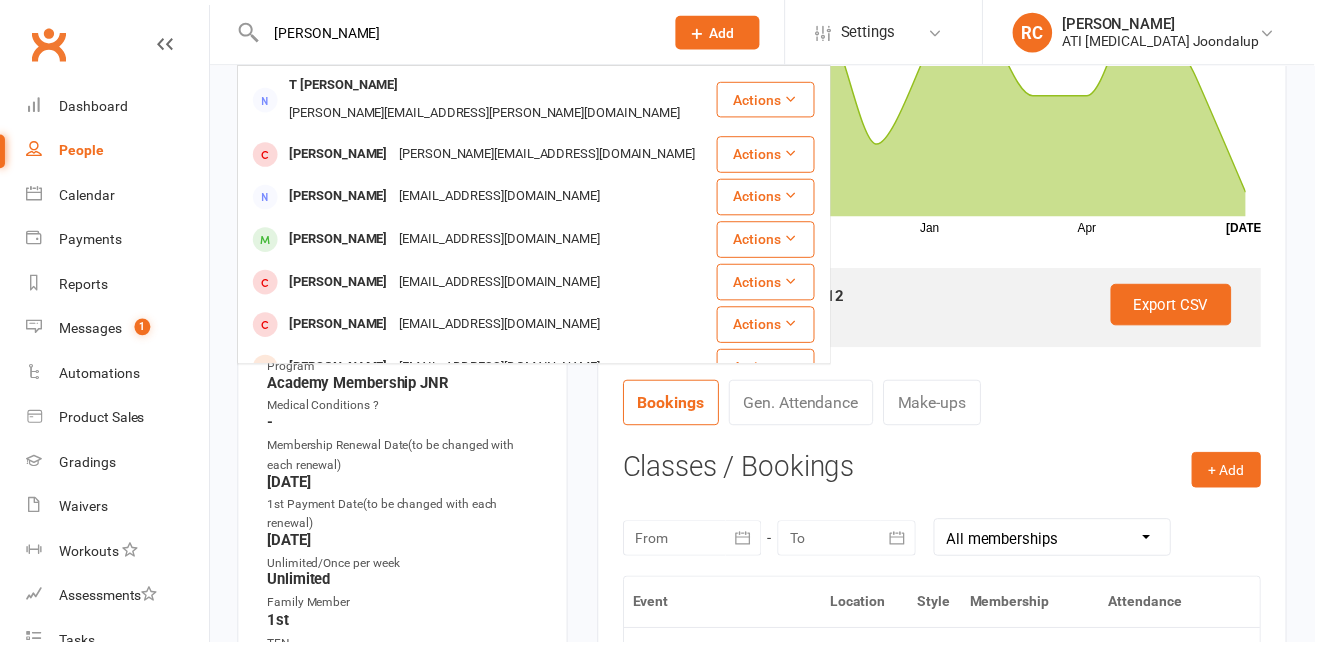 type 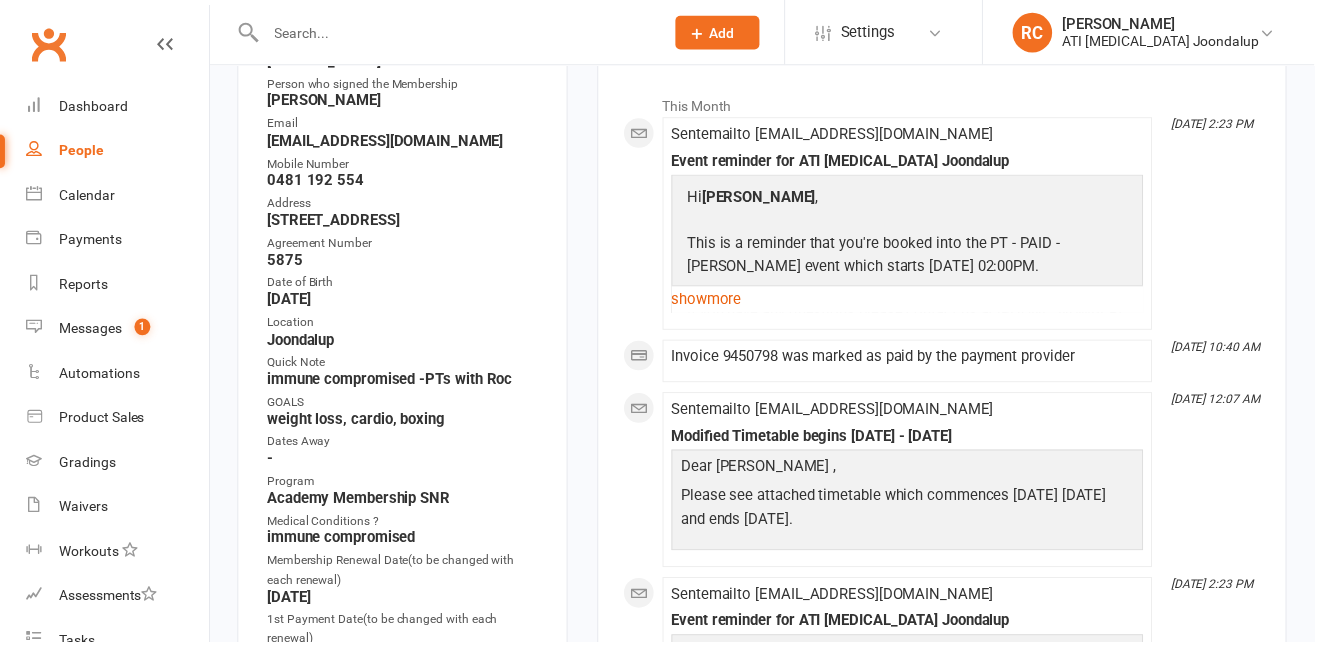 scroll, scrollTop: 0, scrollLeft: 0, axis: both 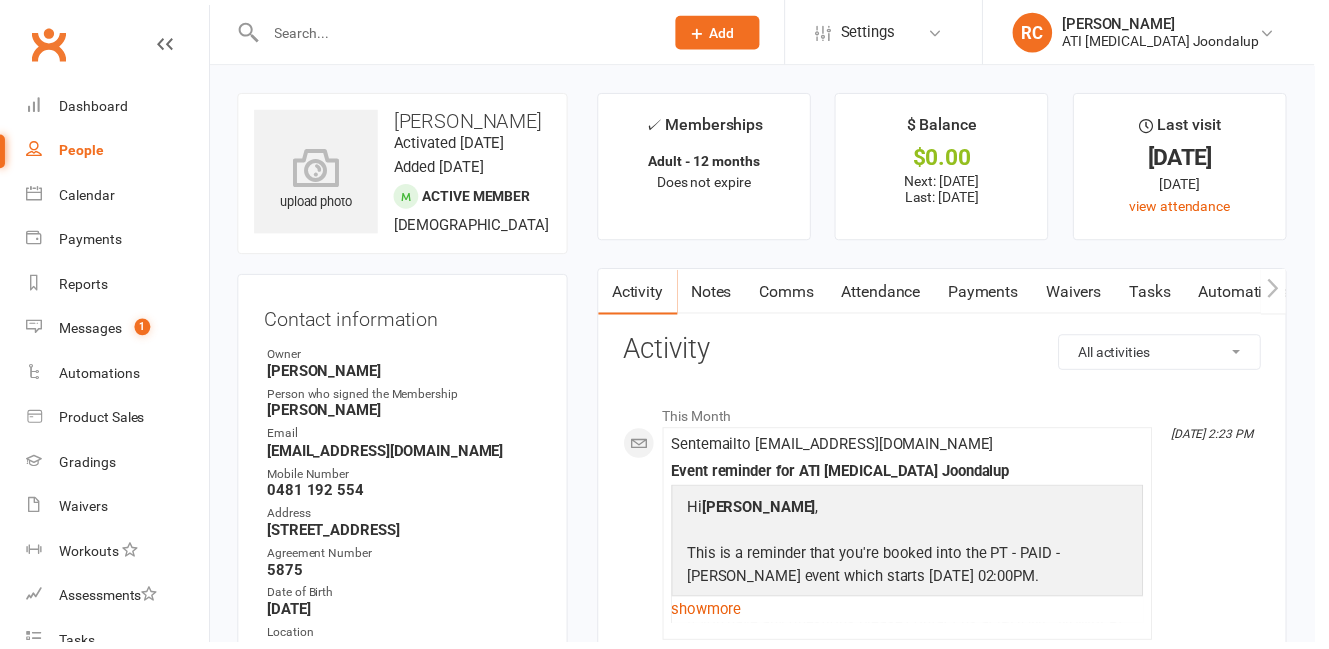 click on "Attendance" at bounding box center [891, 295] 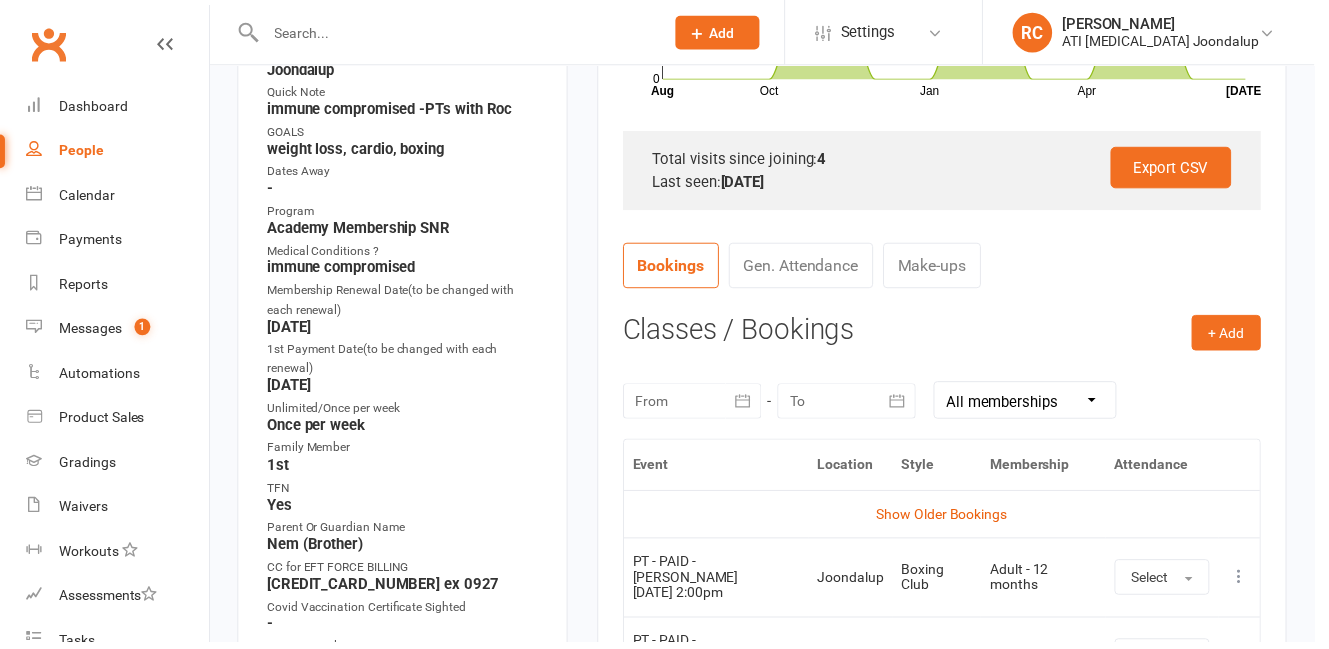 scroll, scrollTop: 621, scrollLeft: 0, axis: vertical 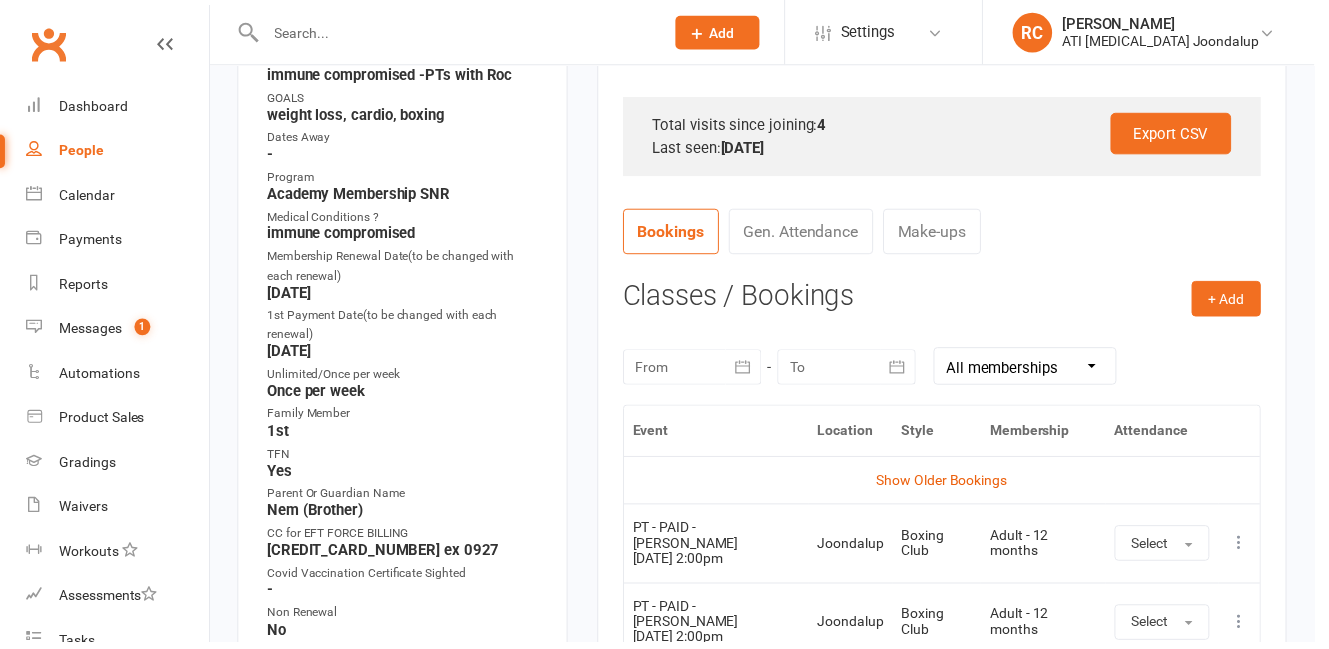 click at bounding box center (1253, 549) 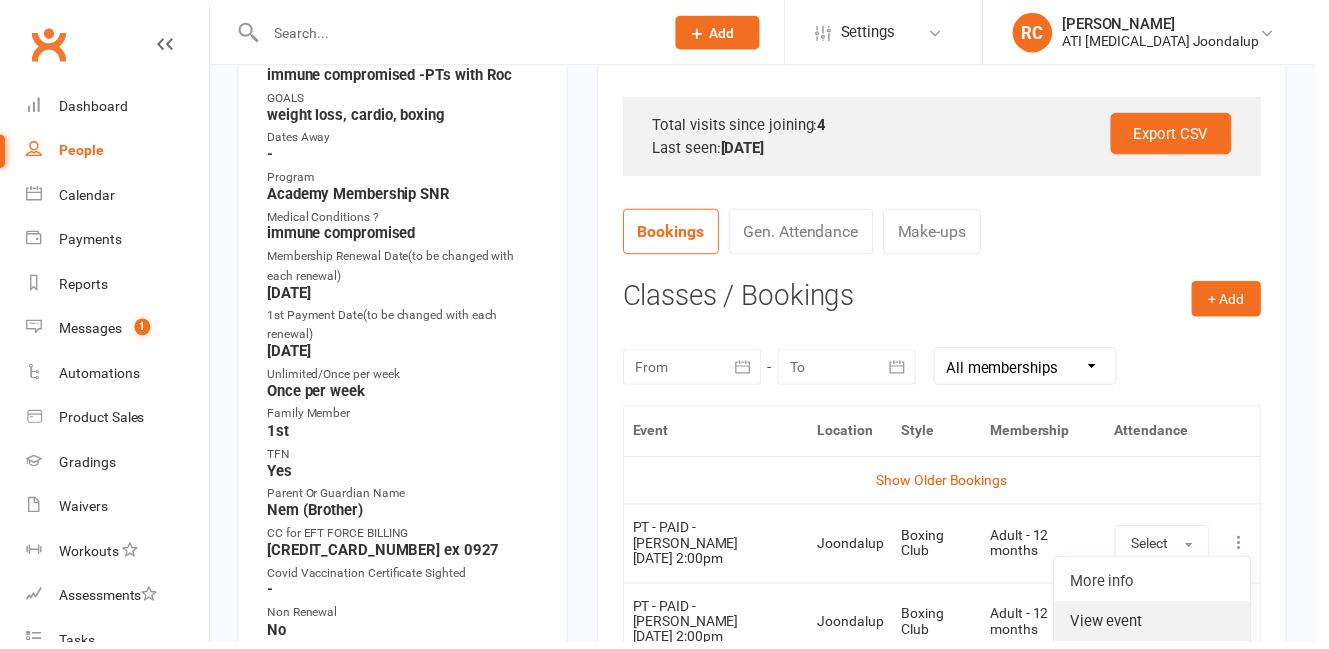 click on "View event" at bounding box center (1165, 628) 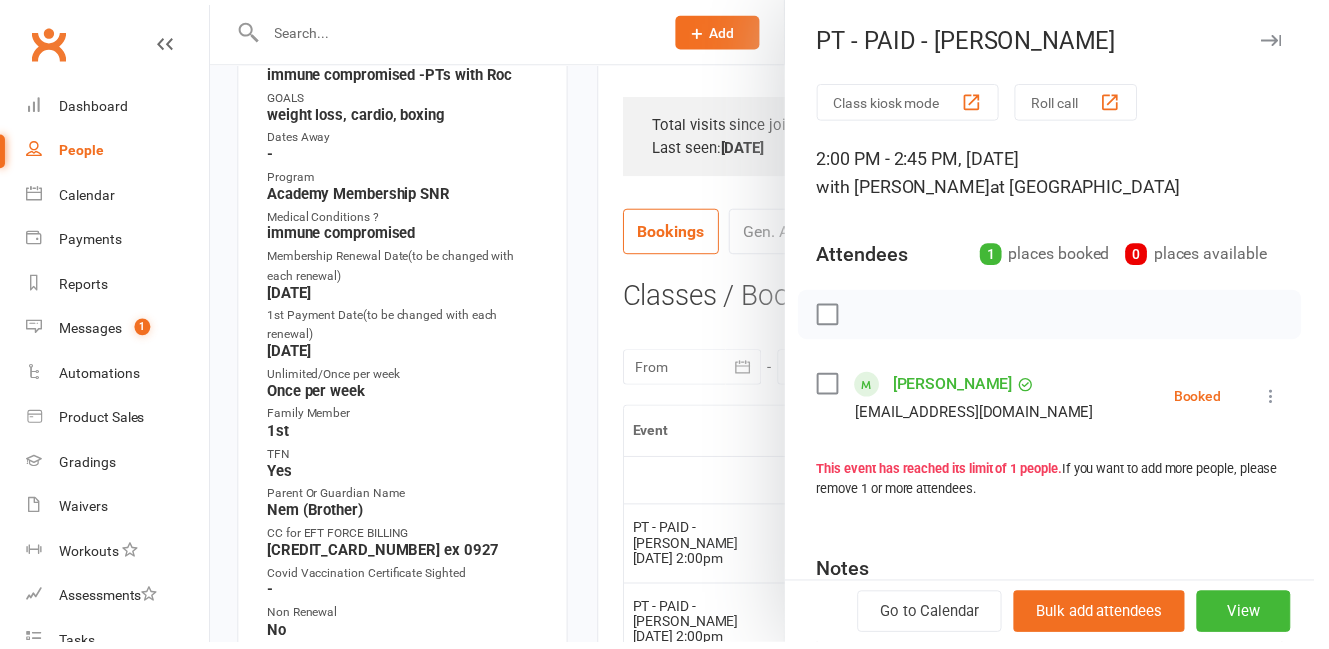 scroll, scrollTop: 129, scrollLeft: 0, axis: vertical 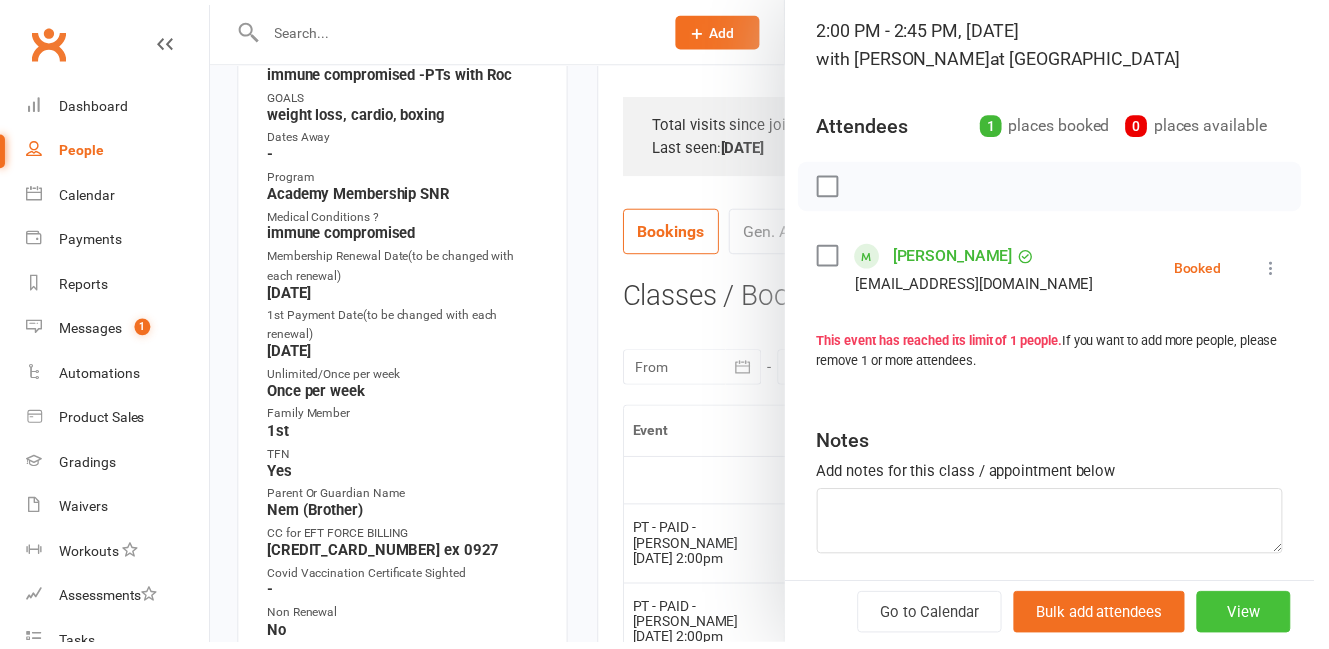 click on "View" at bounding box center [1257, 618] 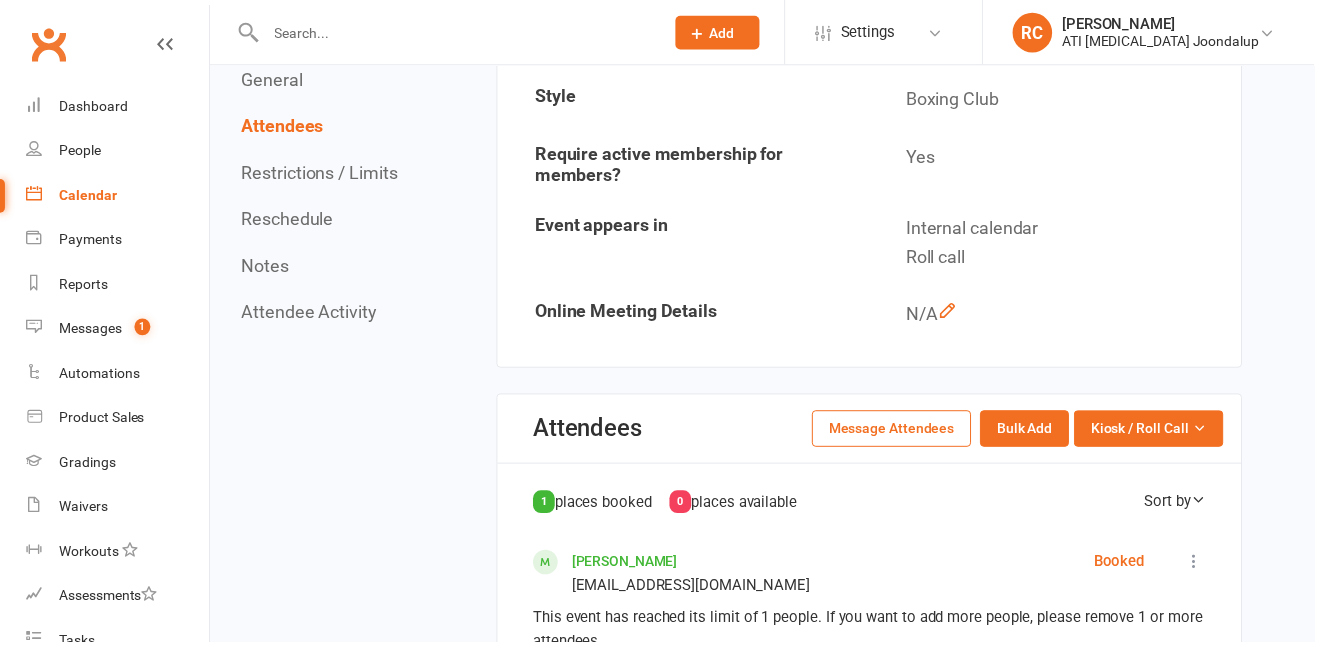 scroll, scrollTop: 1006, scrollLeft: 0, axis: vertical 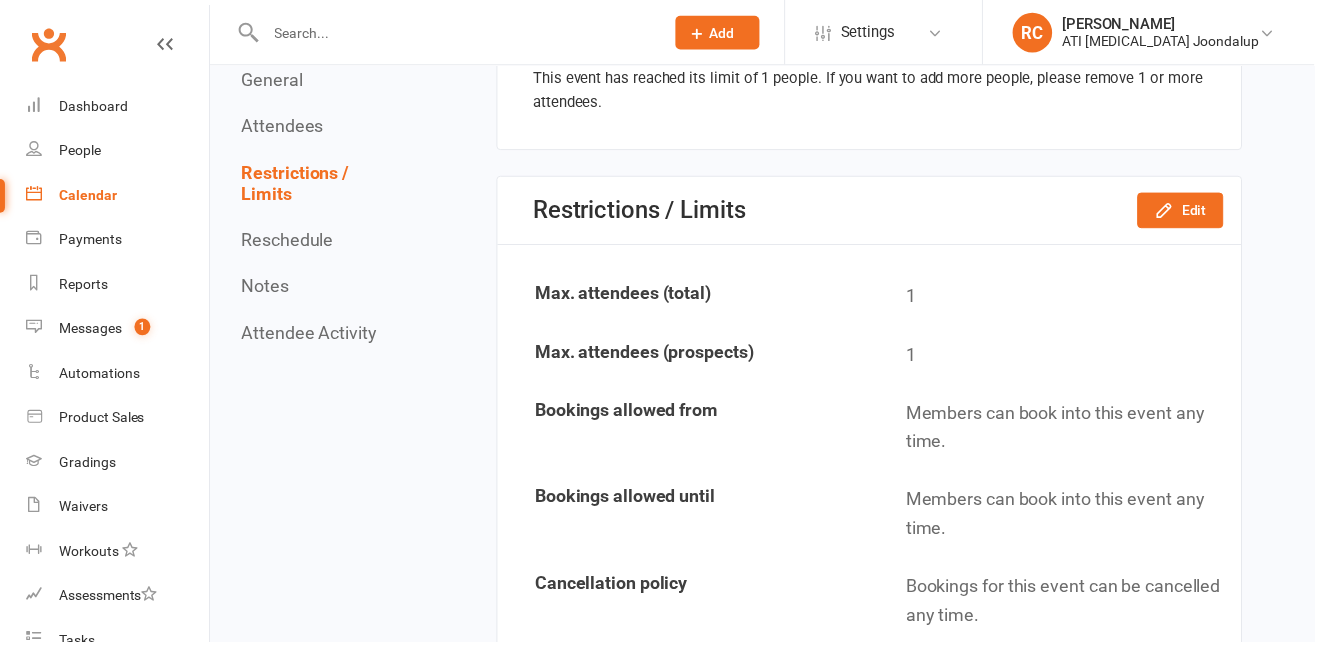 click 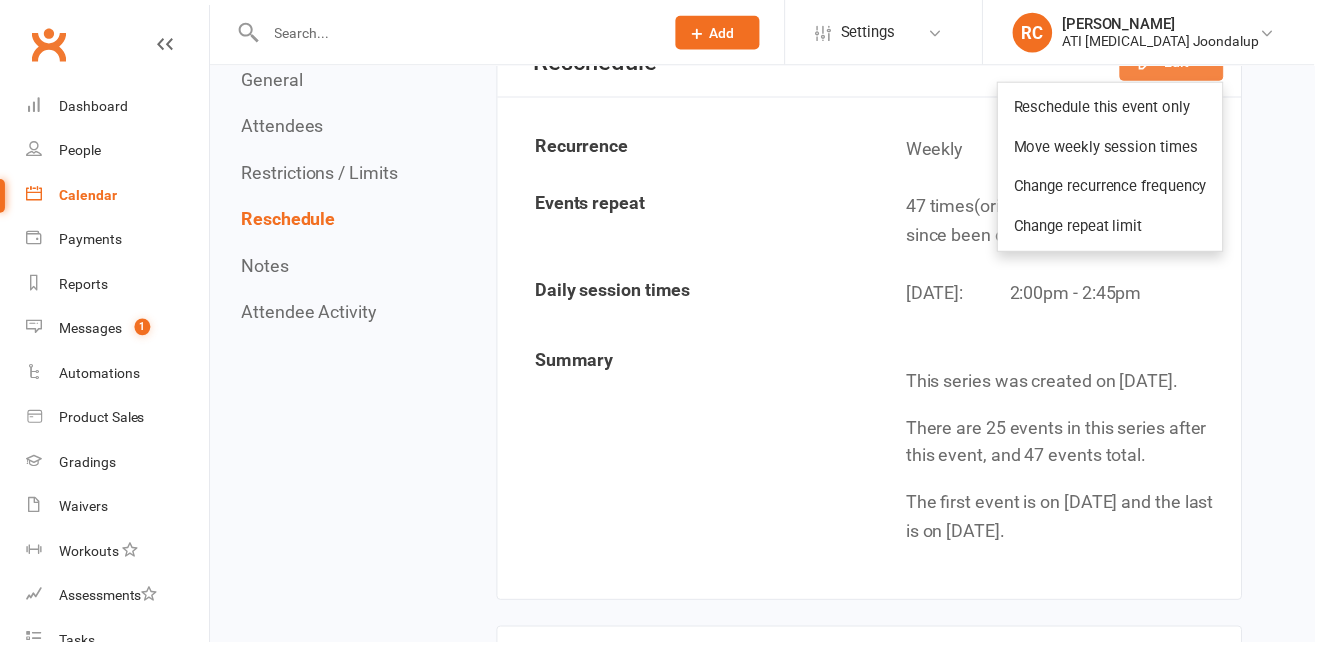 scroll, scrollTop: 1460, scrollLeft: 0, axis: vertical 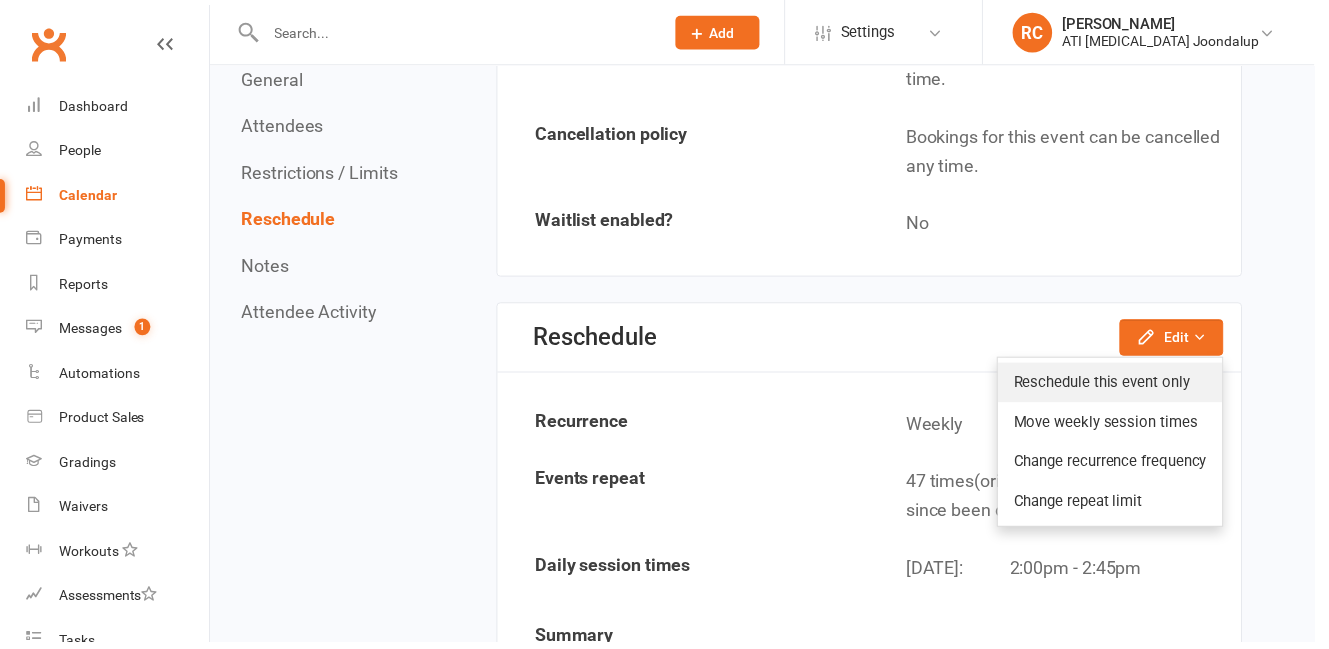 click on "Reschedule this event only" 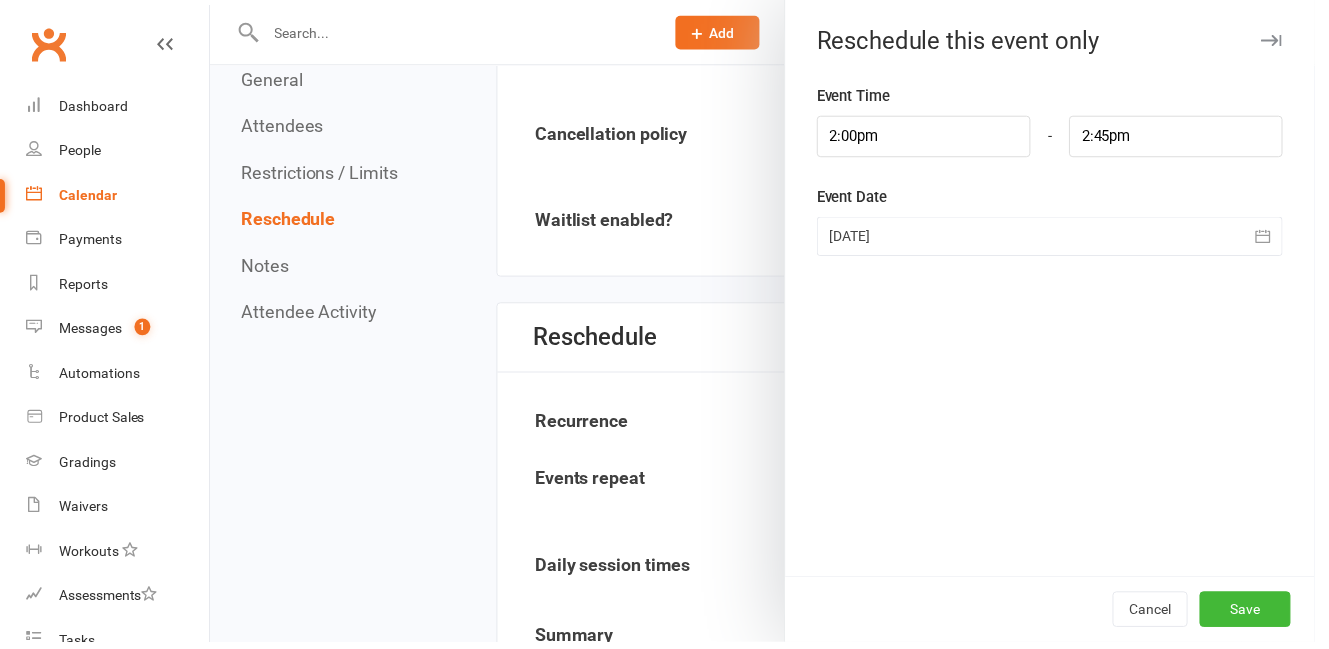 click at bounding box center (1061, 239) 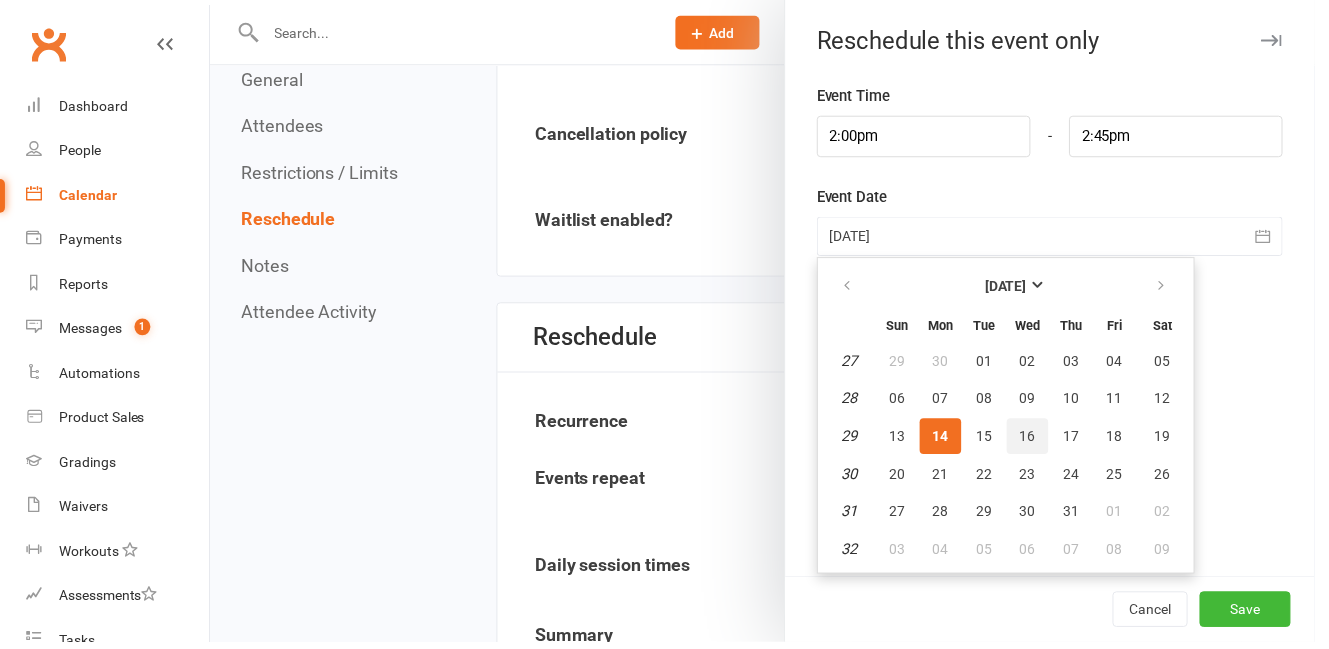 click on "16" at bounding box center (1039, 441) 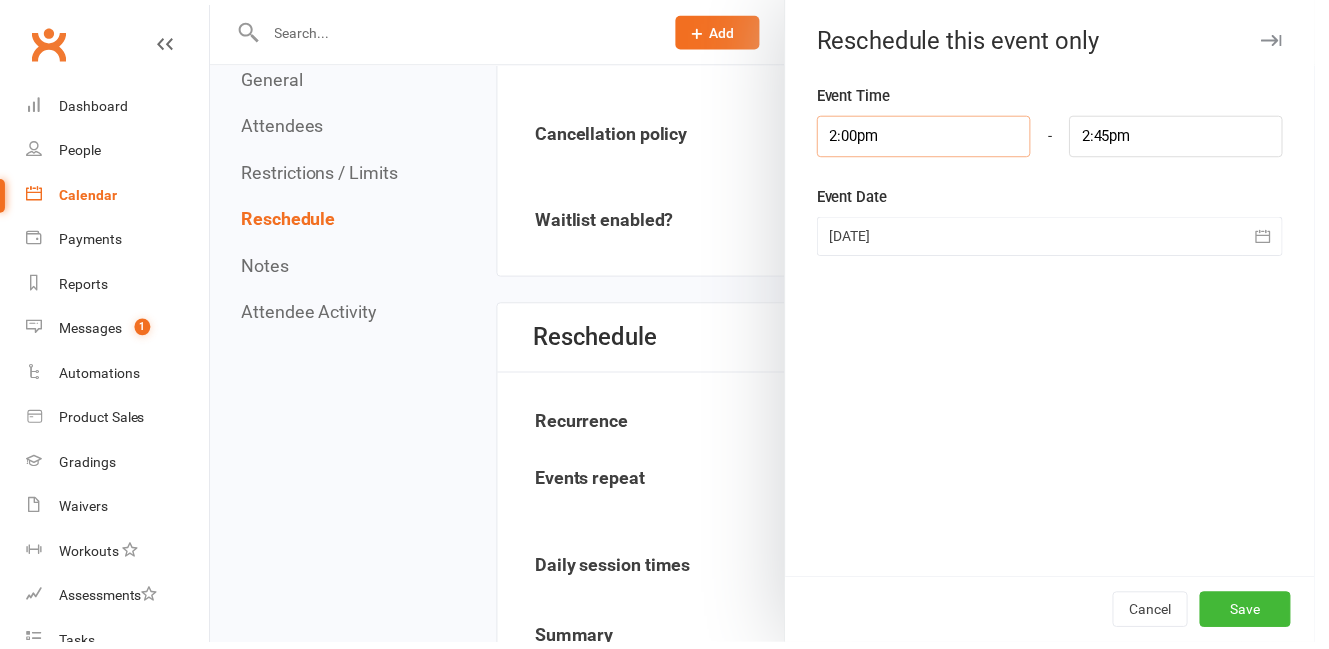 click on "2:00pm" at bounding box center (934, 138) 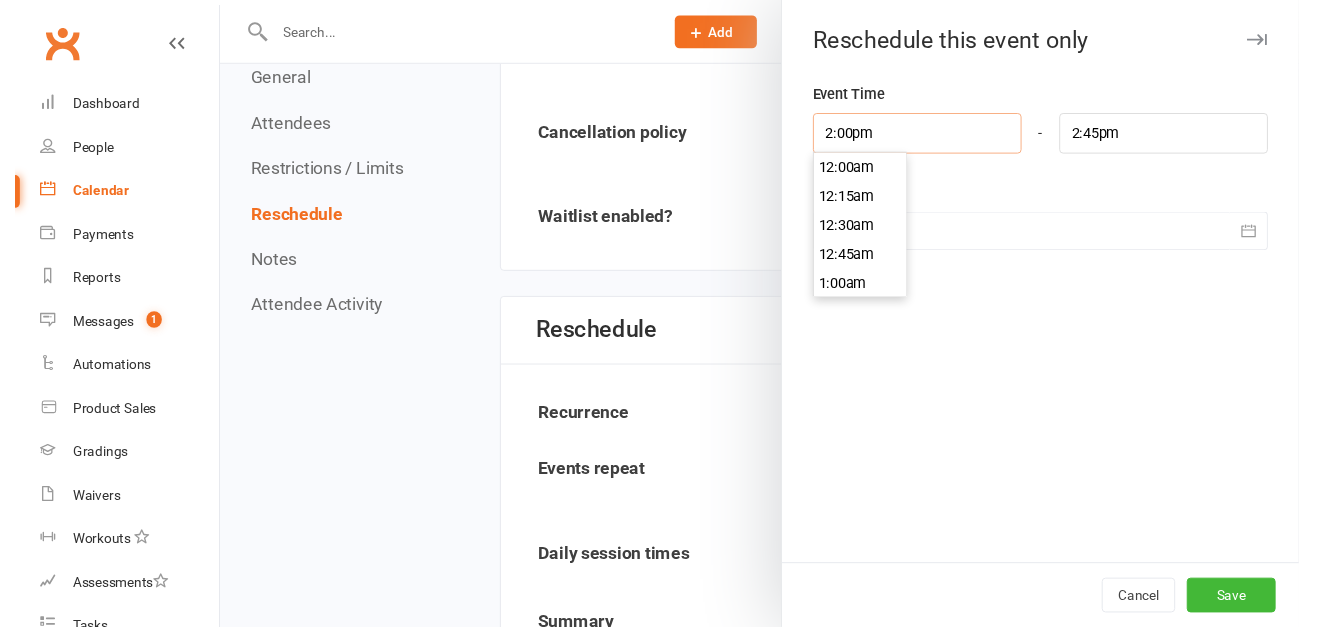 scroll, scrollTop: 1430, scrollLeft: 0, axis: vertical 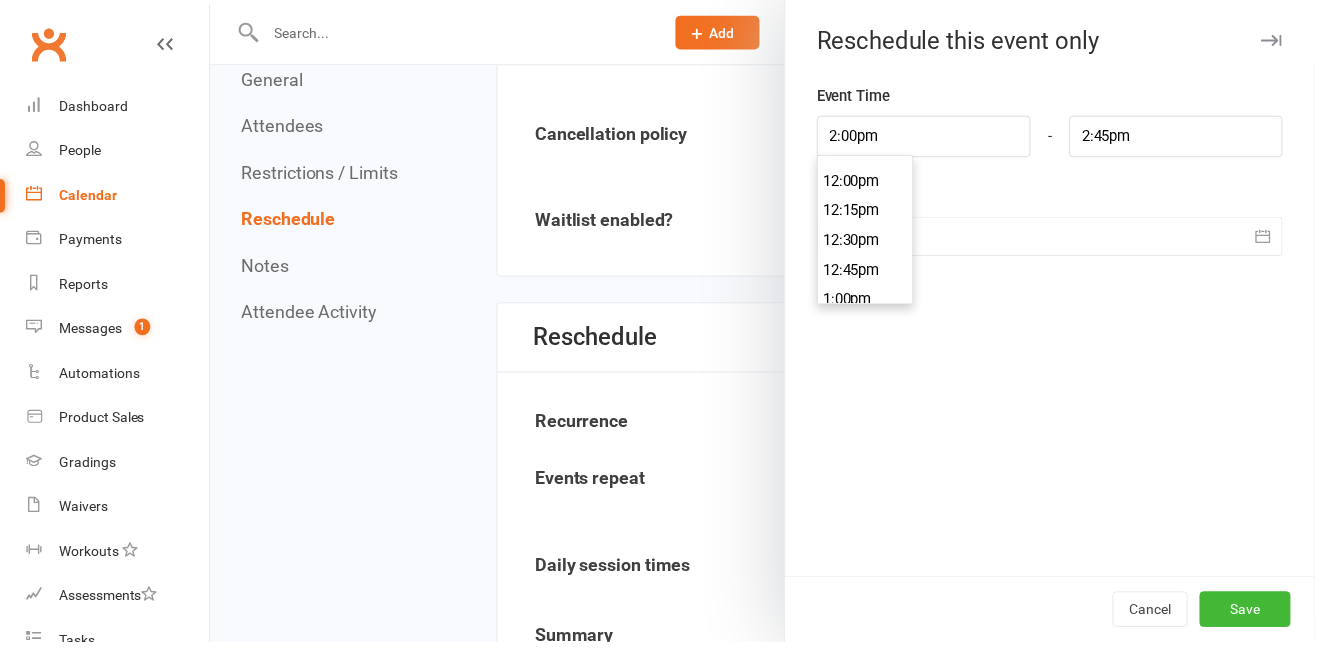 type on "2:30pm" 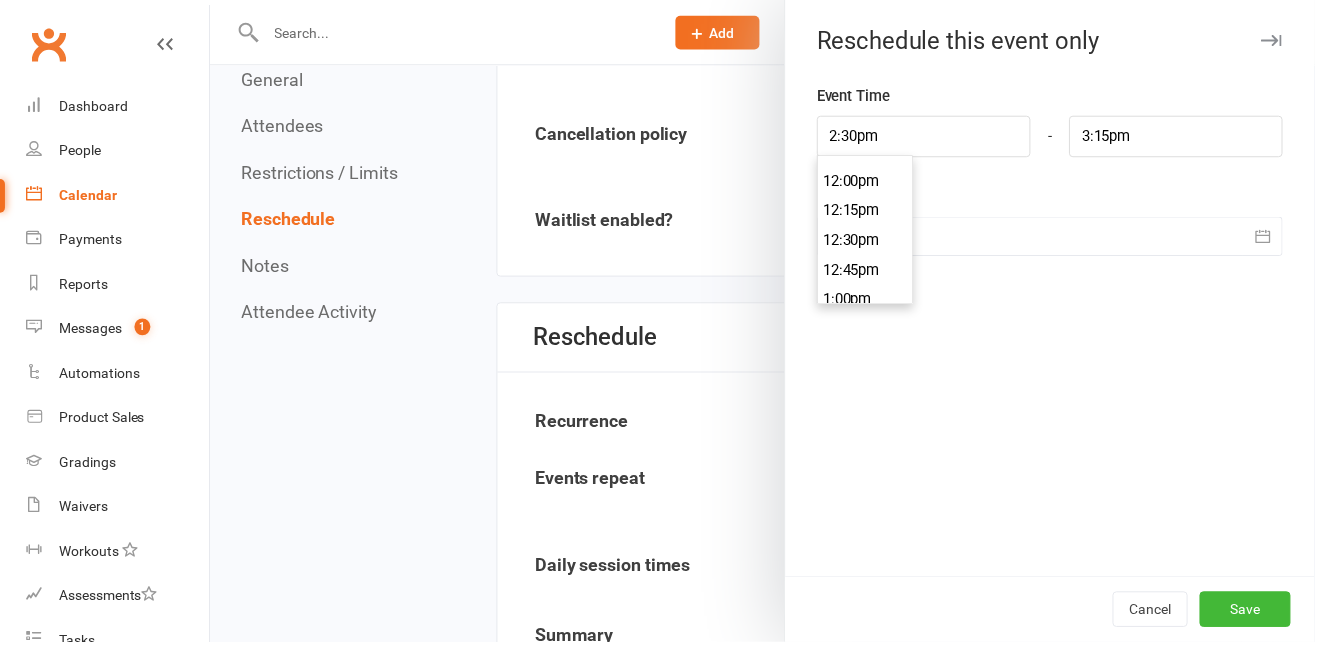click on "2:30pm" at bounding box center (875, 483) 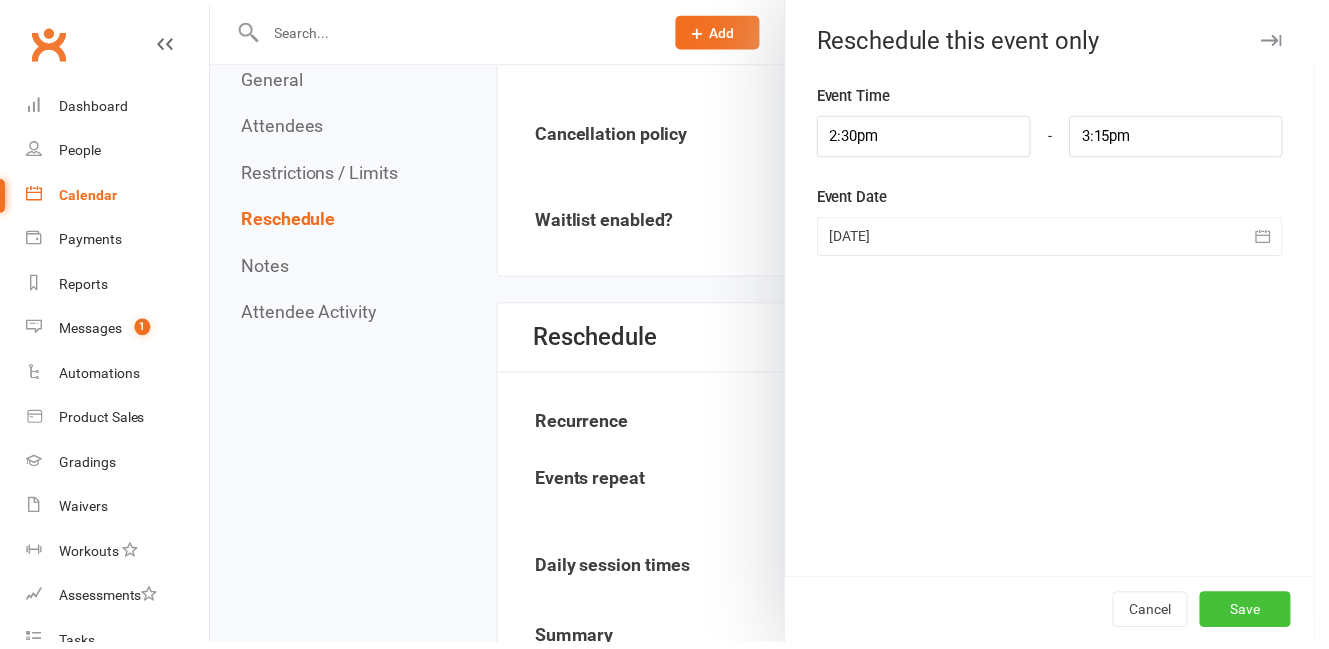 click on "Save" at bounding box center [1259, 616] 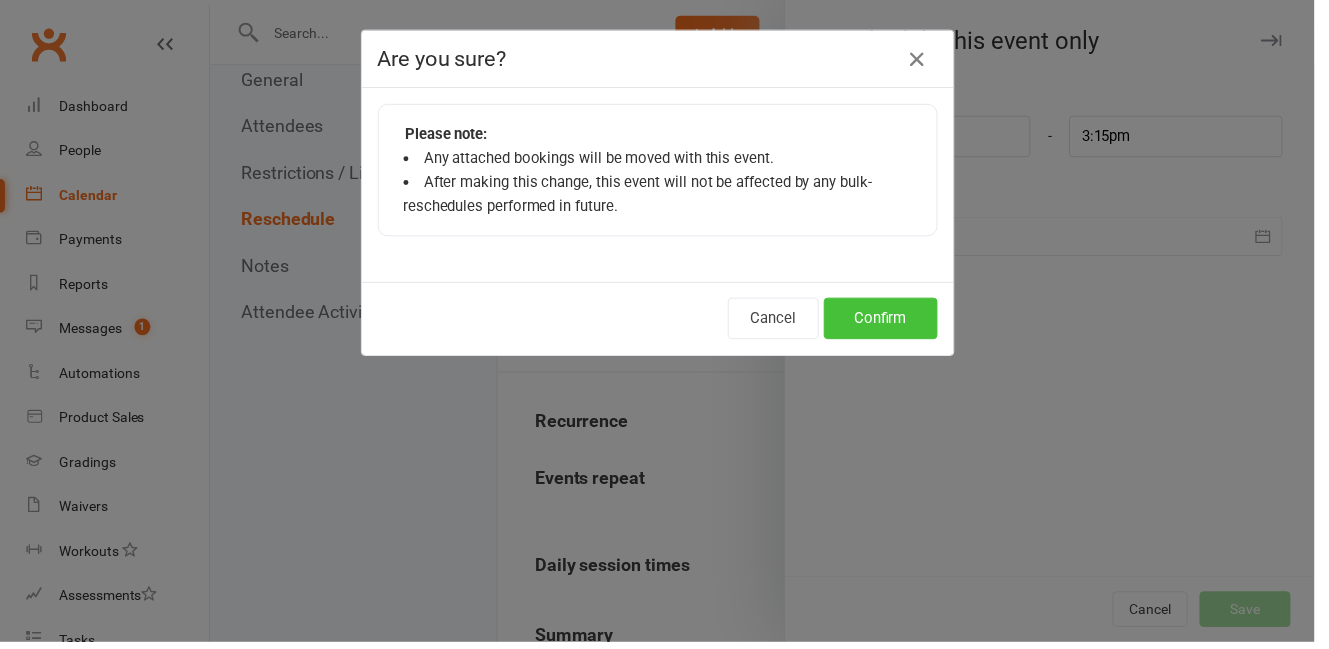 click on "Confirm" at bounding box center [890, 322] 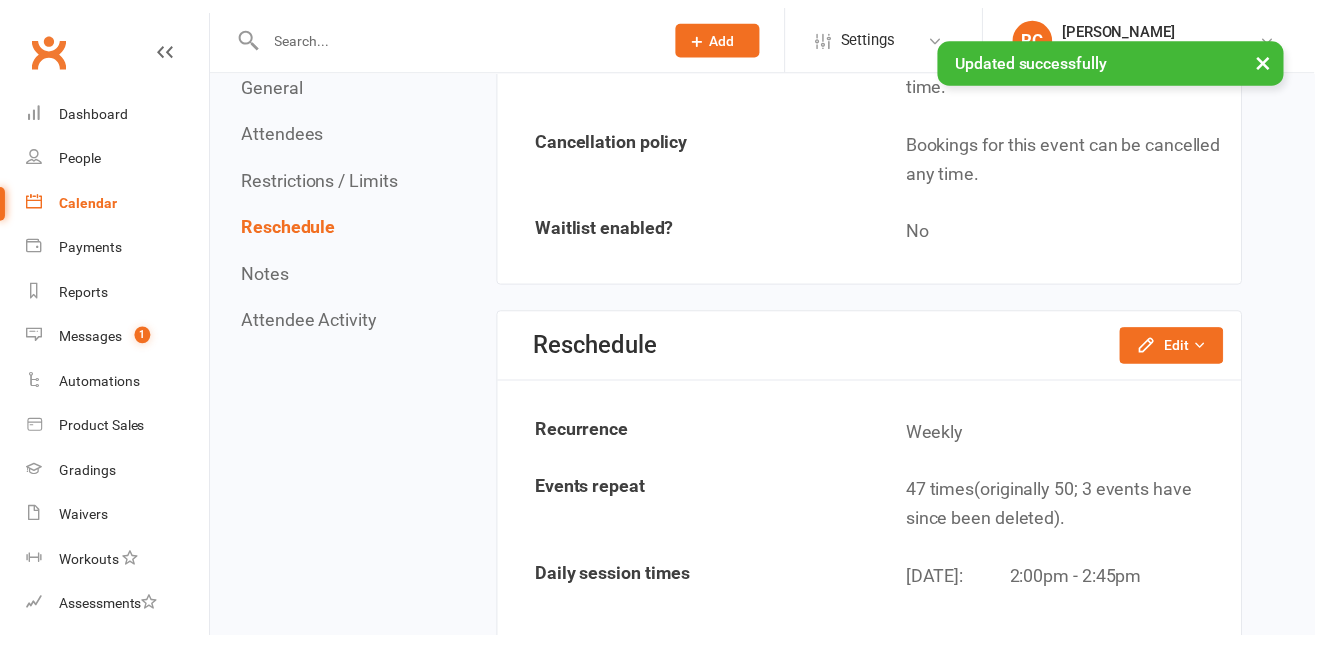 scroll, scrollTop: 0, scrollLeft: 0, axis: both 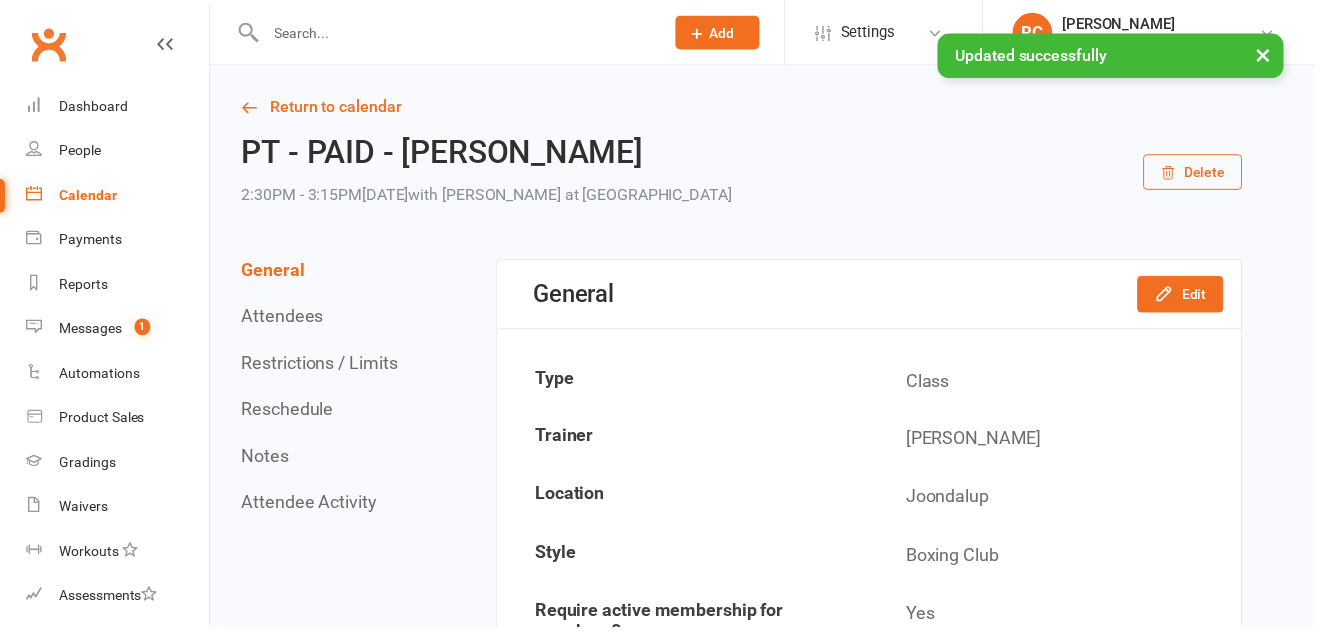 click at bounding box center (460, 33) 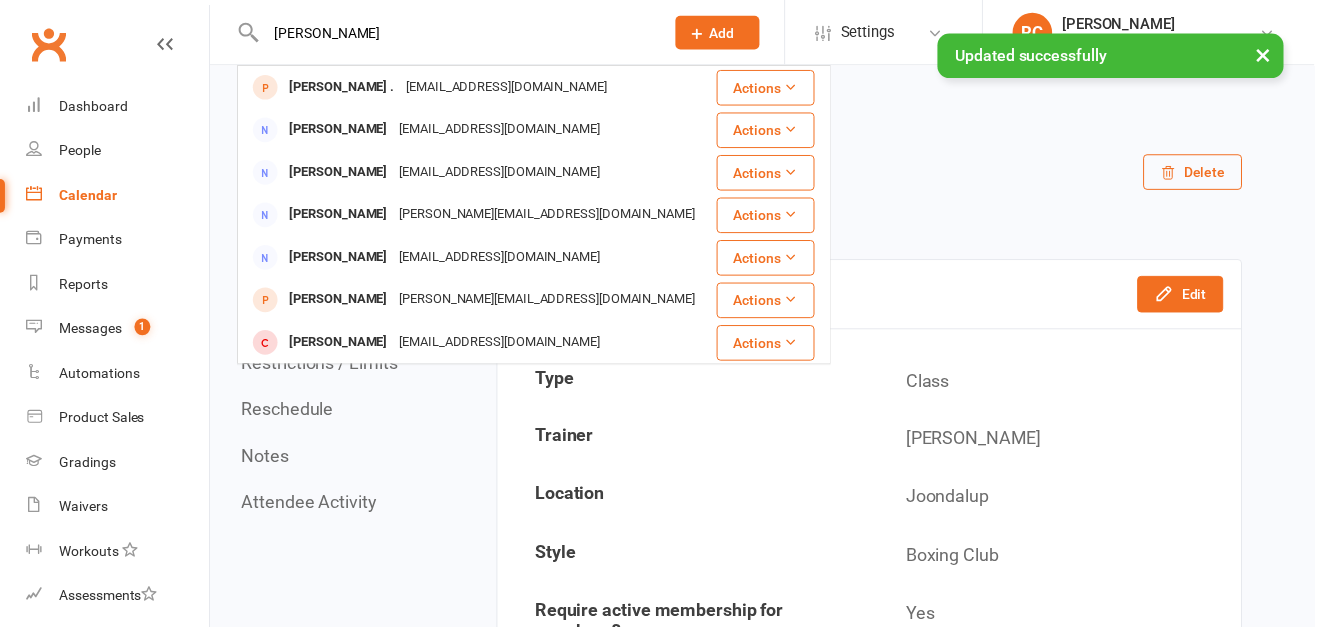type on "[PERSON_NAME]" 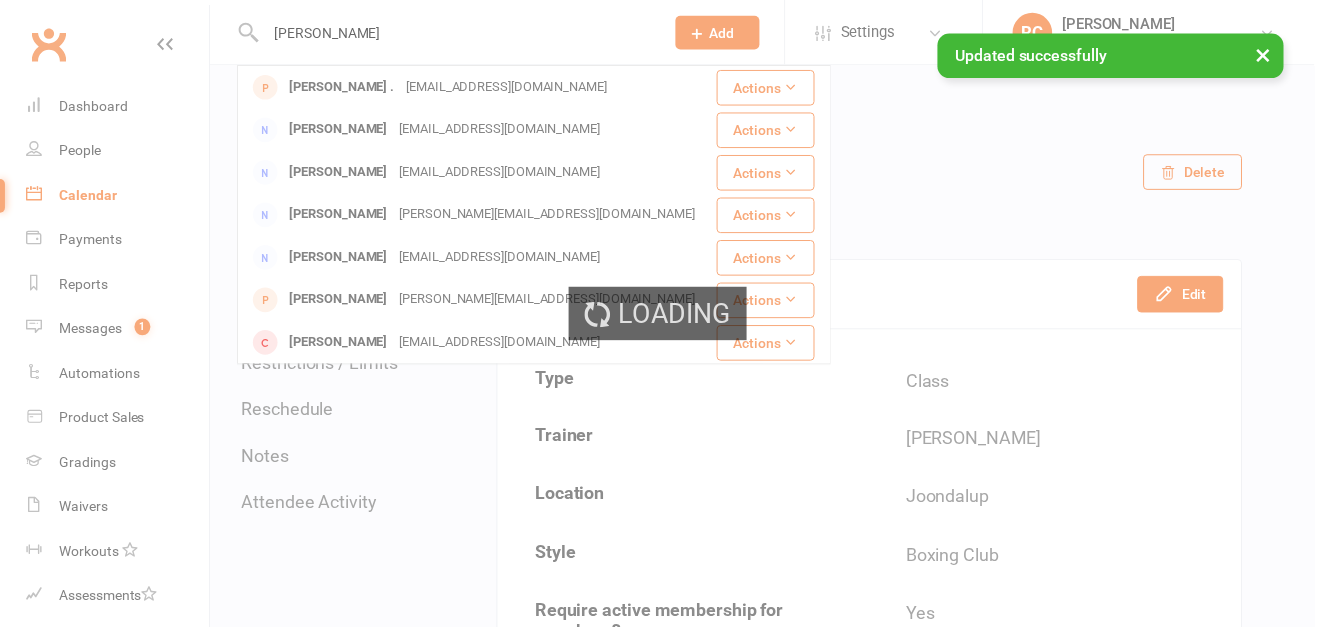 type 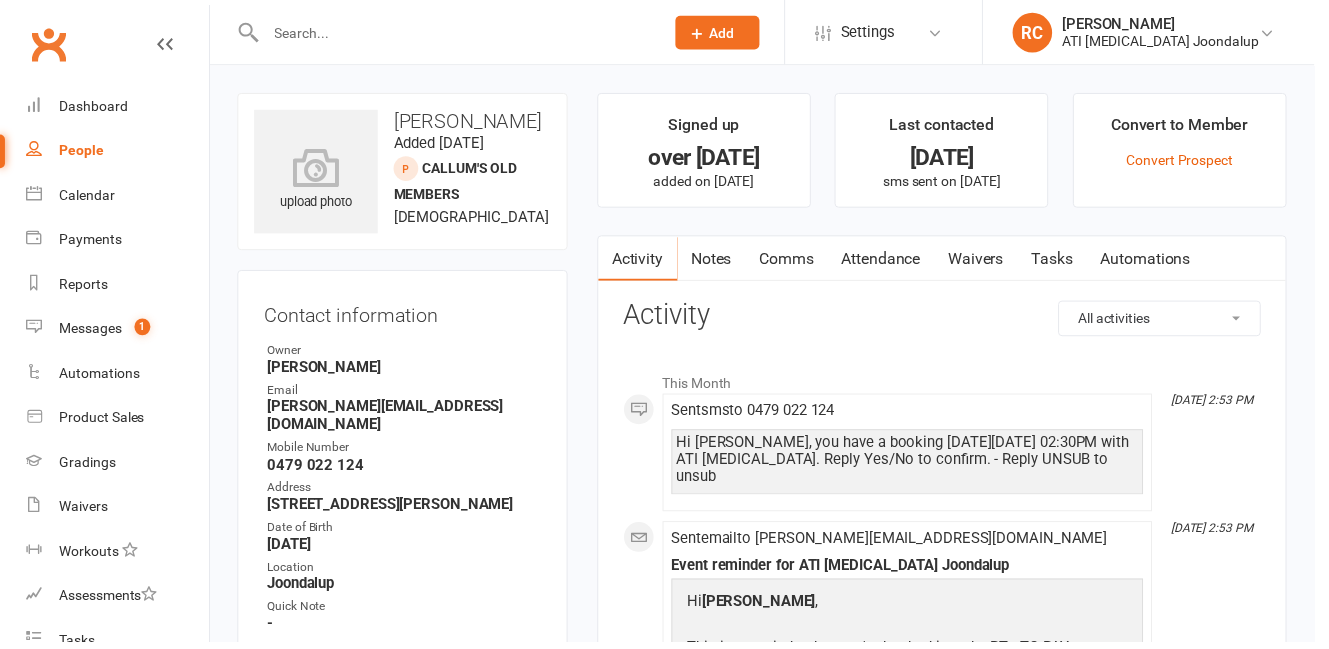 click on "Attendance" at bounding box center (891, 262) 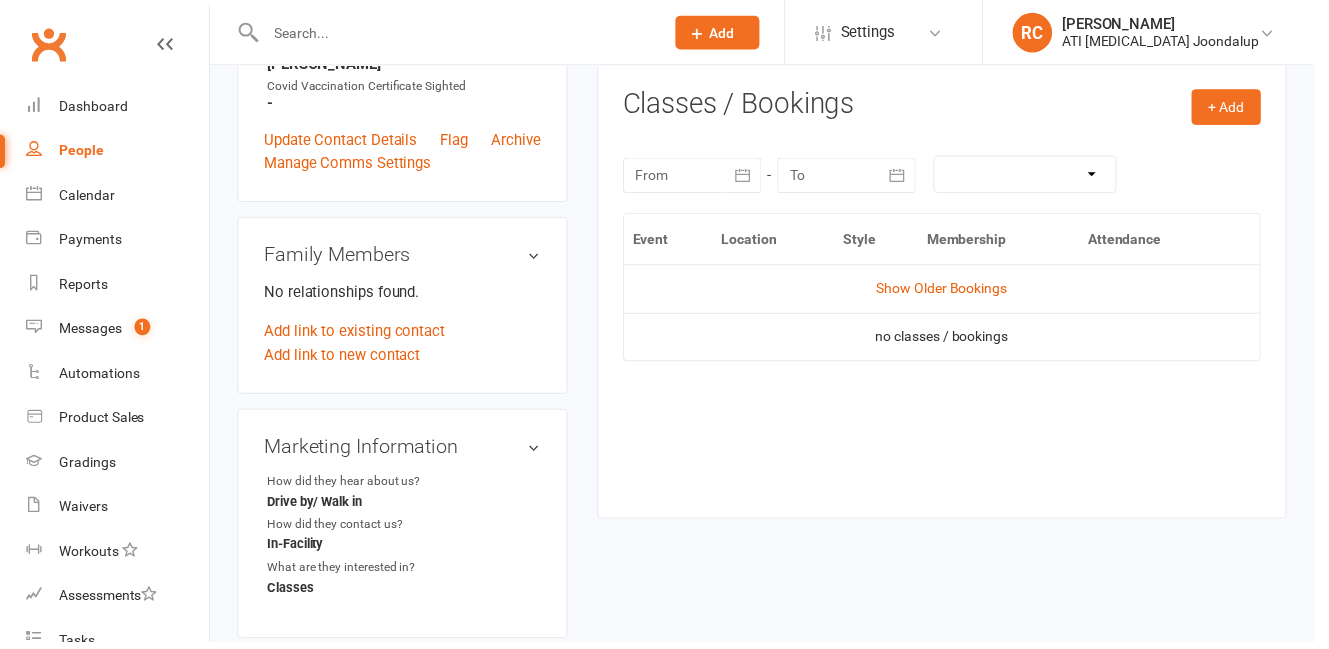 scroll, scrollTop: 438, scrollLeft: 0, axis: vertical 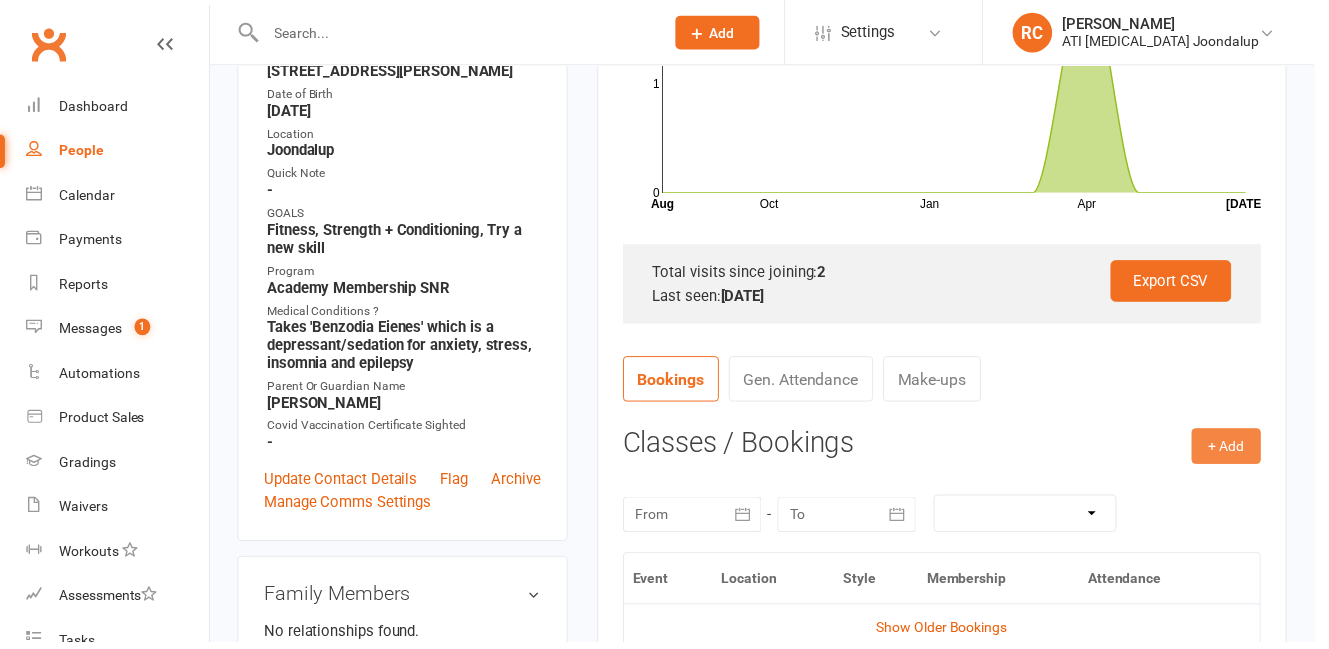 click on "+ Add" at bounding box center (1240, 451) 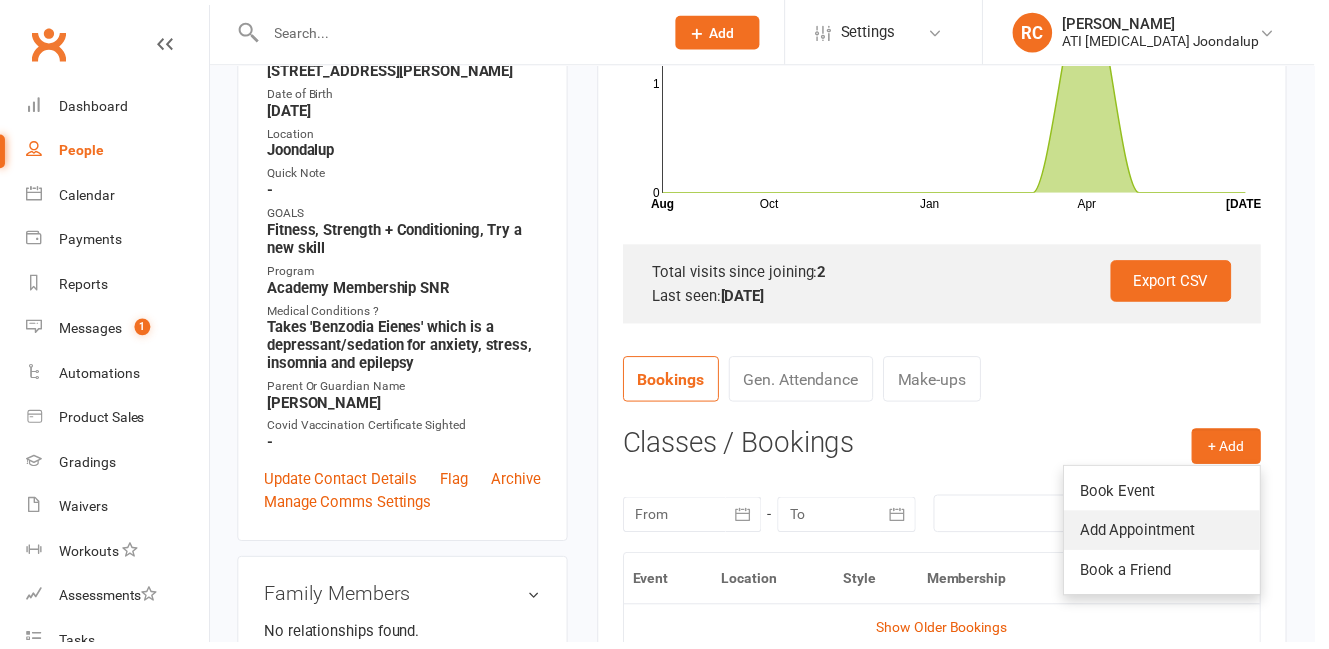click on "Add Appointment" at bounding box center (1175, 536) 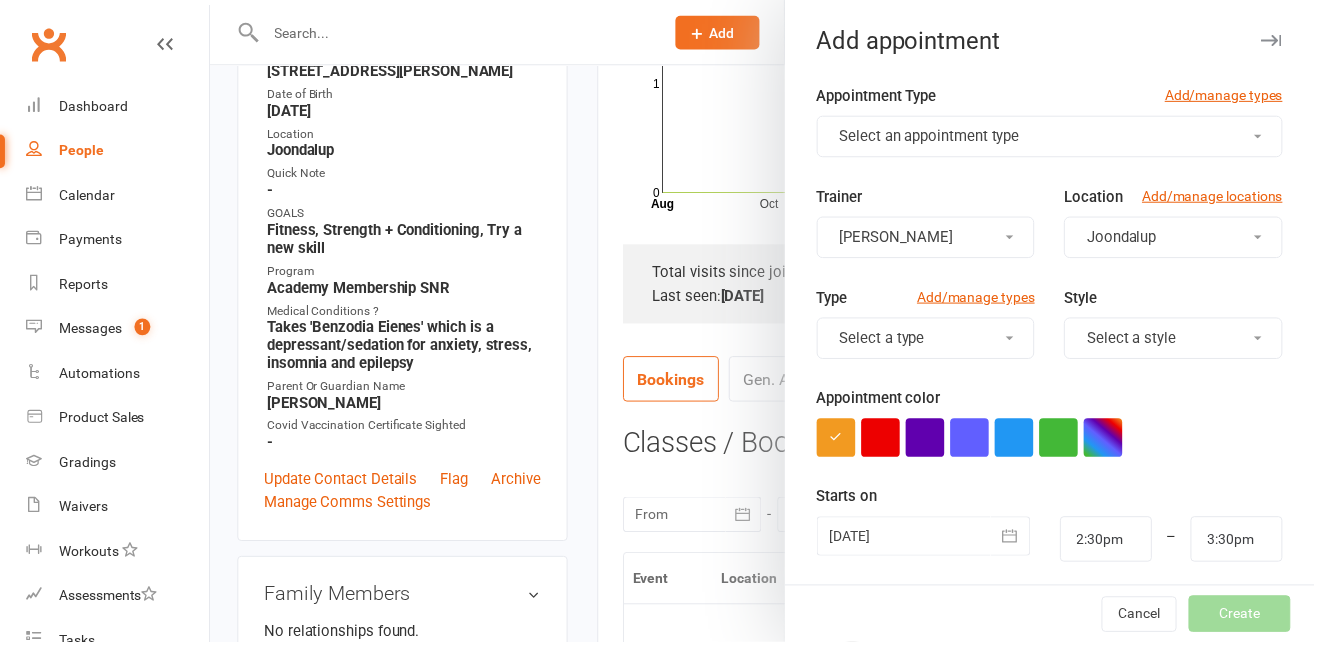 click on "Select an appointment type" at bounding box center [940, 138] 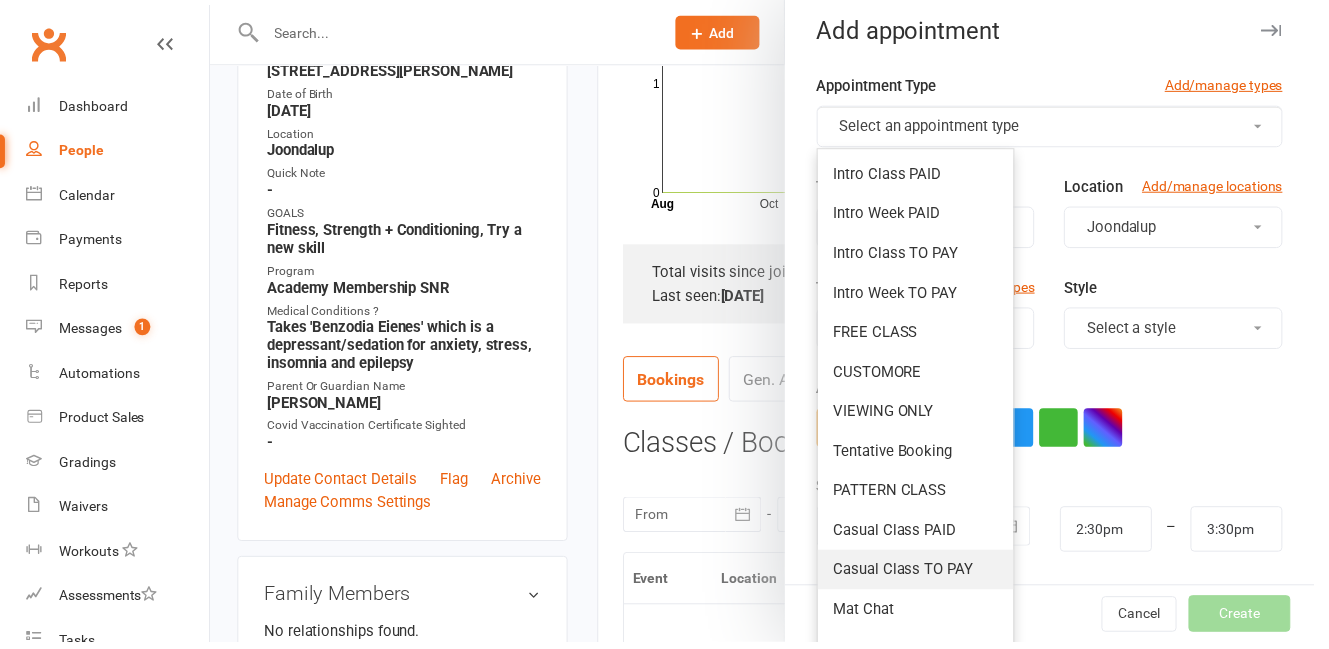 scroll, scrollTop: 353, scrollLeft: 0, axis: vertical 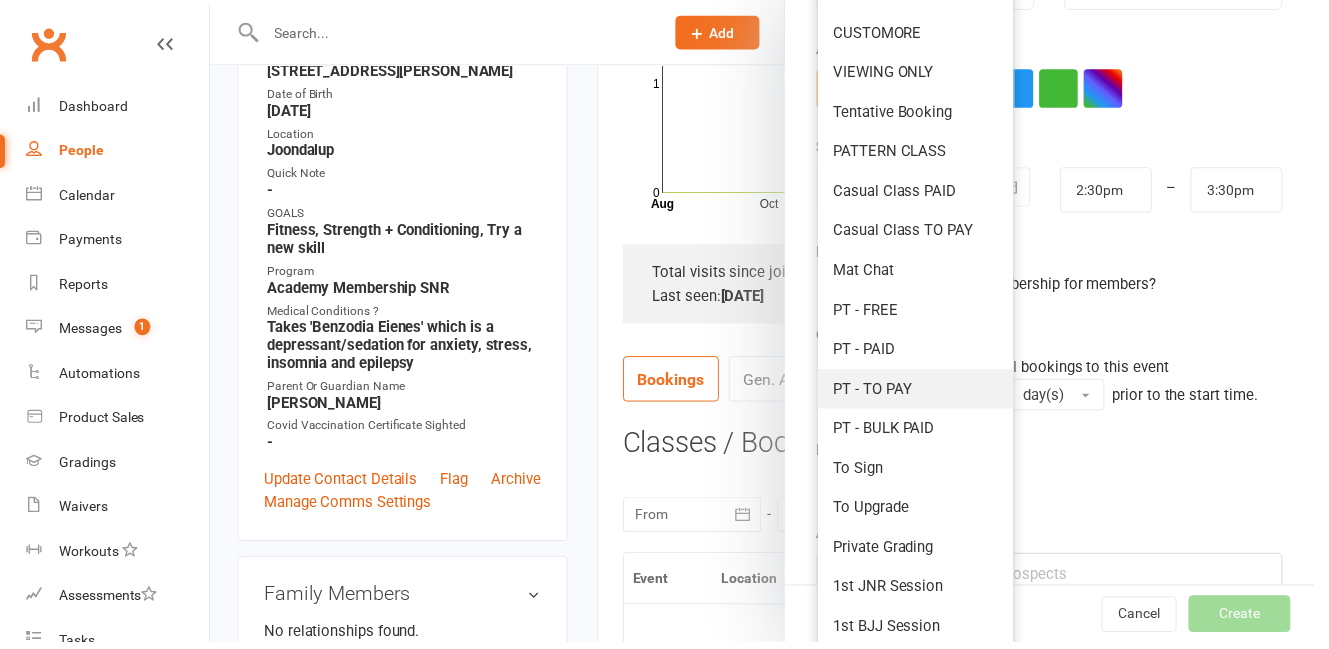 click on "PT - TO PAY" at bounding box center [882, 393] 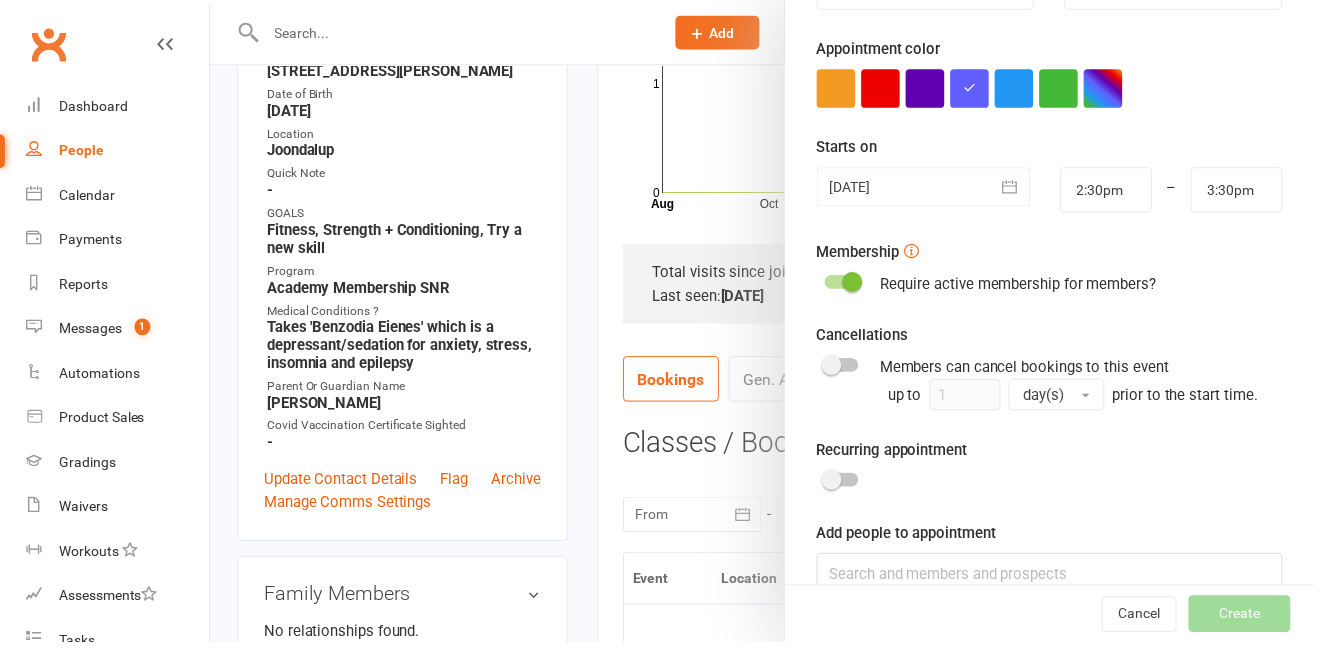 scroll, scrollTop: 0, scrollLeft: 0, axis: both 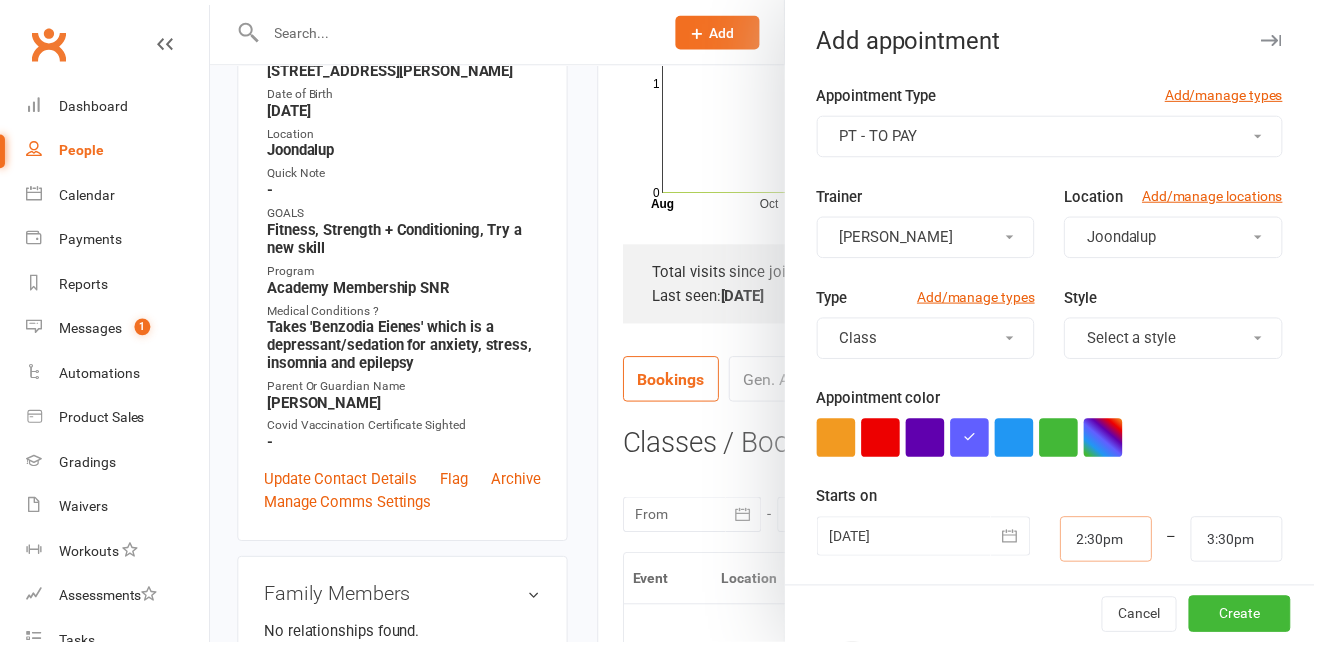 click on "2:30pm" at bounding box center (1118, 545) 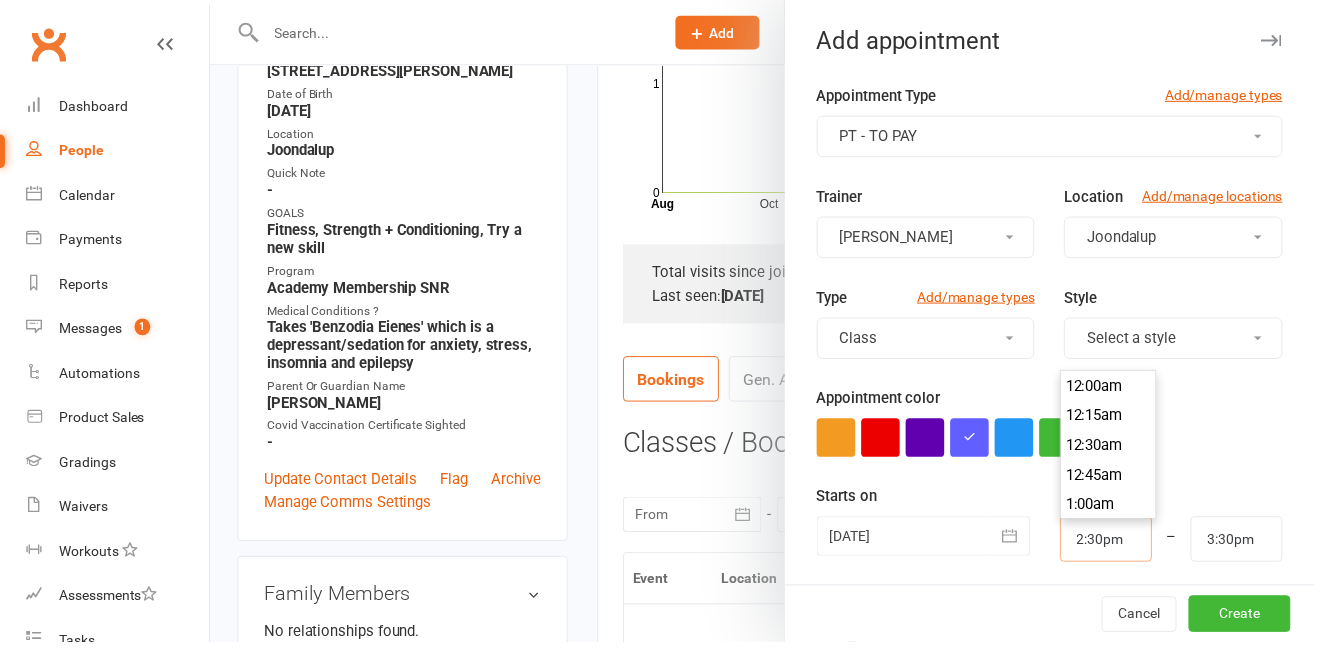scroll, scrollTop: 1482, scrollLeft: 0, axis: vertical 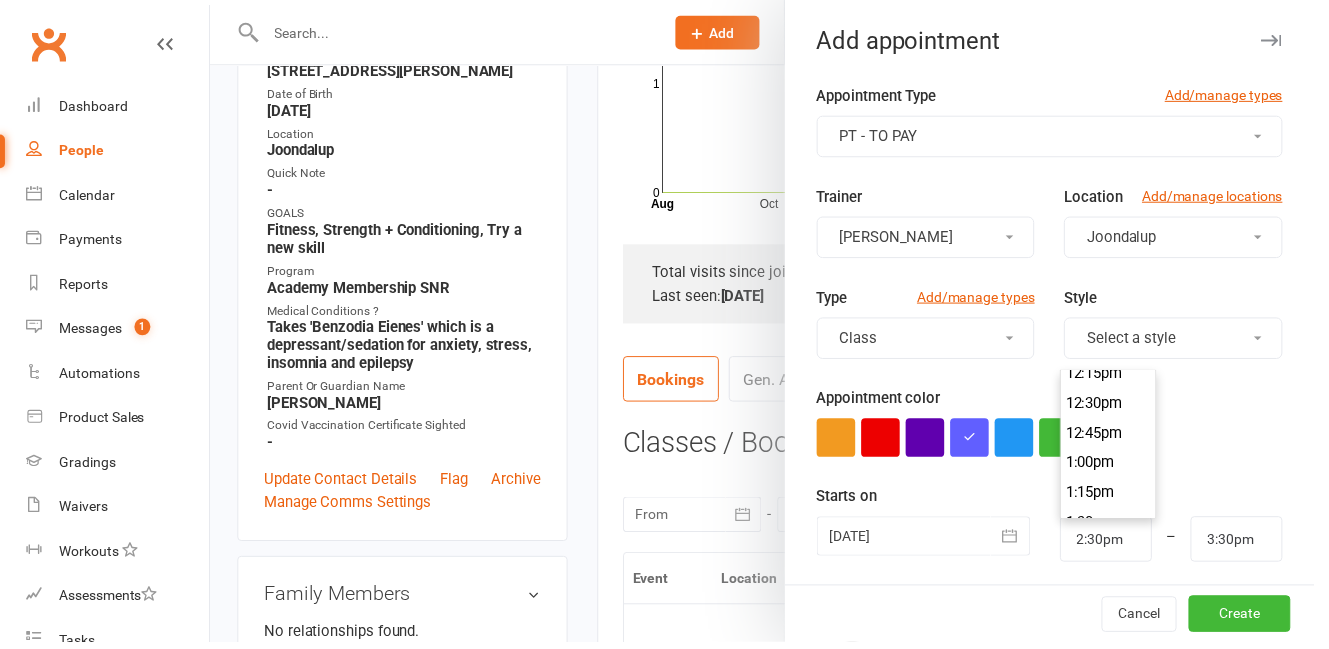 click on "2:30pm" at bounding box center [1121, 648] 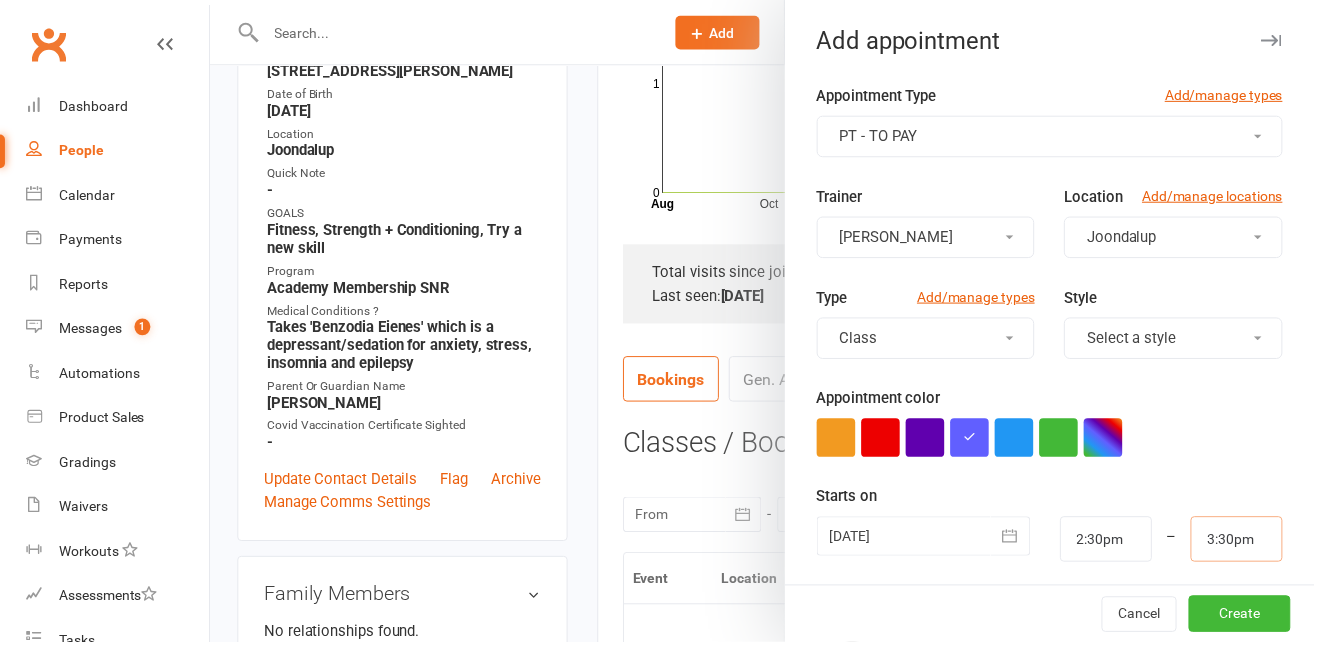 click on "3:30pm" at bounding box center (1250, 545) 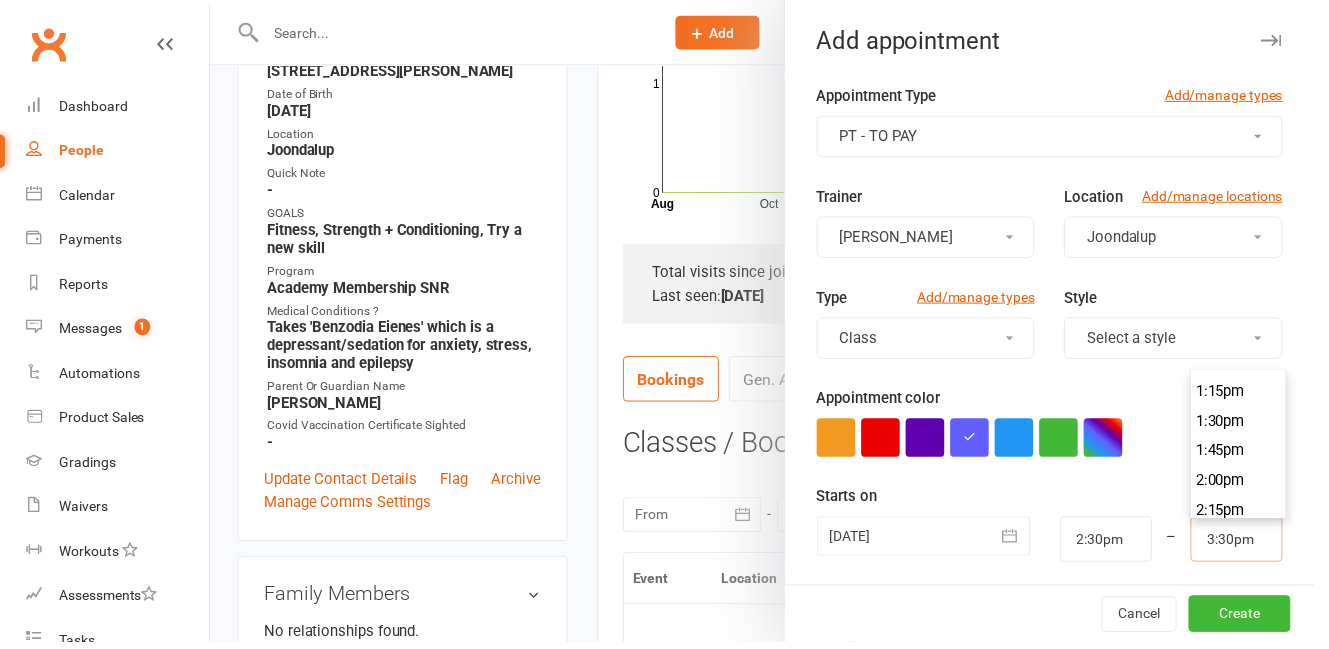 scroll, scrollTop: 1564, scrollLeft: 0, axis: vertical 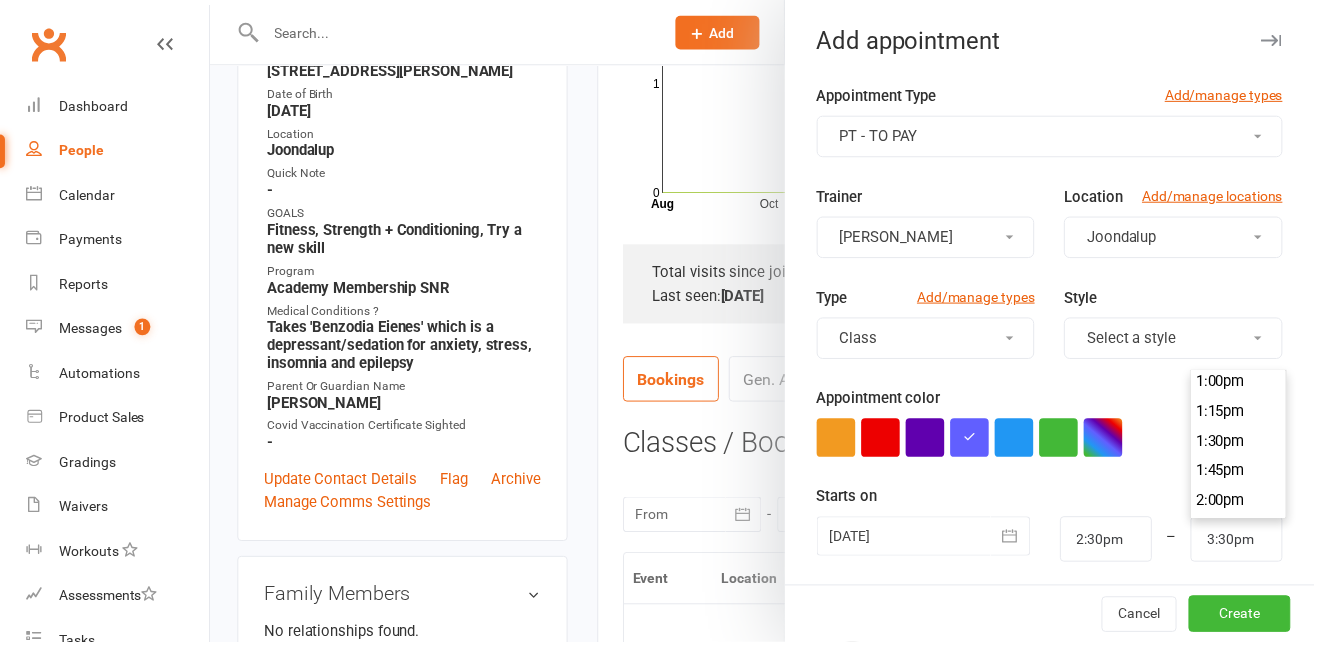 type on "3:00pm" 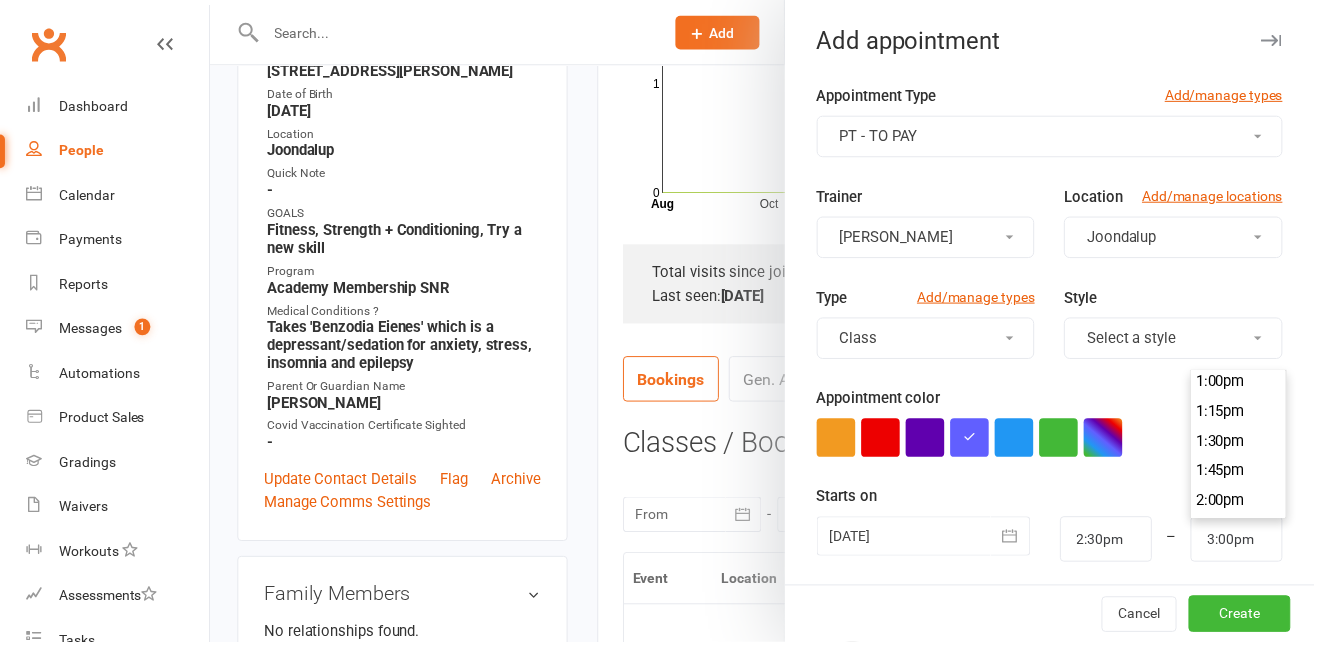 click on "3:00pm" at bounding box center [1253, 626] 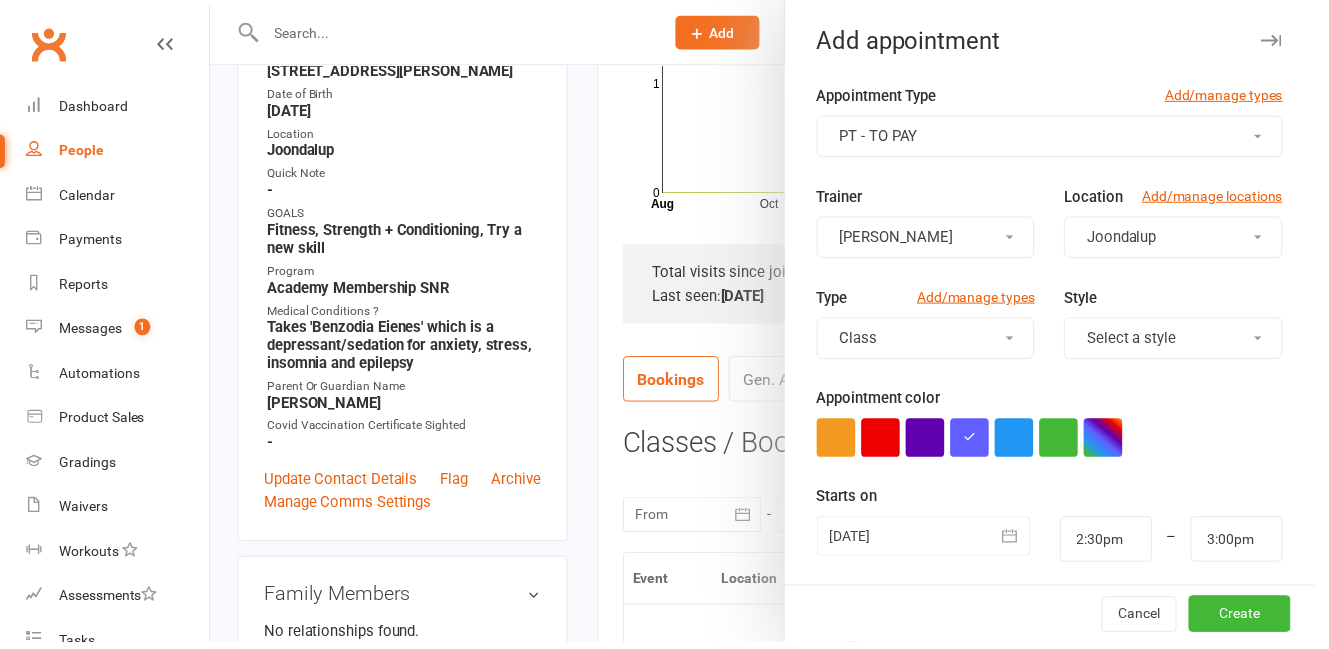 click at bounding box center [934, 542] 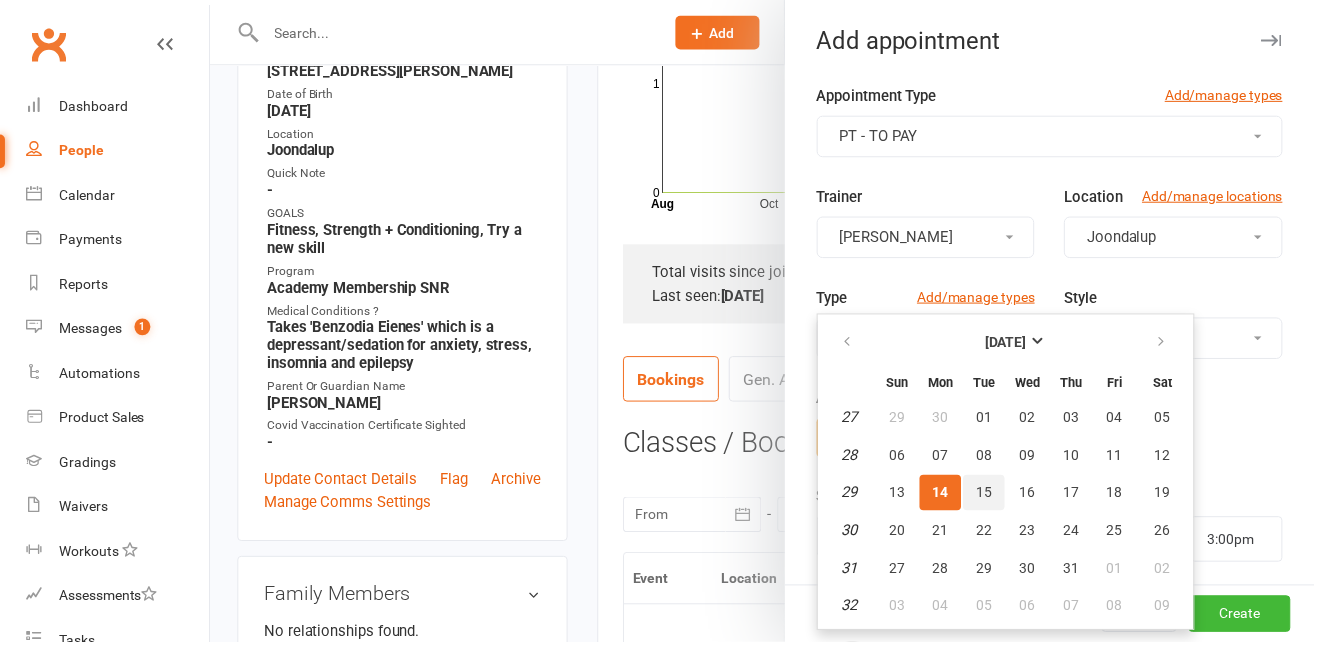 click on "15" at bounding box center (995, 498) 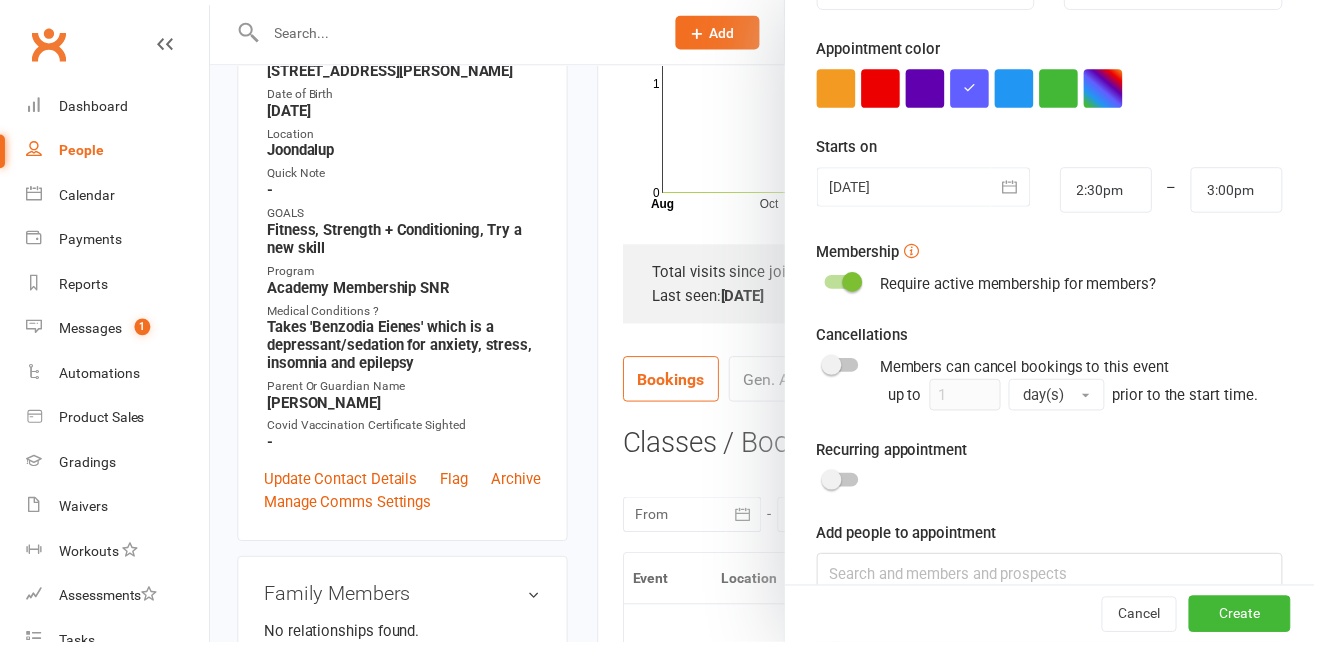 scroll, scrollTop: 354, scrollLeft: 0, axis: vertical 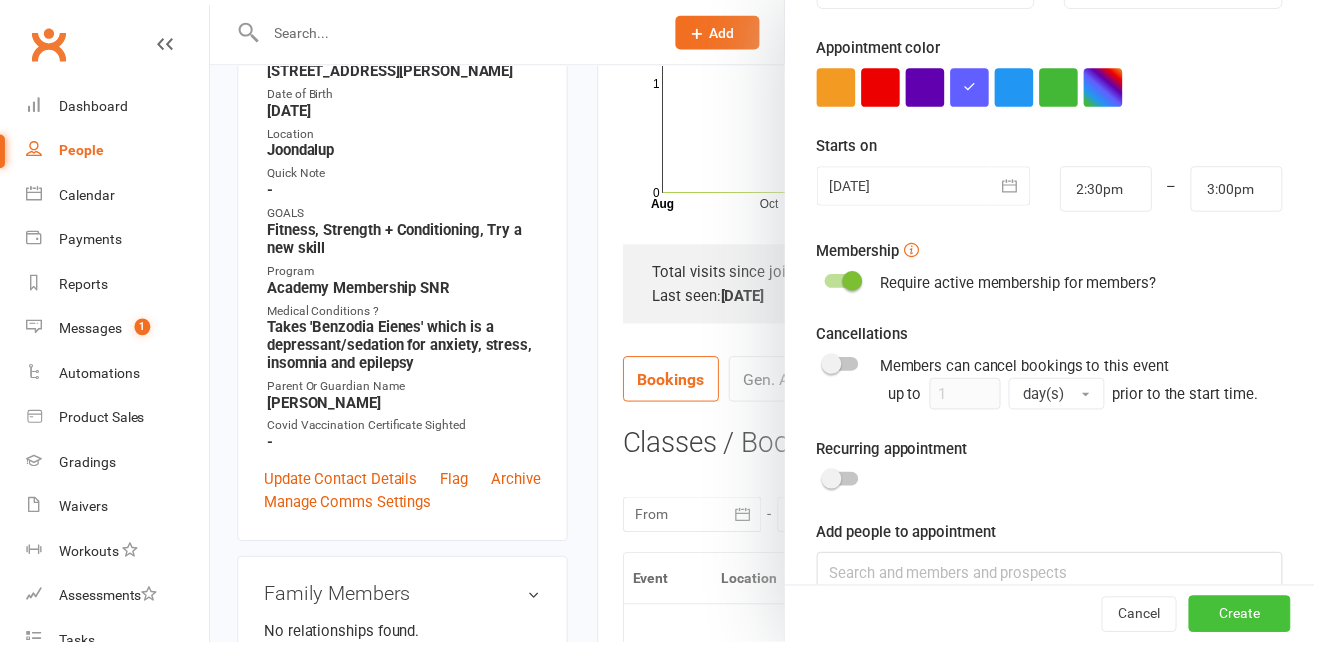 click on "Create" at bounding box center [1253, 621] 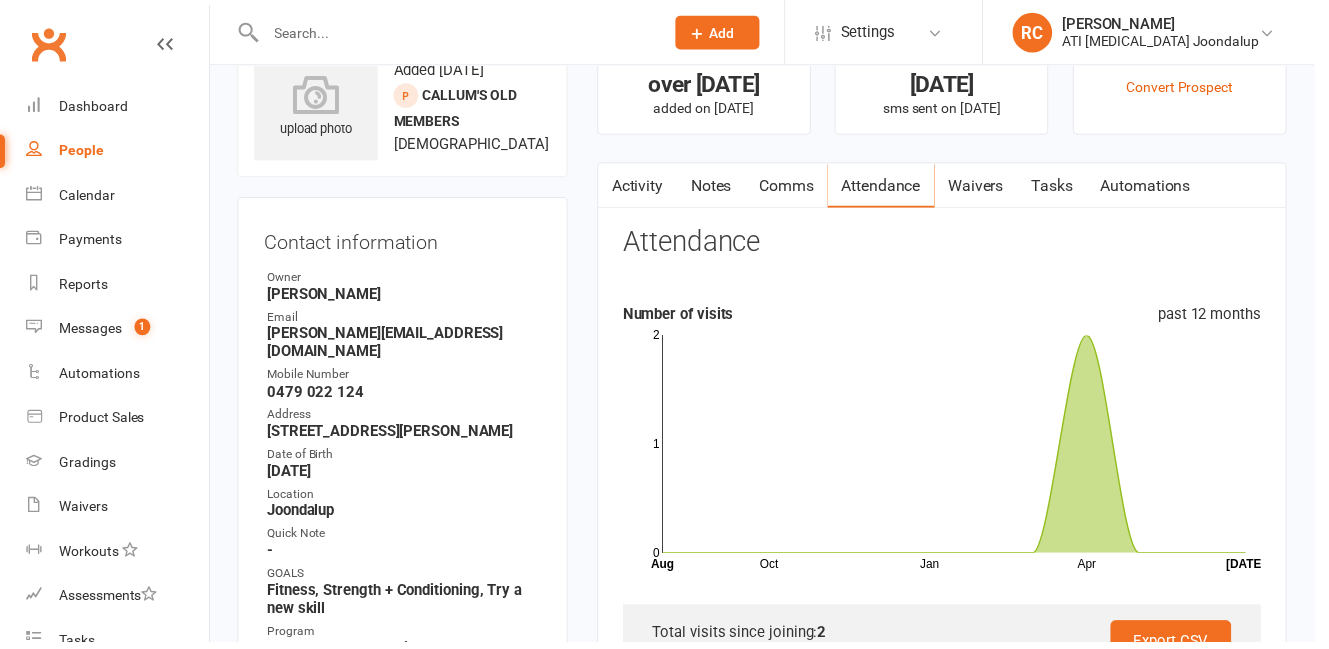 scroll, scrollTop: 0, scrollLeft: 0, axis: both 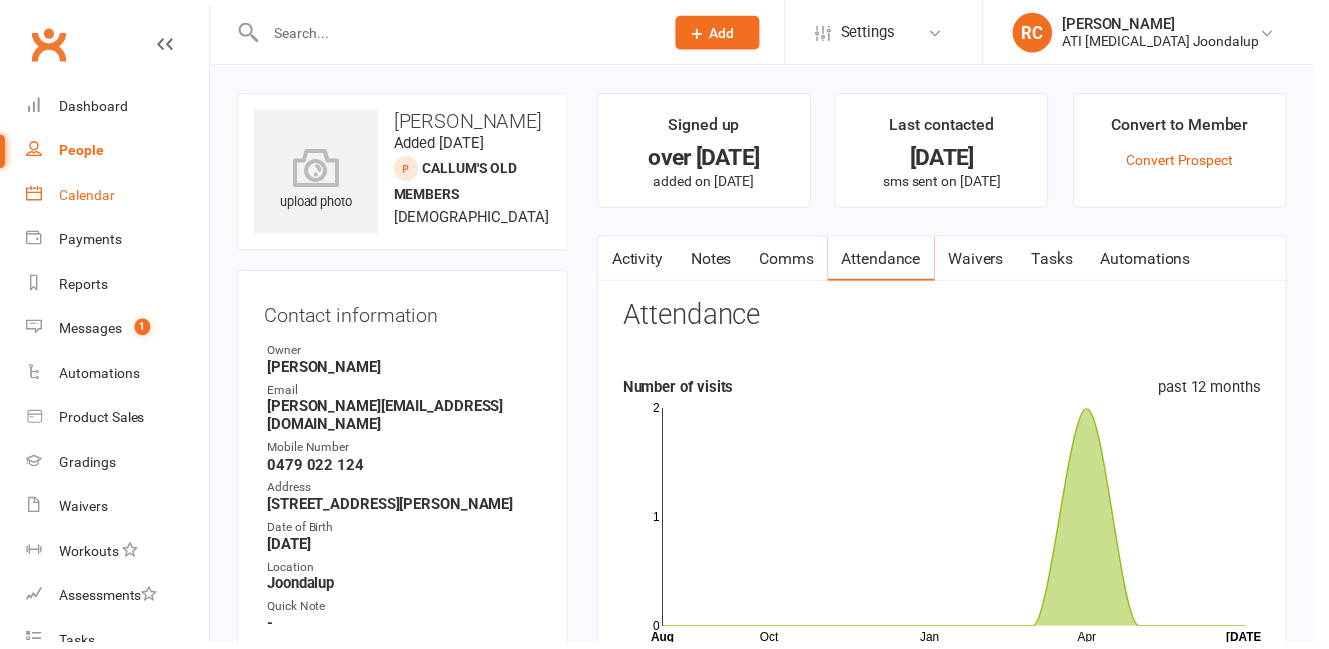 click on "Calendar" at bounding box center (88, 197) 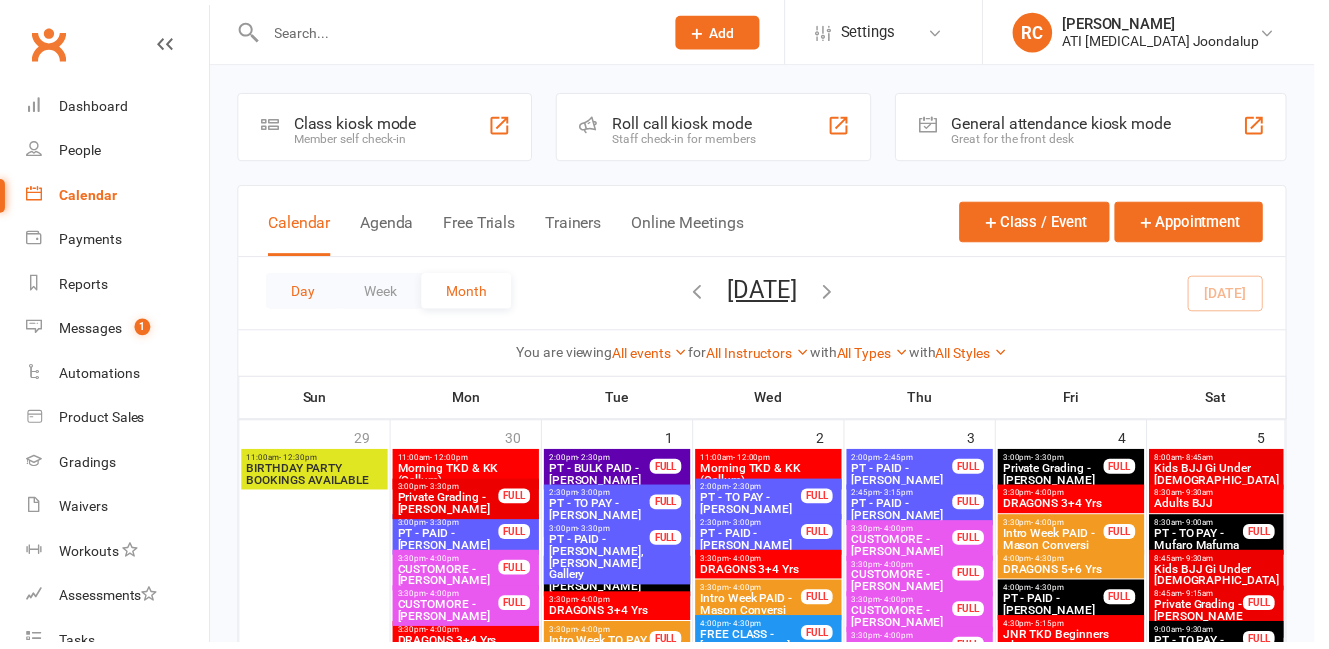 click on "Day" at bounding box center (306, 294) 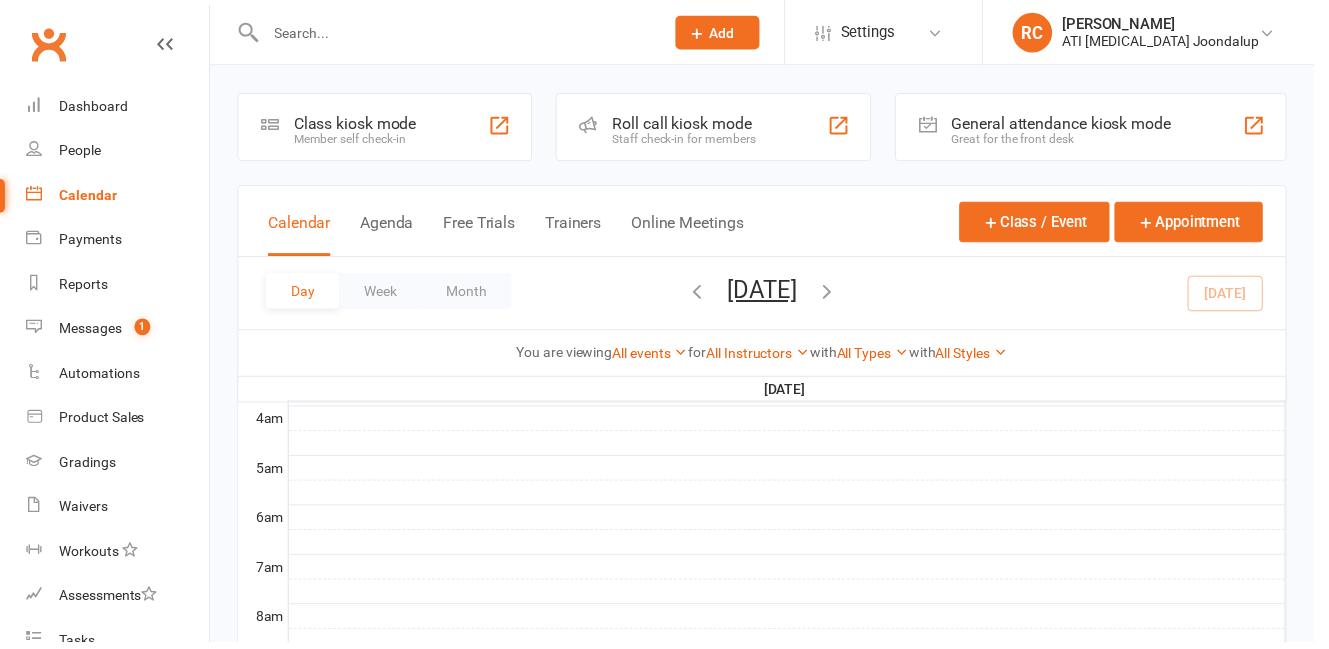 scroll, scrollTop: 0, scrollLeft: 0, axis: both 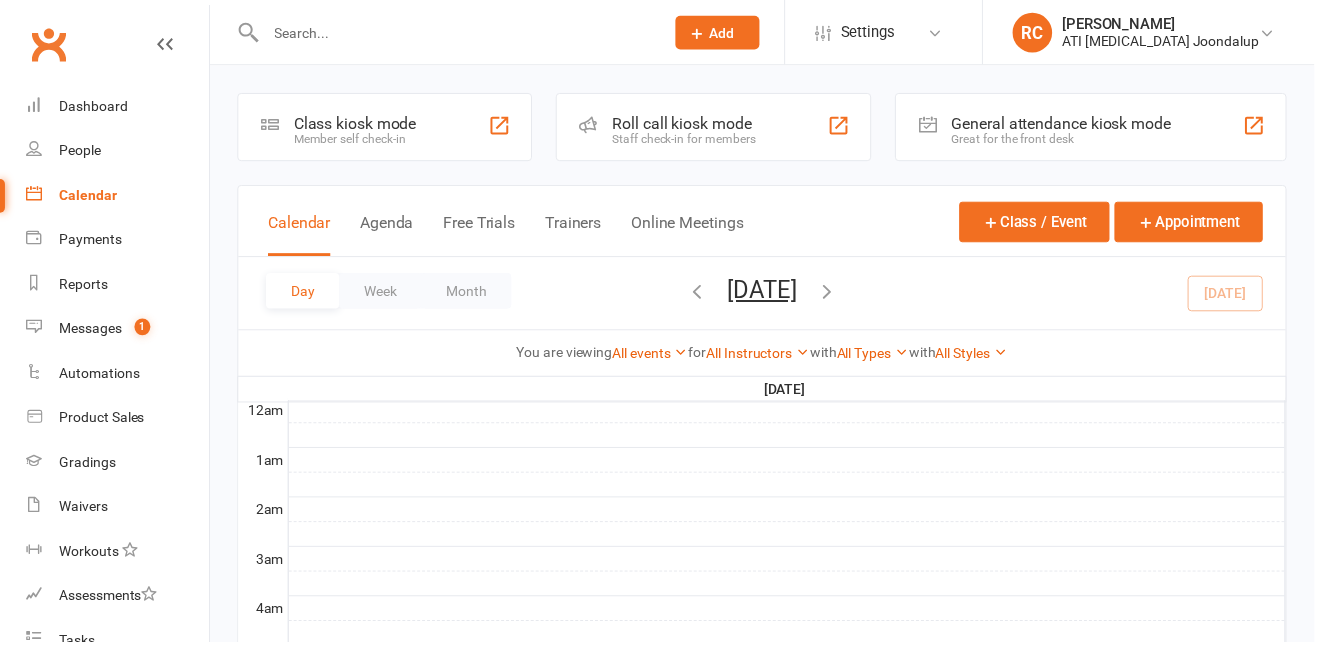 click at bounding box center (837, 294) 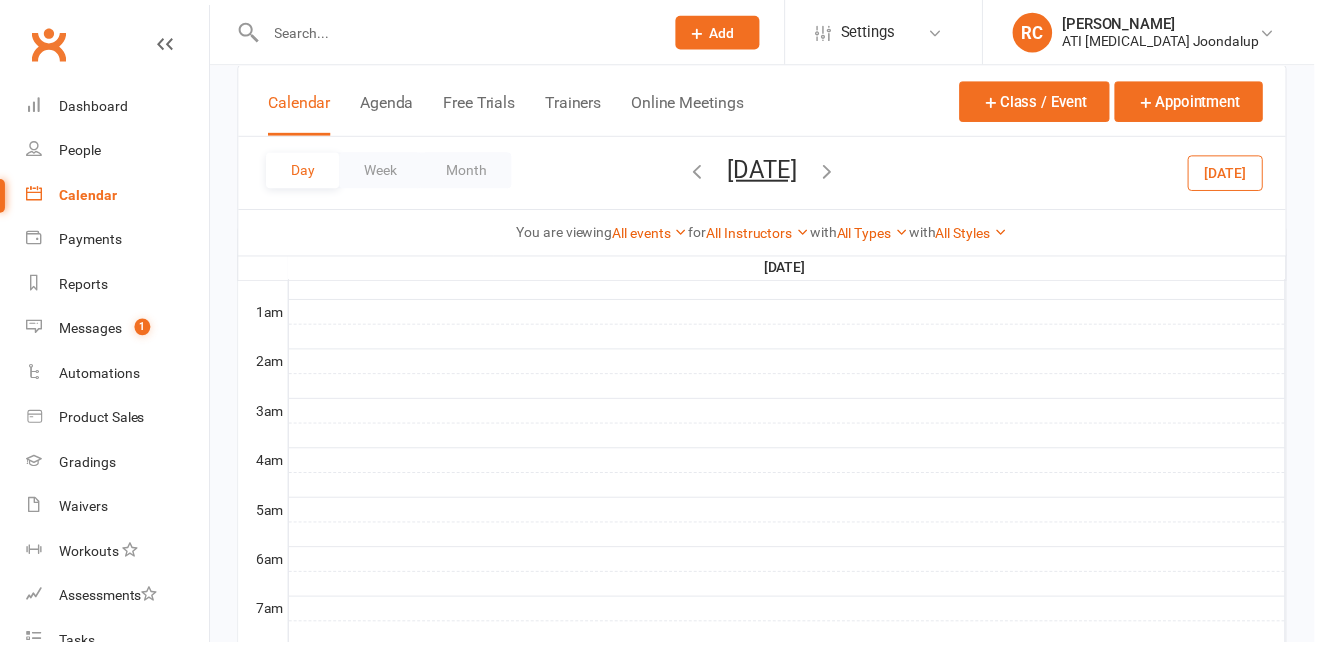 scroll, scrollTop: 0, scrollLeft: 0, axis: both 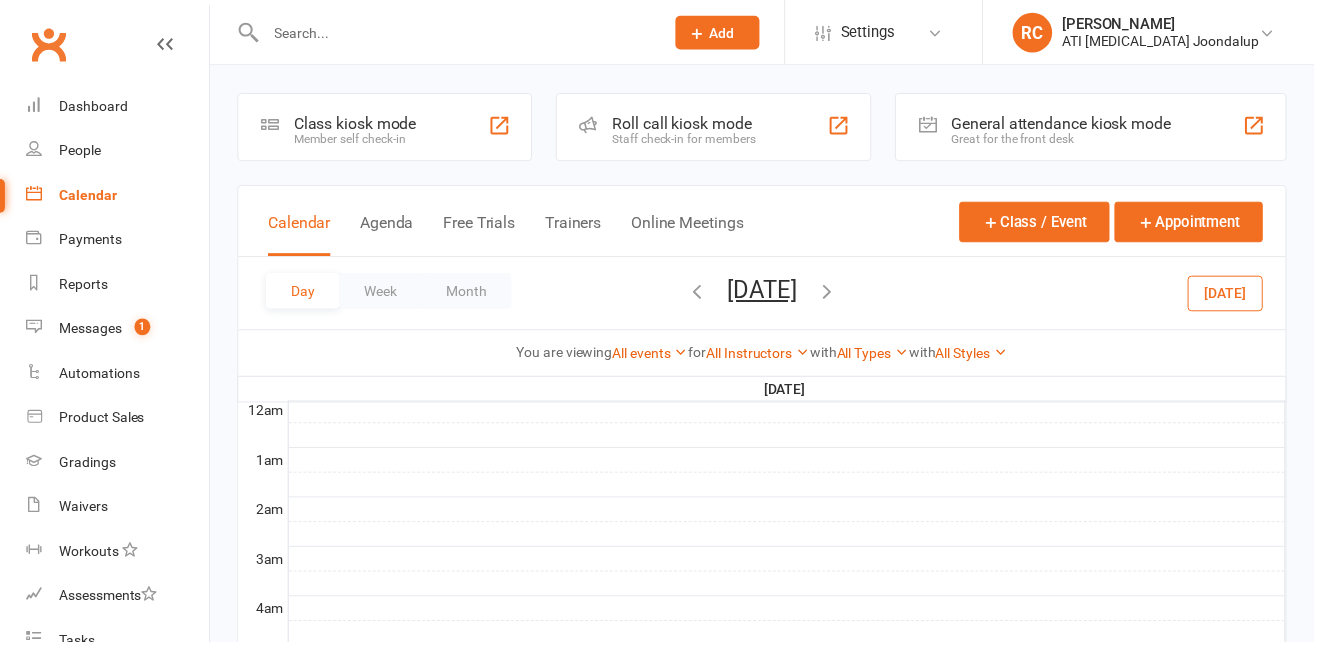 click on "Day Week Month [DATE]
[DATE]
Sun Mon Tue Wed Thu Fri Sat
29
30
01
02
03
04
05
06
07
08
09
10
11
12
13
14
15
16
17
18
19
20
21
22
23
24
25
26
27
28
29
30
31
01
02
03" at bounding box center [770, 296] 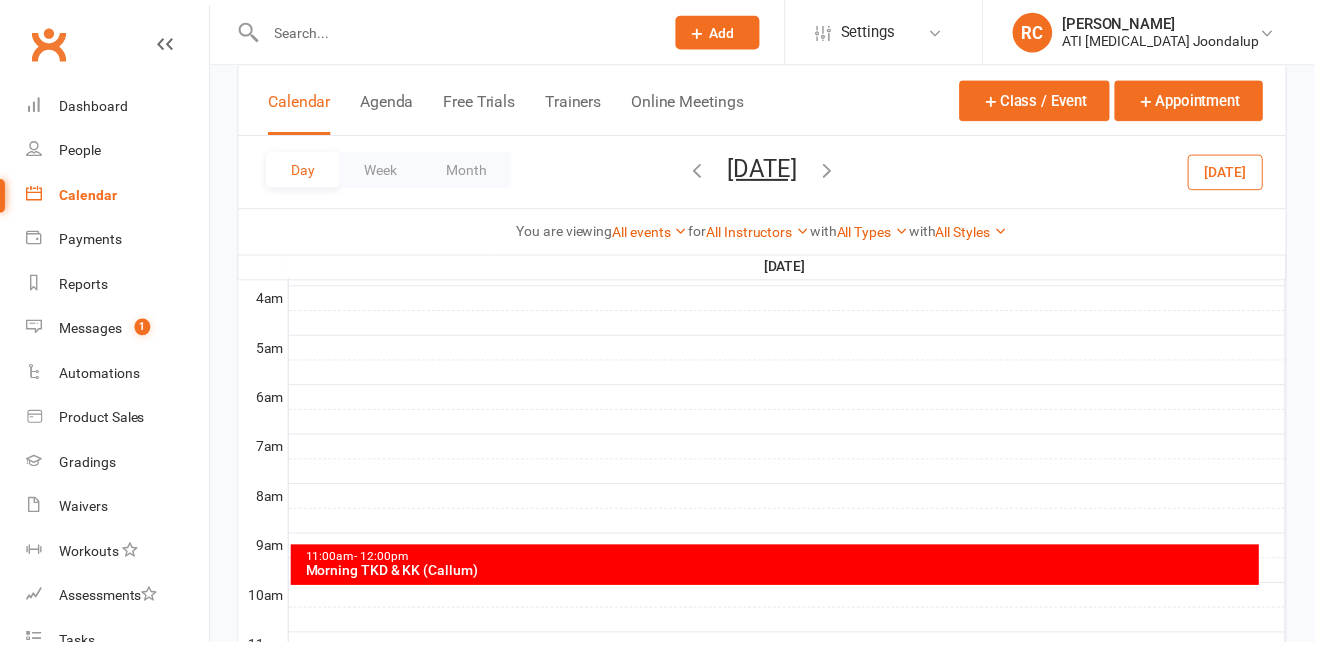 scroll, scrollTop: 765, scrollLeft: 0, axis: vertical 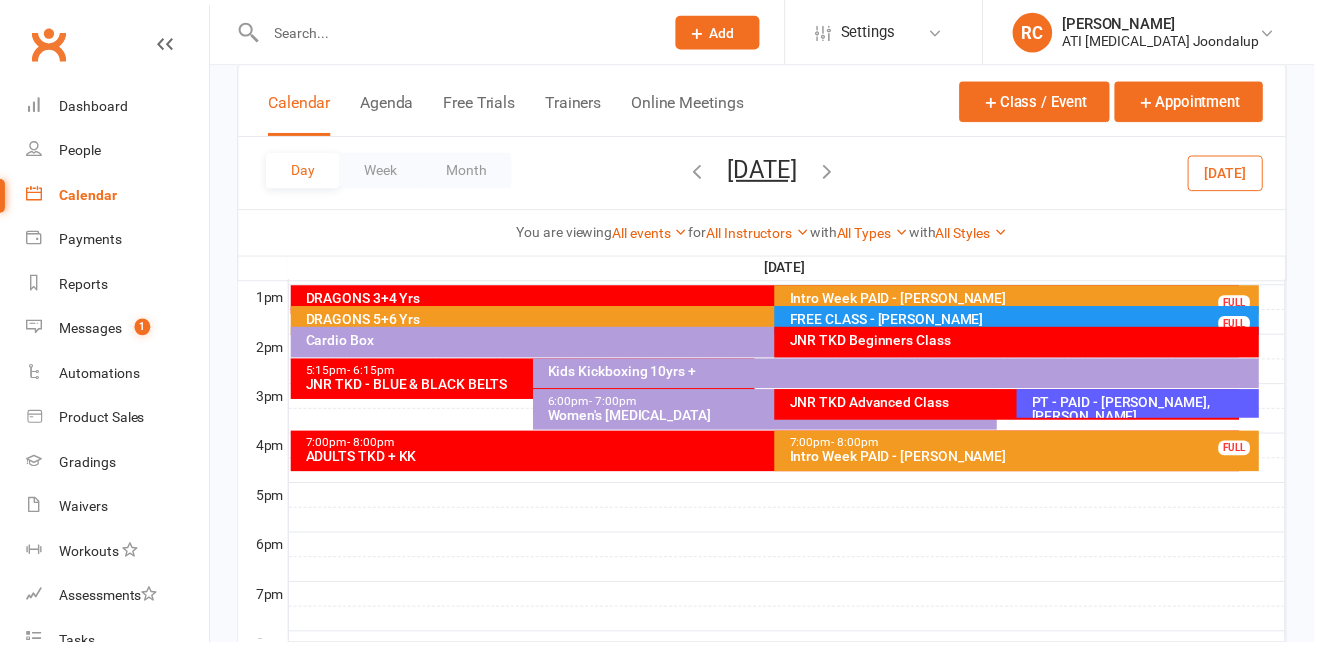 click on "PT - PAID - [PERSON_NAME], [PERSON_NAME]" at bounding box center (1155, 413) 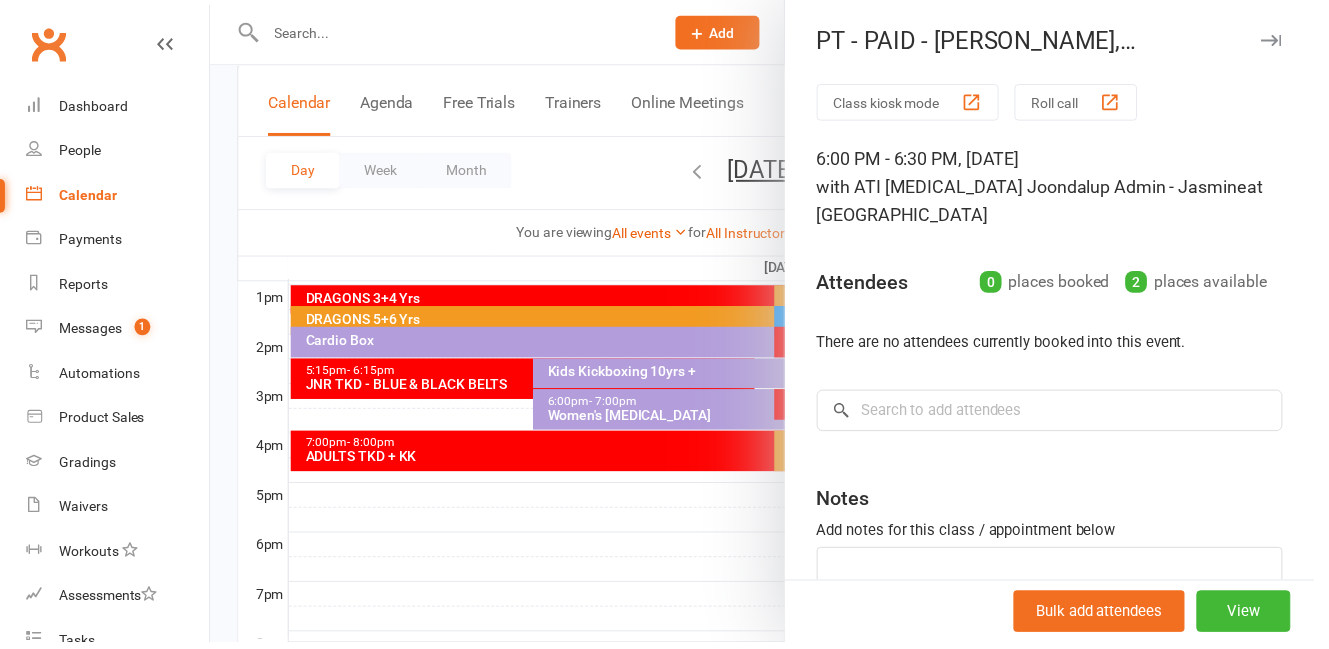 scroll, scrollTop: 41, scrollLeft: 0, axis: vertical 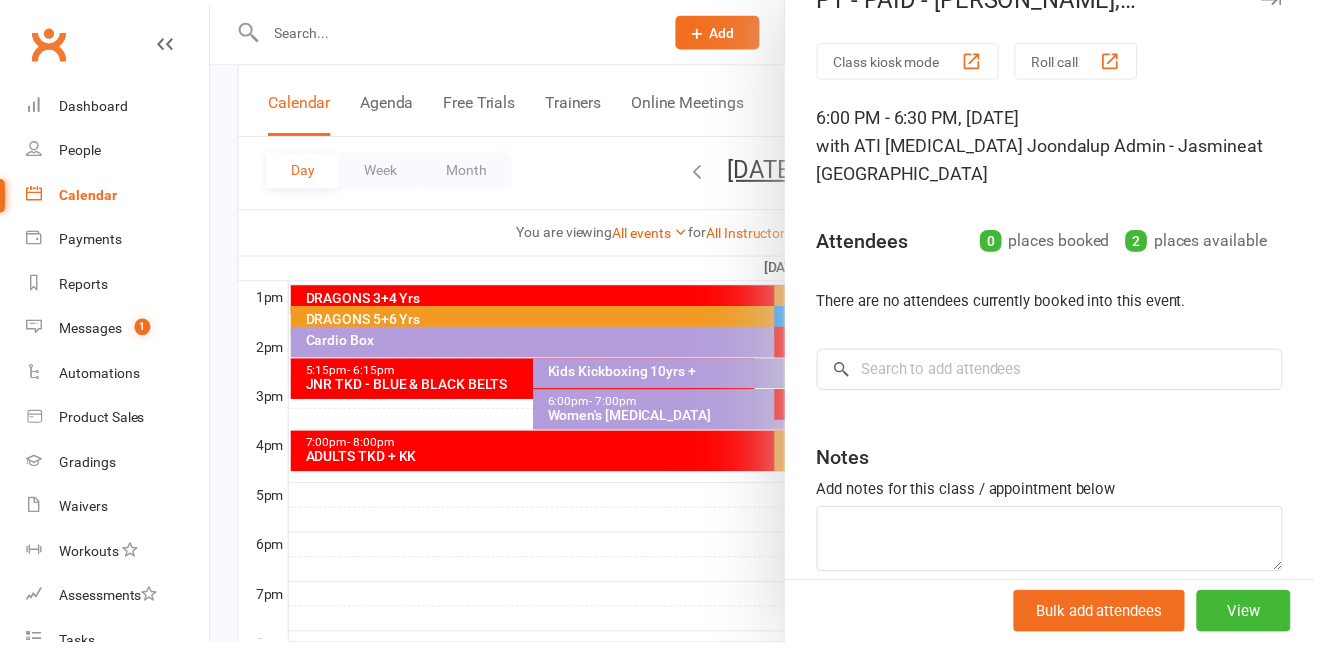 click at bounding box center (770, 324) 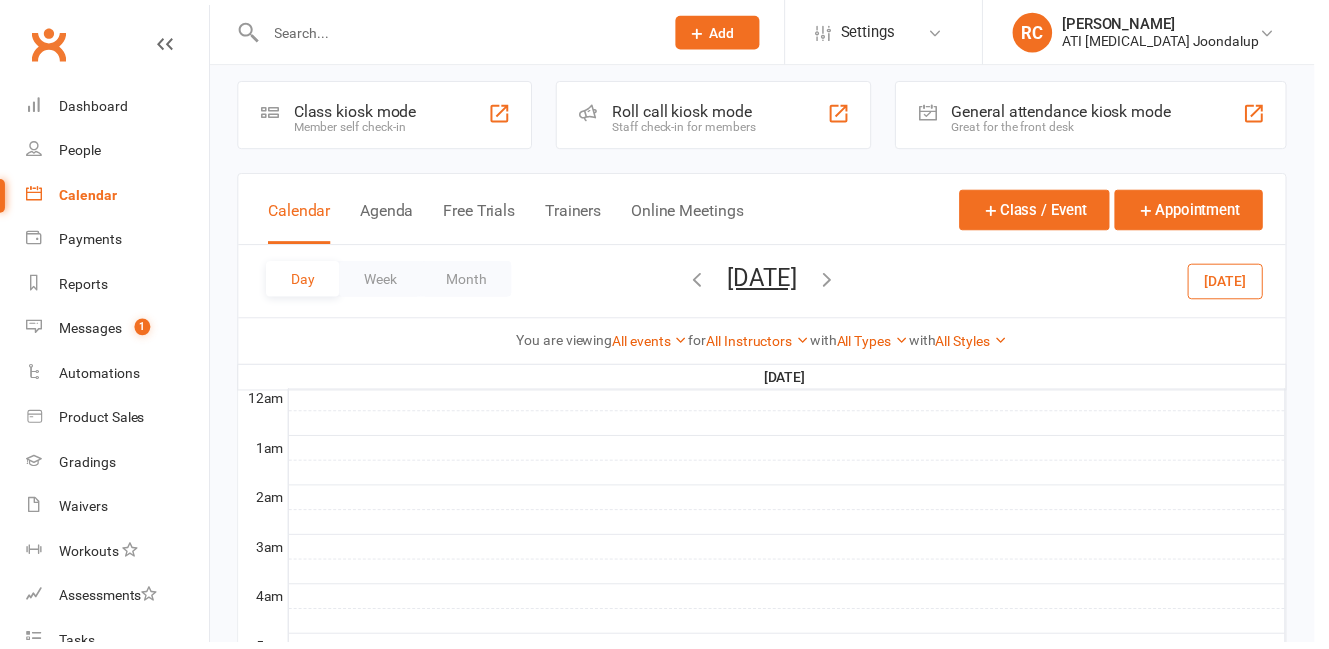 scroll, scrollTop: 0, scrollLeft: 0, axis: both 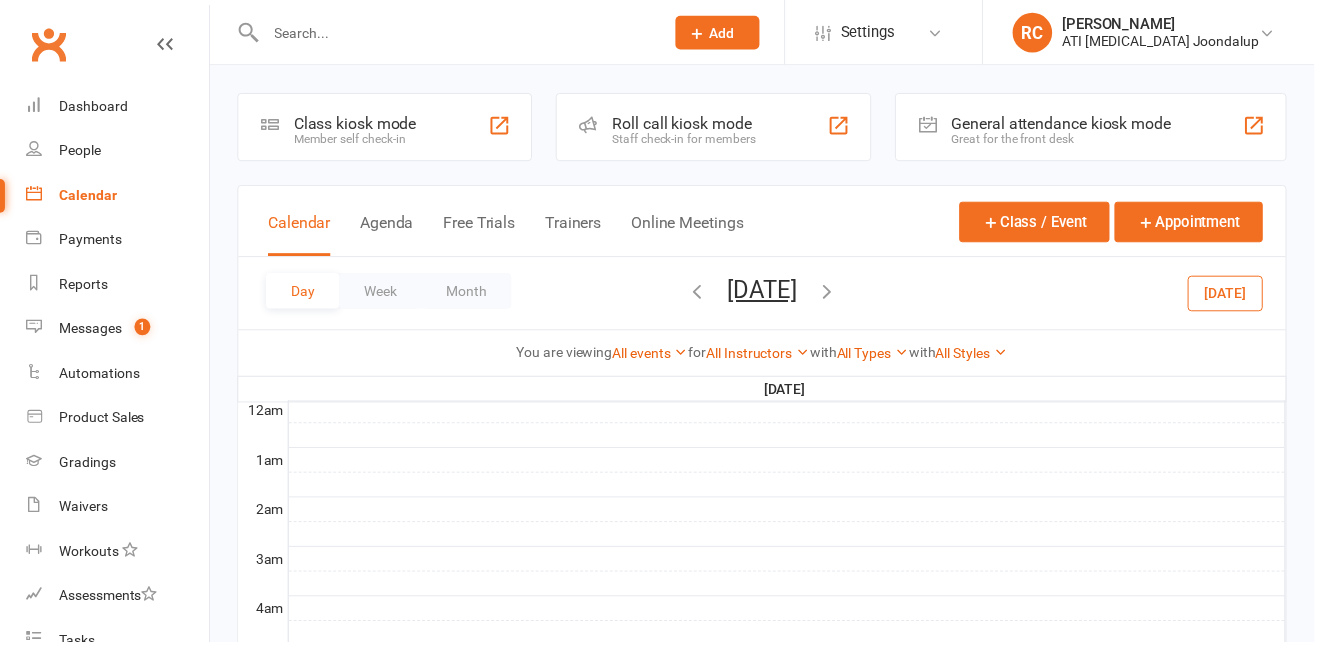 click at bounding box center [837, 294] 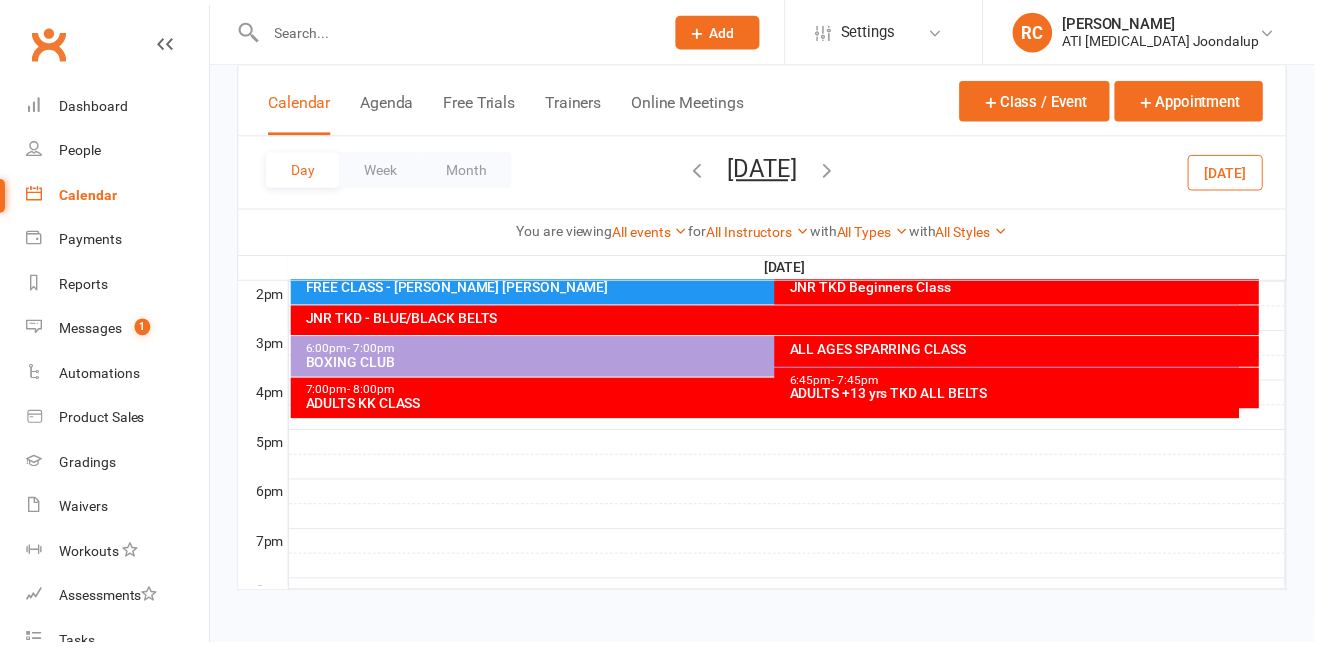 scroll, scrollTop: 0, scrollLeft: 0, axis: both 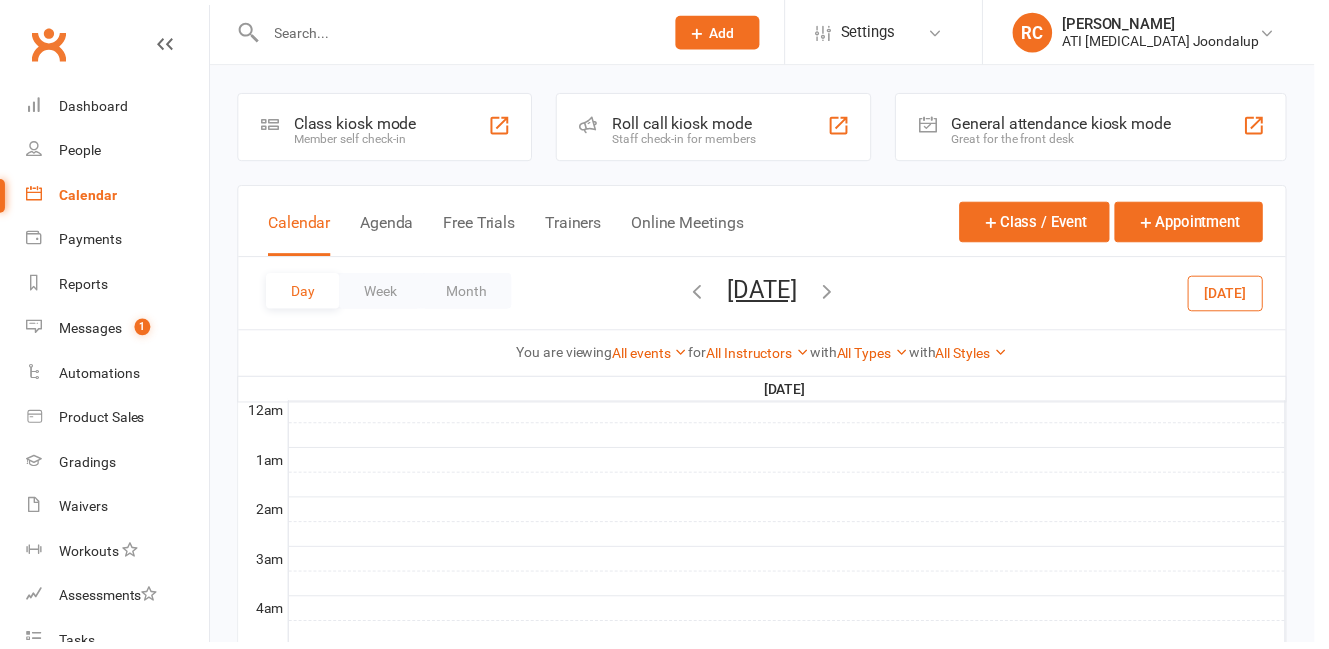click at bounding box center (837, 294) 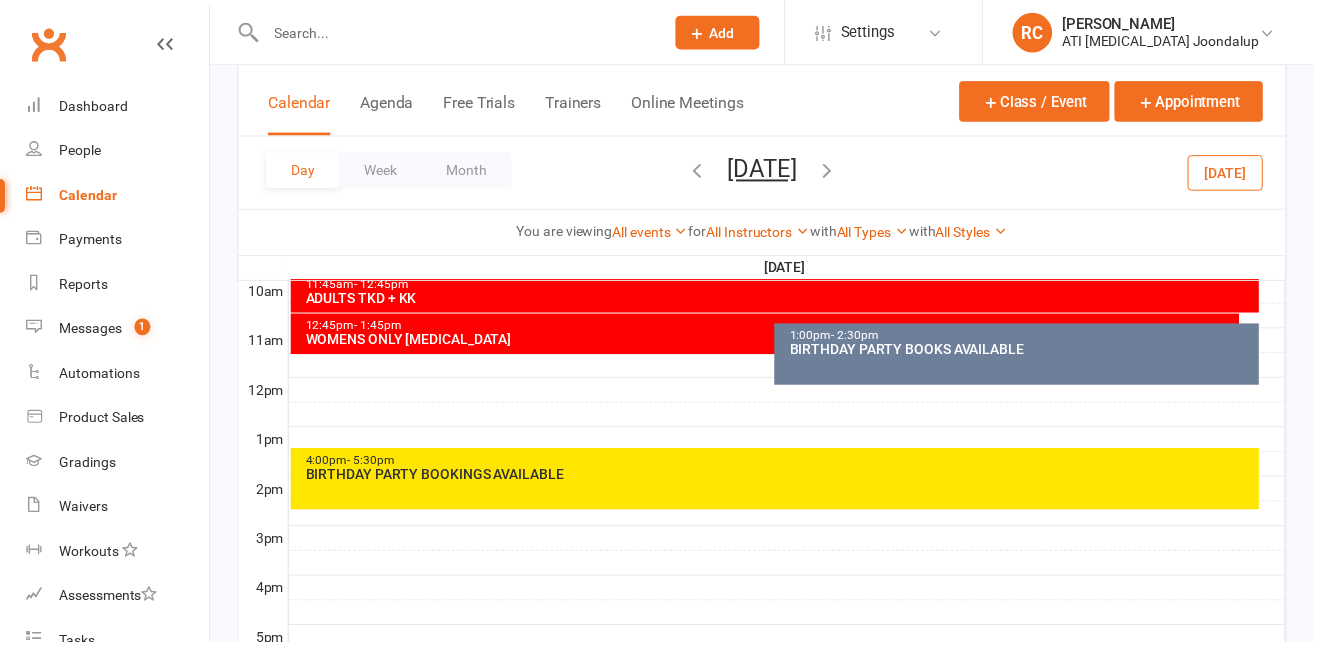 scroll, scrollTop: 595, scrollLeft: 0, axis: vertical 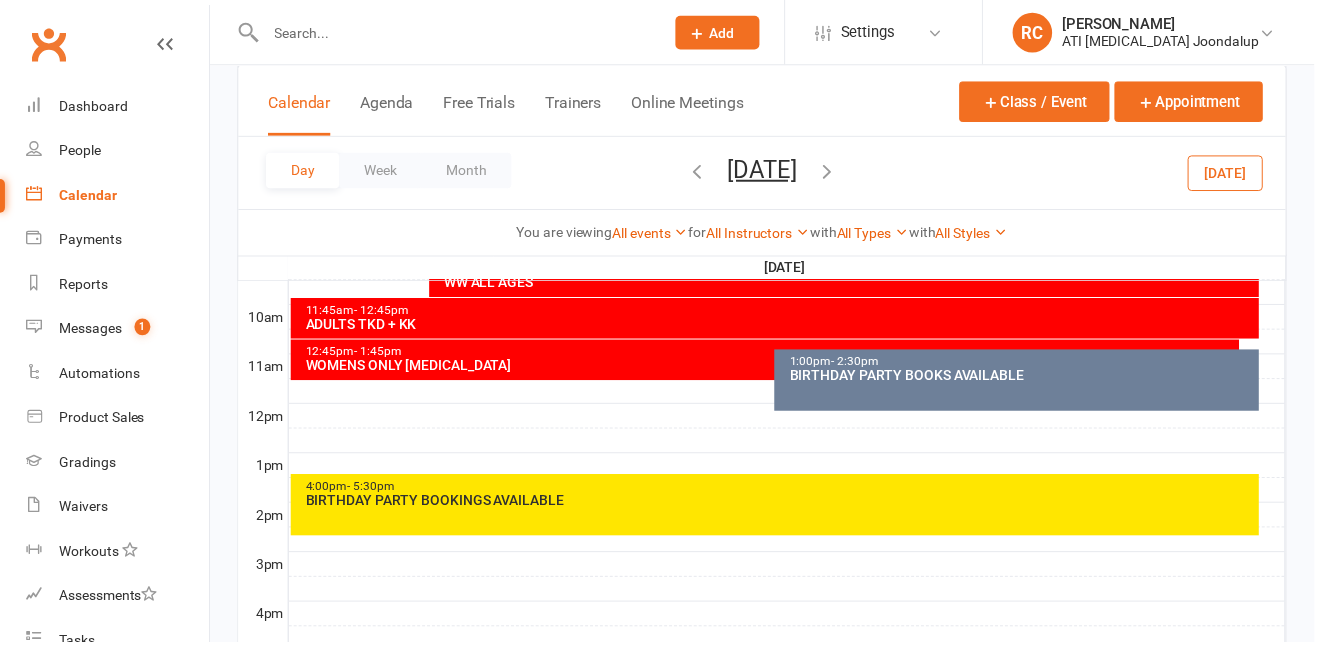 click on "PT - TO PAY - [PERSON_NAME] 10th Free" at bounding box center [1196, 233] 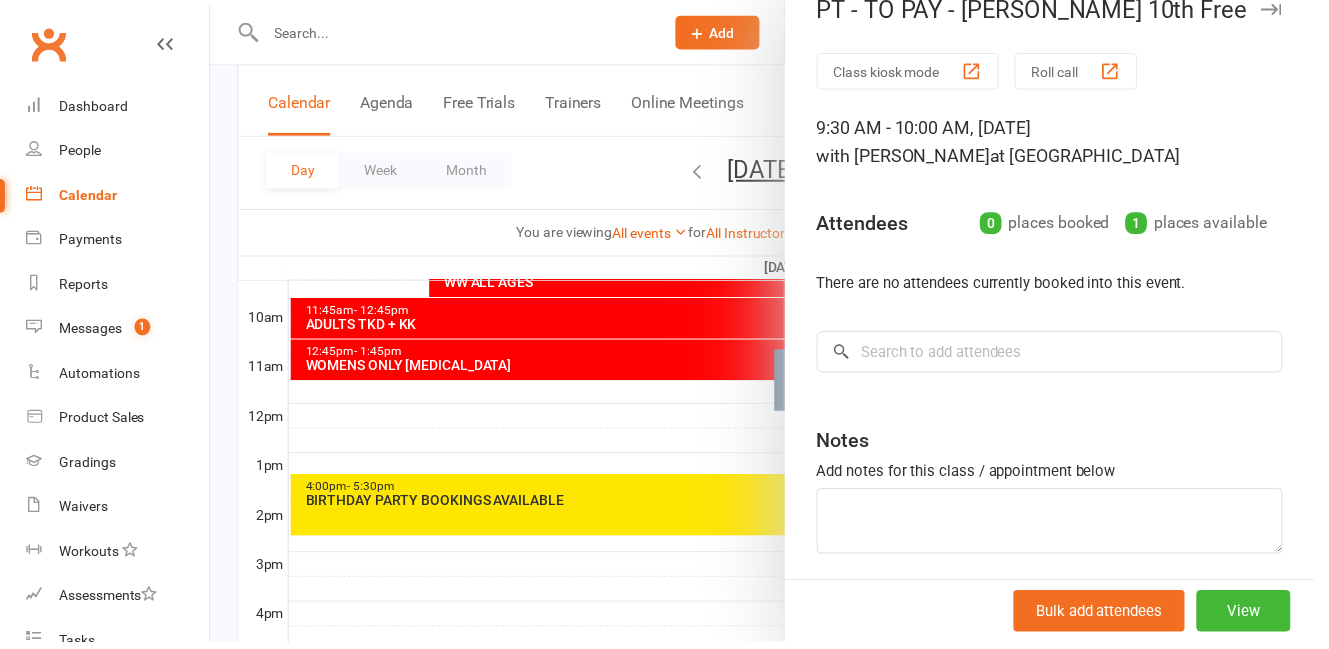 scroll, scrollTop: 41, scrollLeft: 0, axis: vertical 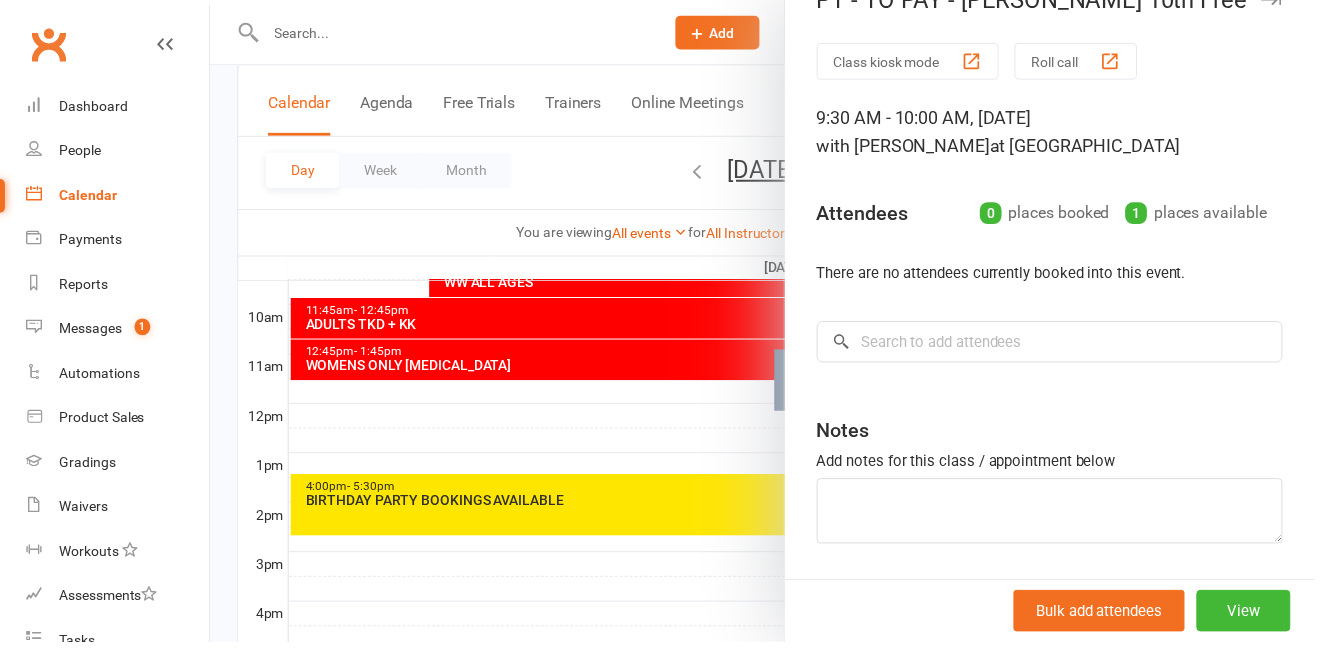 click on "View" at bounding box center (1257, 618) 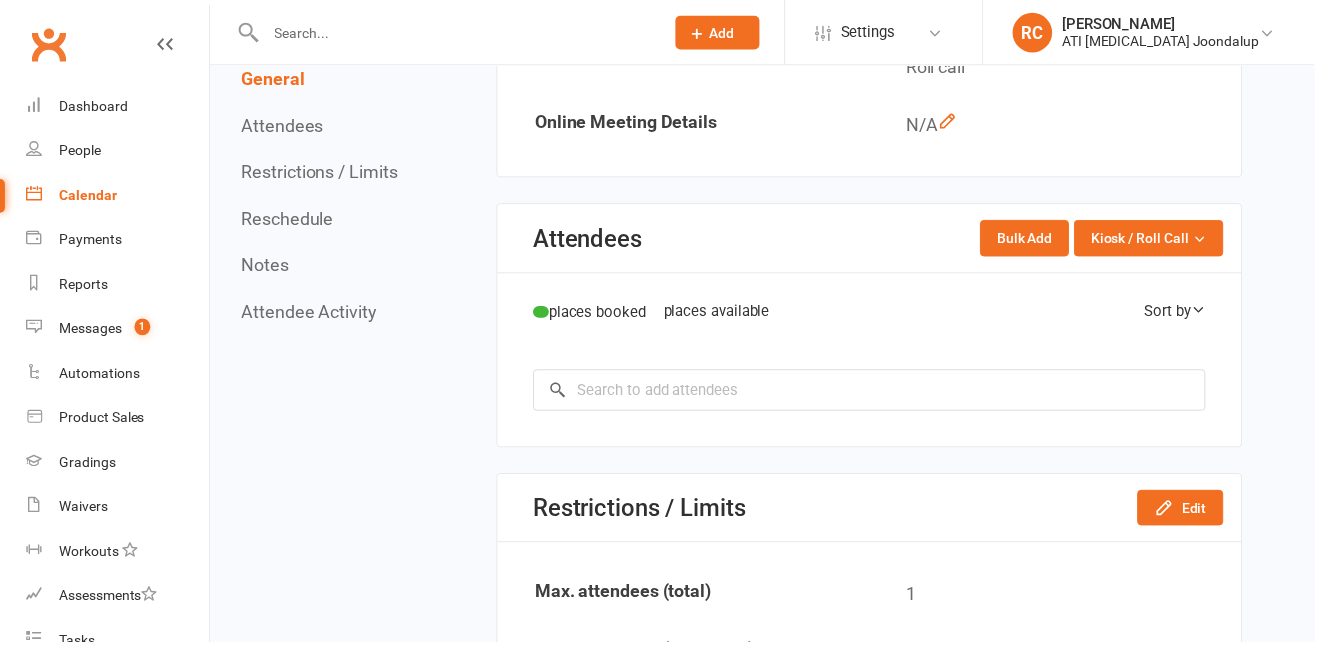 scroll, scrollTop: 0, scrollLeft: 0, axis: both 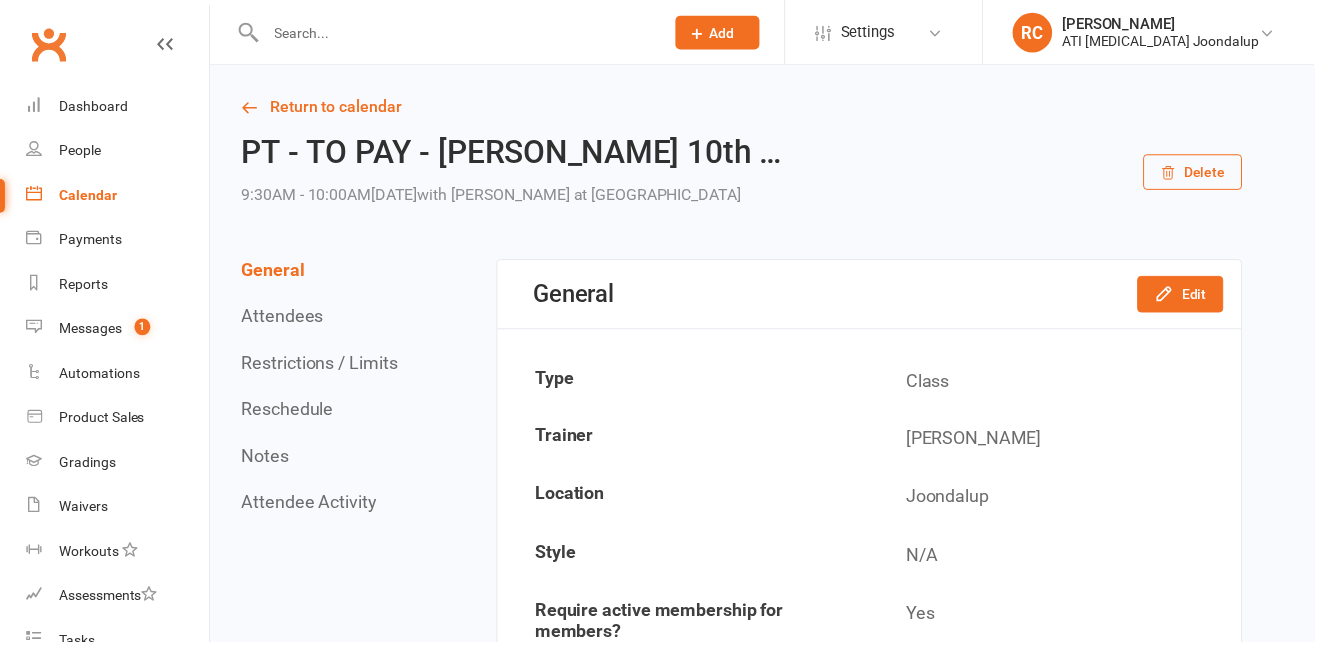 click on "Delete" at bounding box center (1206, 174) 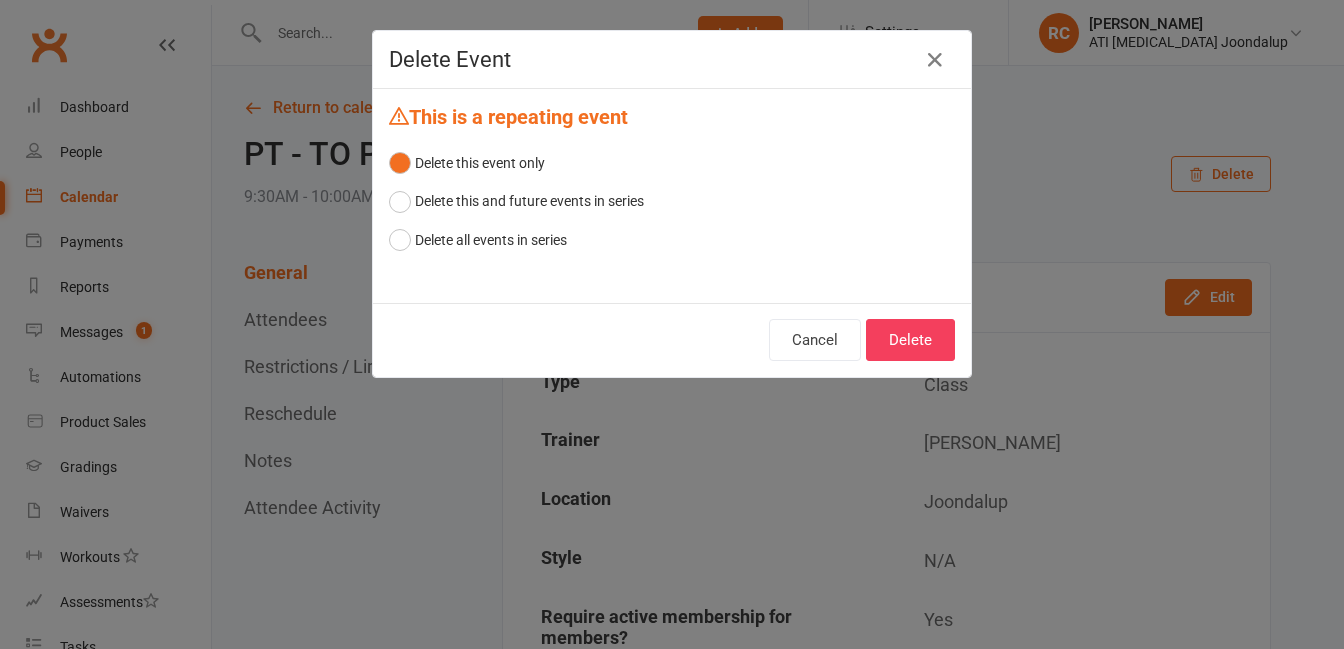 click on "Delete" at bounding box center [910, 340] 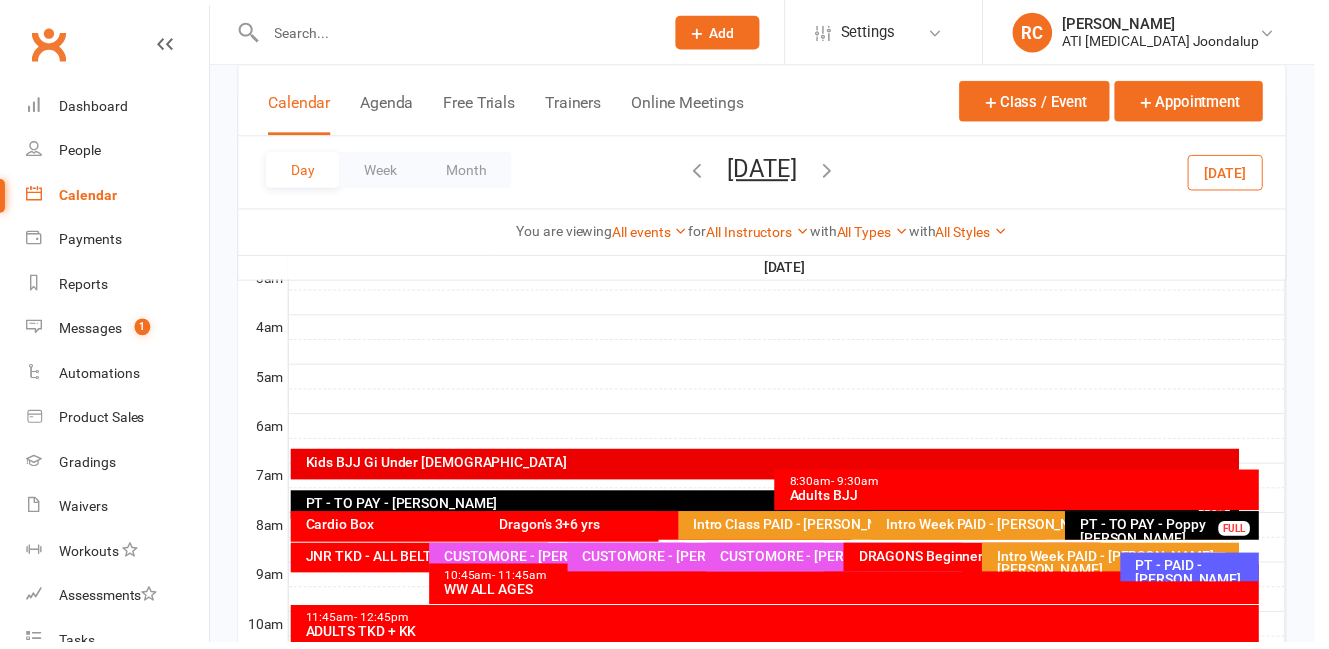 scroll, scrollTop: 312, scrollLeft: 0, axis: vertical 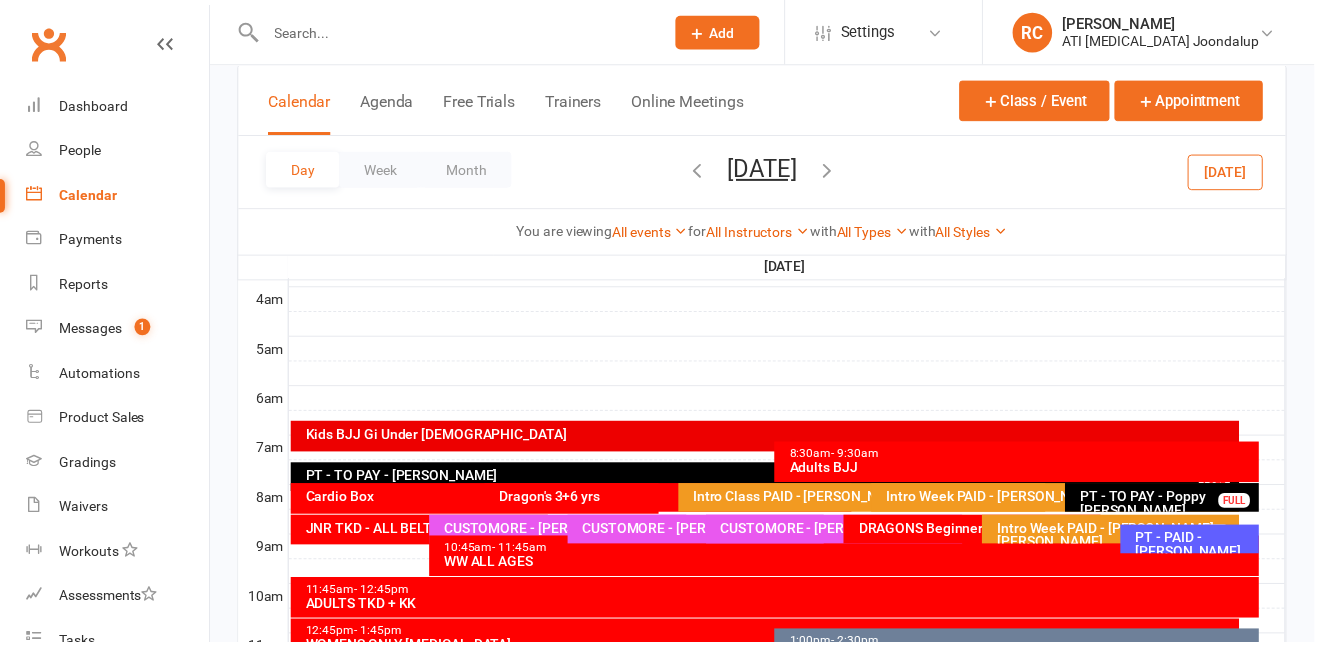 click on "PT - PAID - [PERSON_NAME], [PERSON_NAME]" at bounding box center [1208, 558] 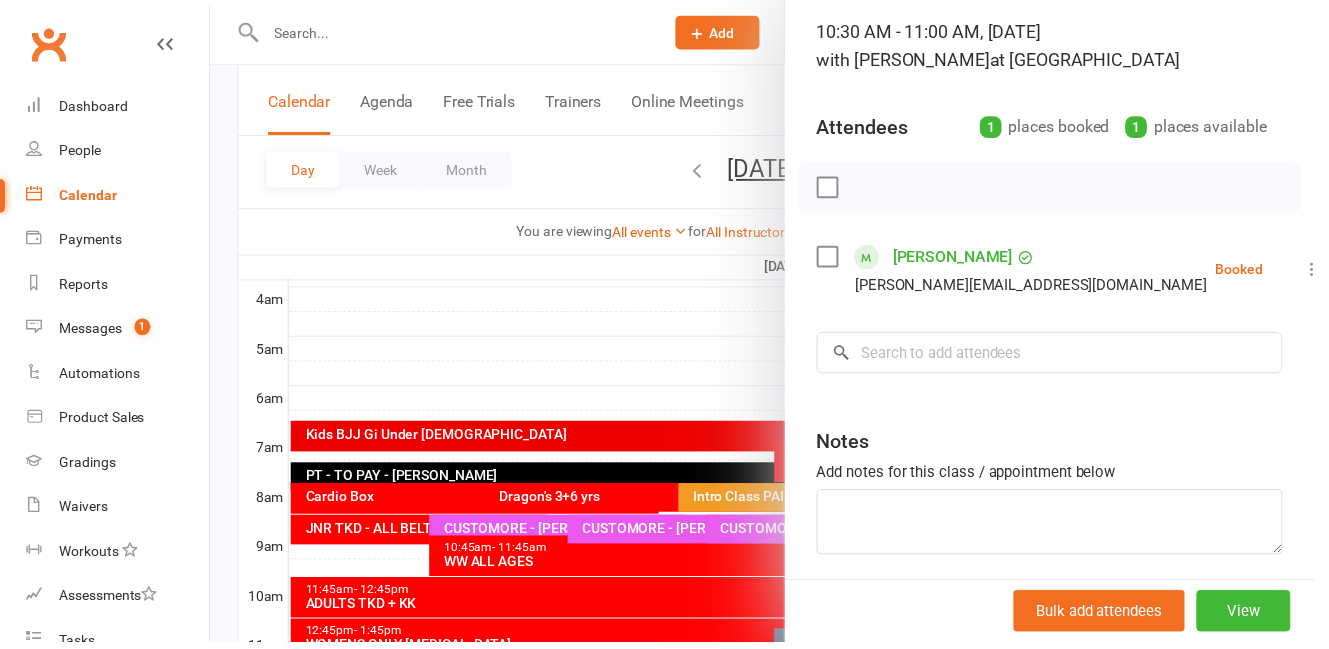 scroll, scrollTop: 137, scrollLeft: 0, axis: vertical 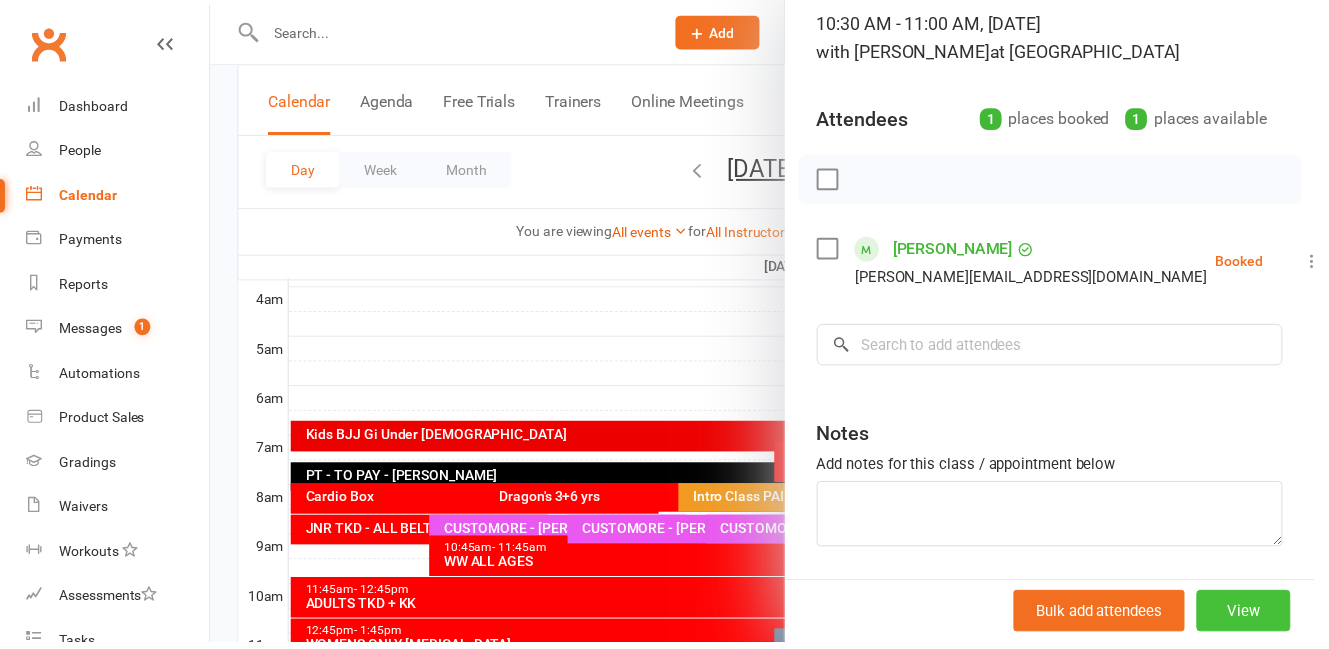 click on "View" at bounding box center (1257, 618) 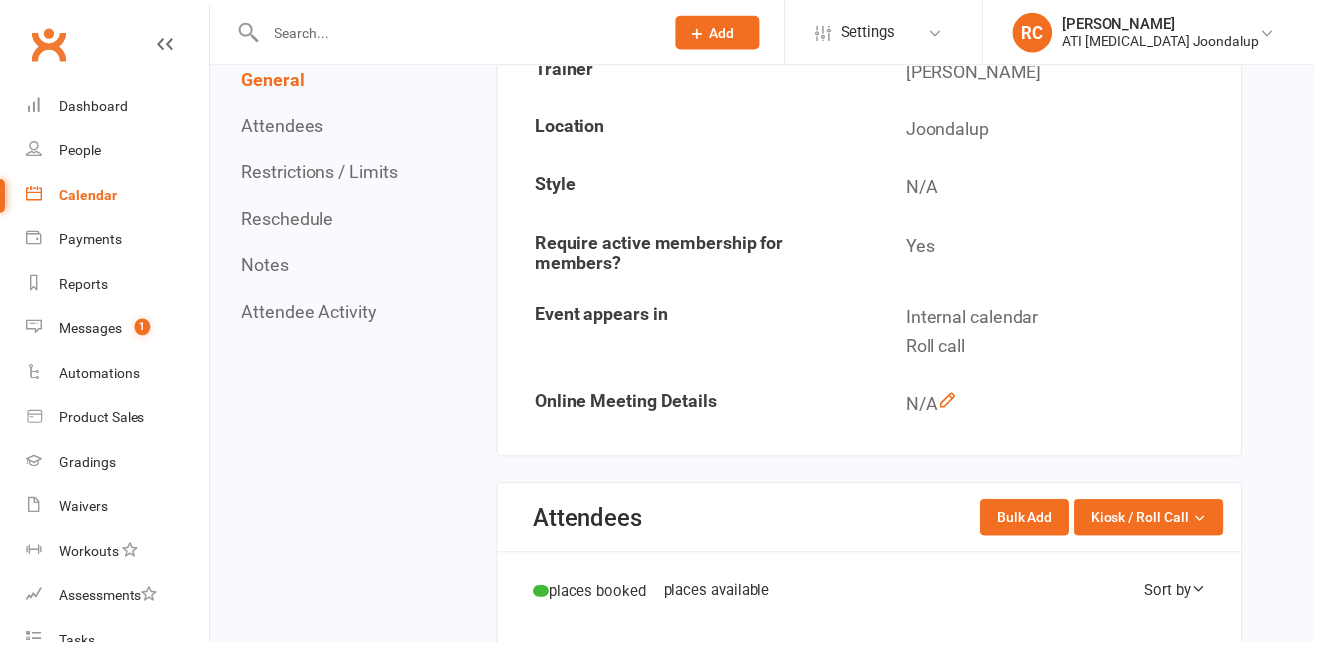 scroll, scrollTop: 0, scrollLeft: 0, axis: both 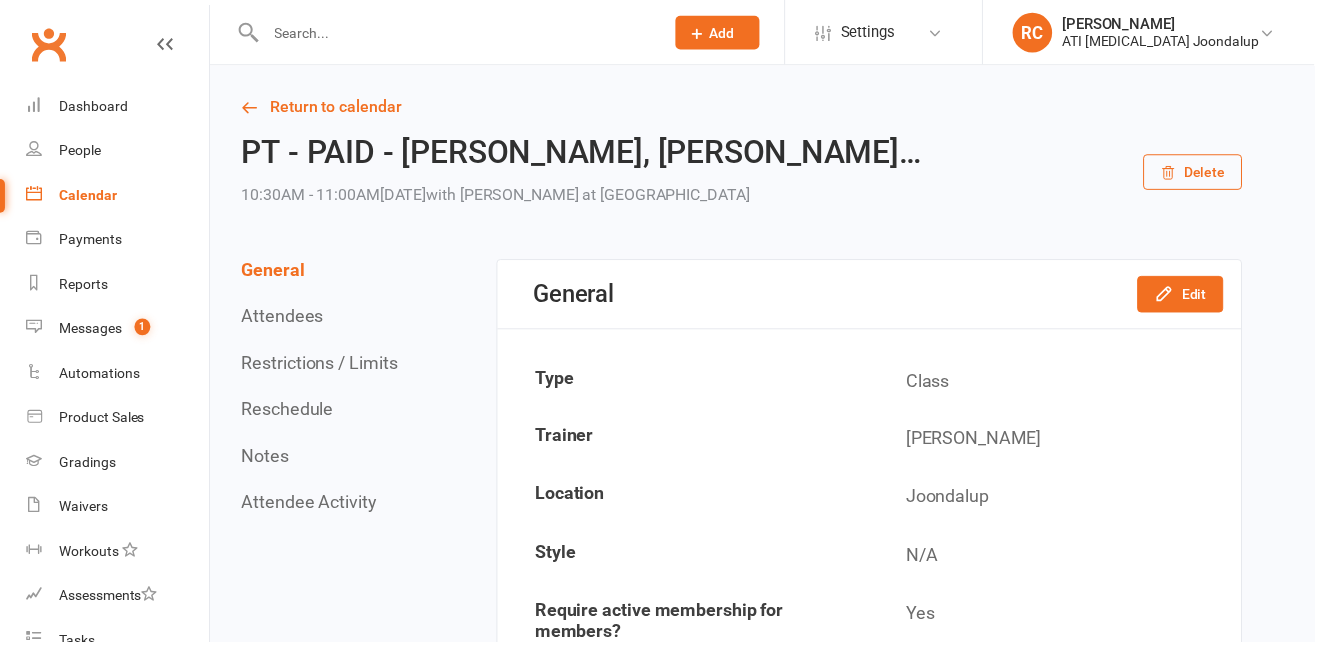 click on "Delete" at bounding box center (1206, 174) 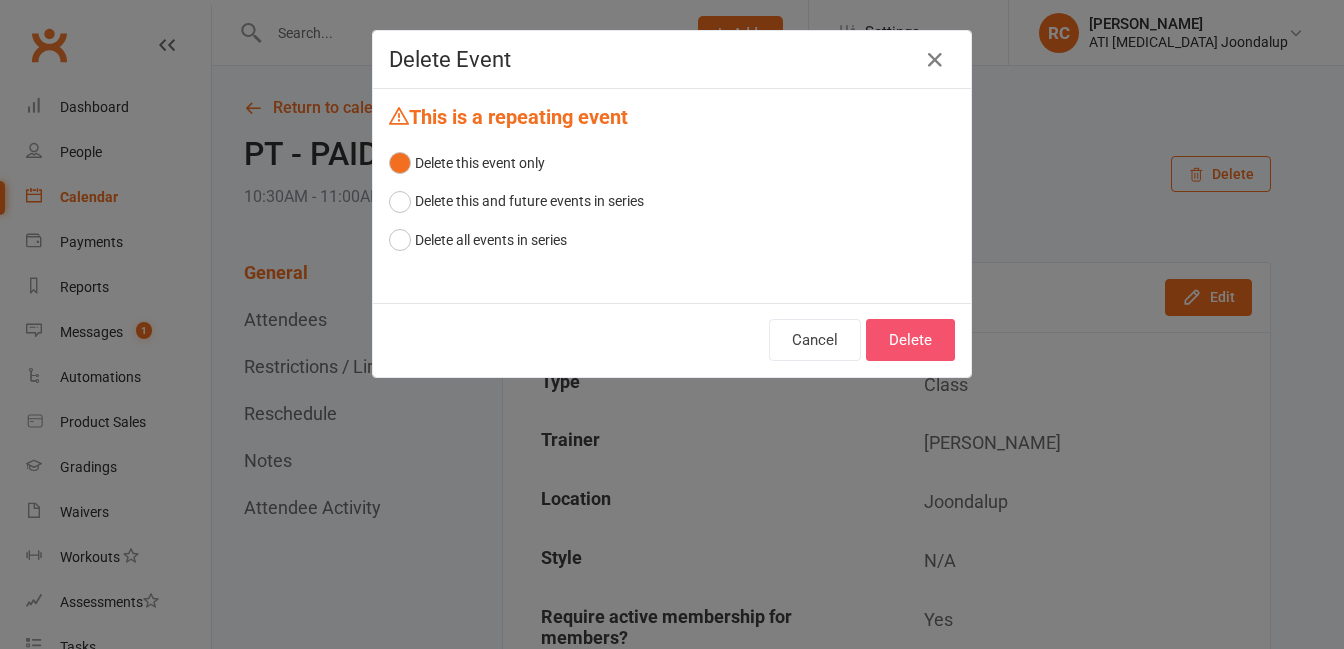click on "Delete" at bounding box center (910, 340) 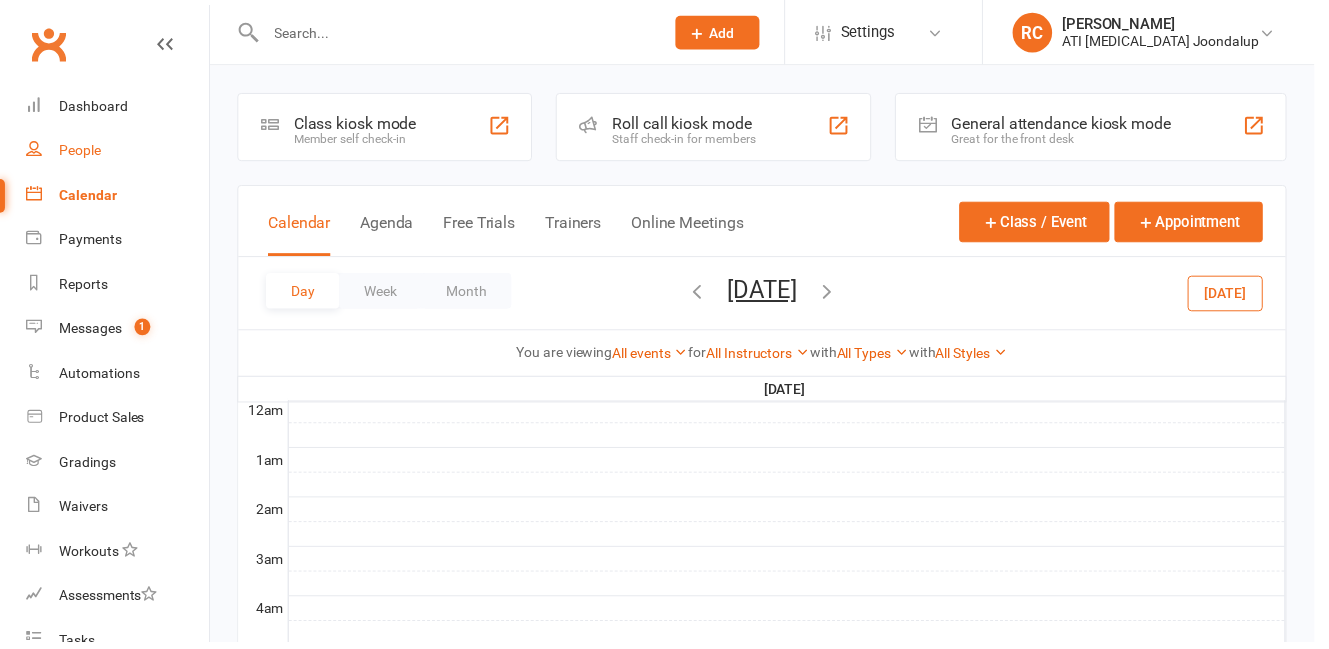 click on "People" at bounding box center [81, 152] 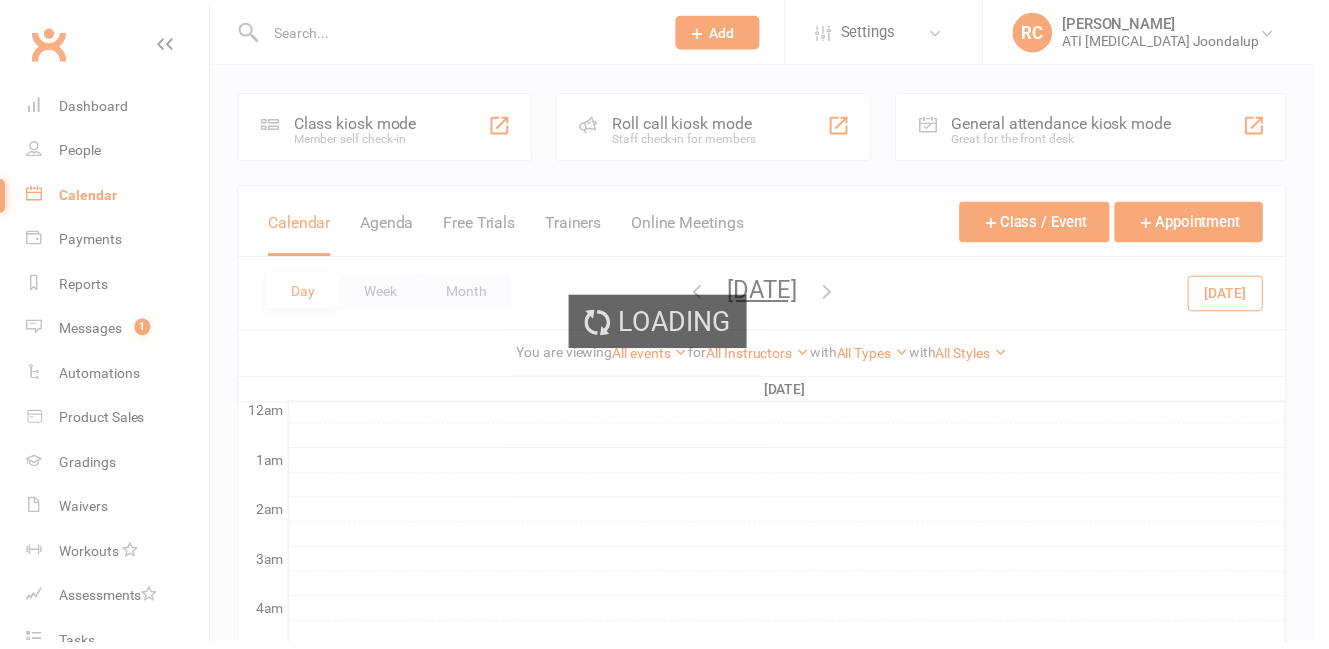 select on "100" 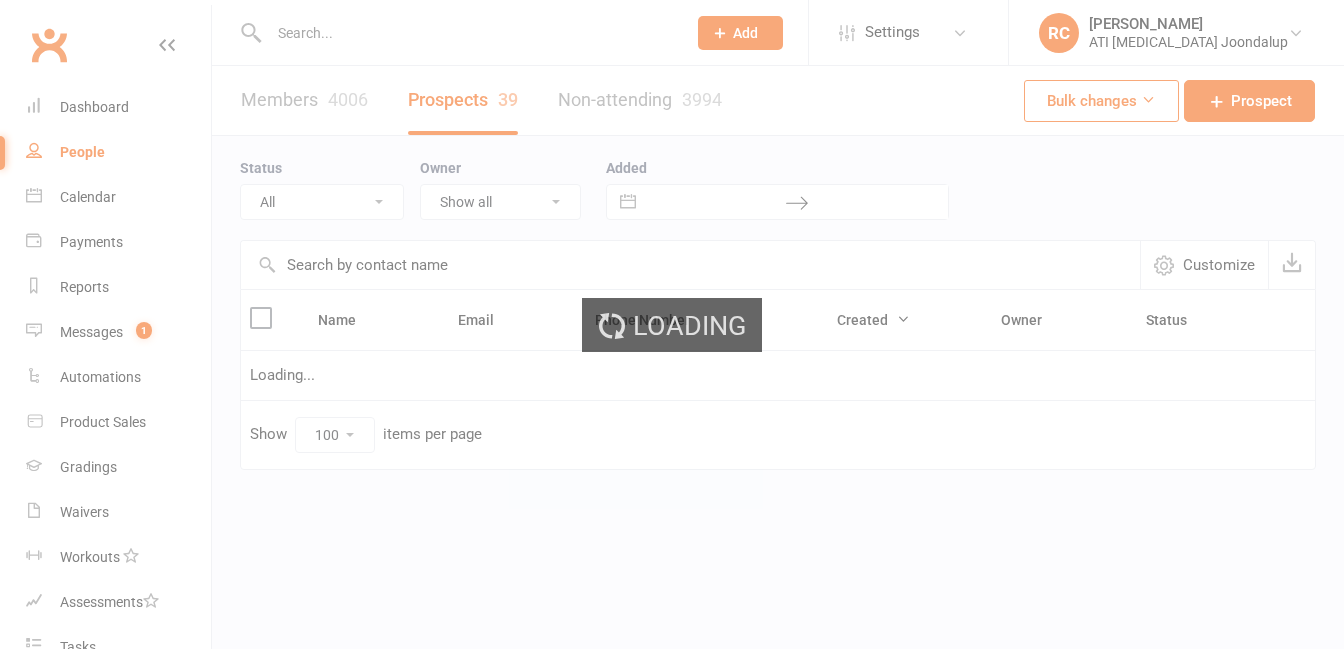 select on "Initial Contact" 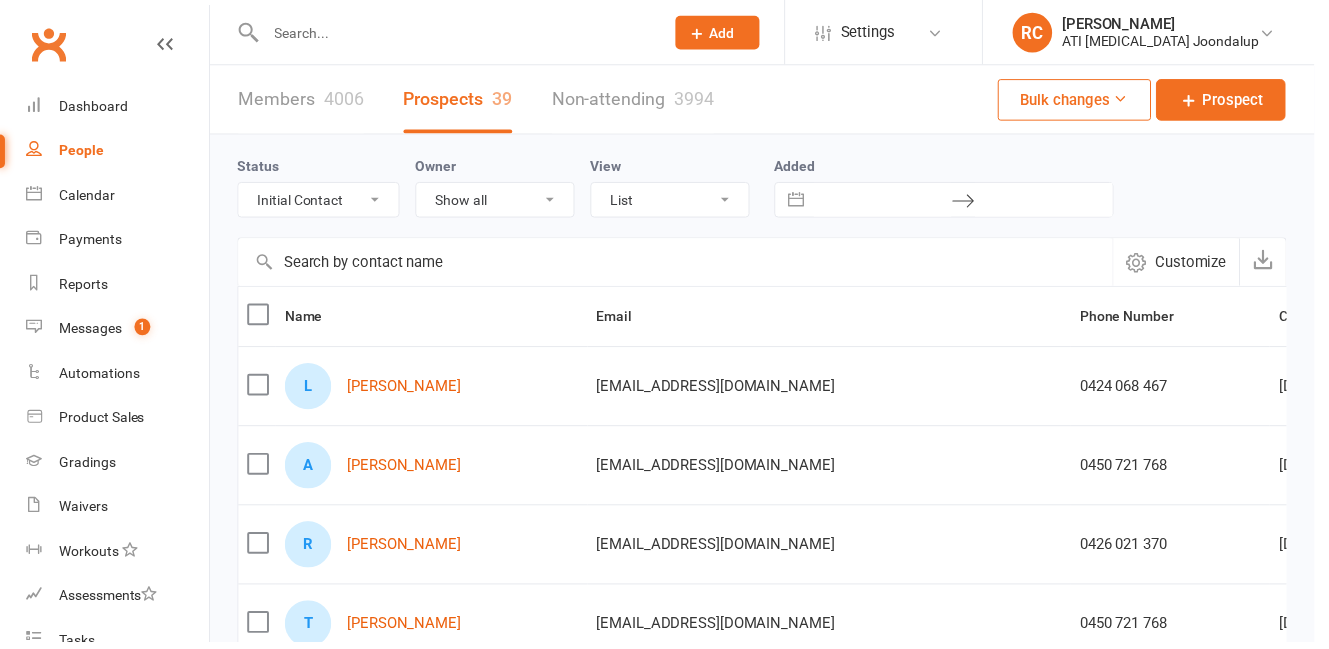 click on "Messages   1" at bounding box center (118, 332) 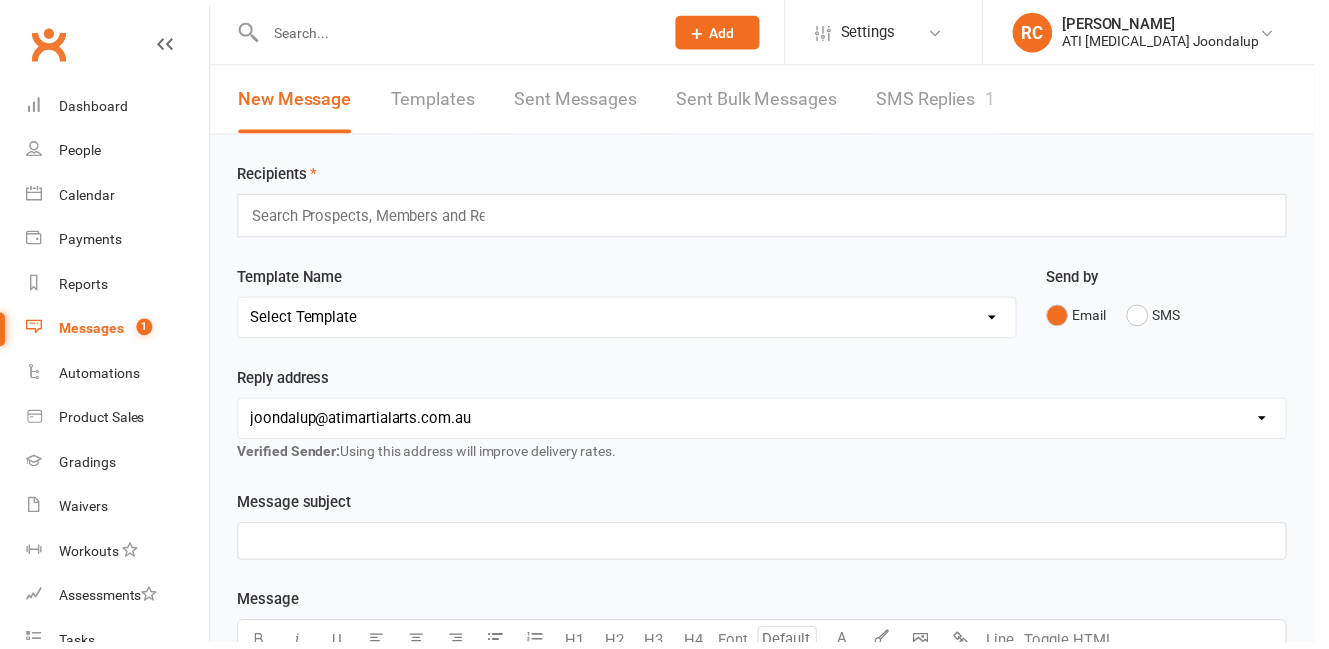 click on "SMS Replies  1" at bounding box center [946, 100] 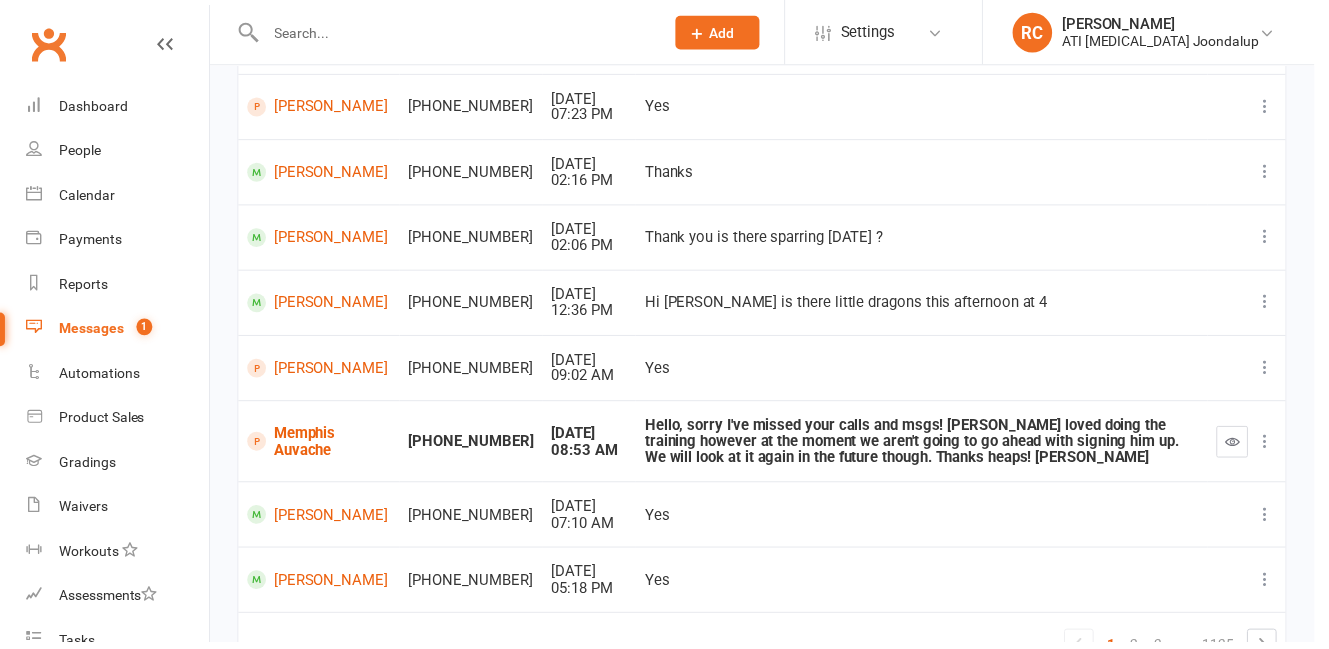 scroll, scrollTop: 0, scrollLeft: 0, axis: both 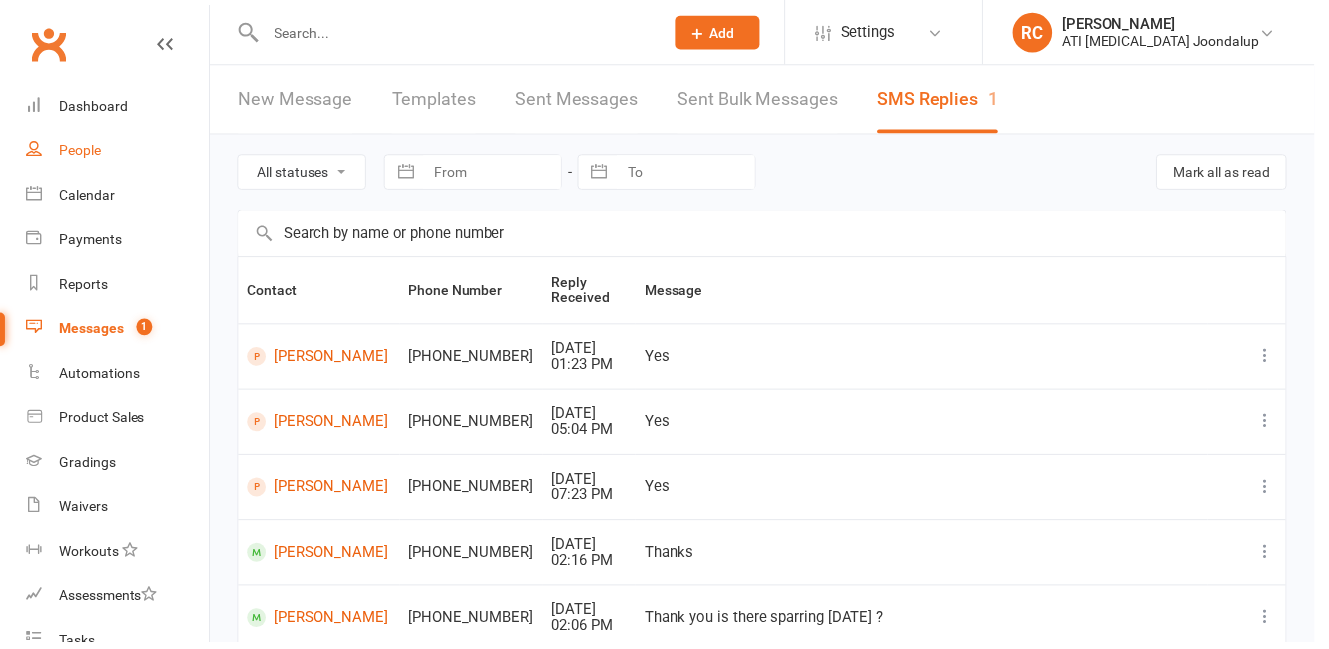 click on "People" at bounding box center (118, 152) 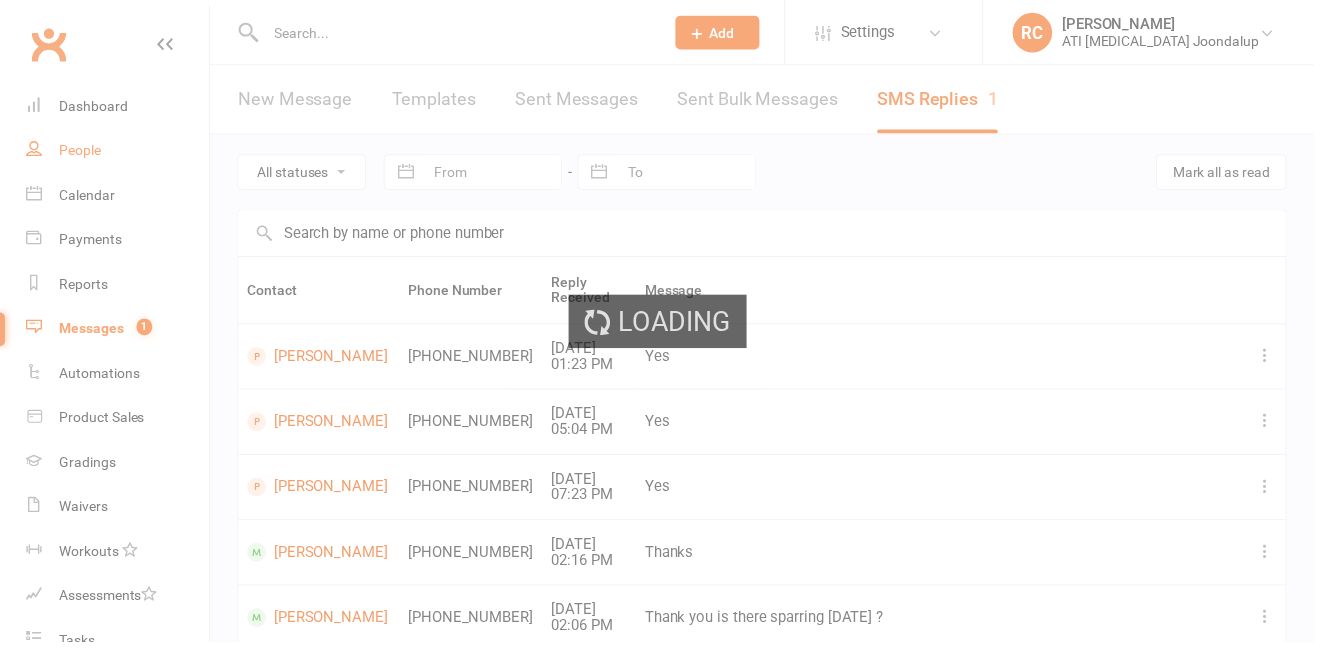 select on "100" 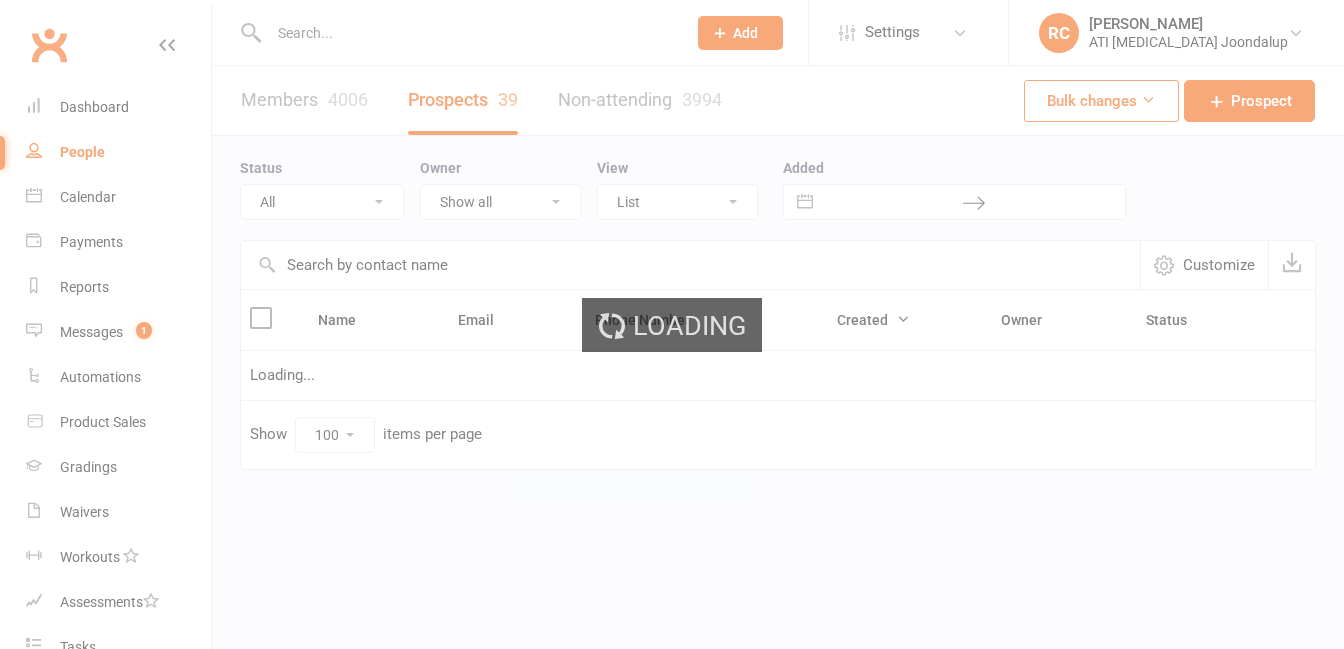 select on "Initial Contact" 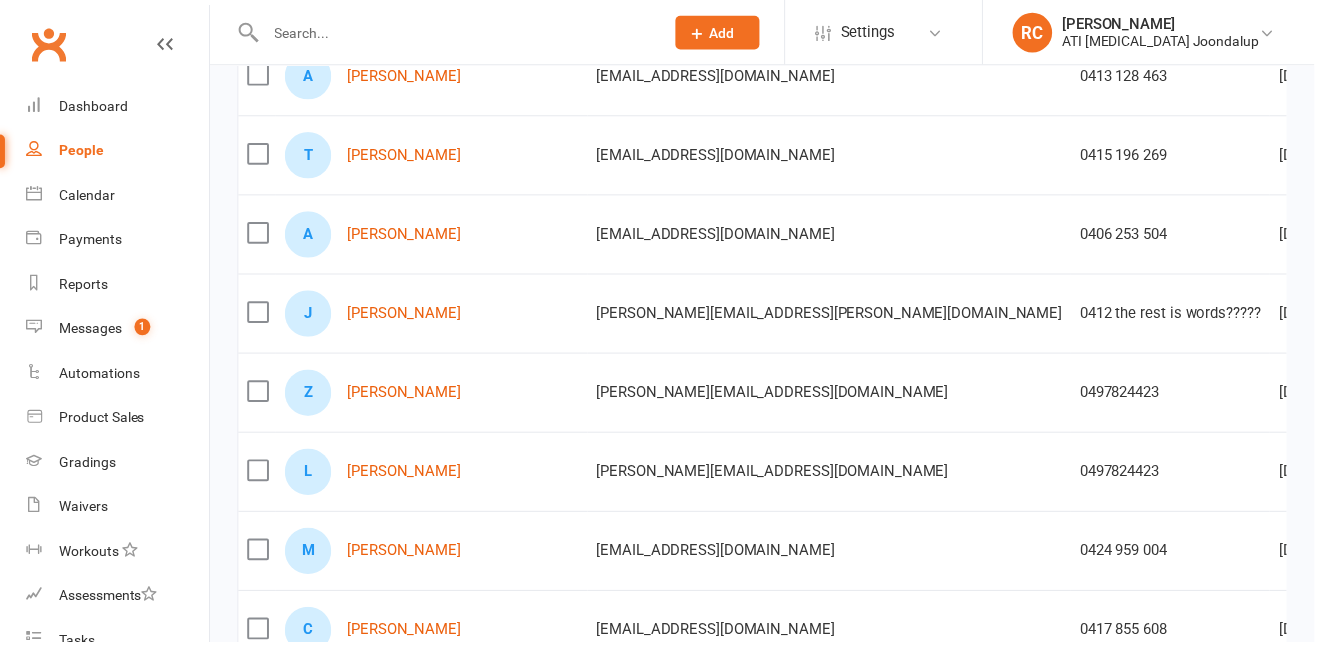 scroll, scrollTop: 0, scrollLeft: 0, axis: both 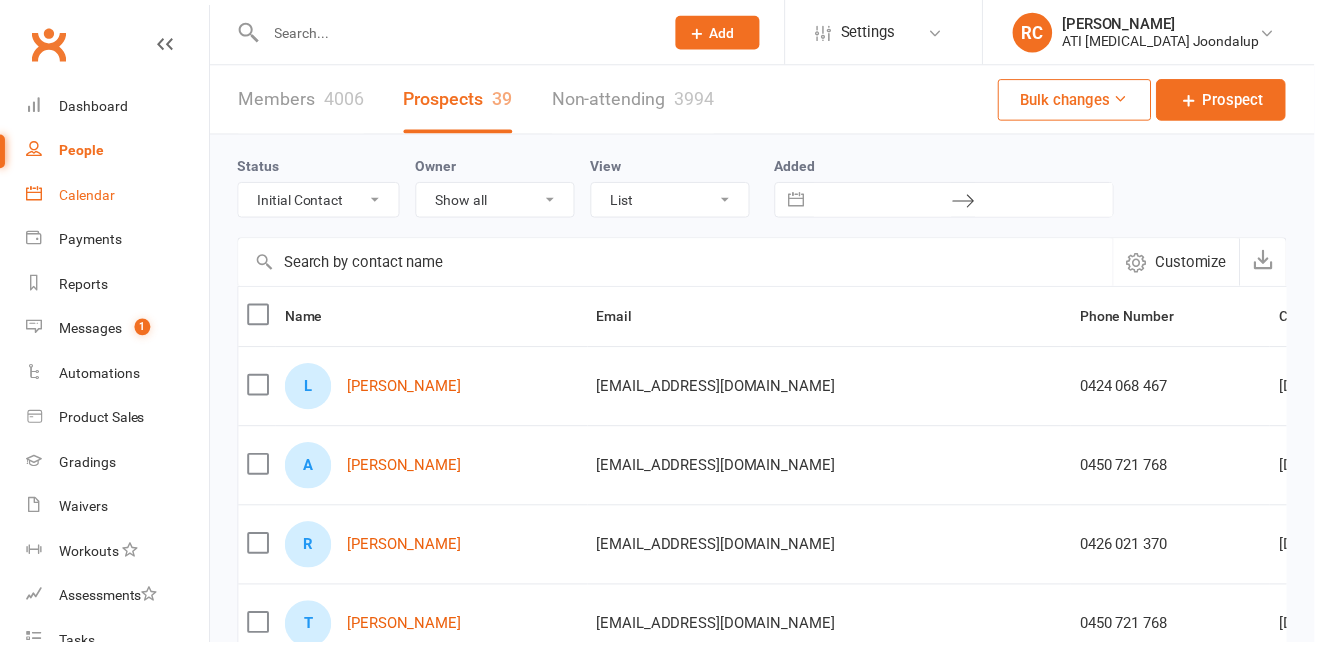 click on "Calendar" at bounding box center [88, 197] 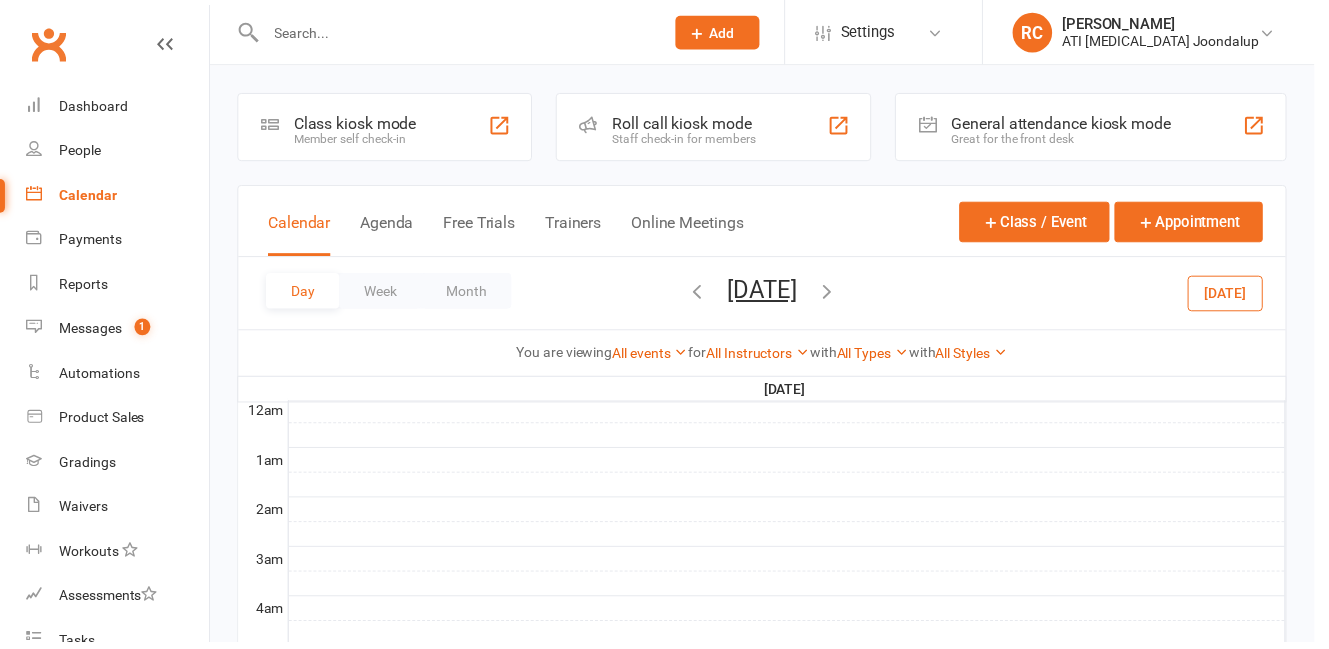scroll, scrollTop: 556, scrollLeft: 0, axis: vertical 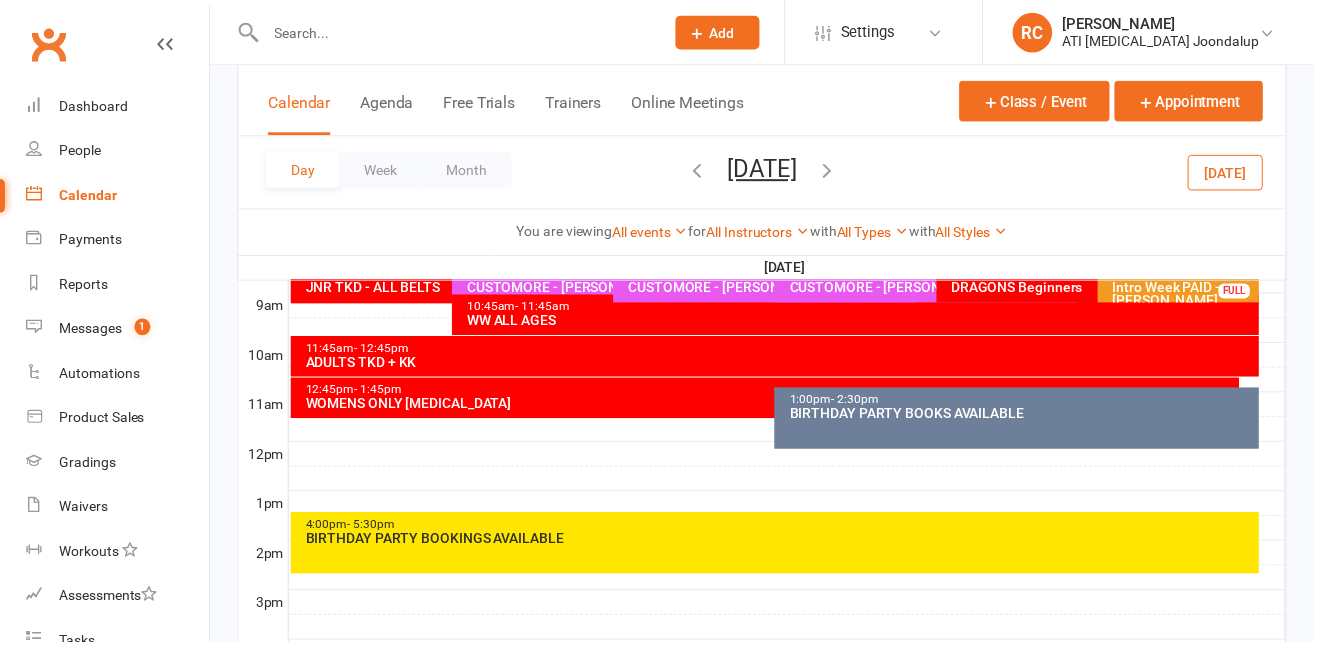 click at bounding box center (796, 284) 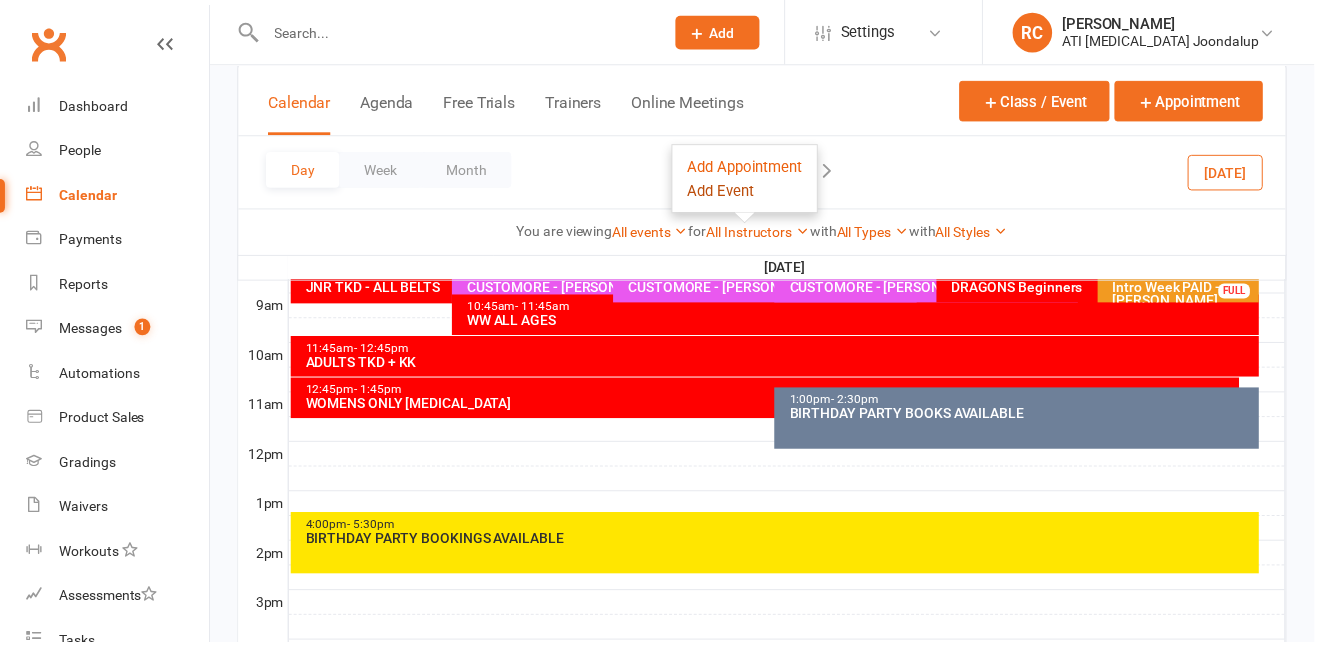 click on "Add Event" at bounding box center (728, 193) 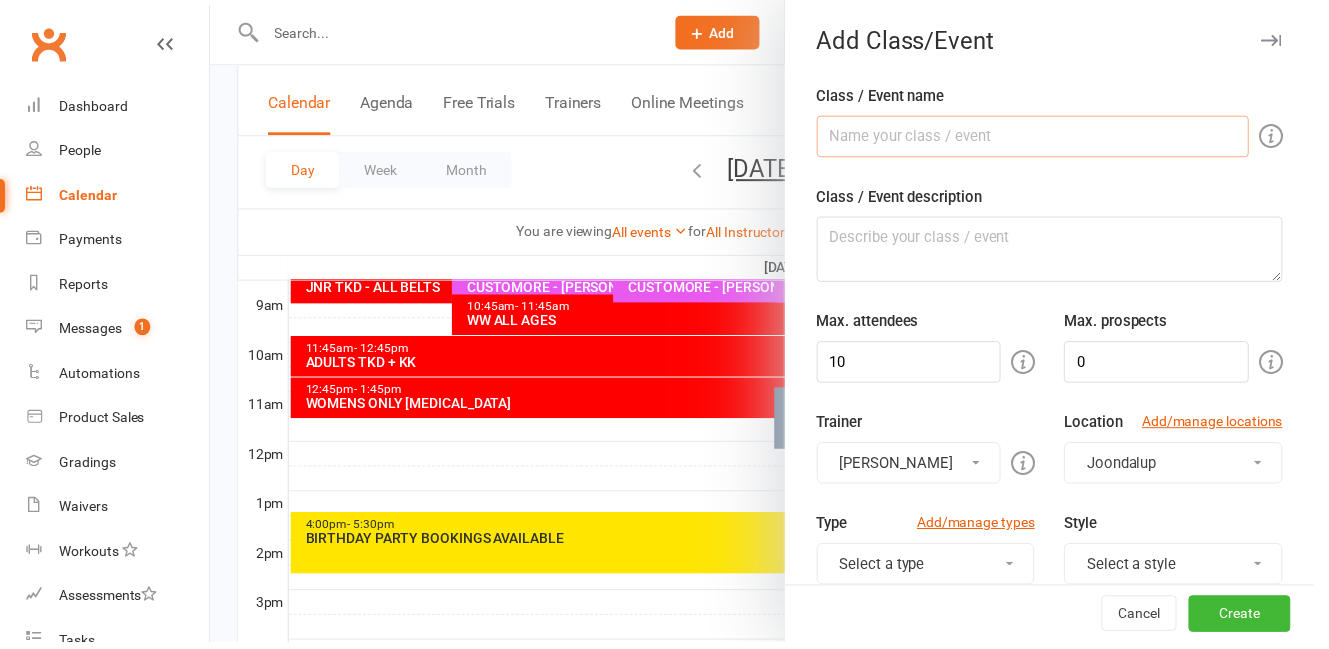 click on "Class / Event name" at bounding box center (1044, 138) 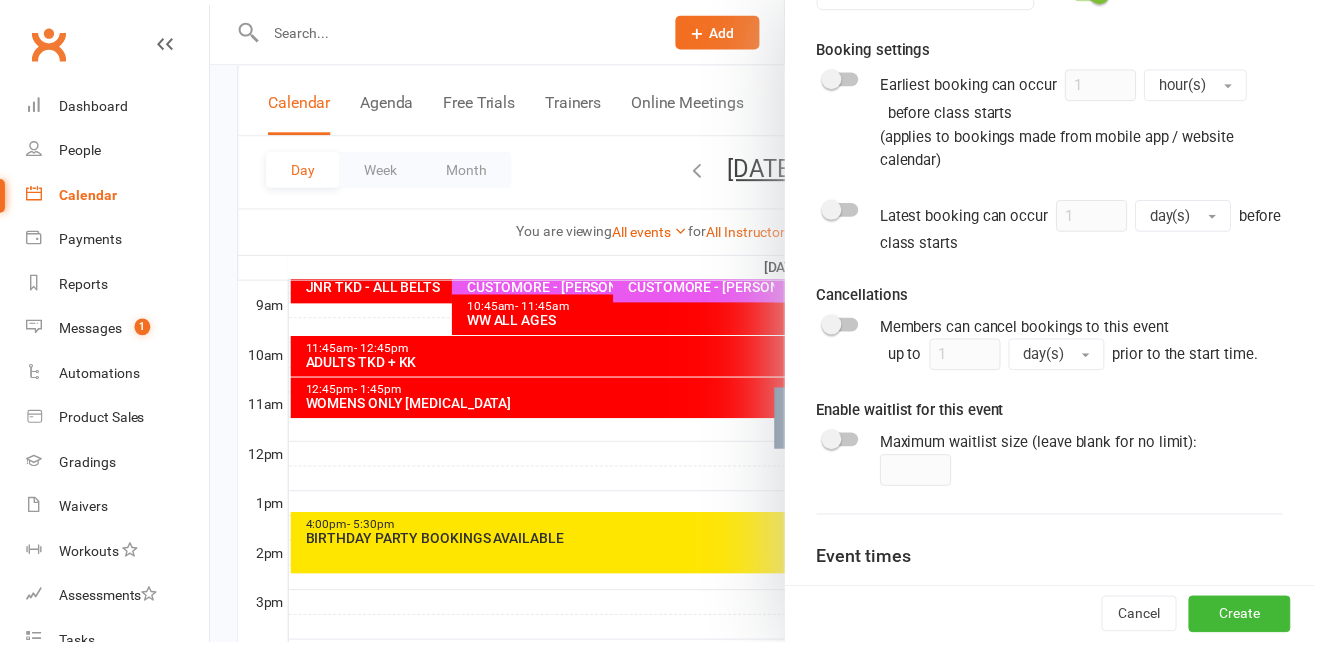 scroll, scrollTop: 842, scrollLeft: 0, axis: vertical 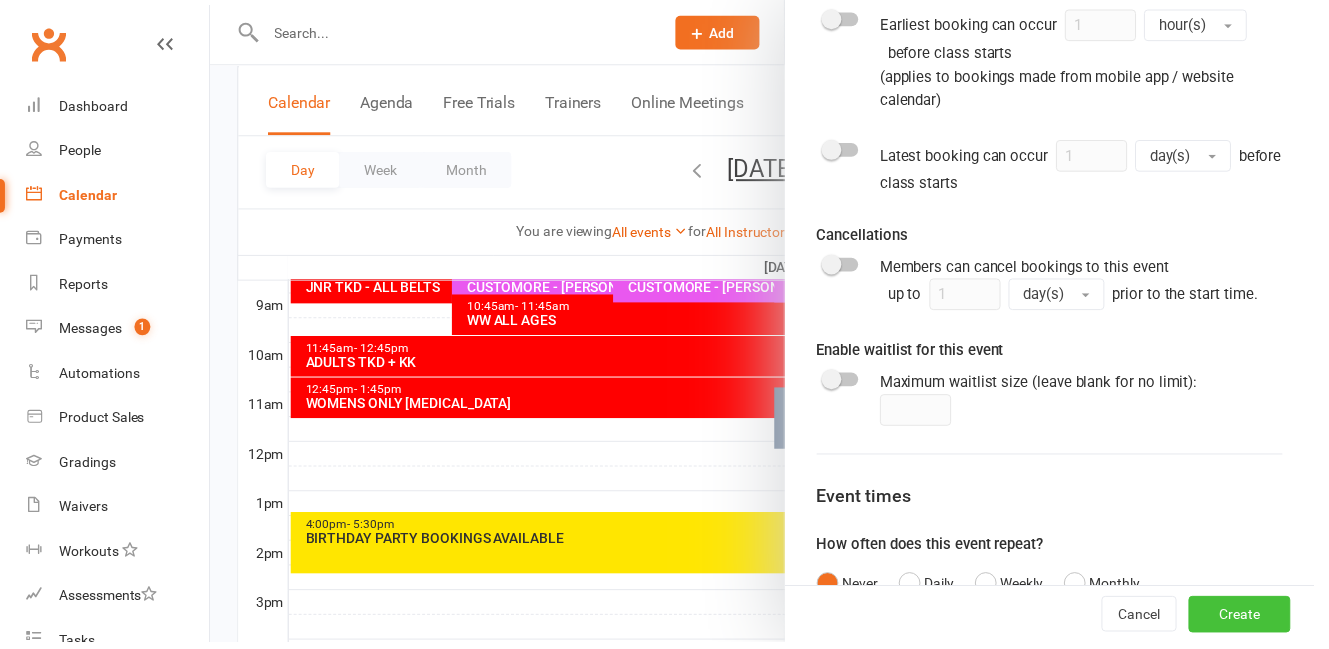 type on "[PERSON_NAME] and [PERSON_NAME] Paid single Class 1st lesson" 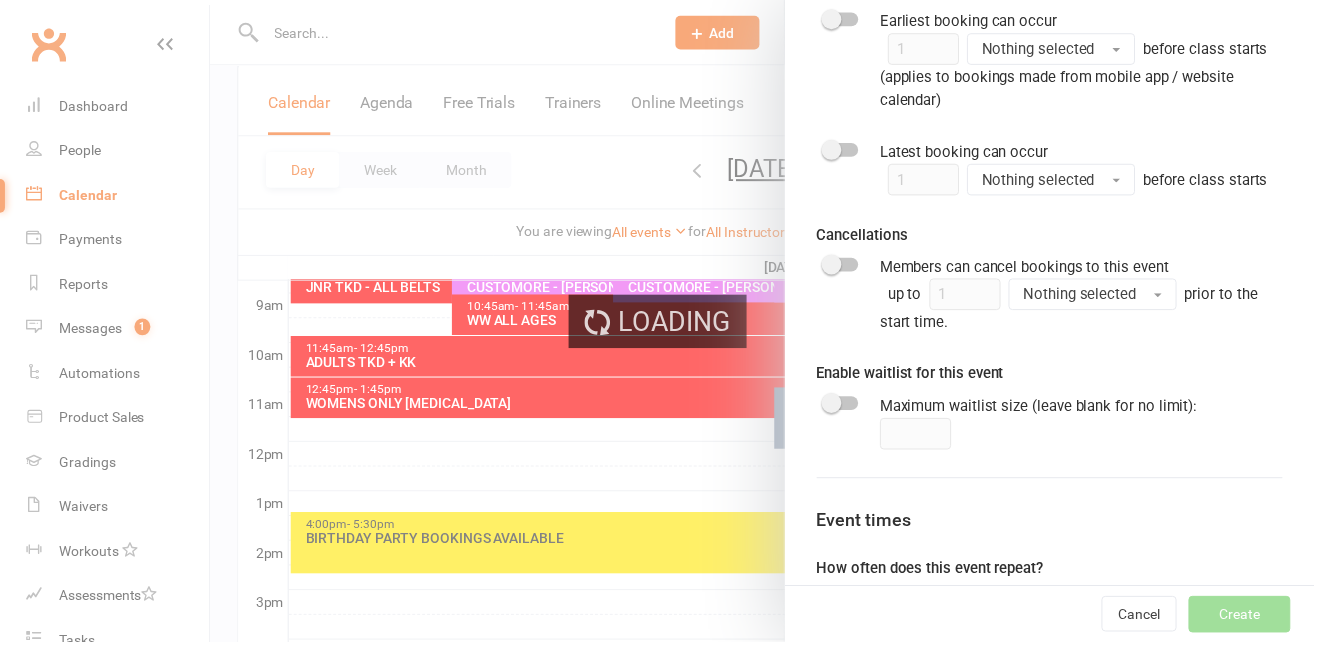 type 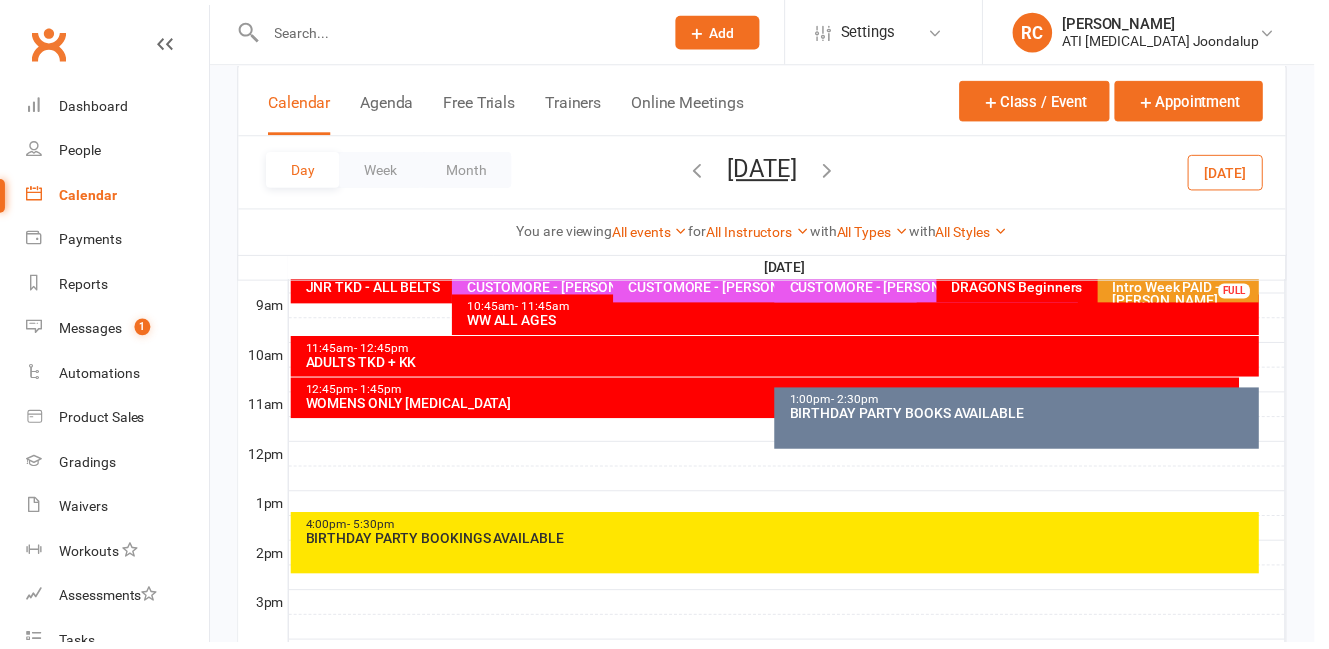 click on "PT - TO PAY - Poppy [PERSON_NAME]" at bounding box center (1180, 265) 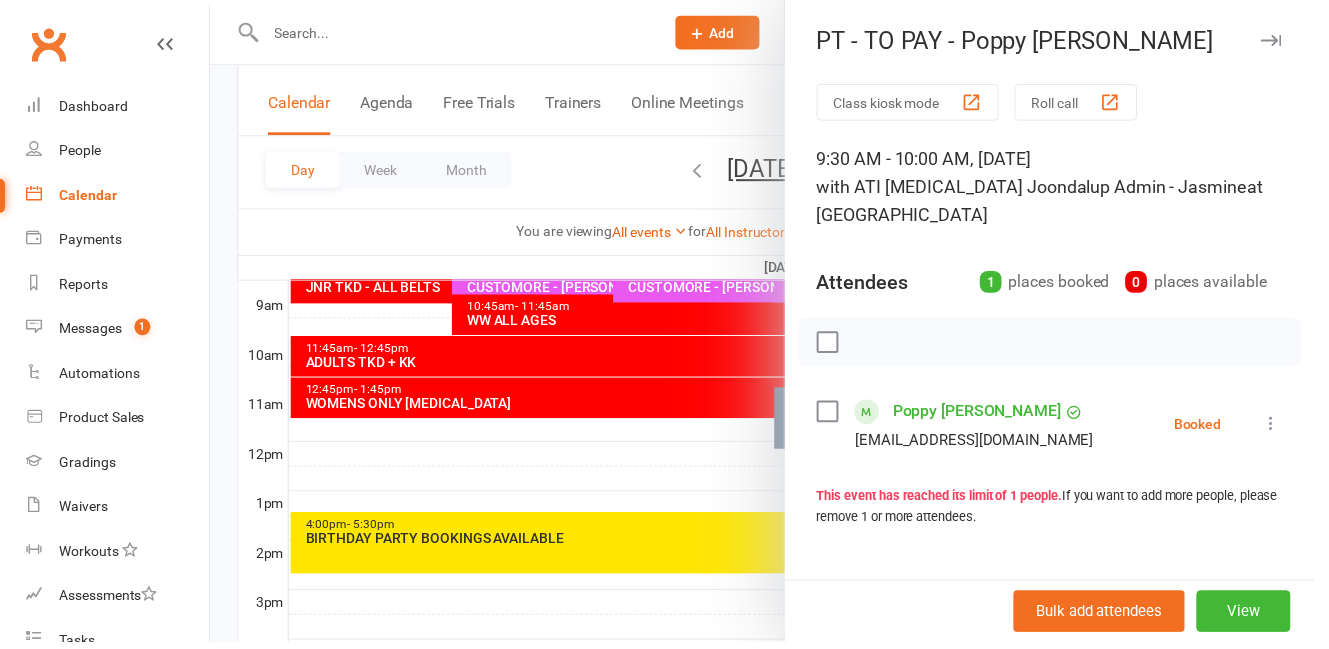 scroll, scrollTop: 129, scrollLeft: 0, axis: vertical 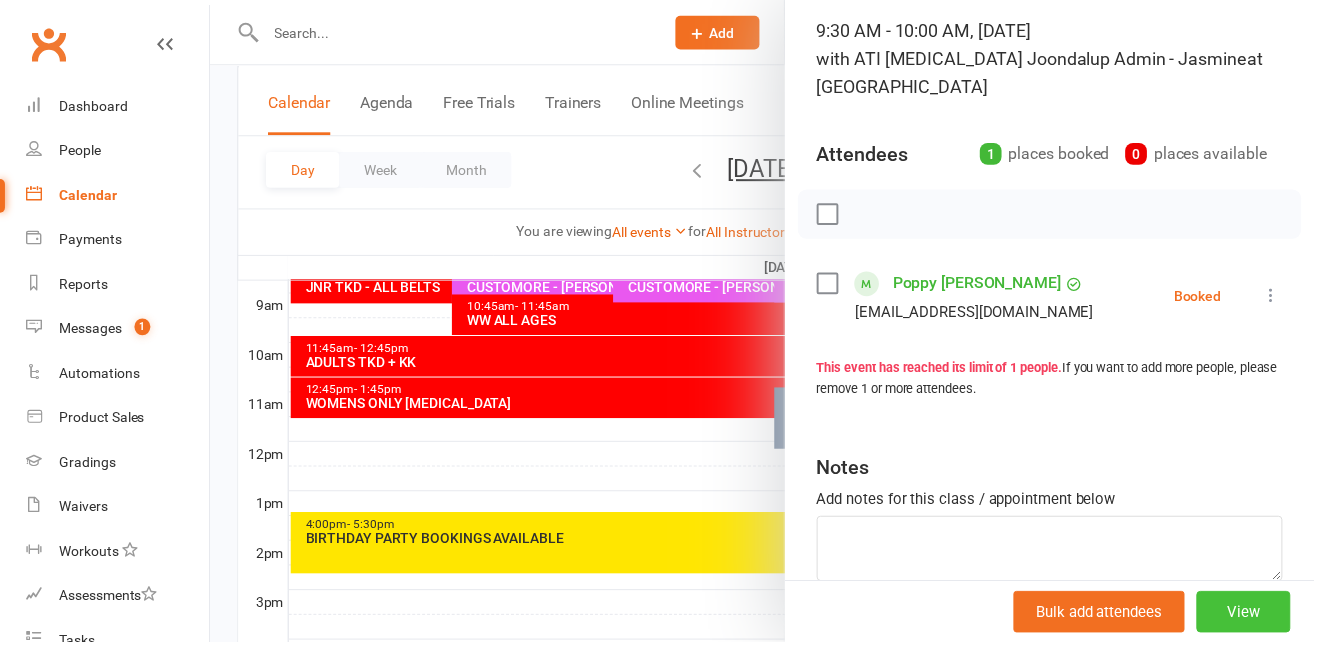 click on "View" at bounding box center (1257, 618) 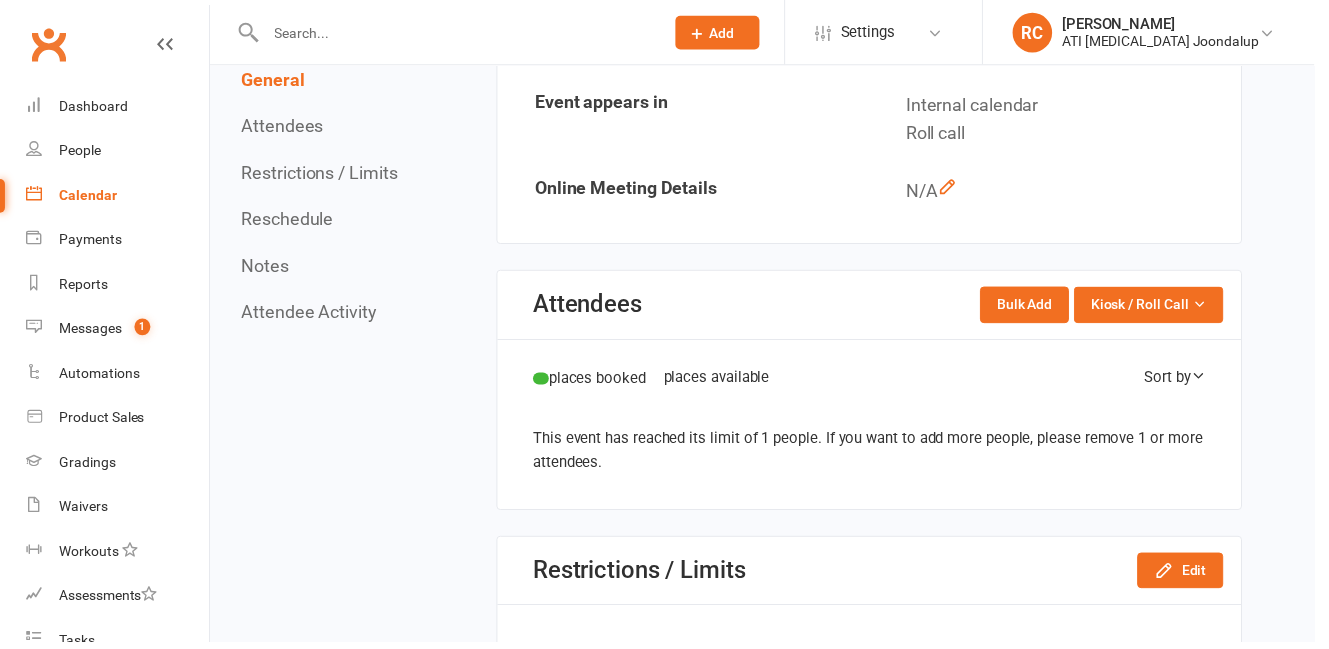 scroll, scrollTop: 0, scrollLeft: 0, axis: both 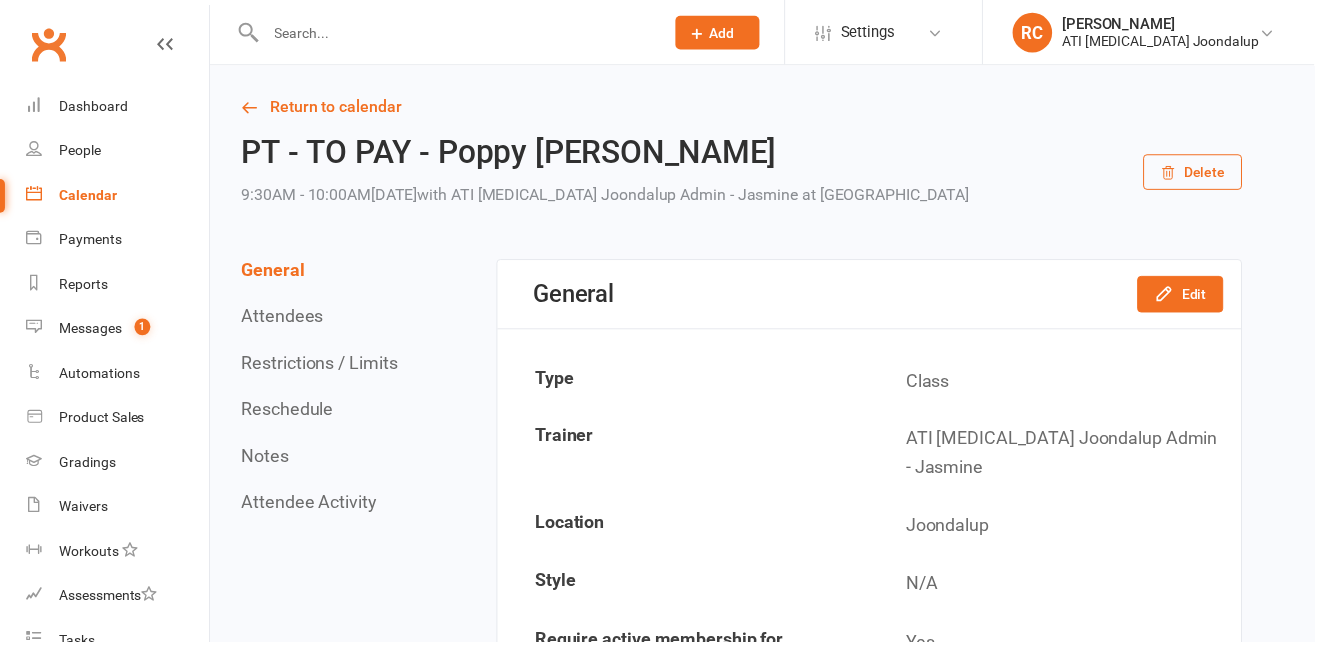 click on "Delete" at bounding box center [1206, 174] 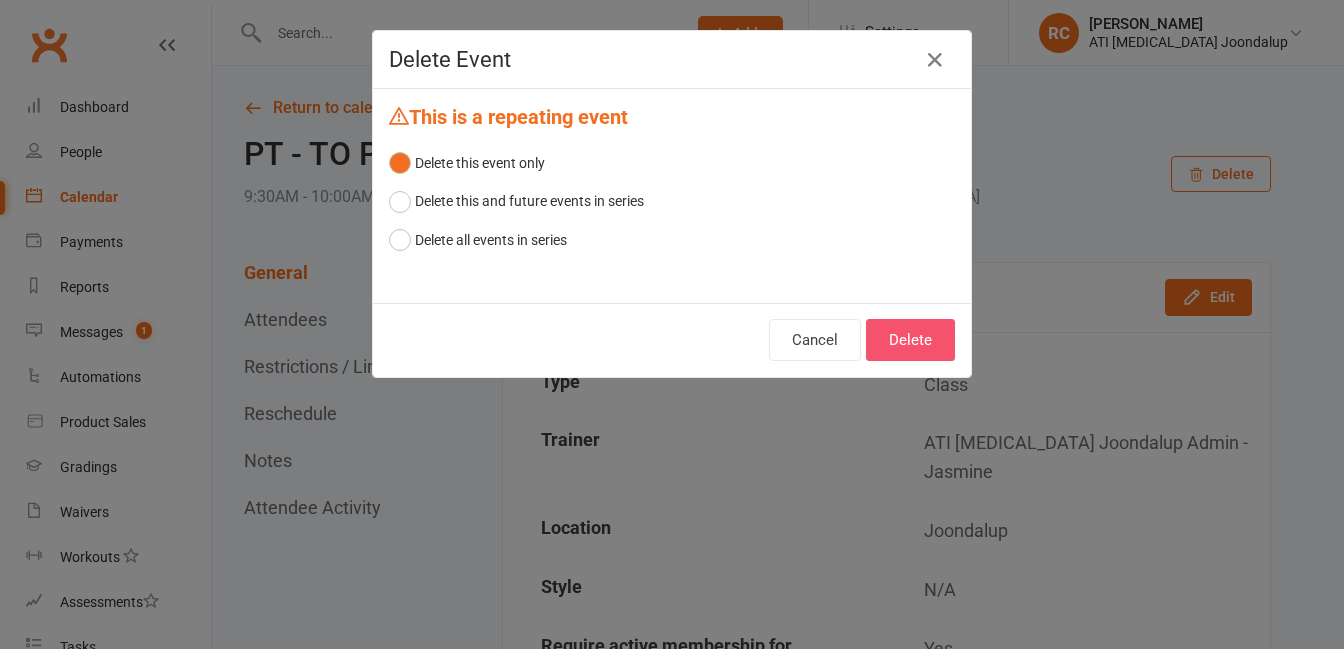 click on "Delete" at bounding box center [910, 340] 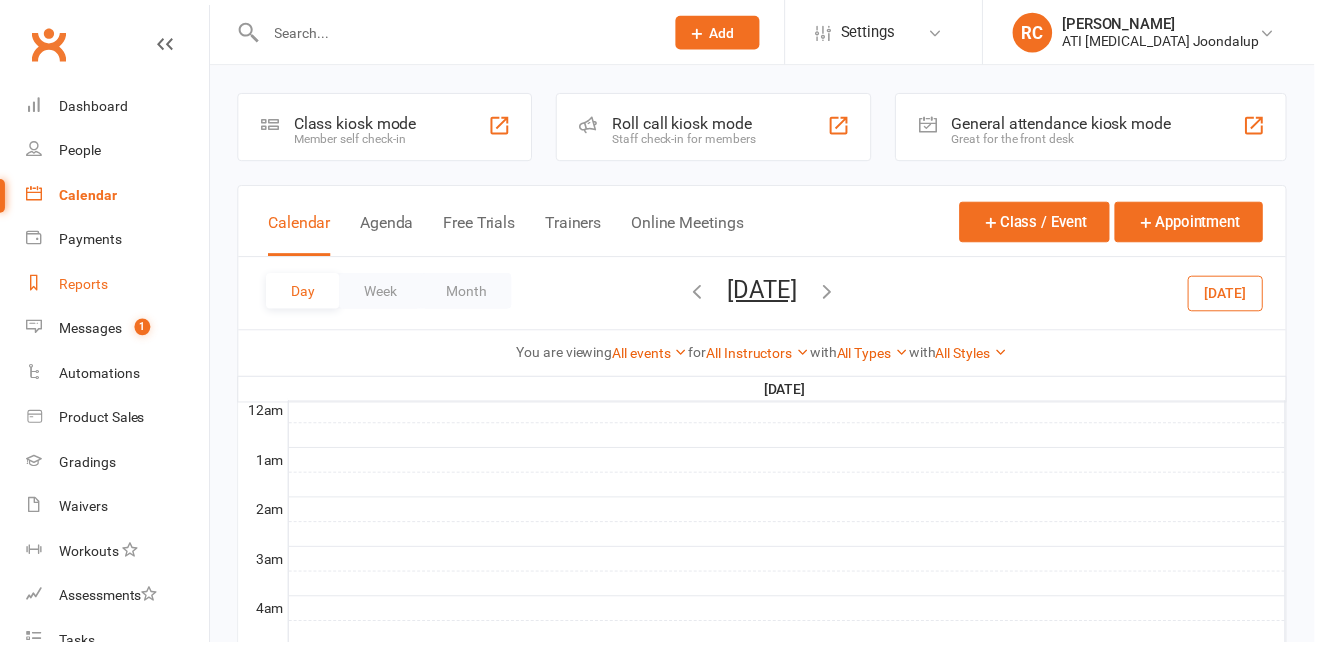 click on "Reports" at bounding box center (118, 287) 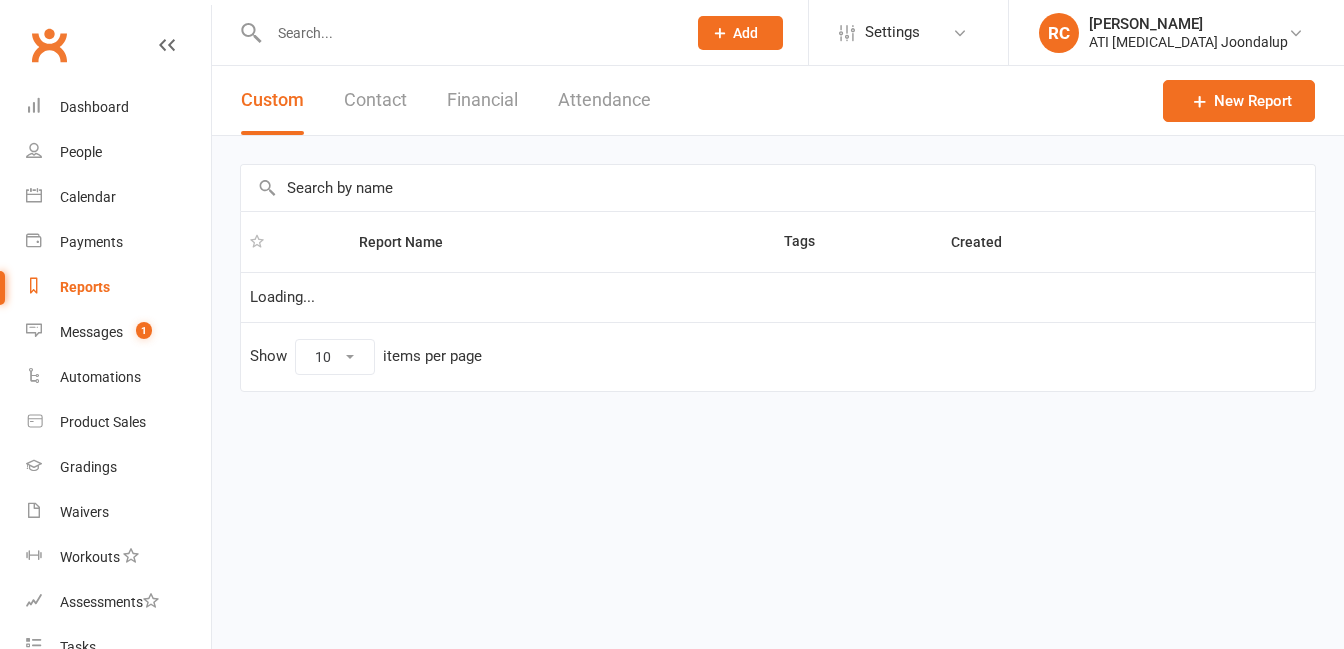 select on "100" 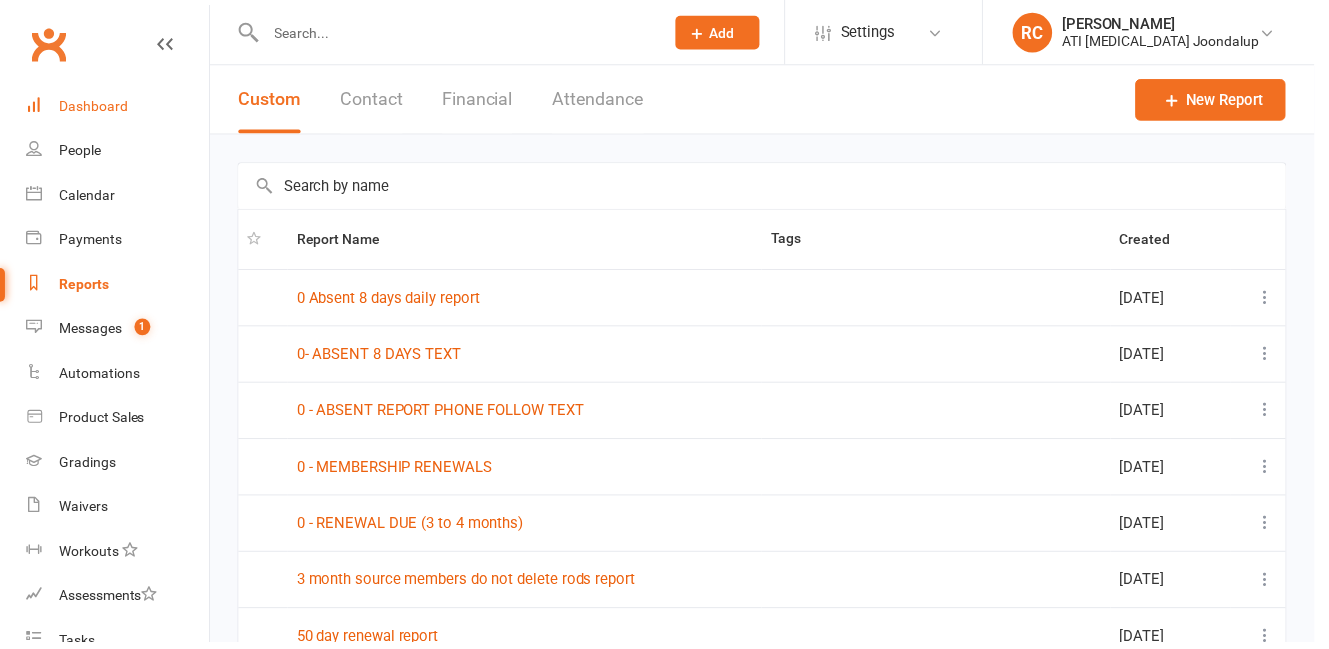 click on "Dashboard" at bounding box center [94, 107] 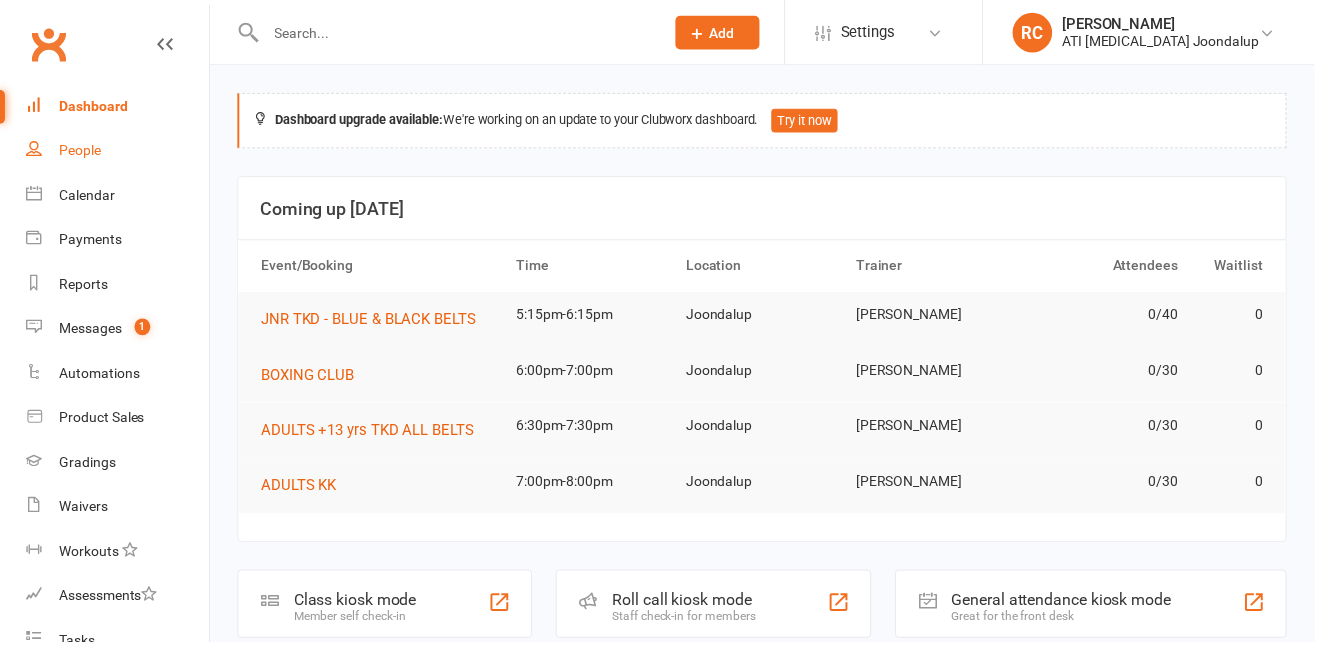 click on "People" at bounding box center (81, 152) 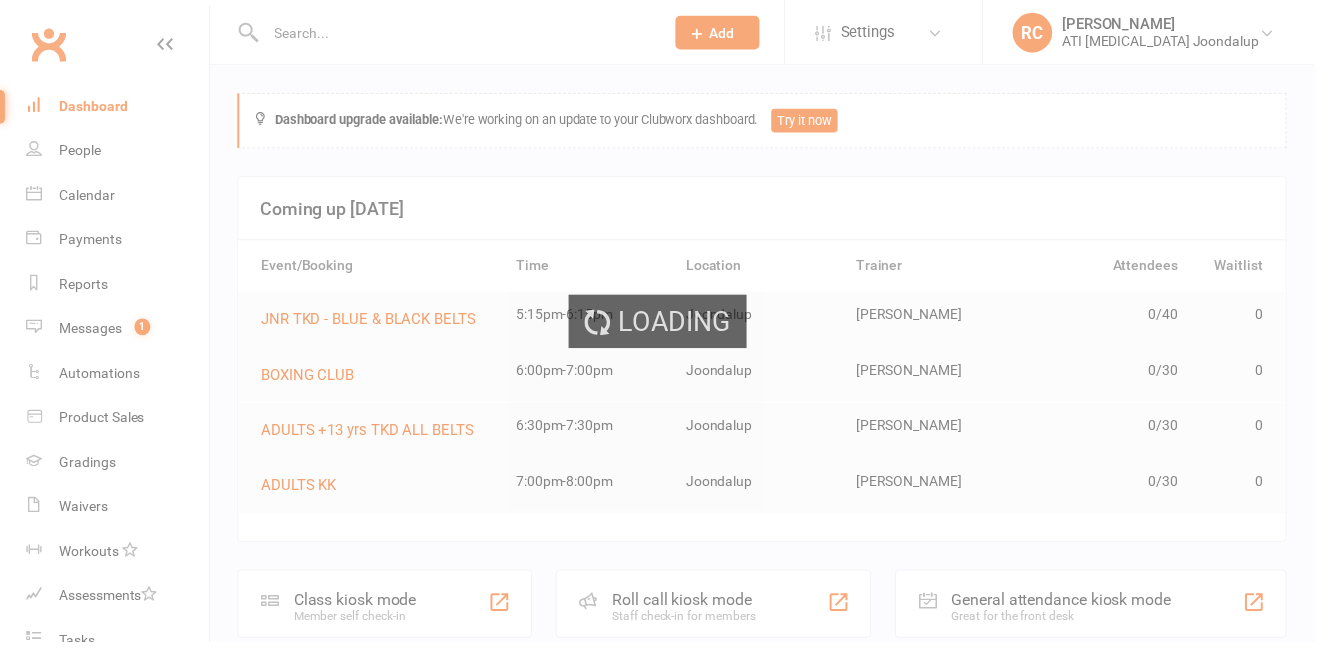 select on "100" 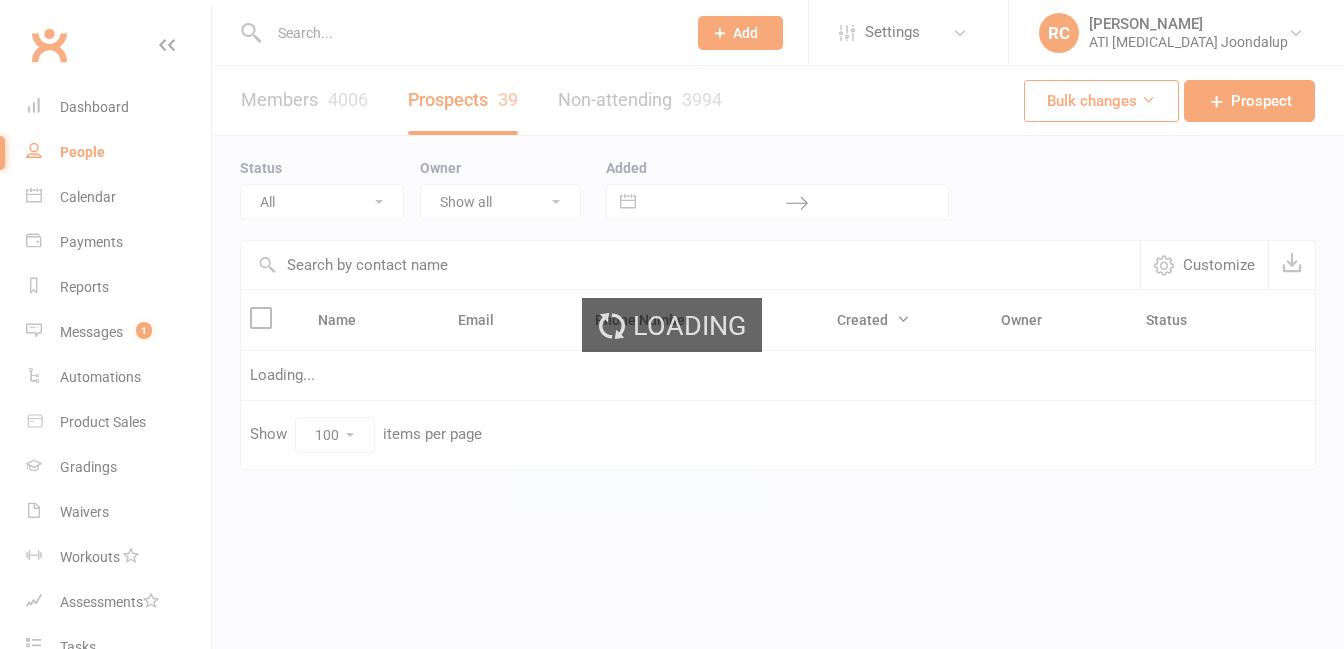 select on "Initial Contact" 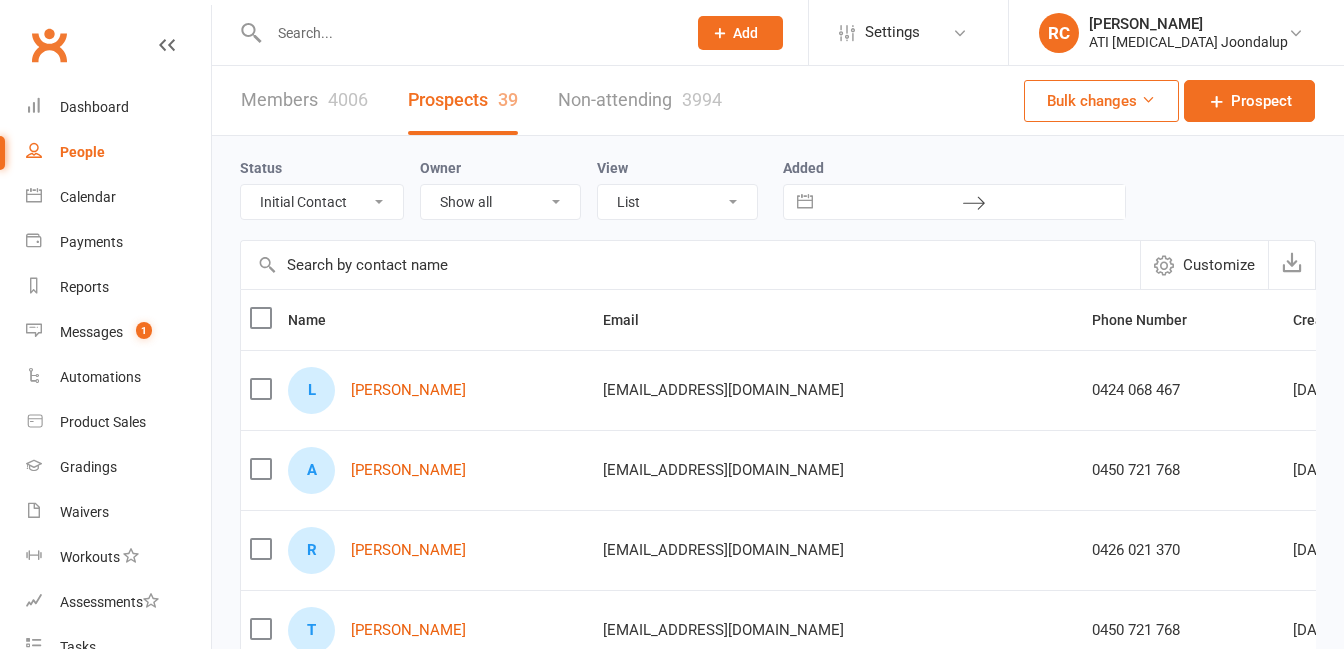 click at bounding box center (467, 33) 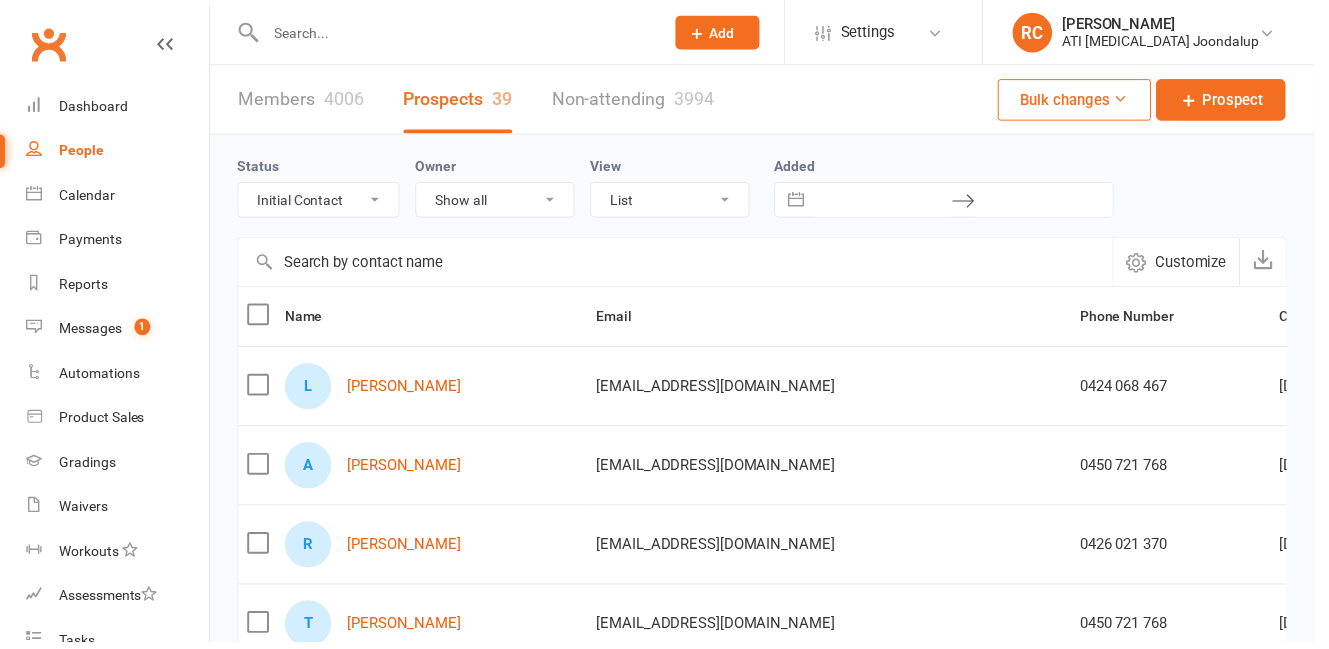 click at bounding box center [167, 45] 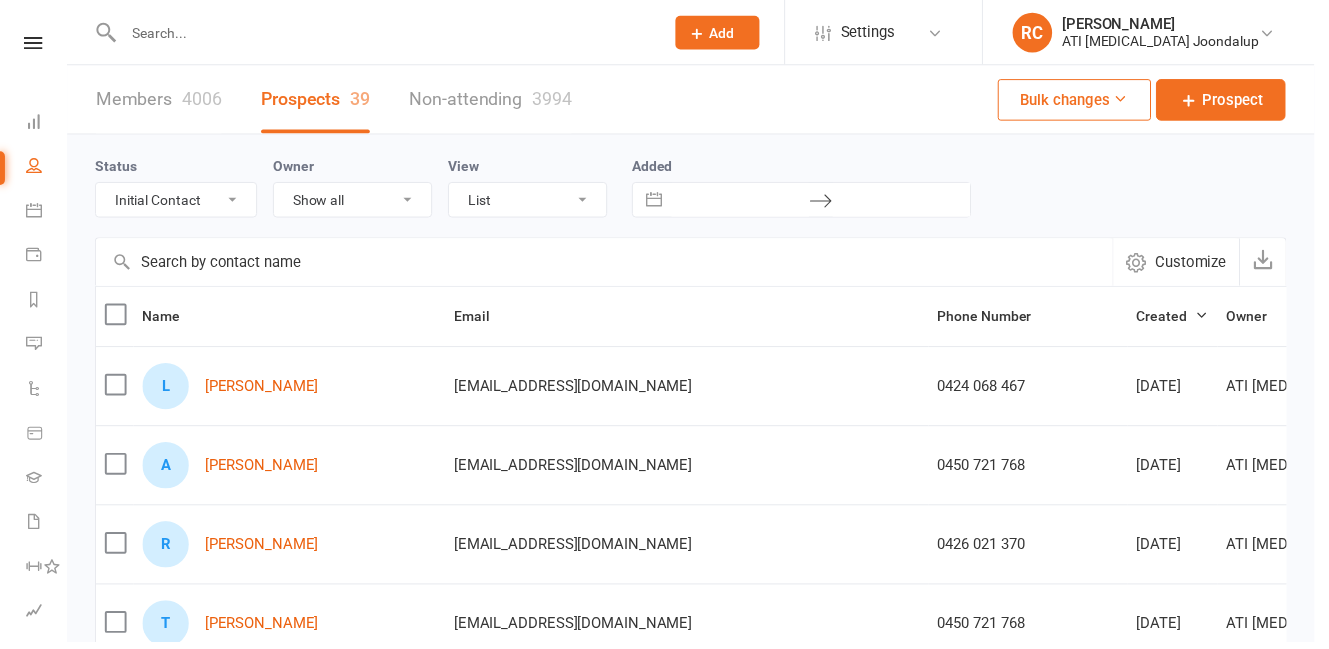 click at bounding box center (388, 33) 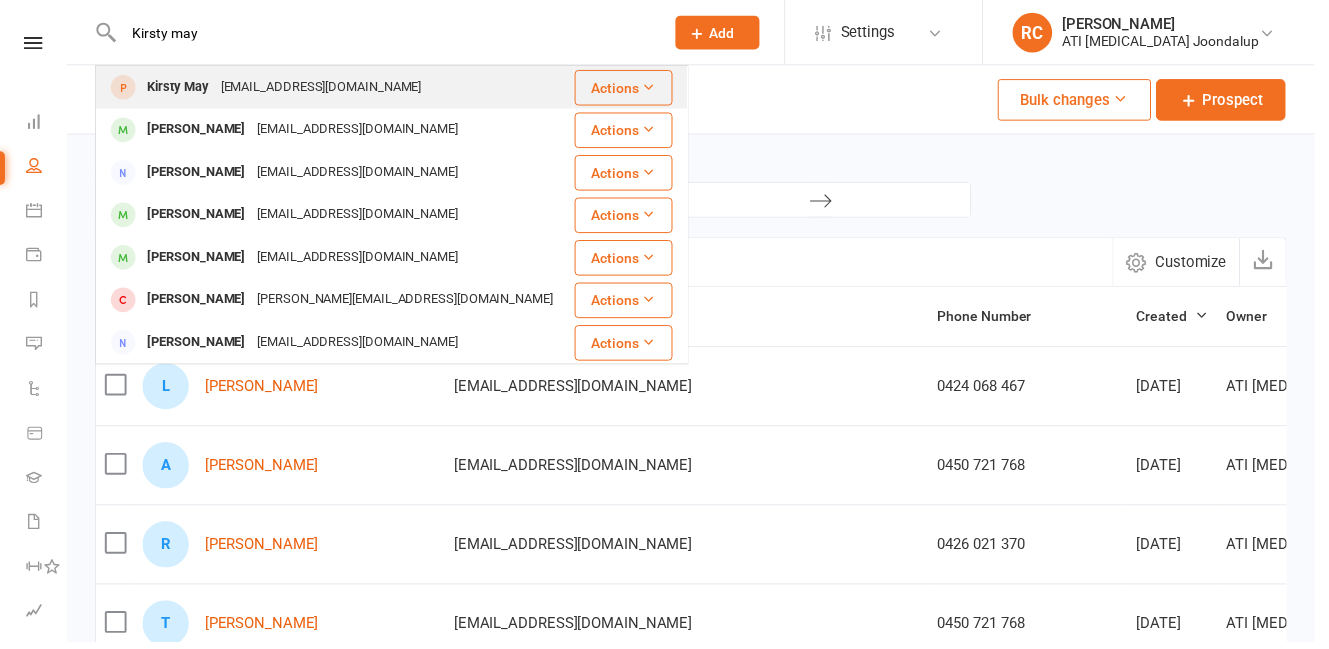 type on "Kirsty may" 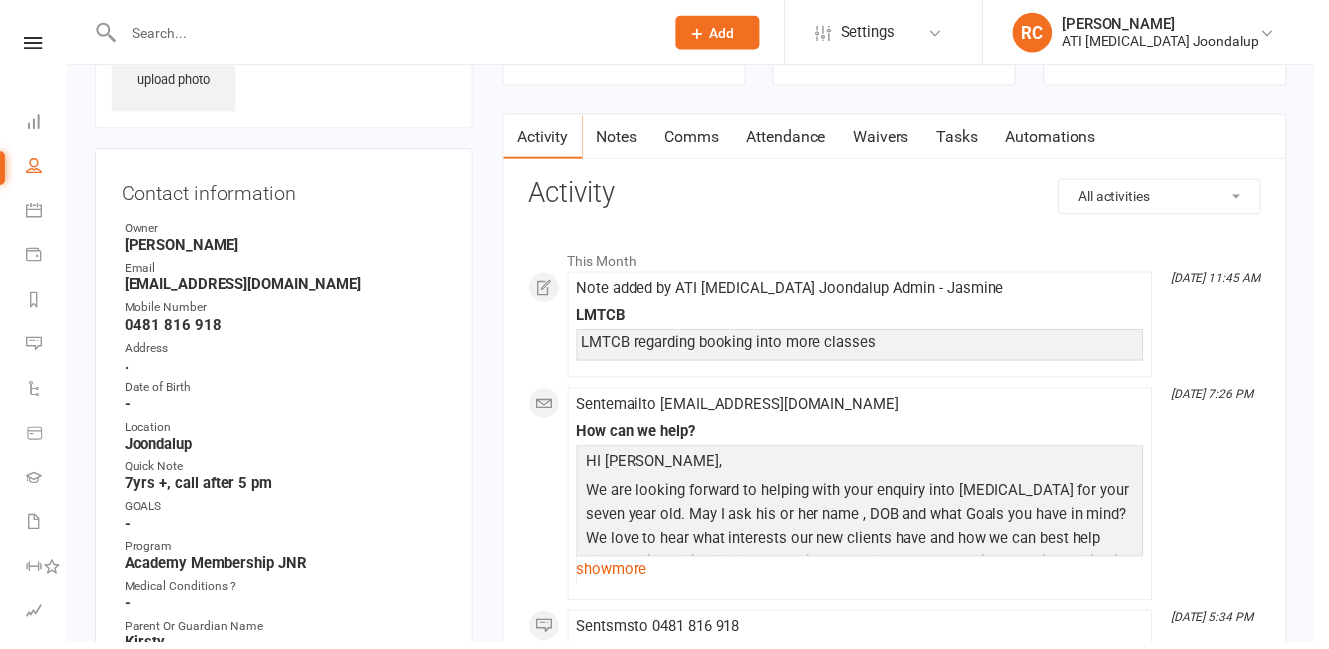 scroll, scrollTop: 202, scrollLeft: 0, axis: vertical 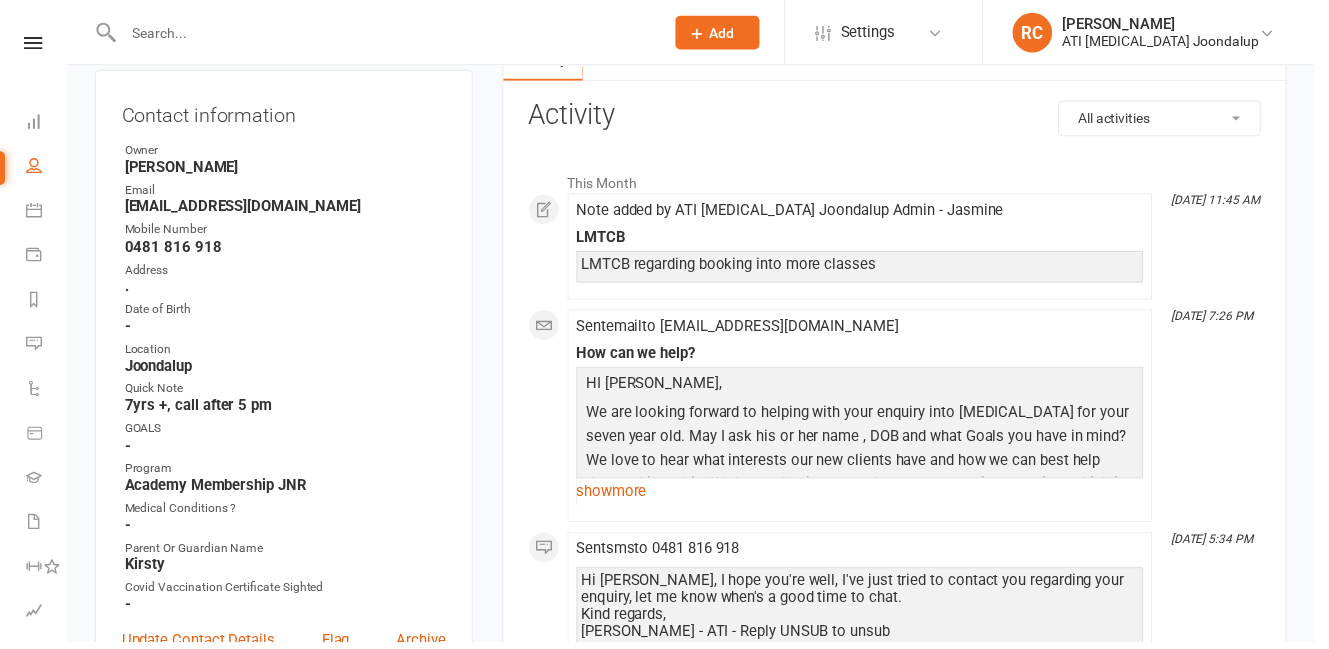 click at bounding box center [388, 33] 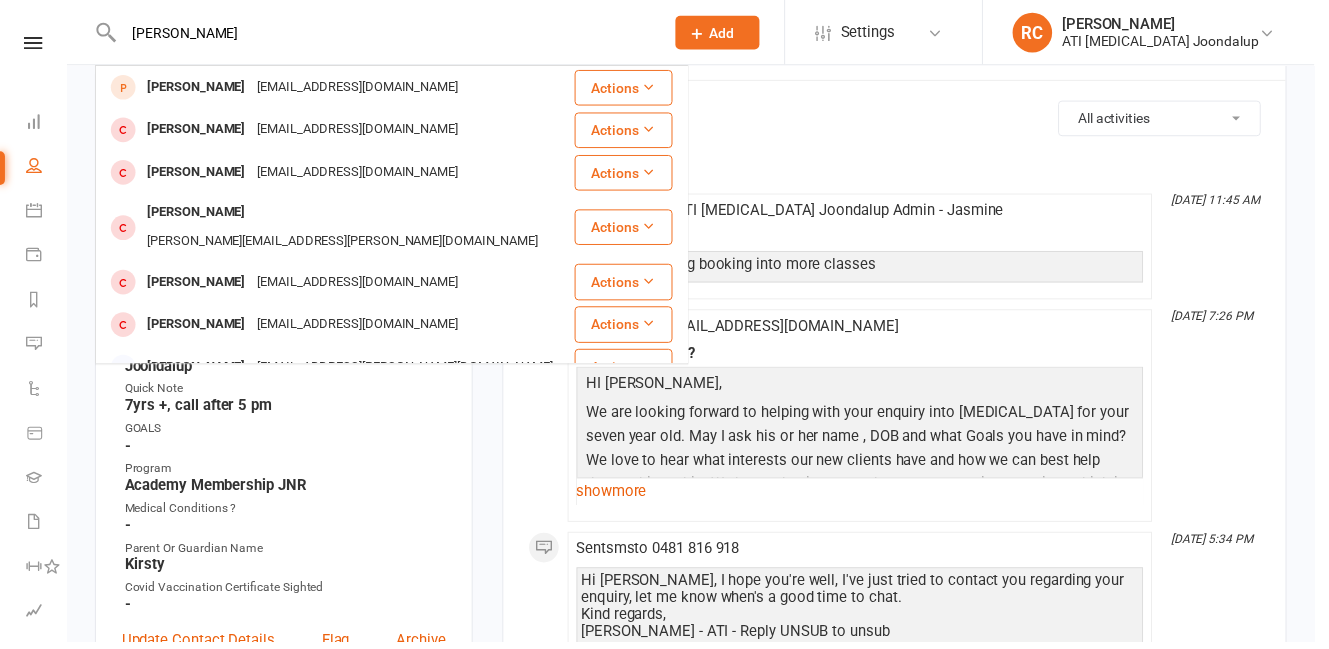type on "[PERSON_NAME]" 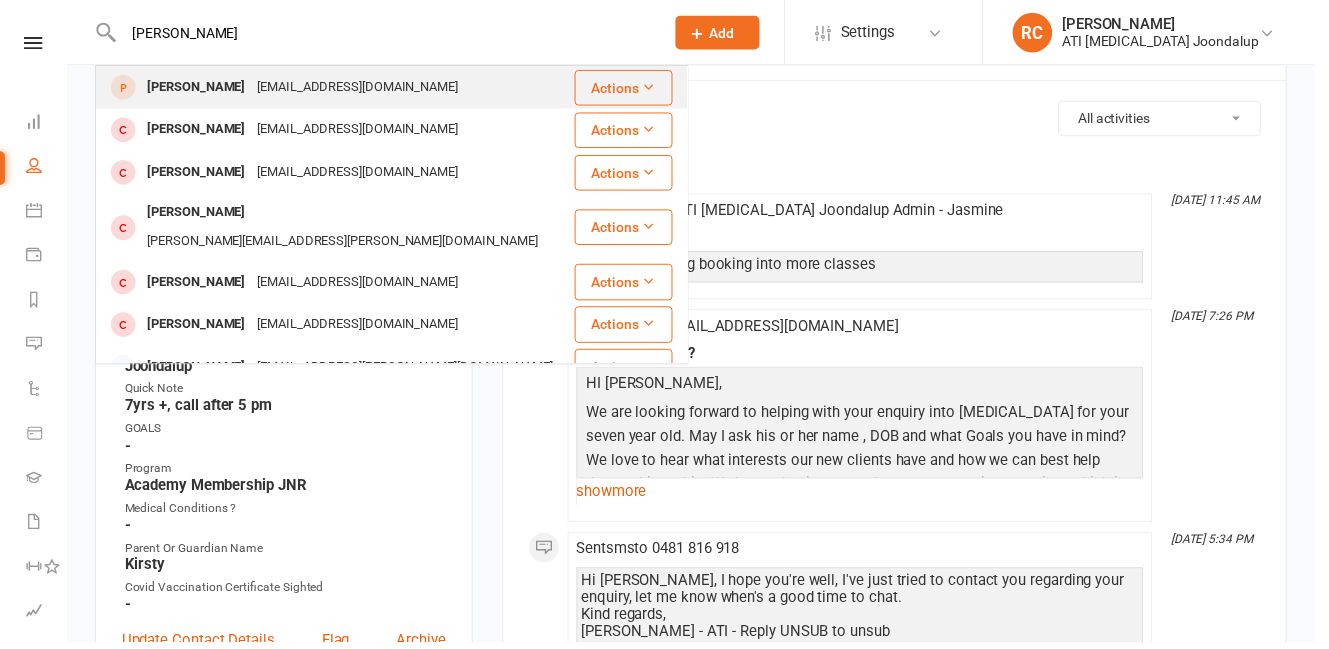 drag, startPoint x: 168, startPoint y: 64, endPoint x: 233, endPoint y: 93, distance: 71.17584 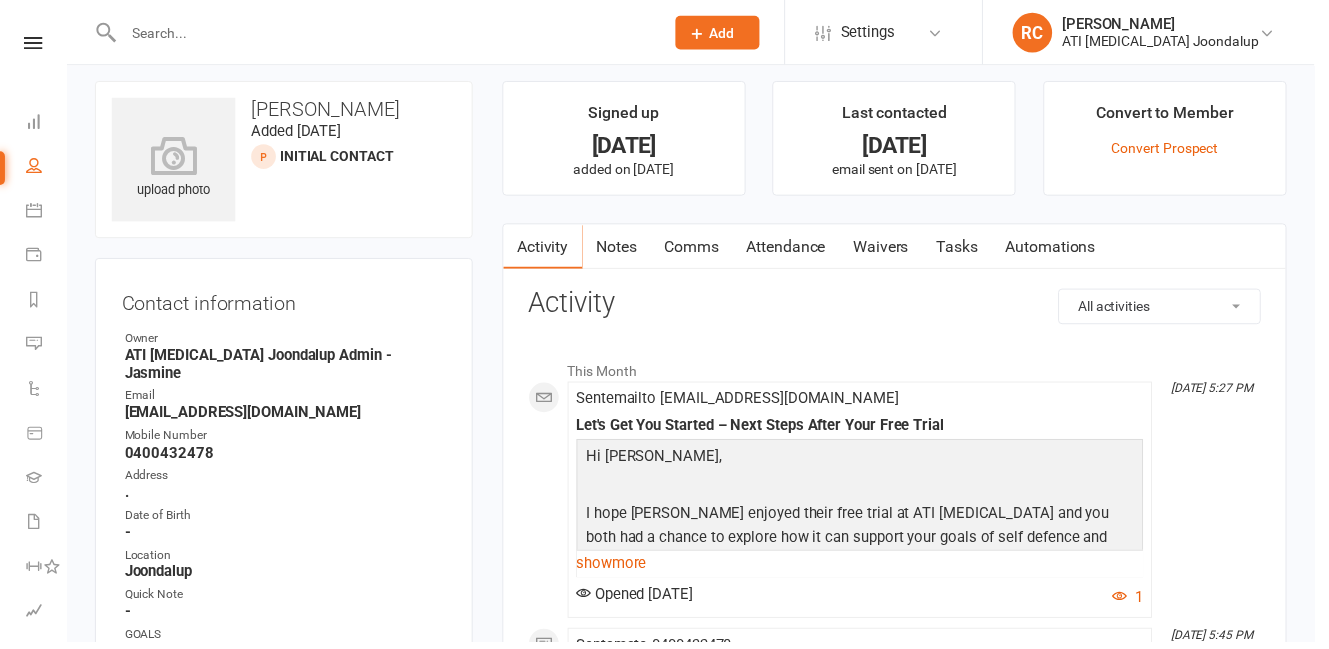 scroll, scrollTop: 72, scrollLeft: 0, axis: vertical 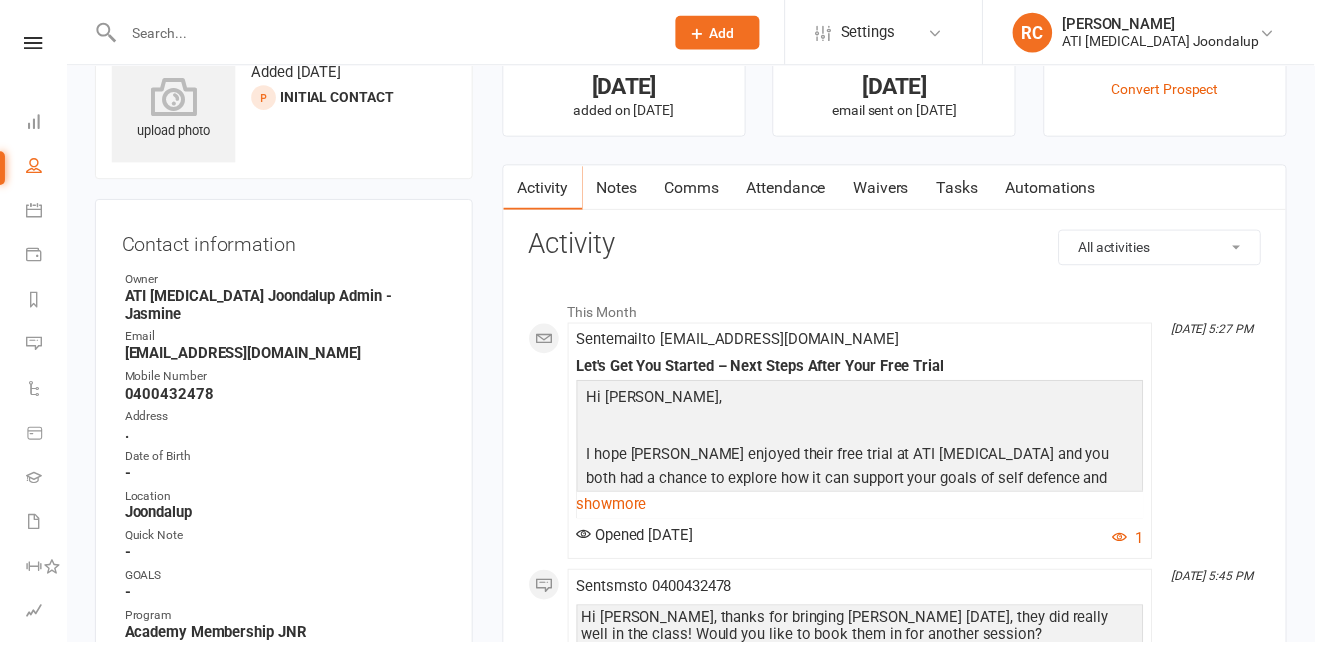 click on "Attendance" at bounding box center [795, 190] 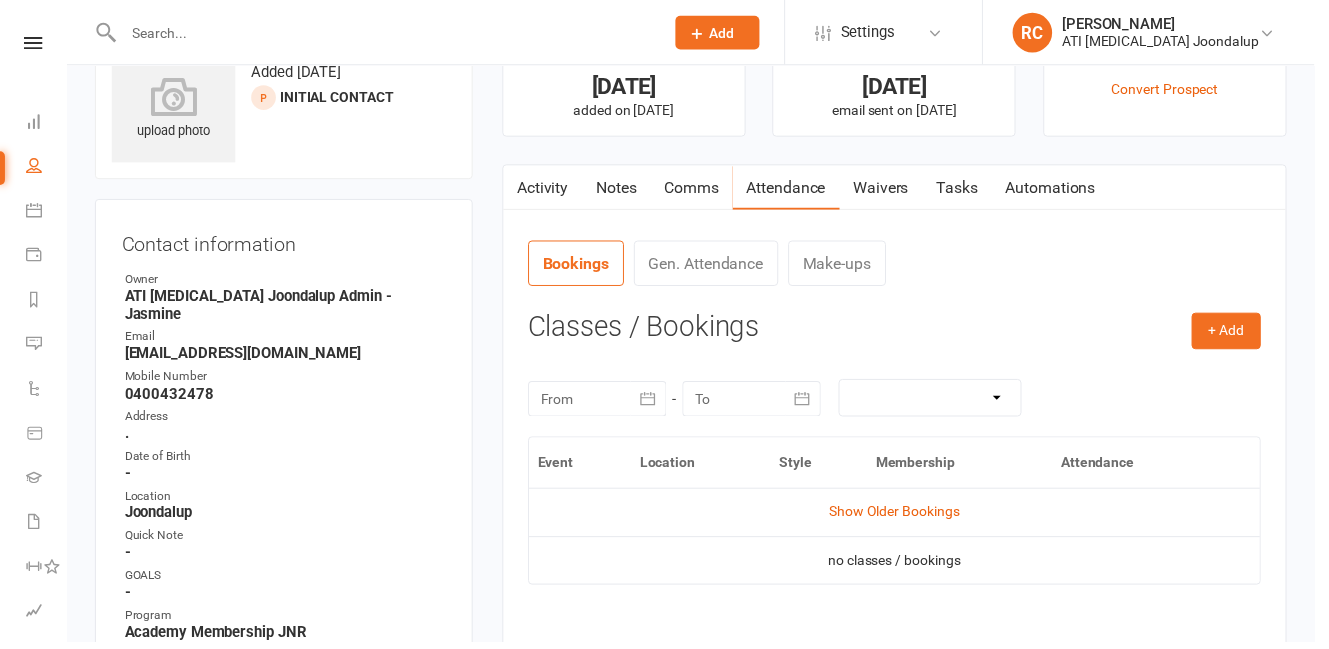 click on "Activity" at bounding box center [549, 190] 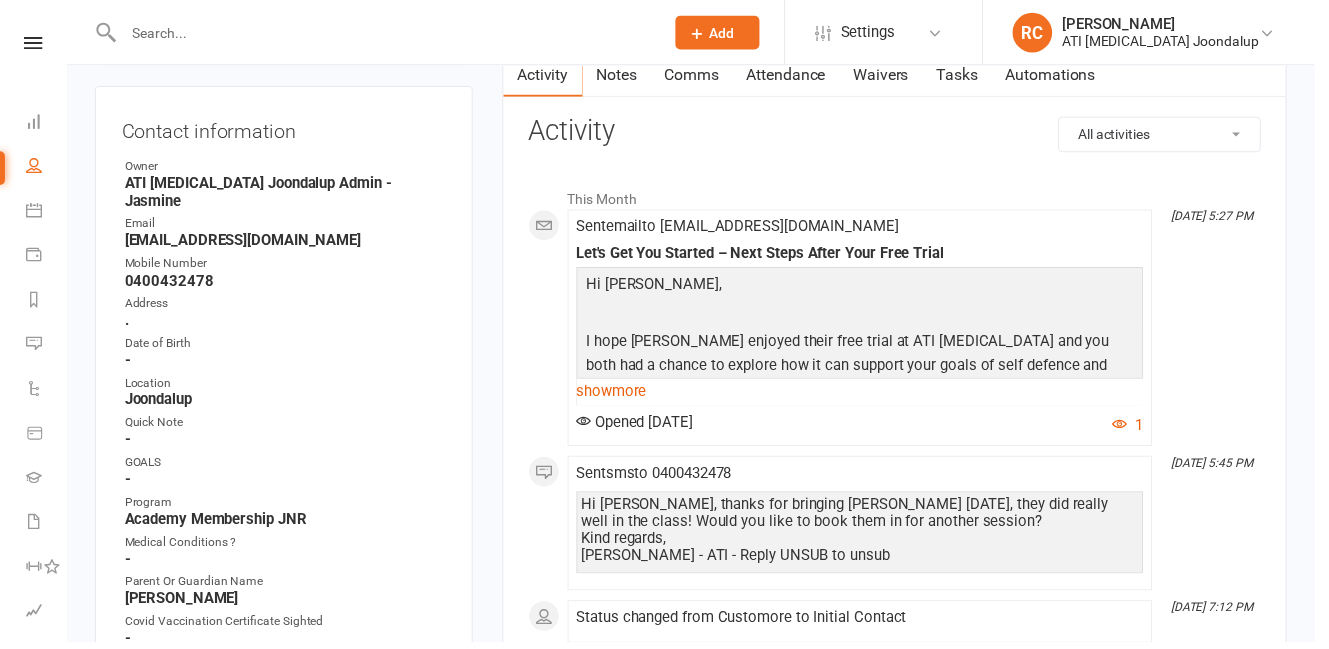 scroll, scrollTop: 0, scrollLeft: 0, axis: both 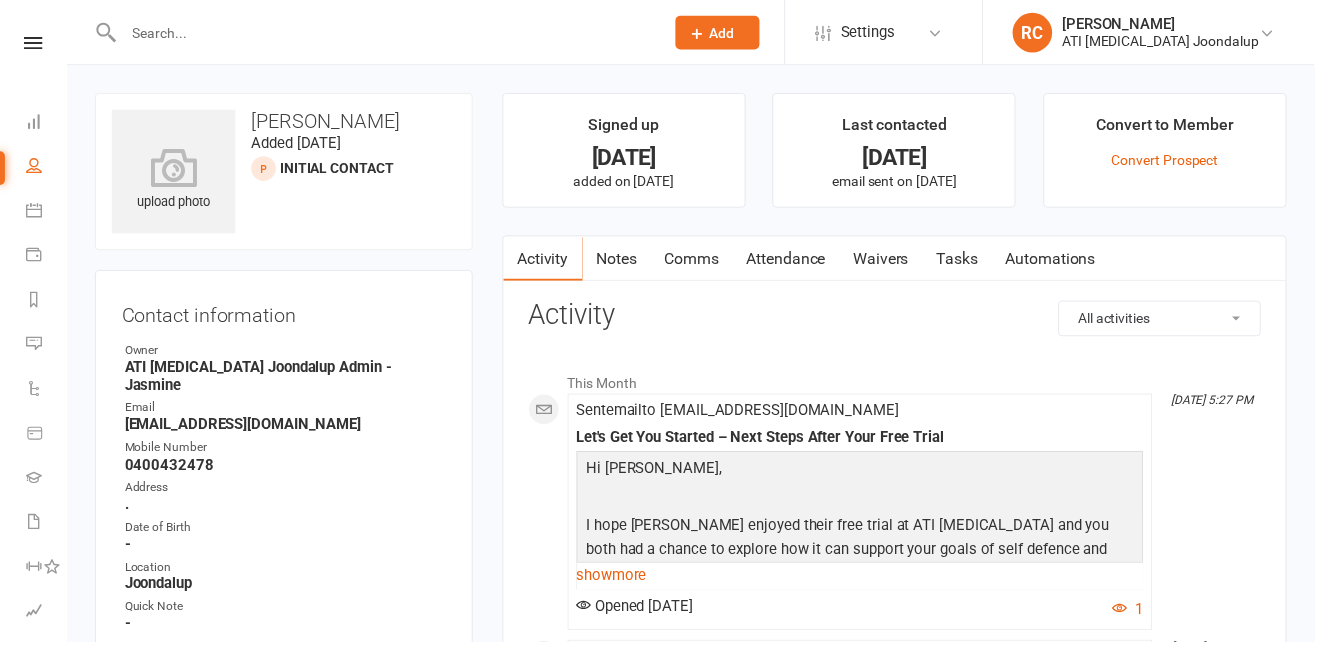 click on "Notes" at bounding box center [623, 262] 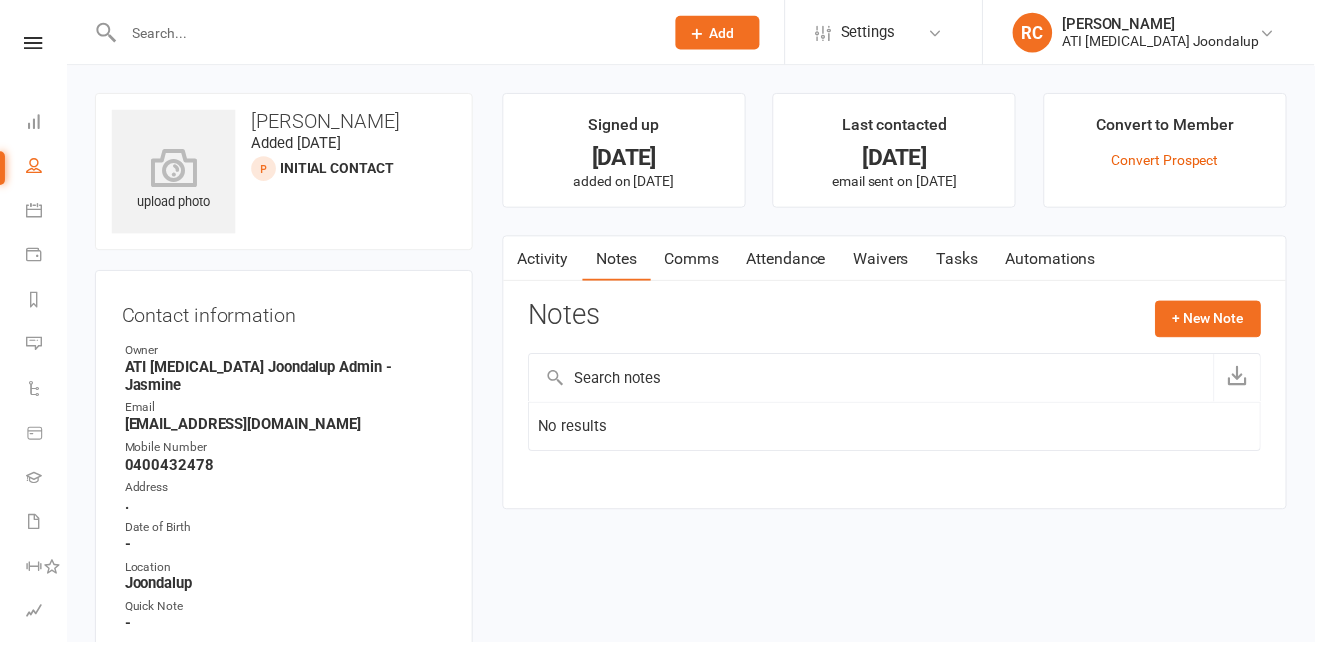 click on "Comms" at bounding box center (699, 262) 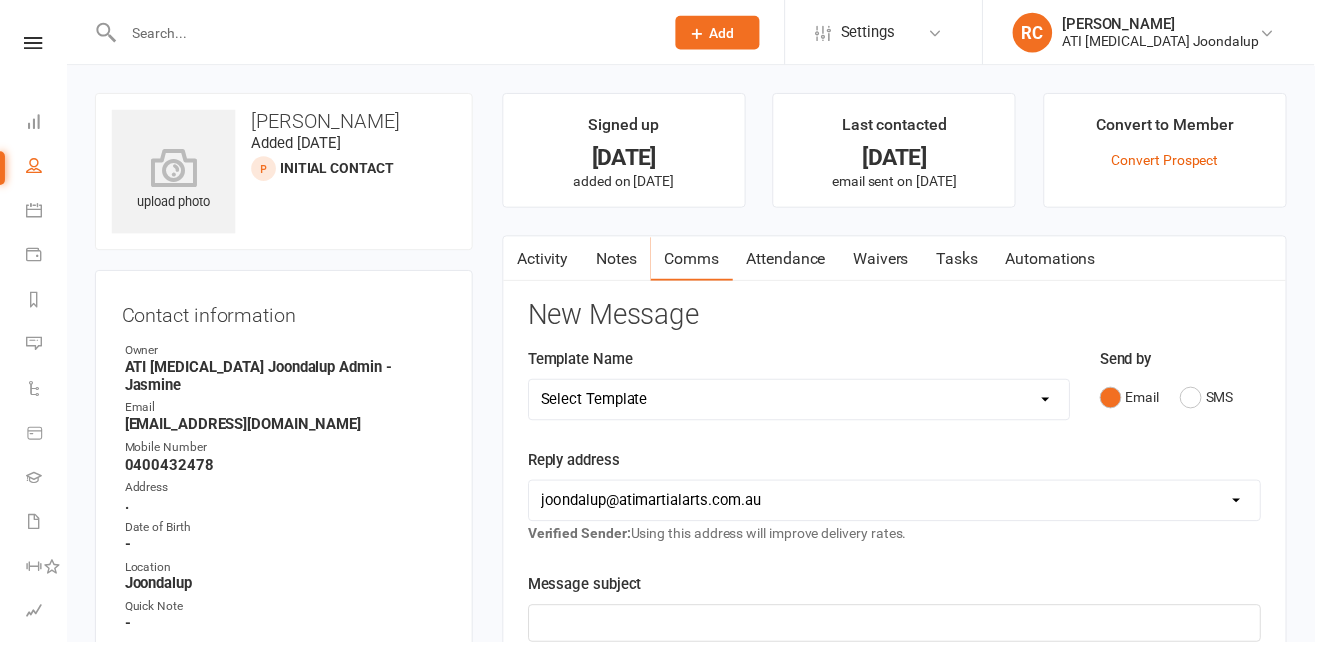 scroll, scrollTop: 462, scrollLeft: 0, axis: vertical 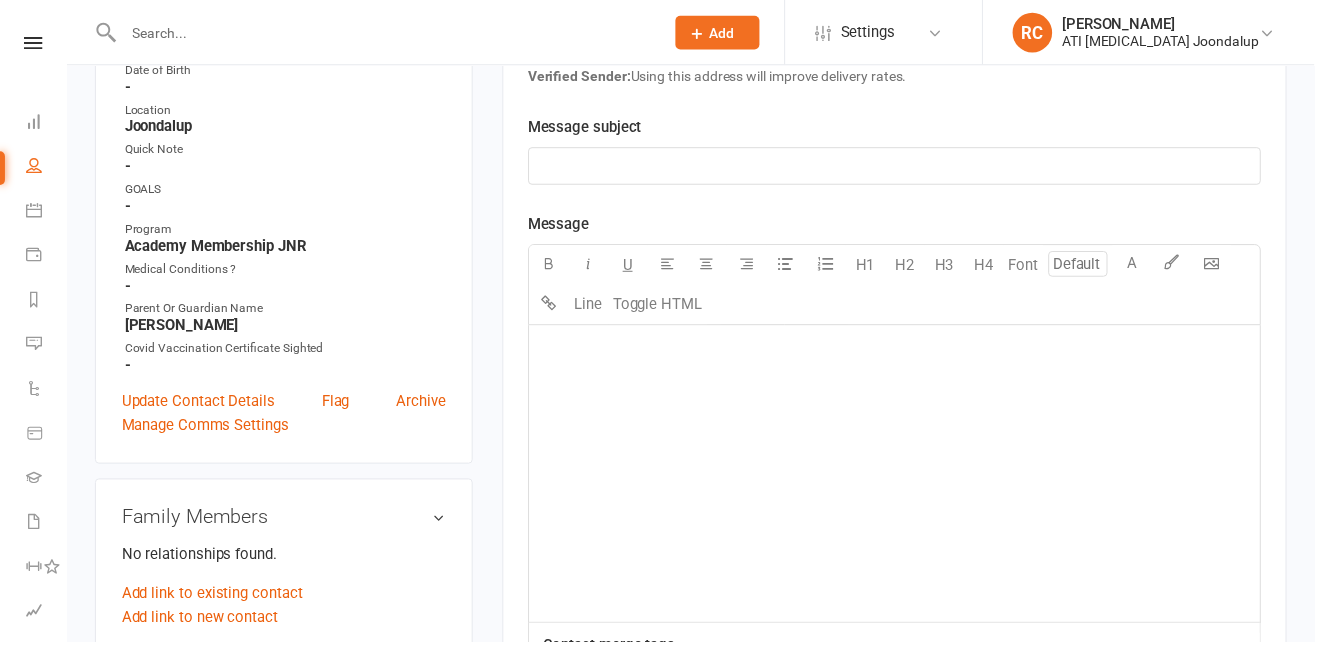 click on "﻿" 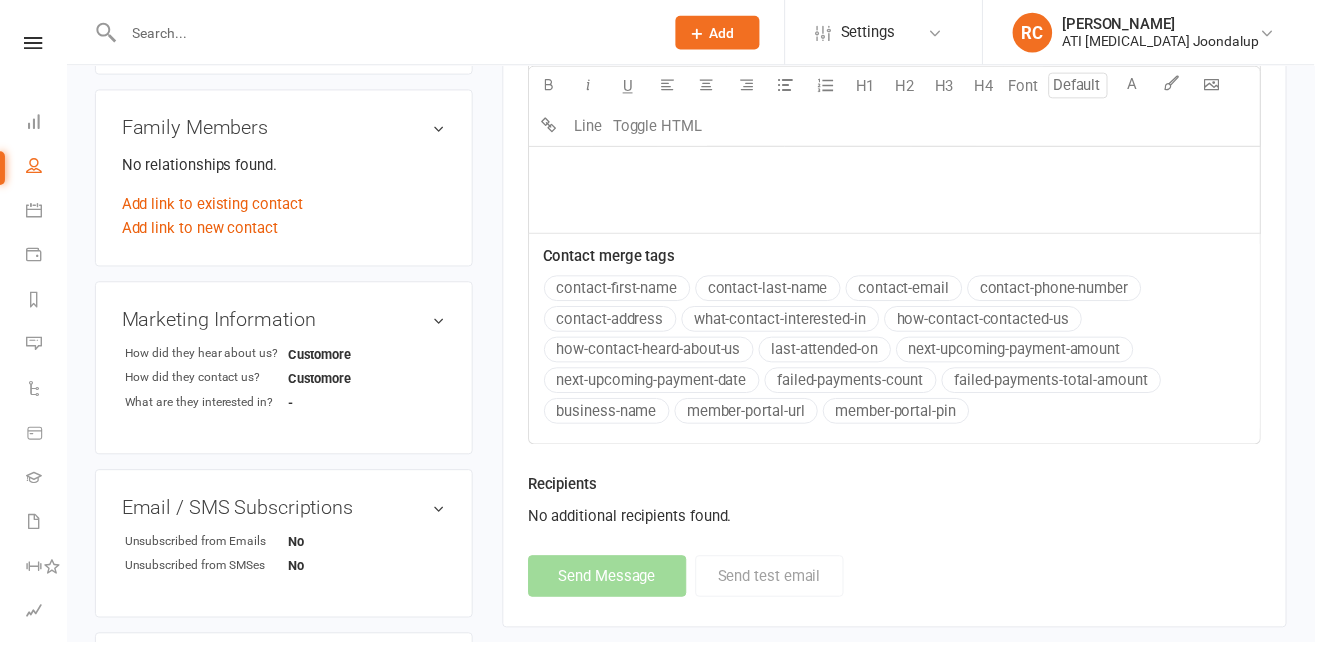 scroll, scrollTop: 0, scrollLeft: 0, axis: both 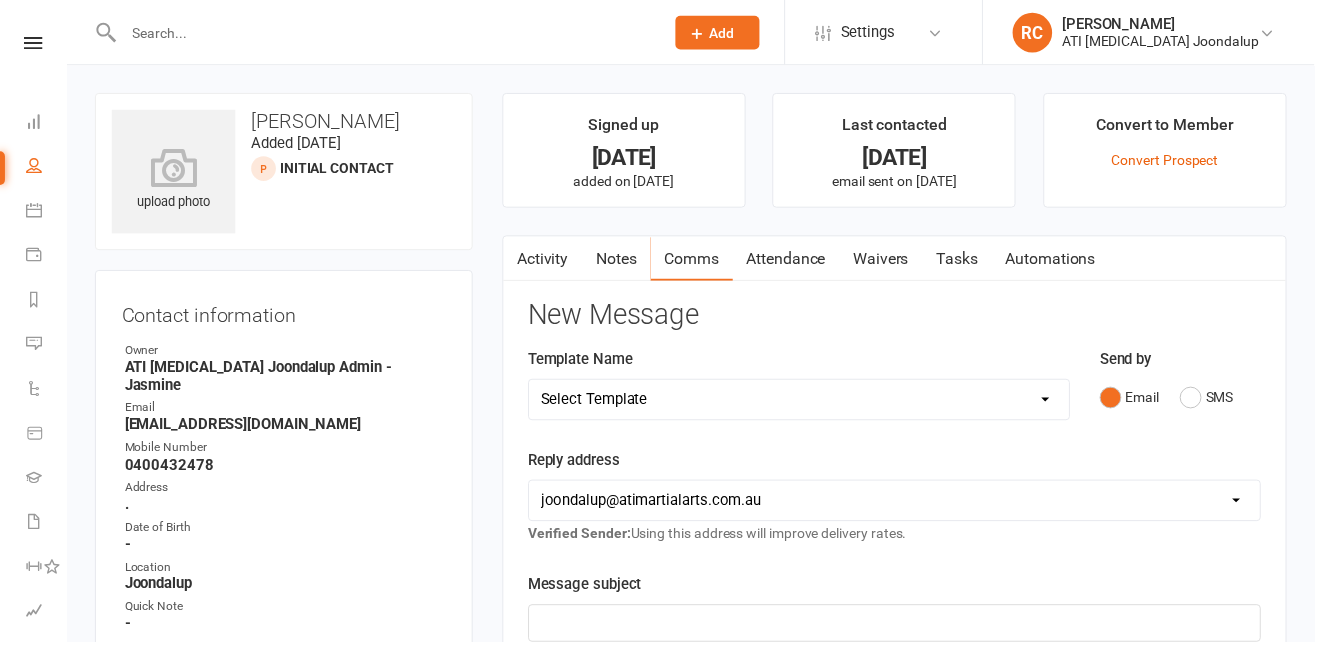 type 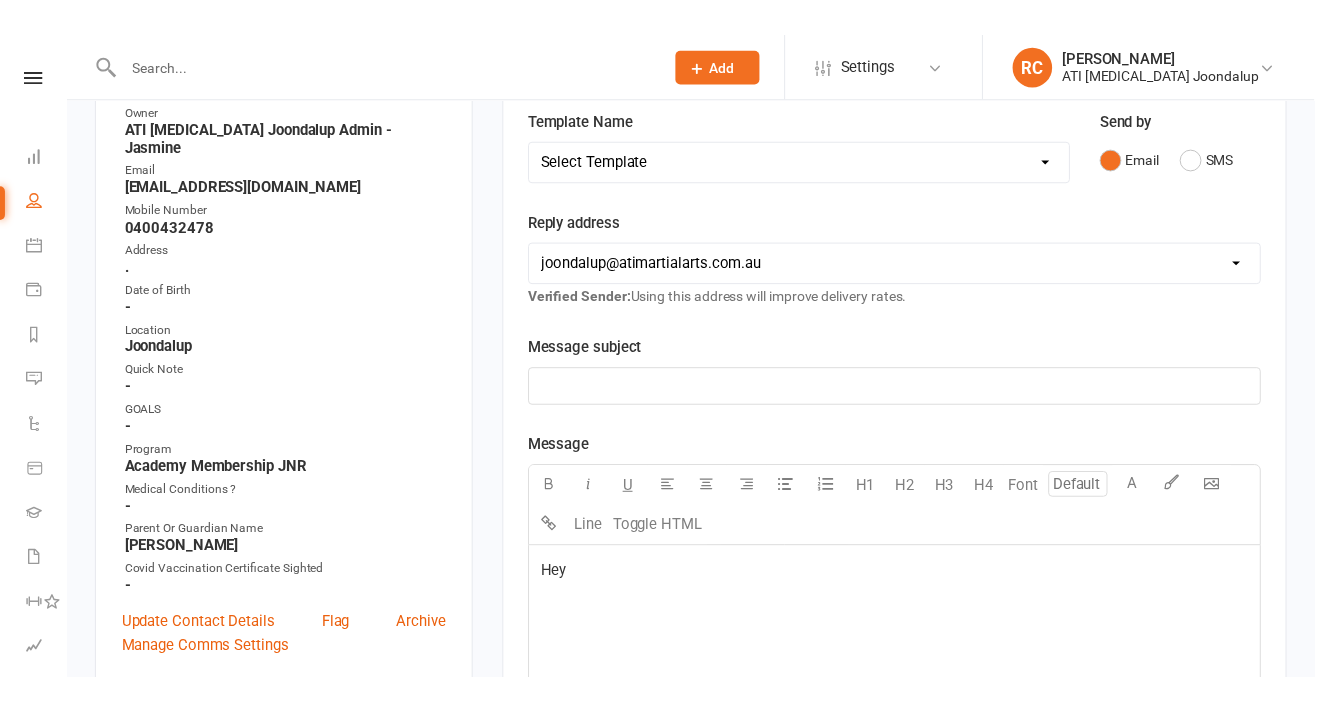 scroll, scrollTop: 0, scrollLeft: 0, axis: both 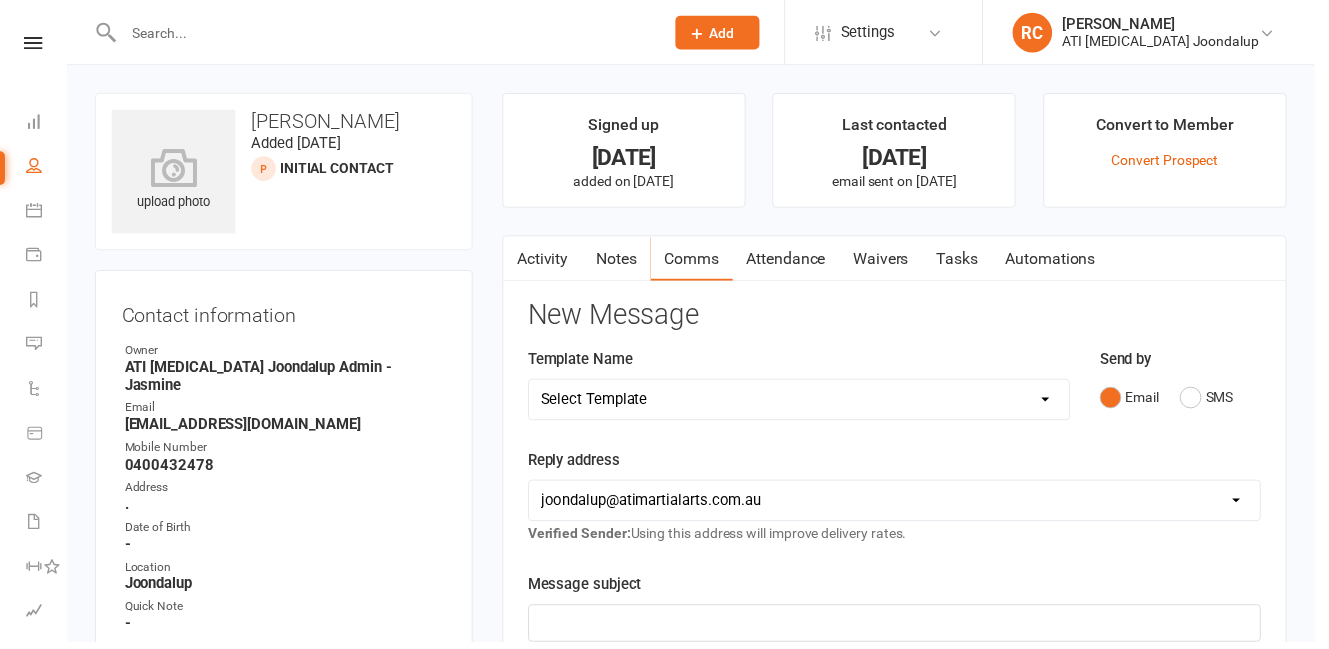 drag, startPoint x: 217, startPoint y: 51, endPoint x: 212, endPoint y: 35, distance: 16.763054 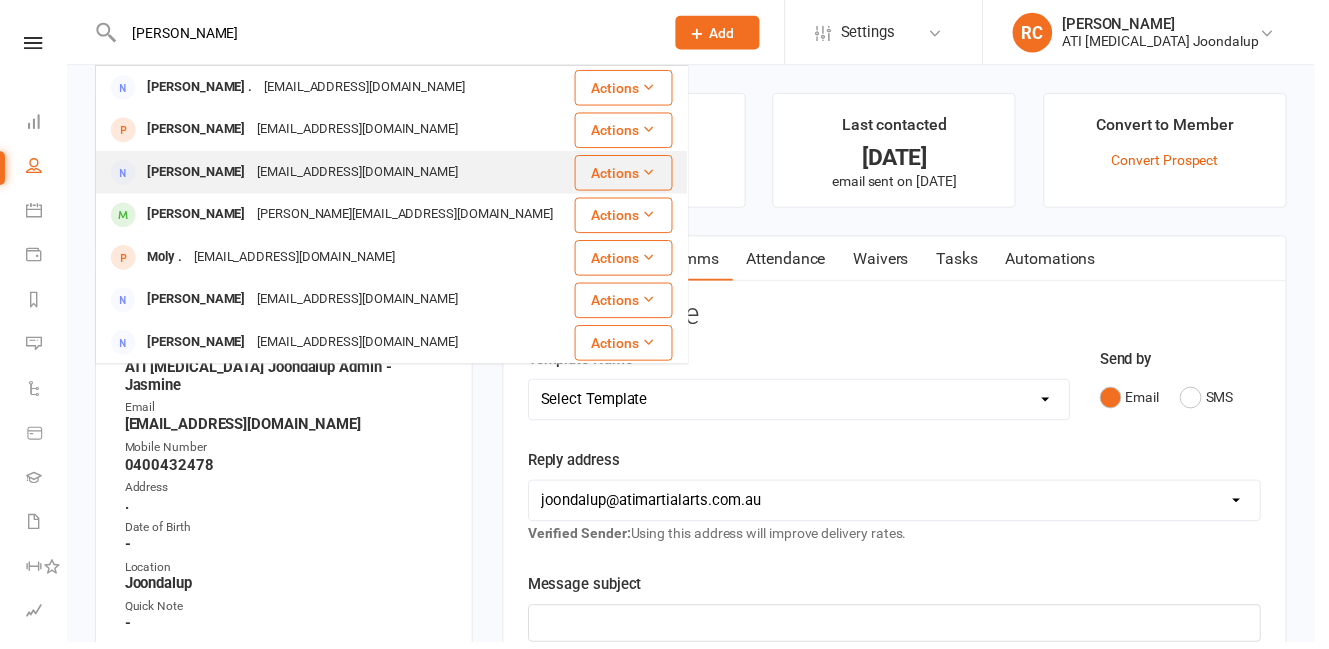 type on "[PERSON_NAME]" 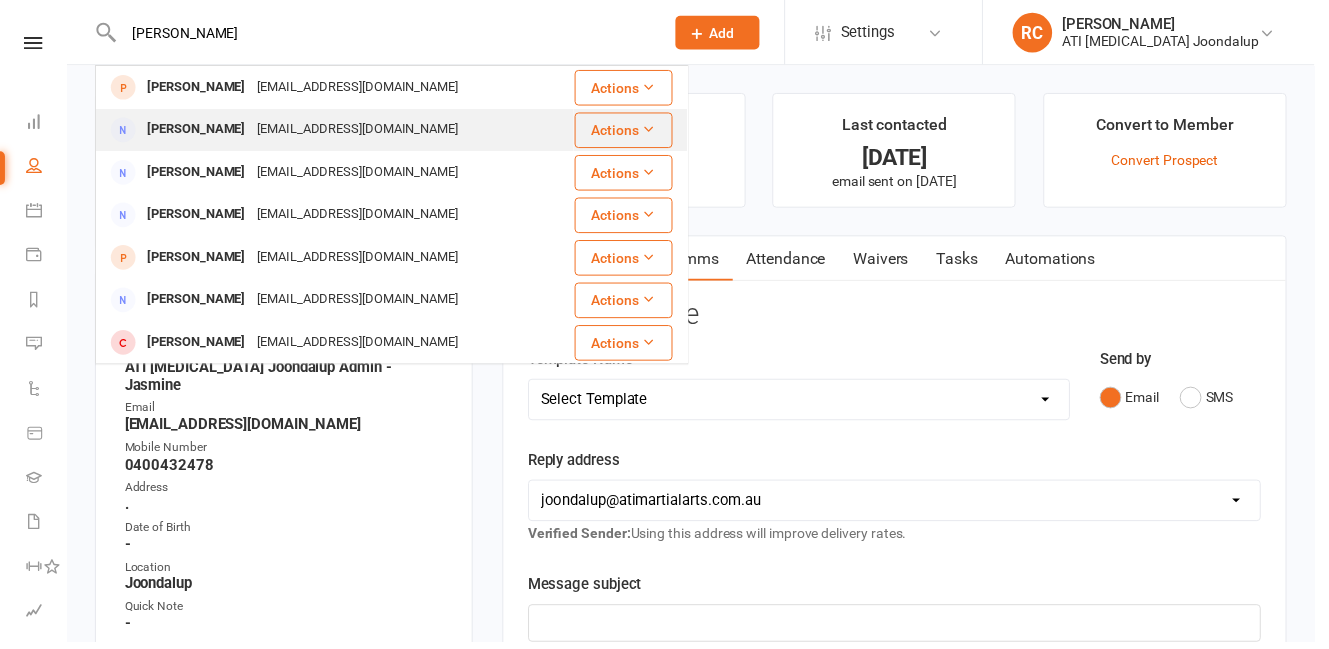 click on "[PERSON_NAME]" at bounding box center [198, 131] 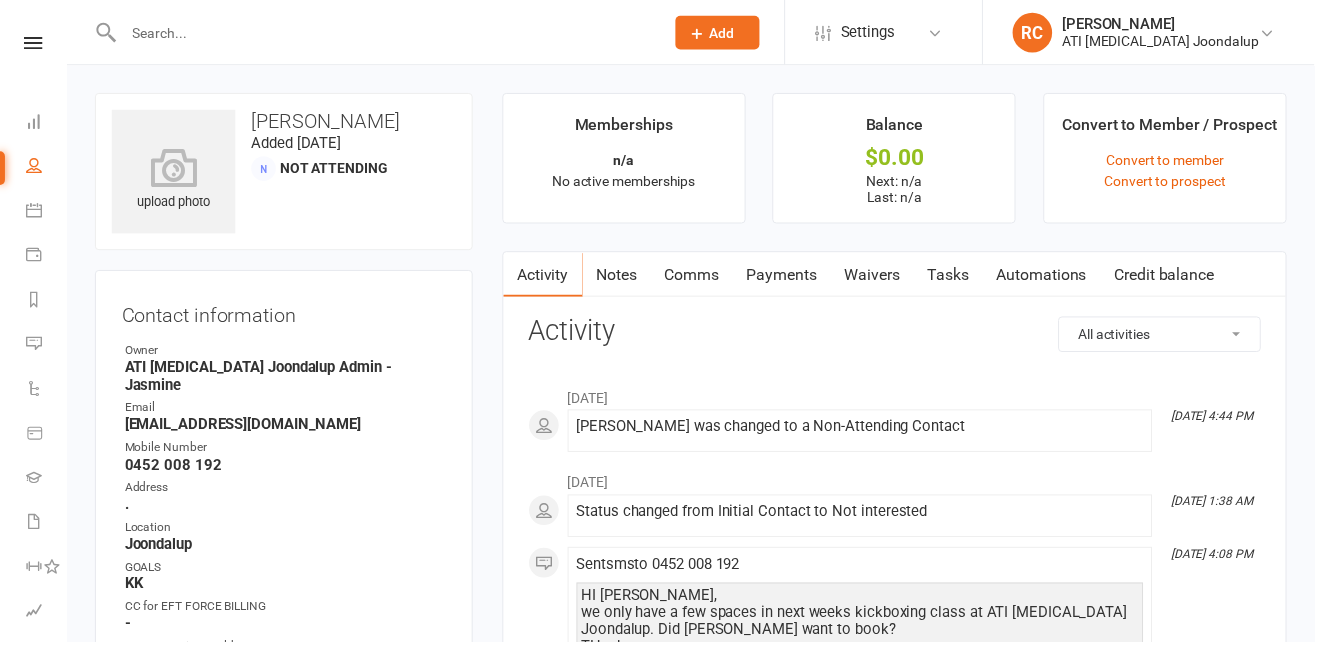 drag, startPoint x: 169, startPoint y: 20, endPoint x: 169, endPoint y: 31, distance: 11 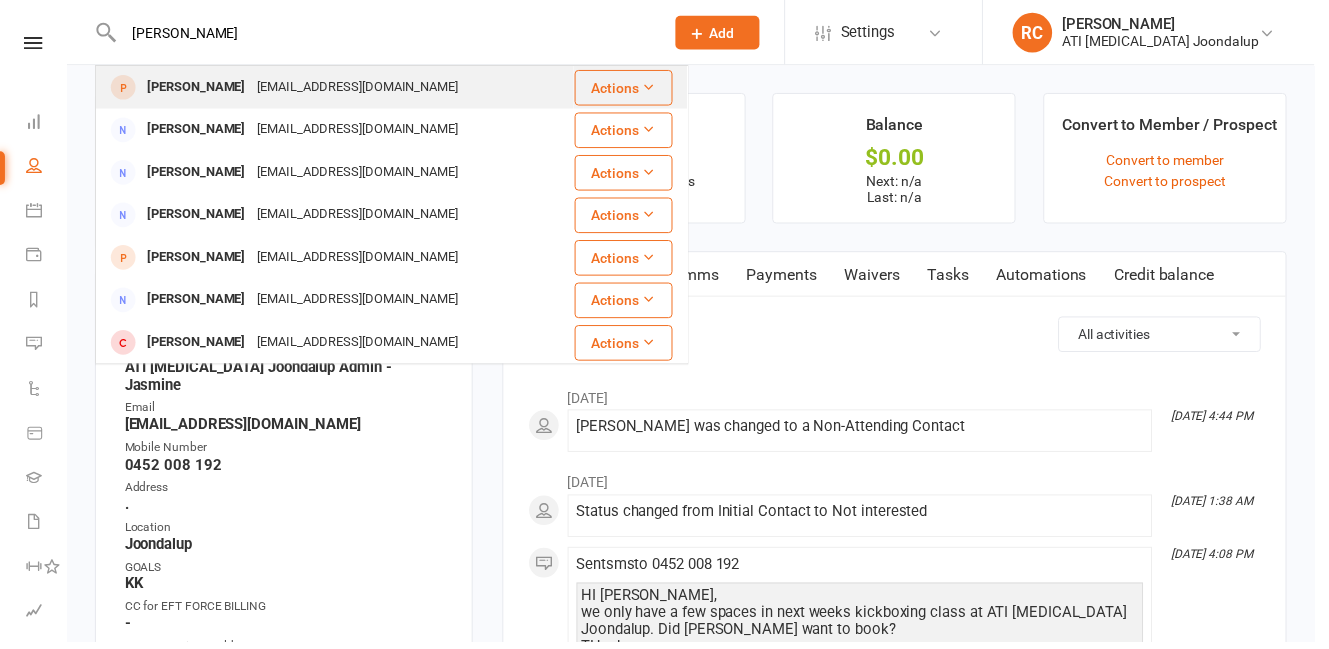 type on "[PERSON_NAME]" 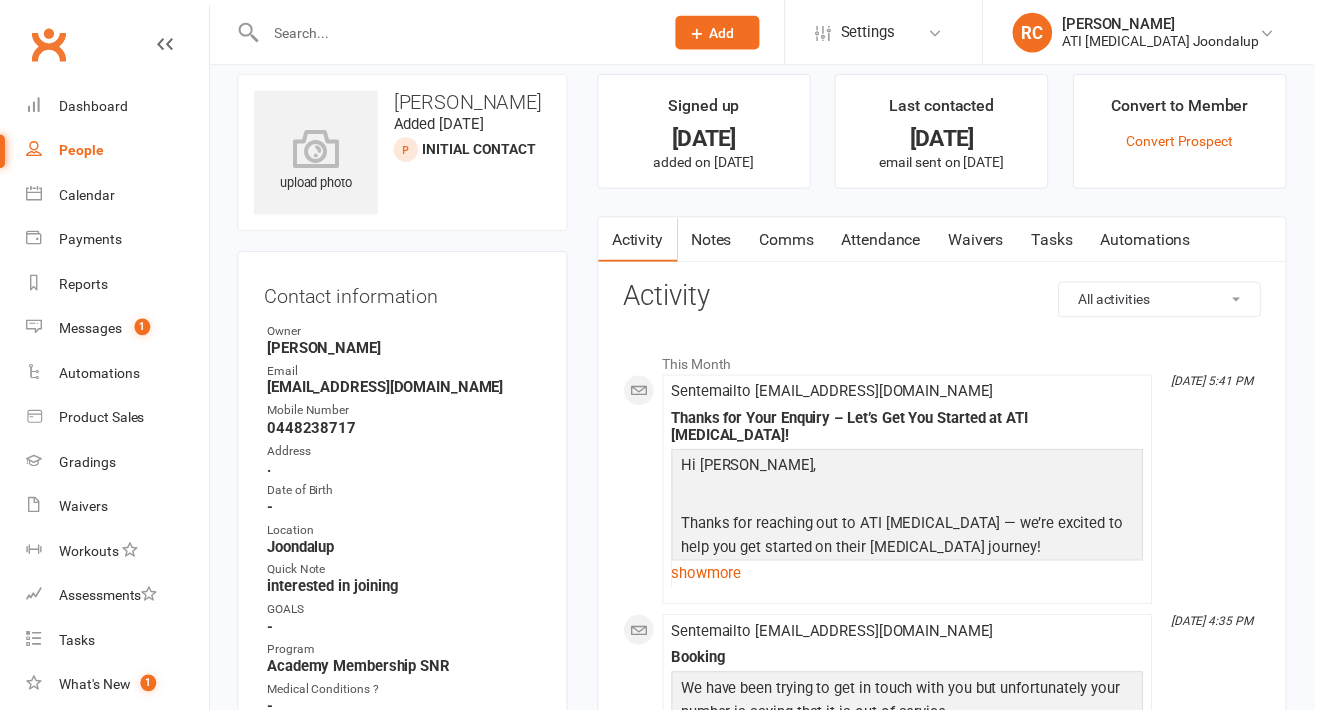scroll, scrollTop: 233, scrollLeft: 0, axis: vertical 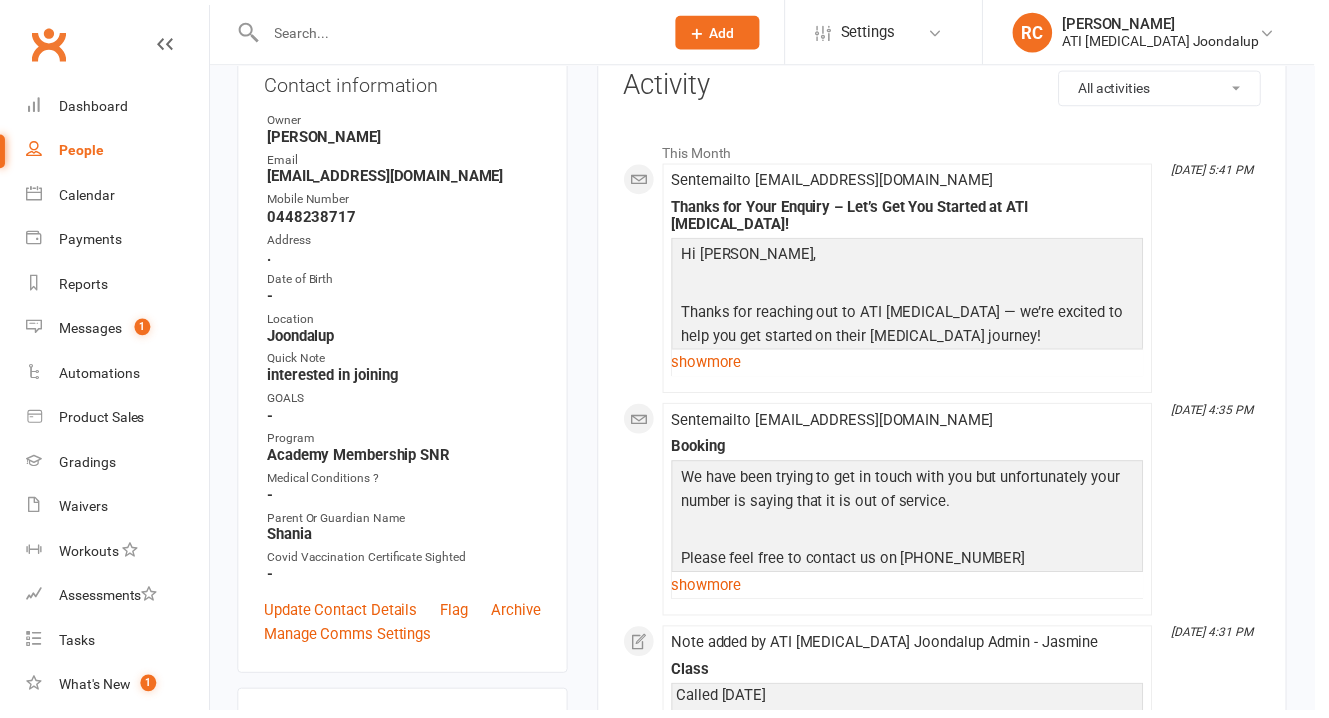 click at bounding box center [167, 45] 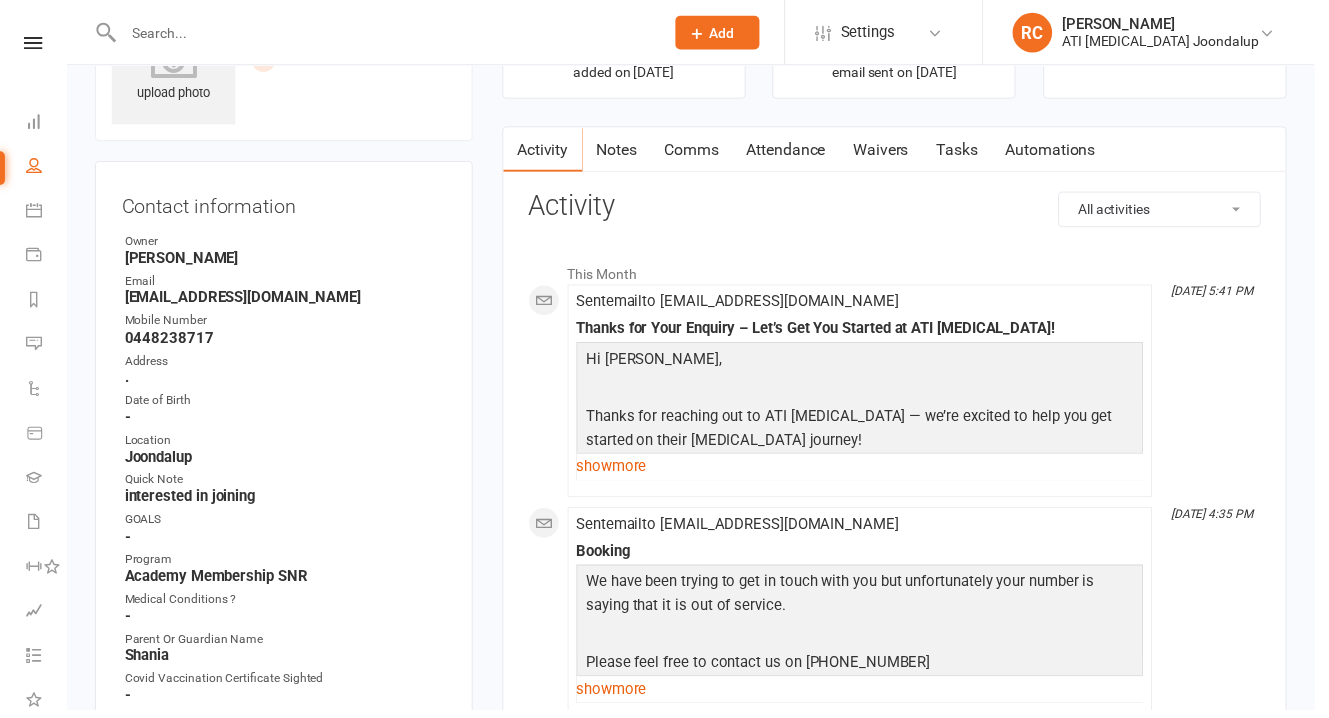 scroll, scrollTop: 0, scrollLeft: 0, axis: both 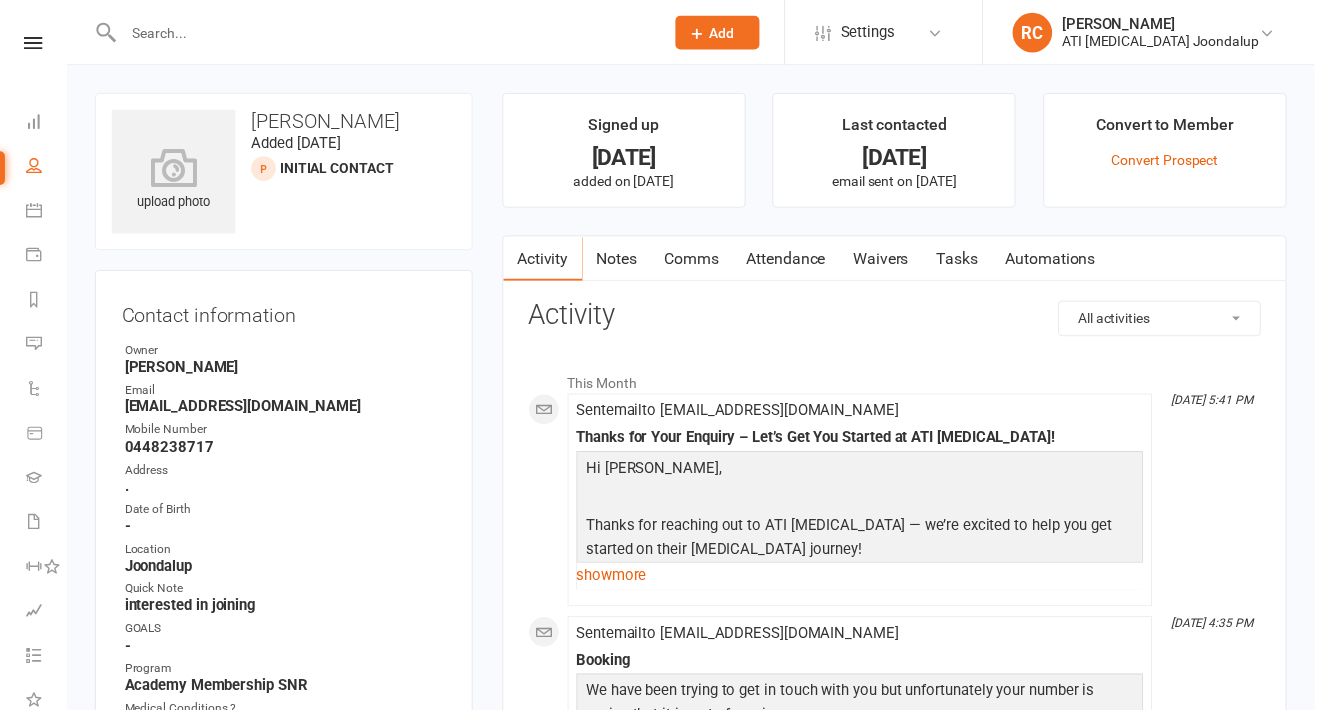 click on "Attendance" at bounding box center [795, 262] 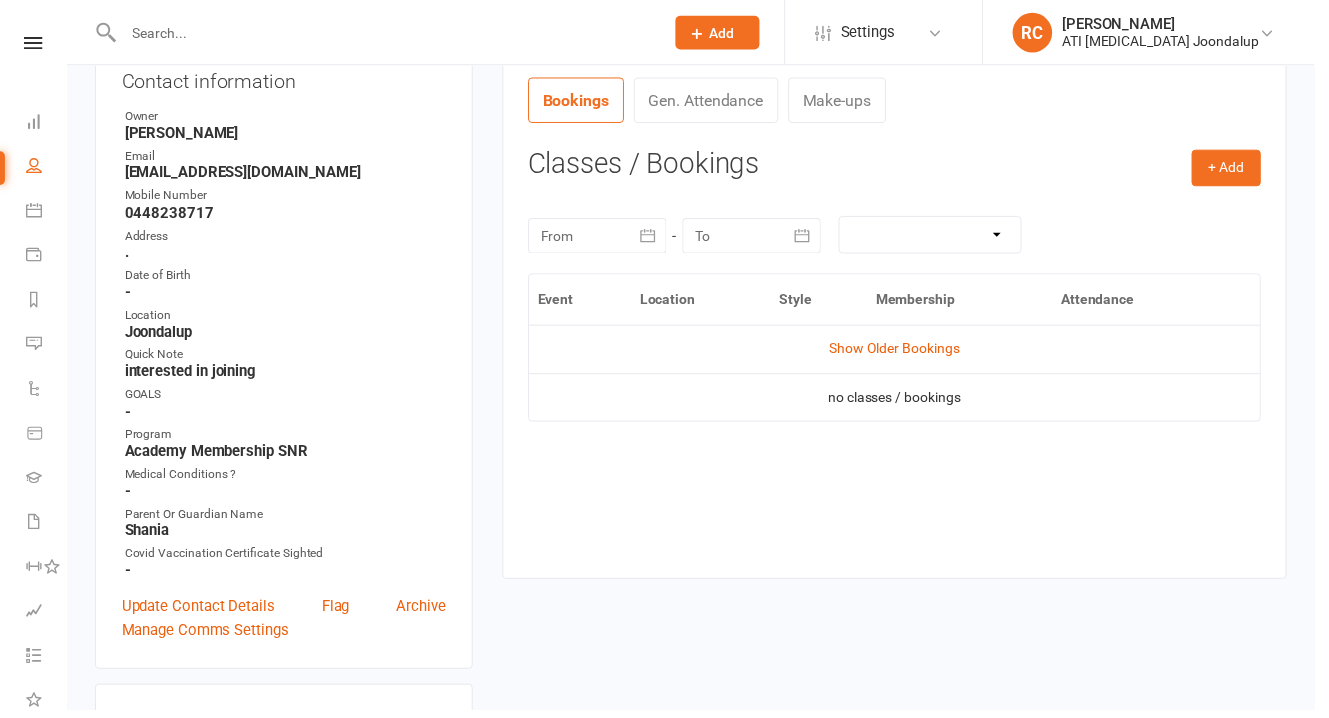 scroll, scrollTop: 0, scrollLeft: 0, axis: both 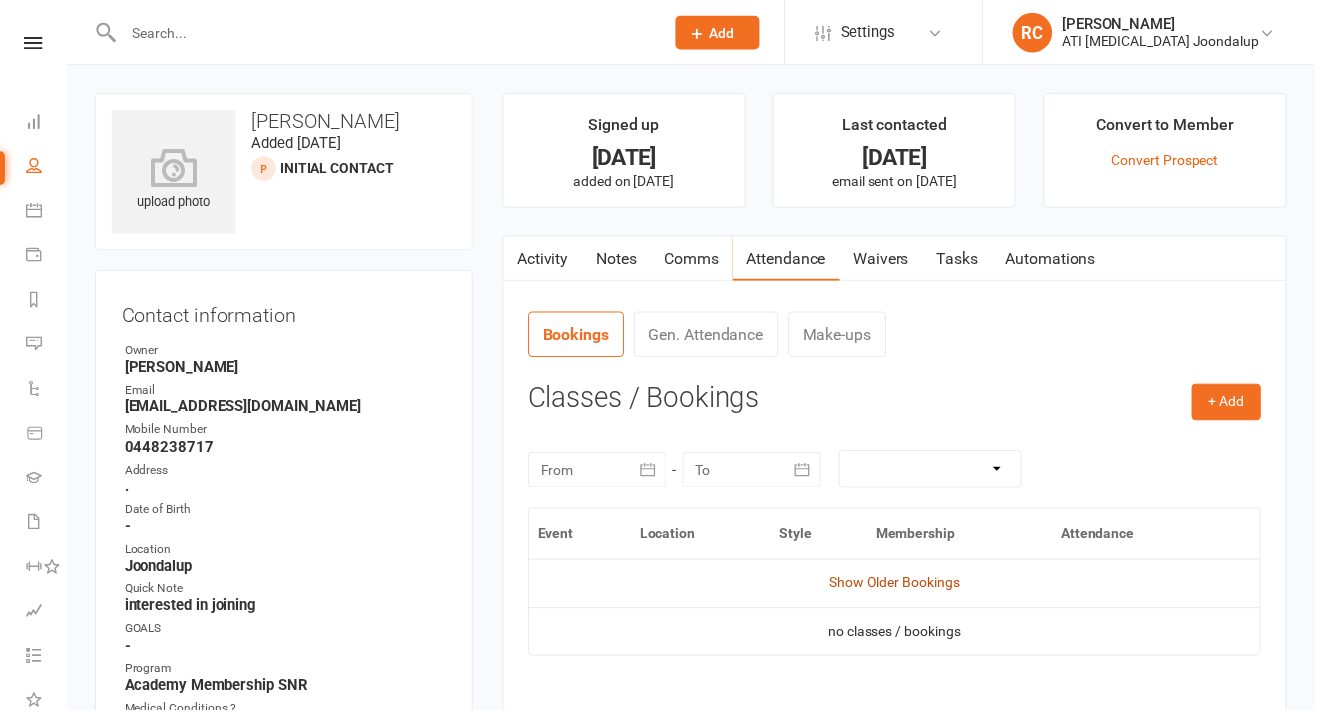 click on "Show Older Bookings" at bounding box center [904, 589] 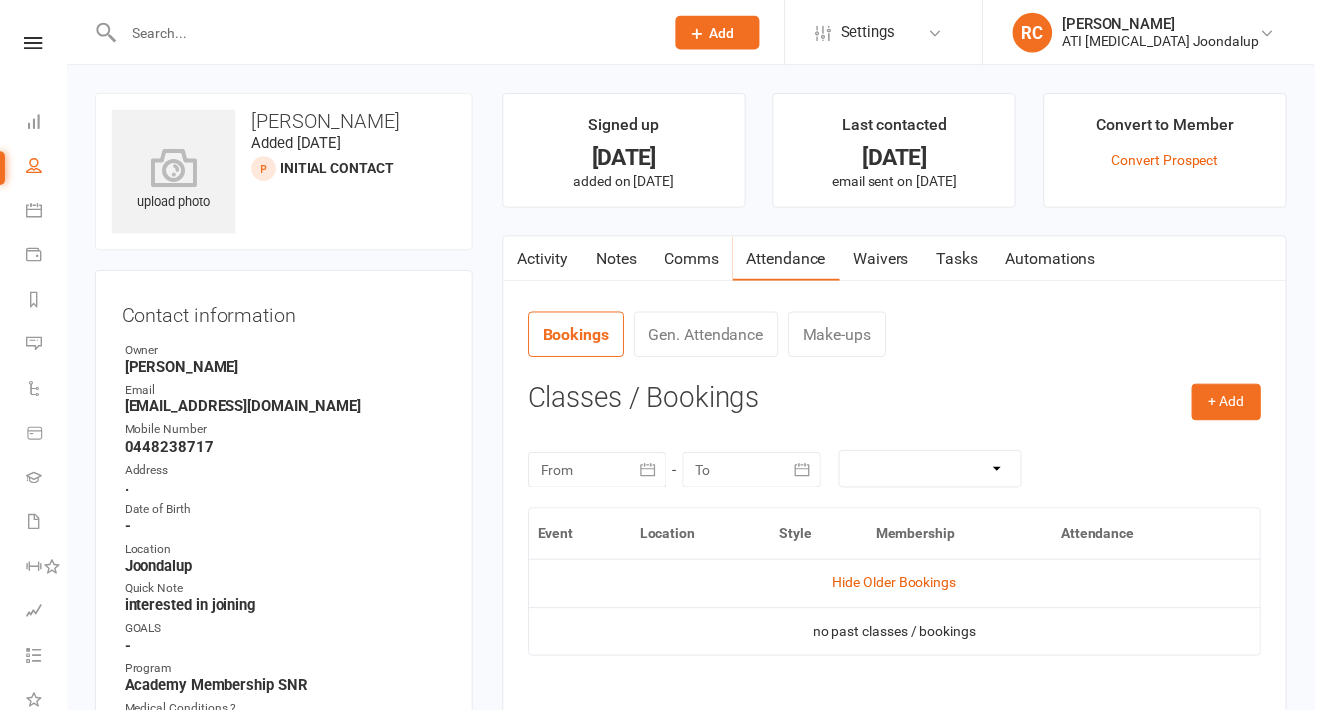 click on "Hide Older Bookings" at bounding box center [904, 589] 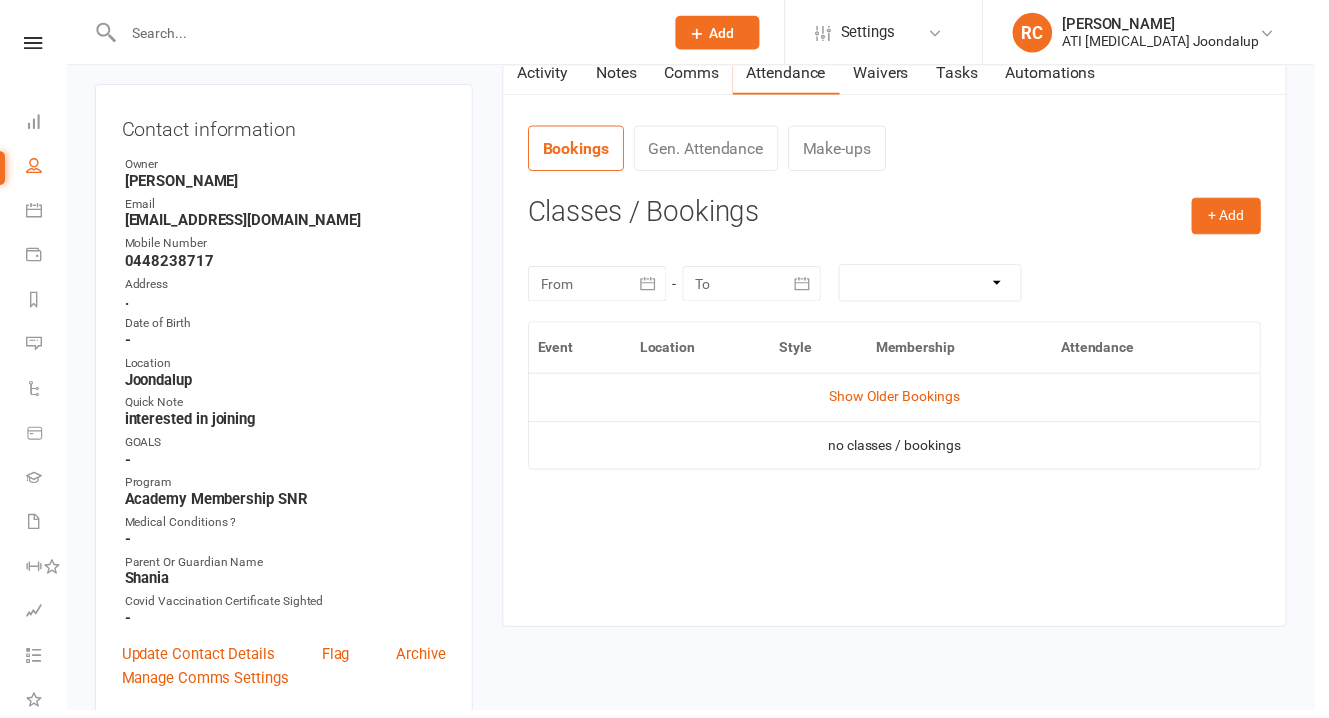 scroll, scrollTop: 205, scrollLeft: 0, axis: vertical 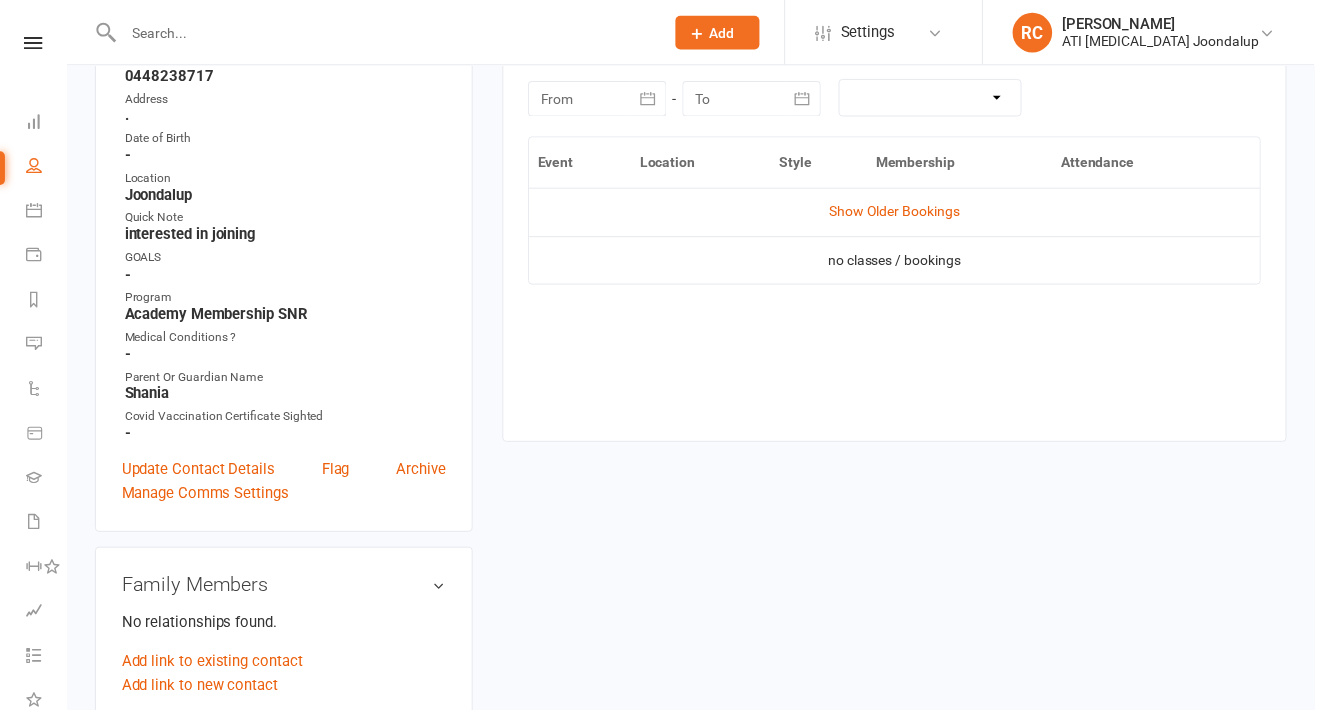 click on "Shania" at bounding box center [288, 398] 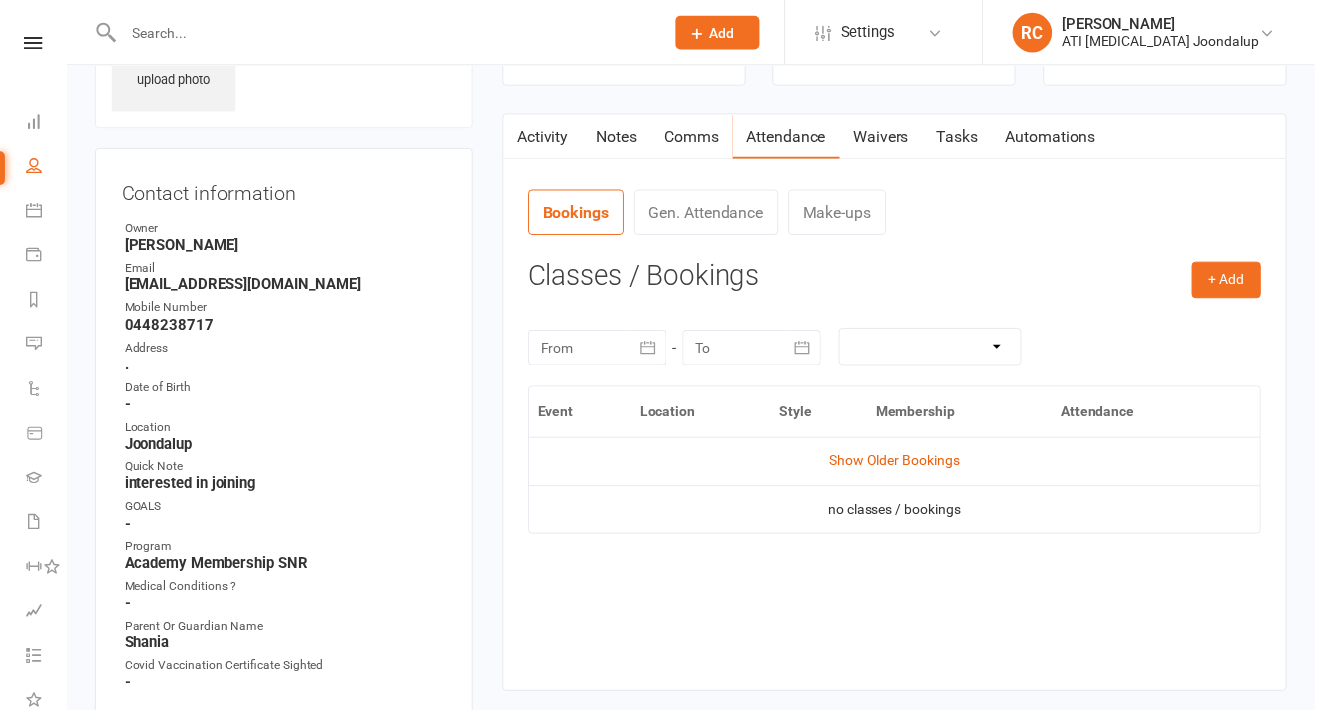 scroll, scrollTop: 0, scrollLeft: 0, axis: both 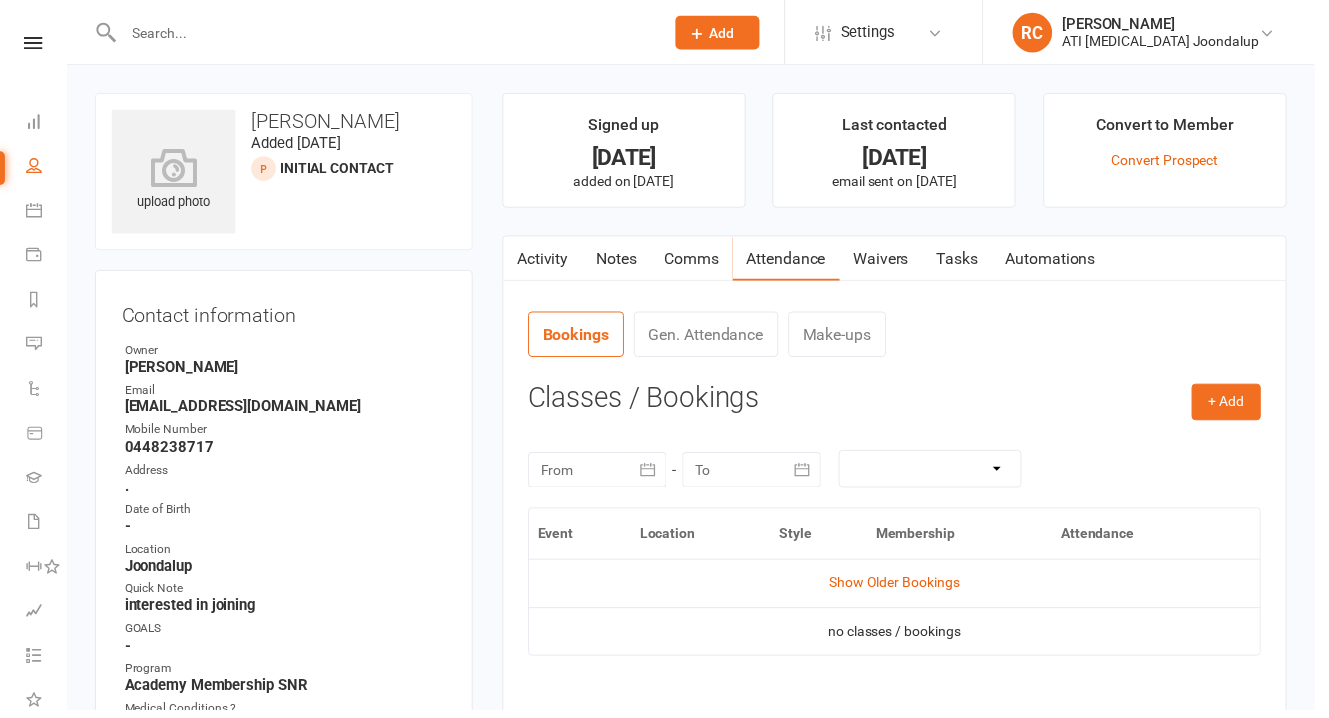 click on "Notes" at bounding box center (623, 262) 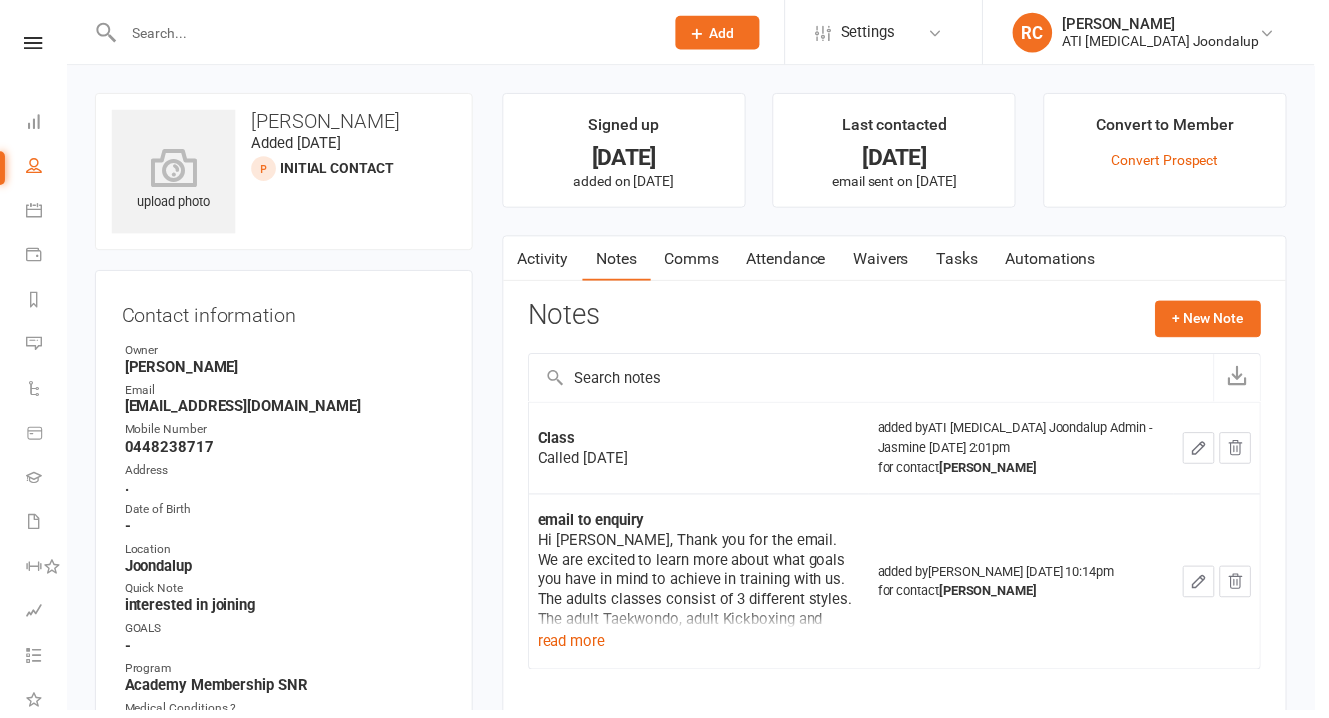 click at bounding box center (388, 33) 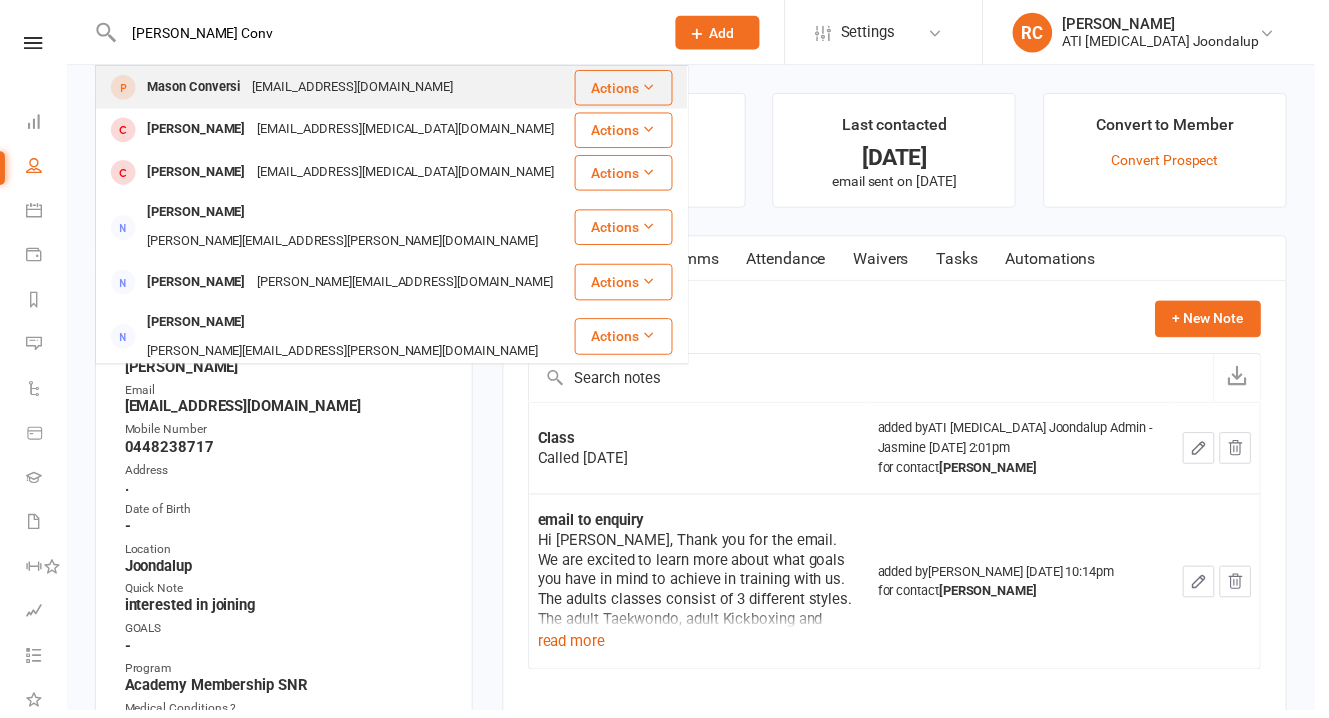 type on "[PERSON_NAME] Conv" 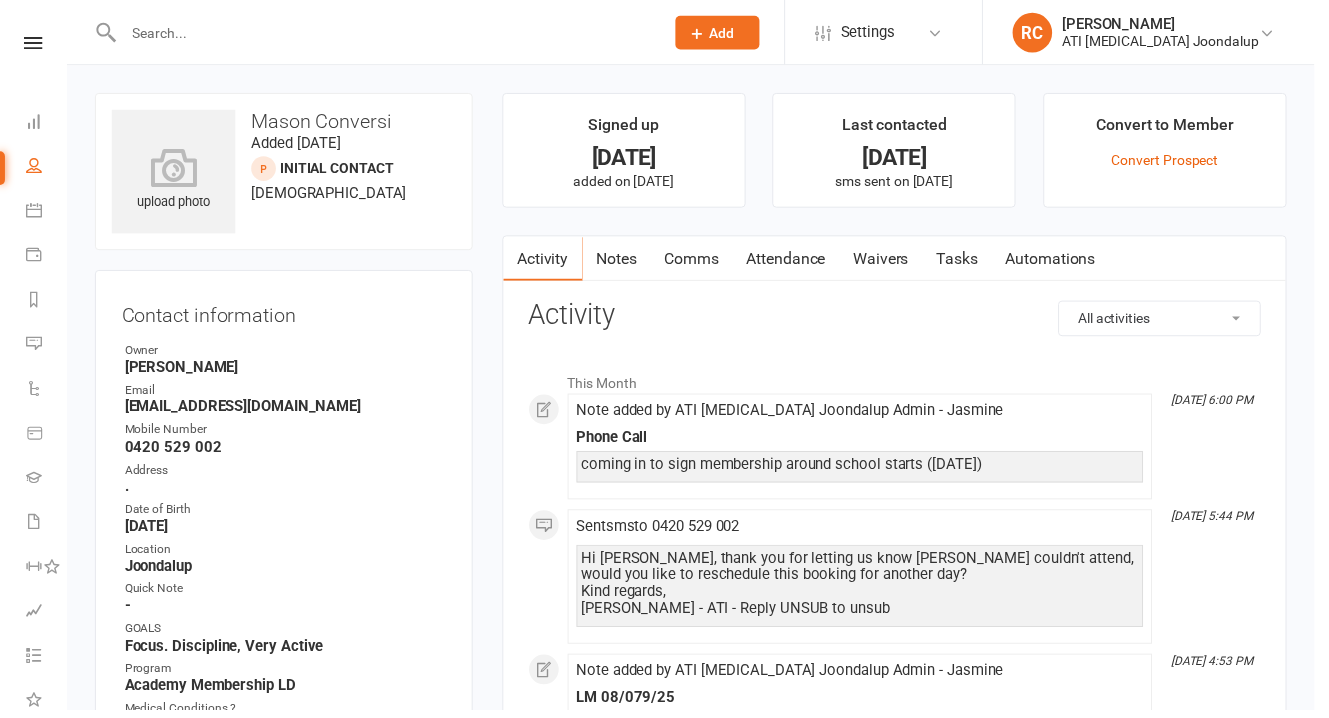 click on "Comms" at bounding box center [699, 262] 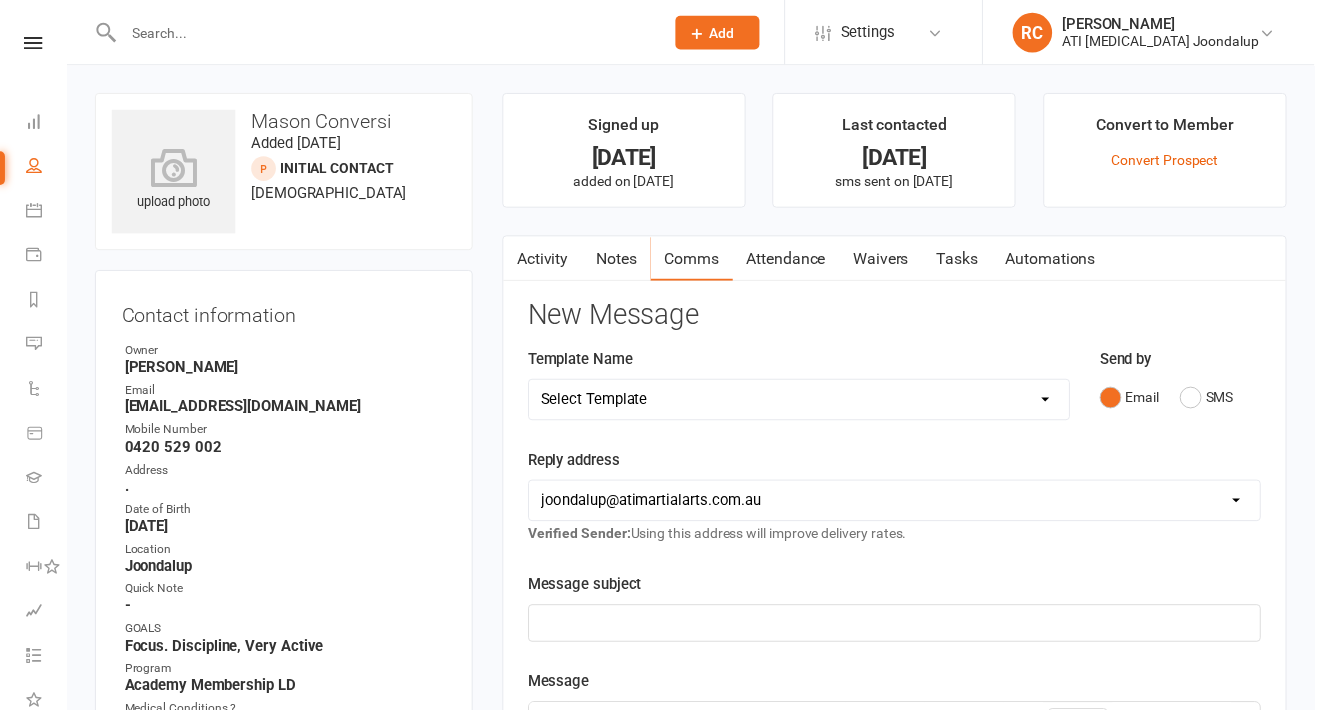 click on "Attendance" at bounding box center [795, 262] 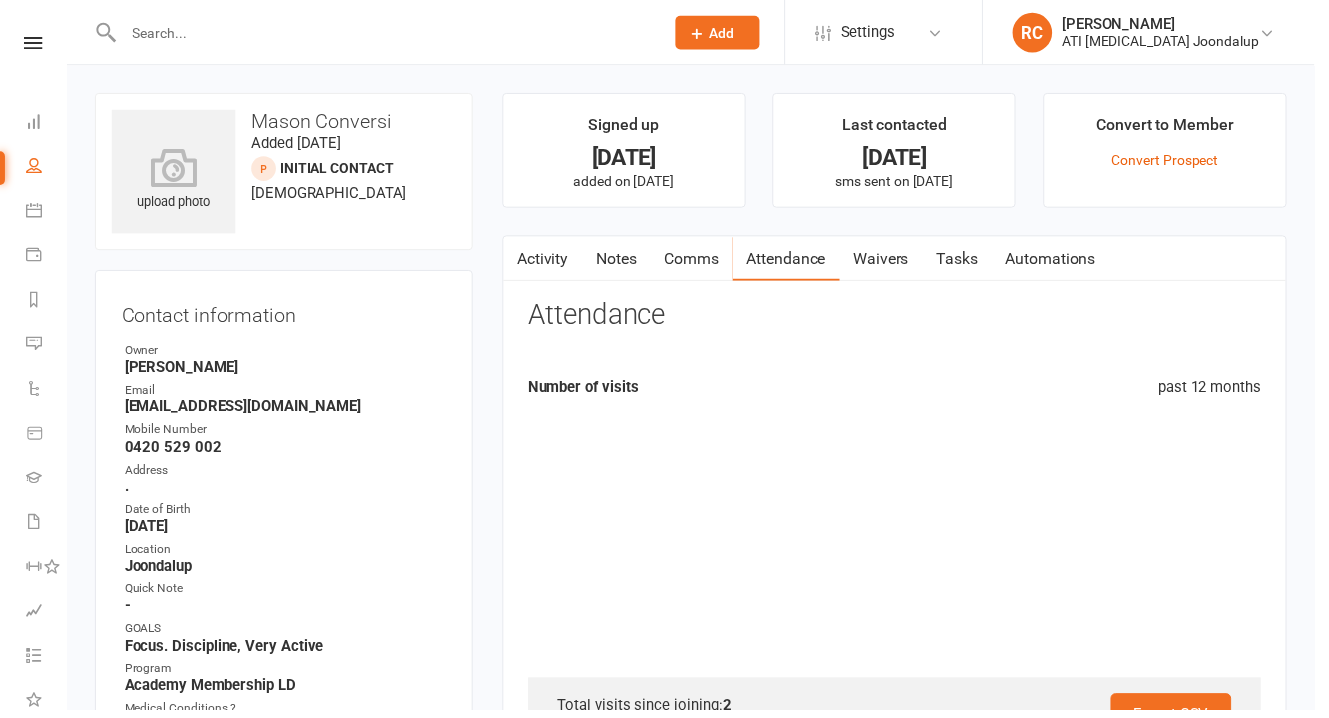 click on "Activity Notes Comms Attendance Waivers Tasks Automations
Attendance Number of visits past 12 months Export CSV Total visits since joining:  2 Last seen:  [DATE] Bookings Gen. Attendance Make-ups + Add Book Event Add Appointment Book a Friend Classes / Bookings
[DATE]
Sun Mon Tue Wed Thu Fri Sat
27
29
30
01
02
03
04
05
28
06
07
08
09
10
11
12
29
13
14
15
16
17
18
19
30
20
21
22
23" at bounding box center (904, 796) 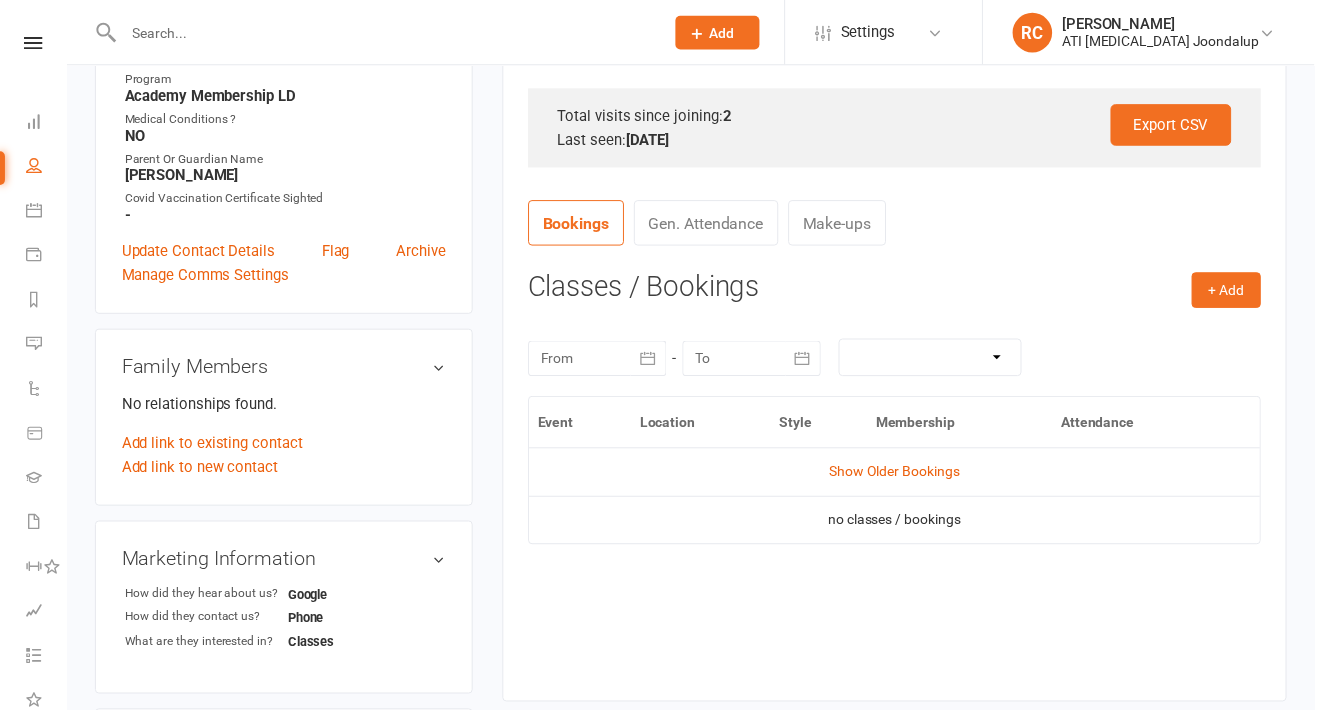 scroll, scrollTop: 0, scrollLeft: 0, axis: both 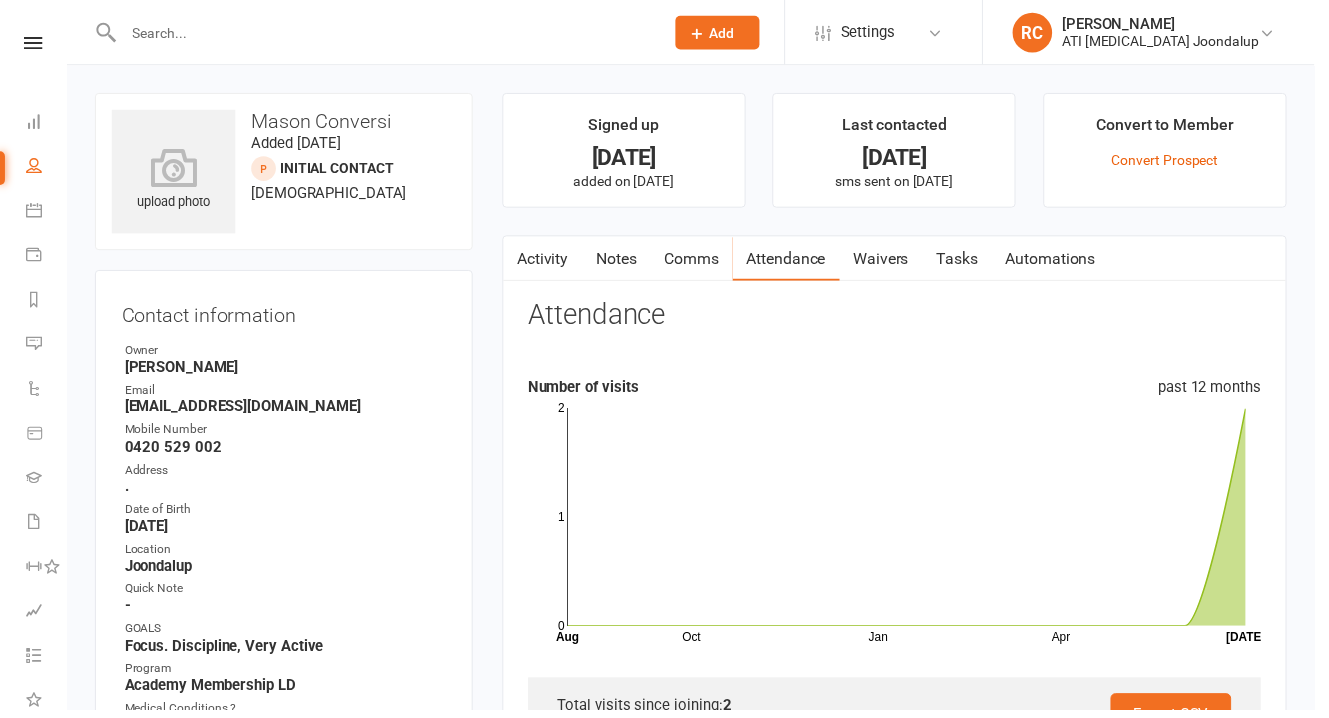click 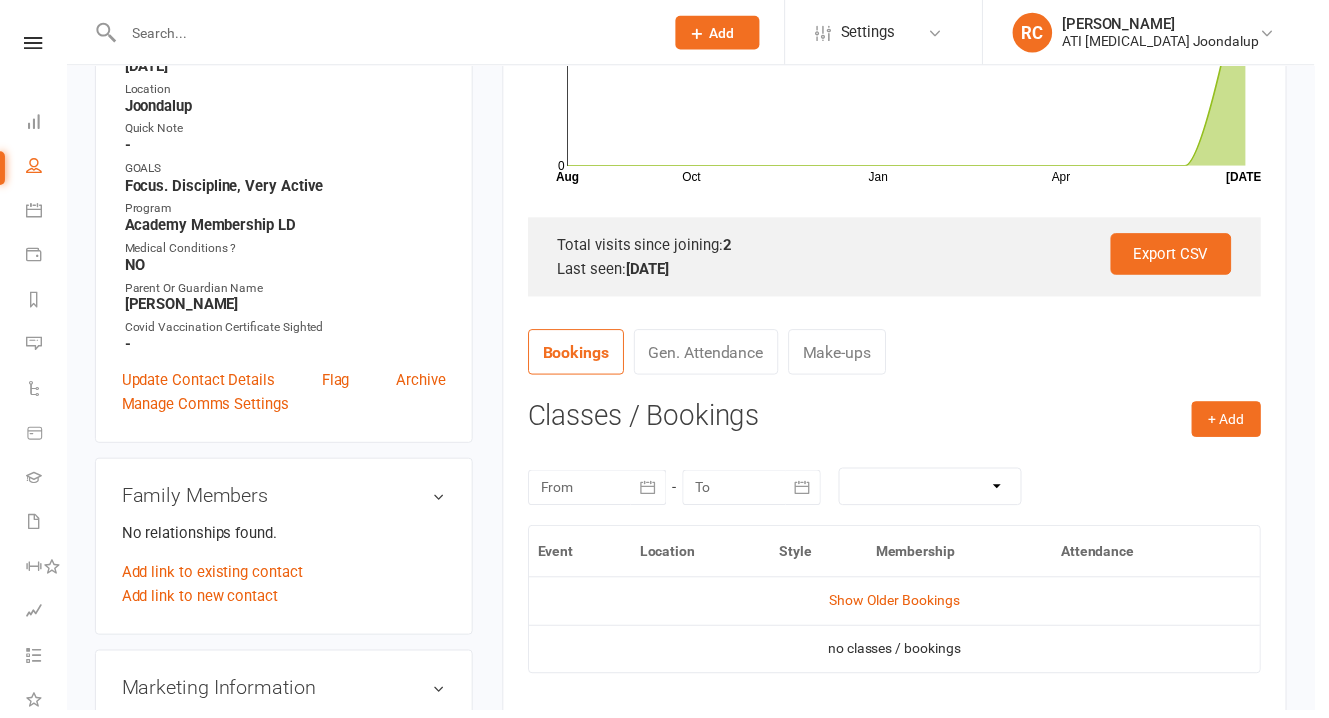 scroll, scrollTop: 492, scrollLeft: 0, axis: vertical 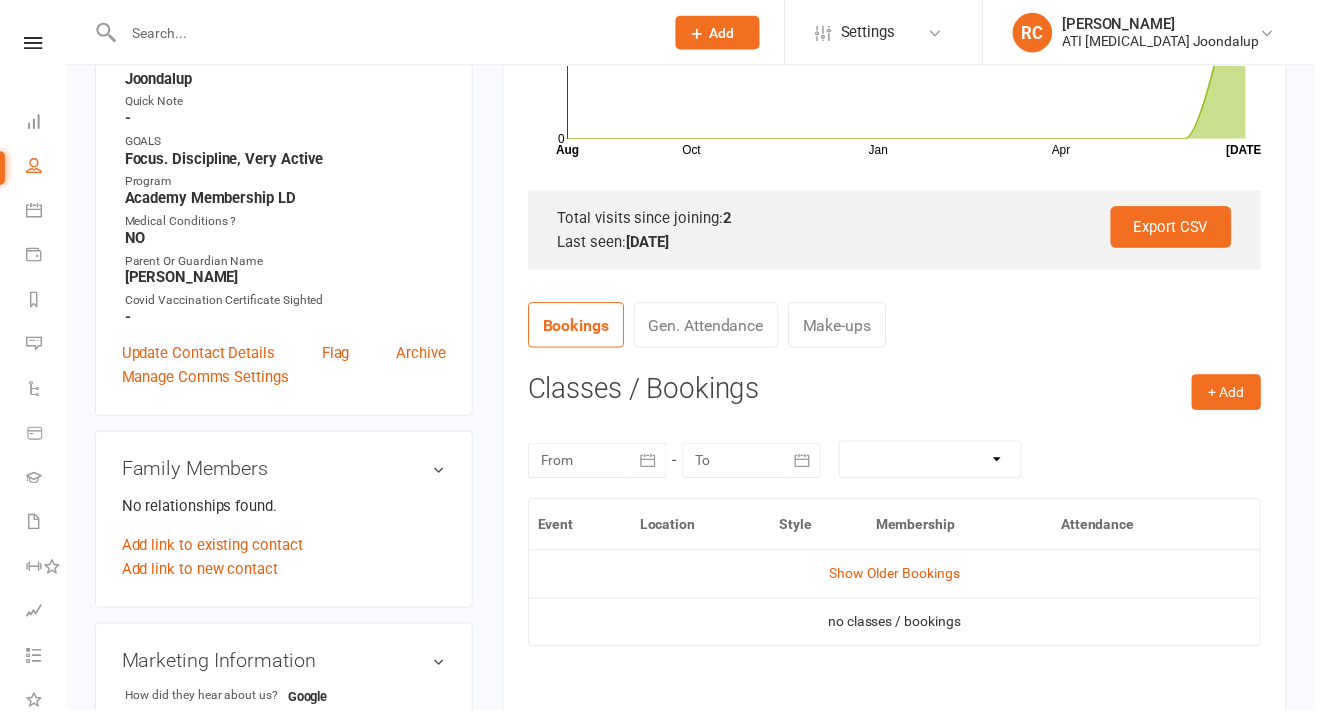 click at bounding box center (388, 33) 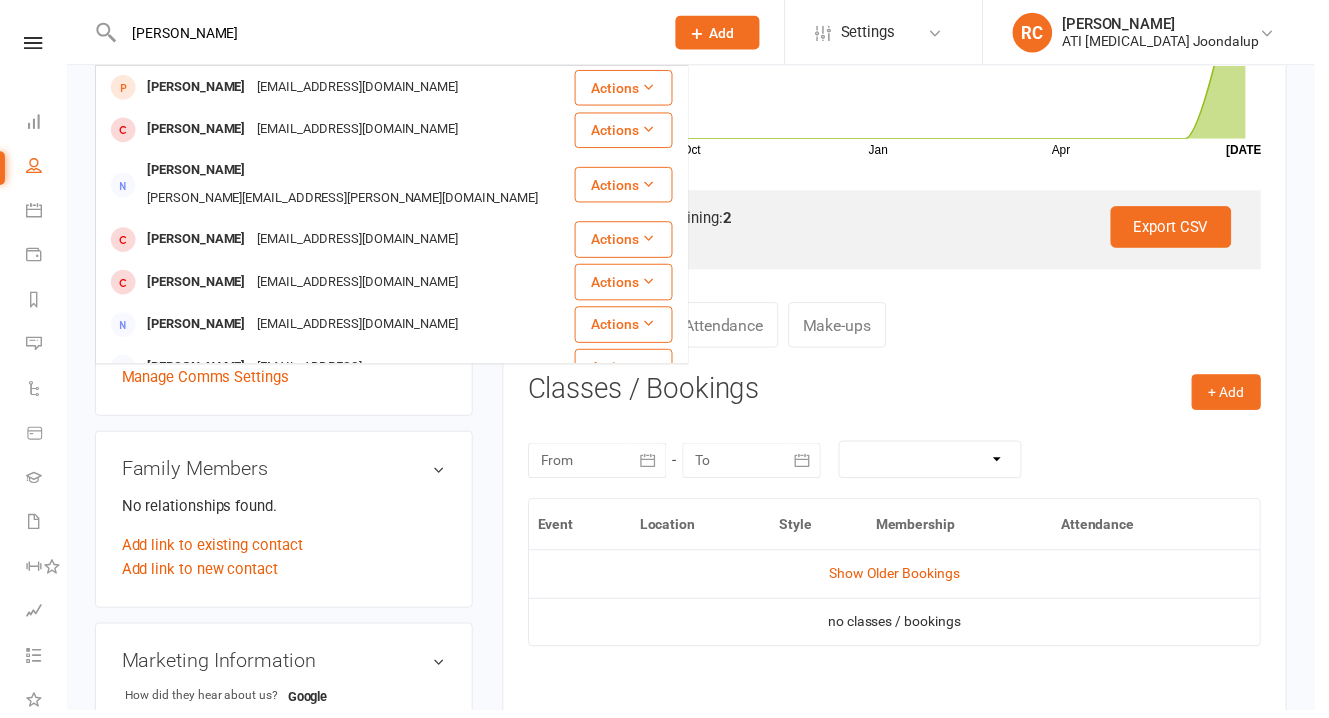 type on "[PERSON_NAME]" 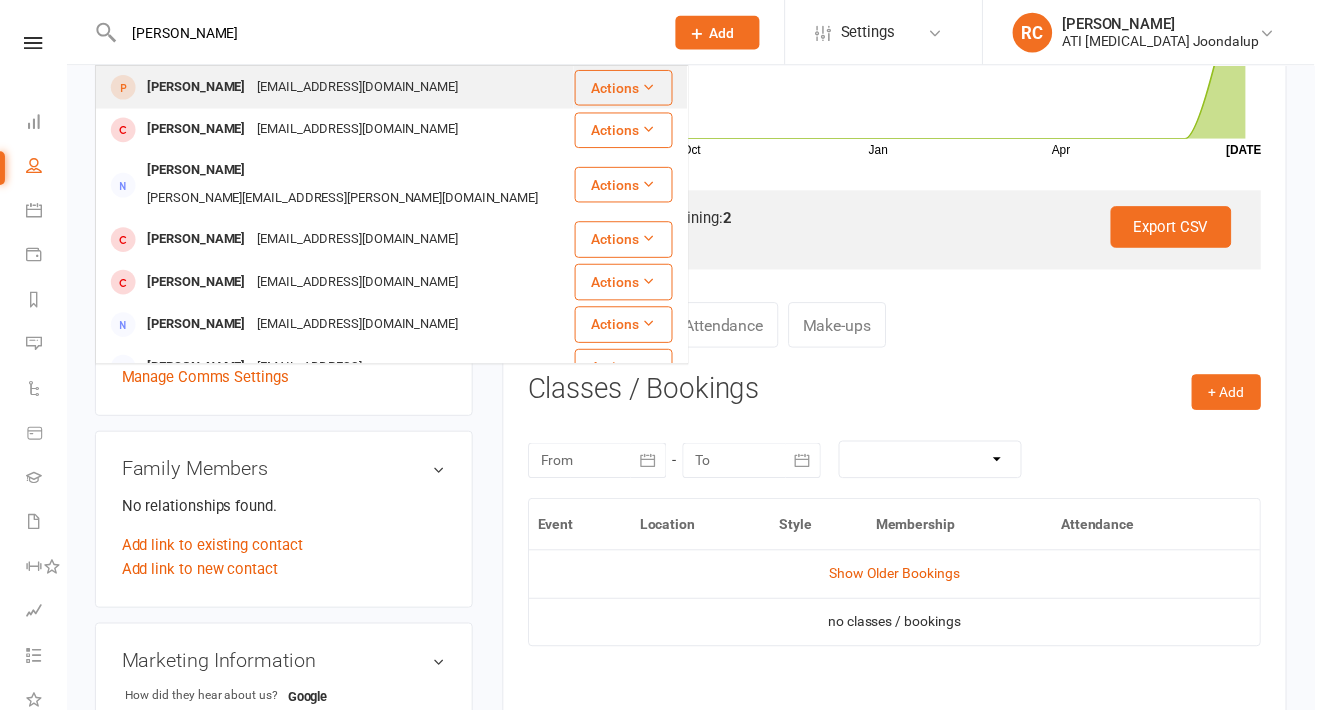 drag, startPoint x: 210, startPoint y: 59, endPoint x: 236, endPoint y: 88, distance: 38.948685 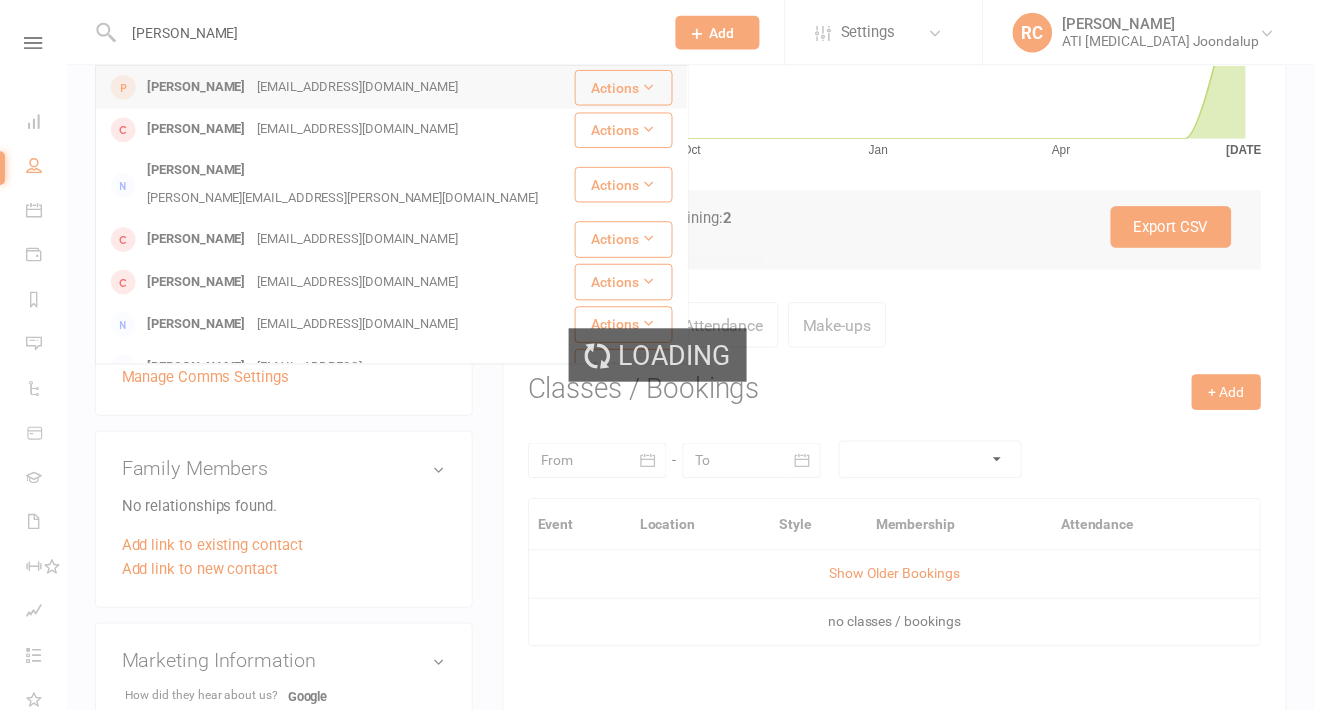 type 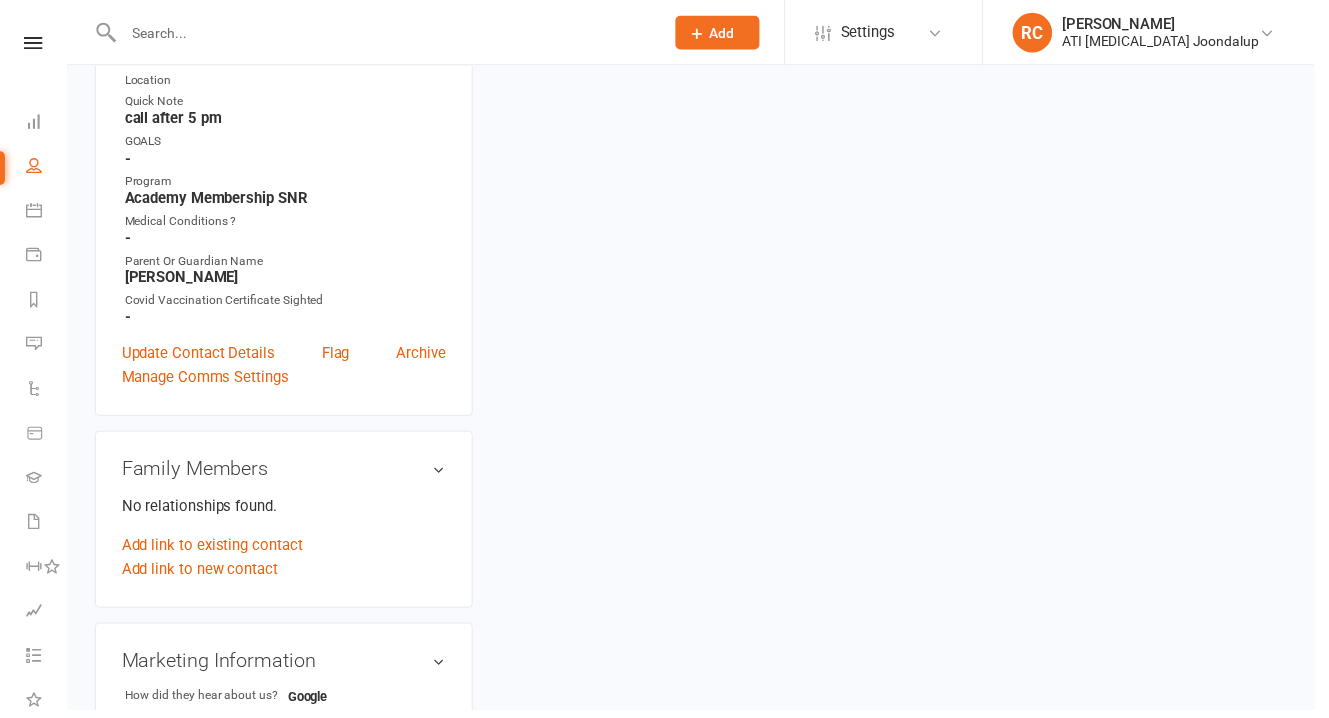 scroll, scrollTop: 0, scrollLeft: 0, axis: both 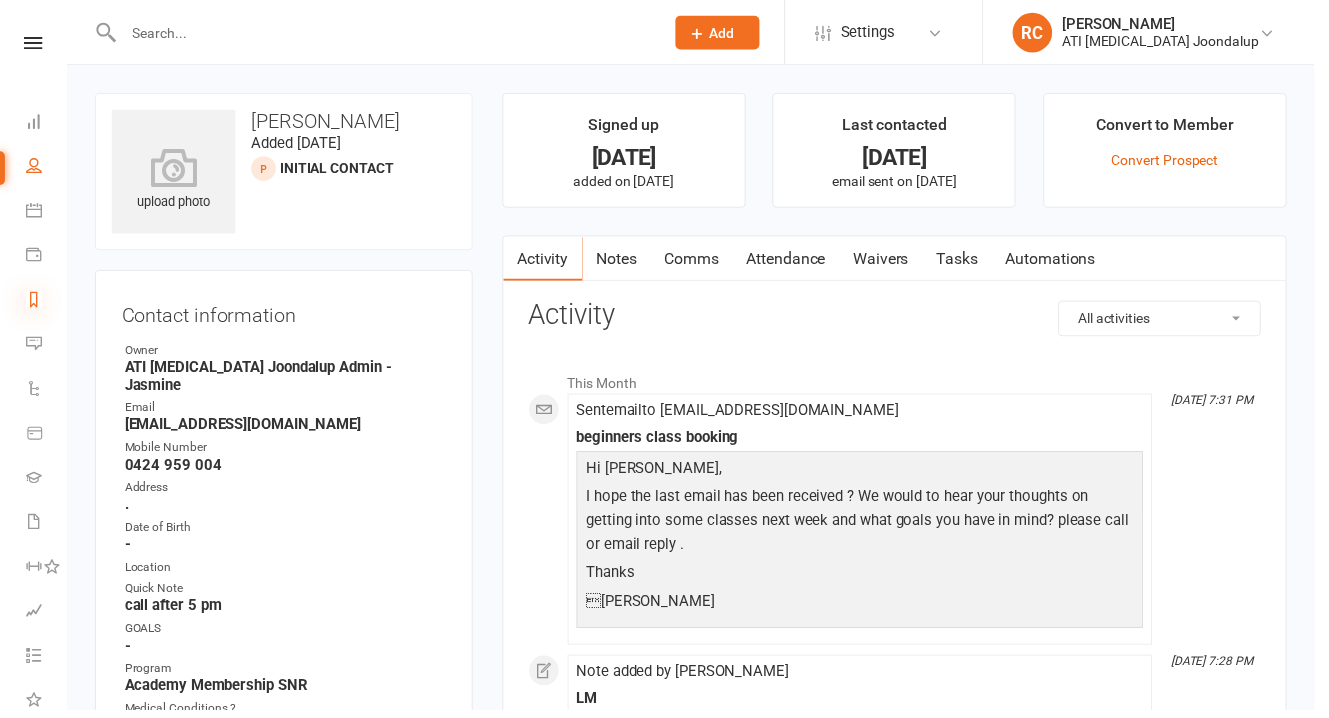 click at bounding box center [34, 302] 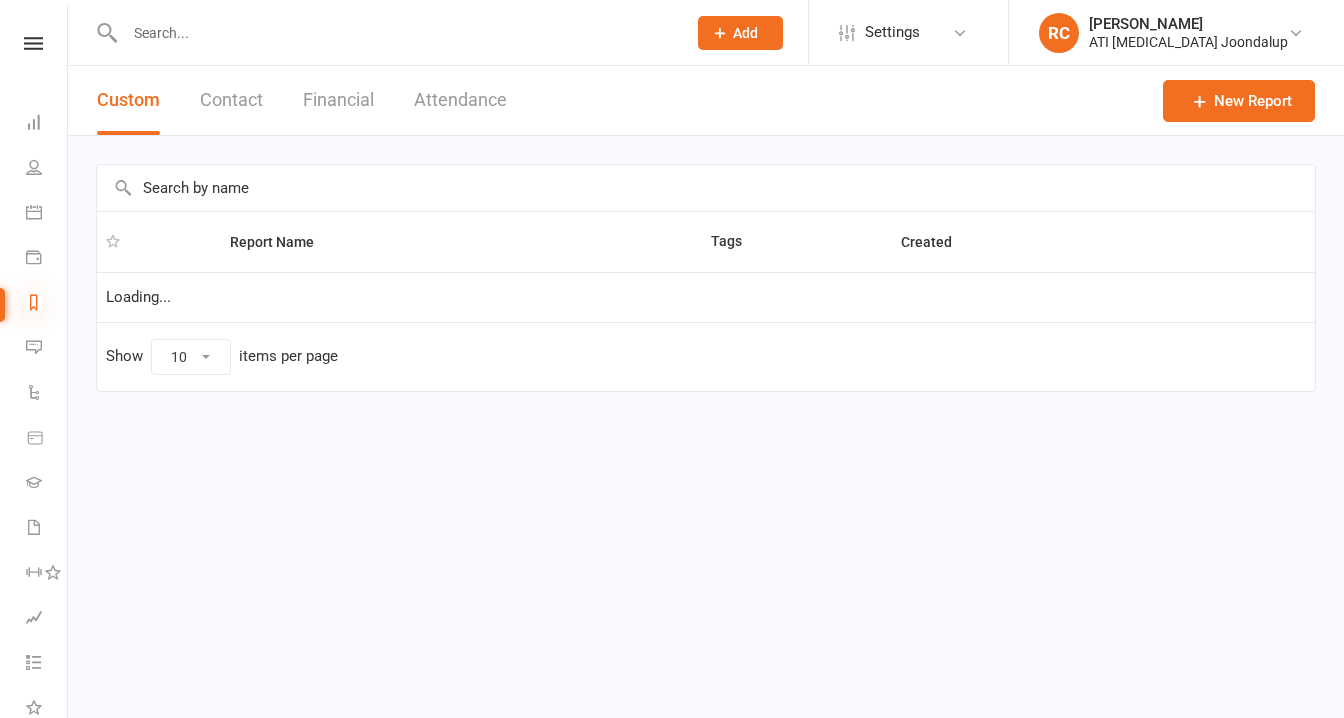 select on "100" 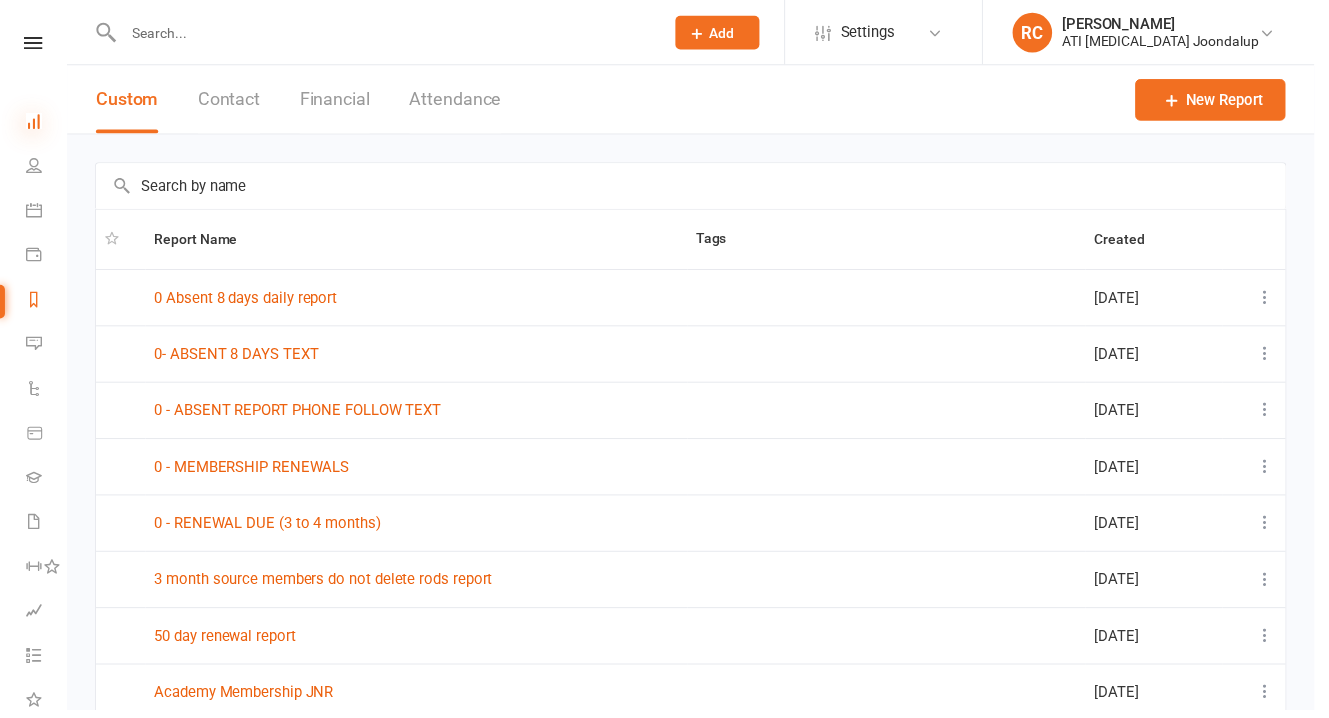 click at bounding box center (34, 122) 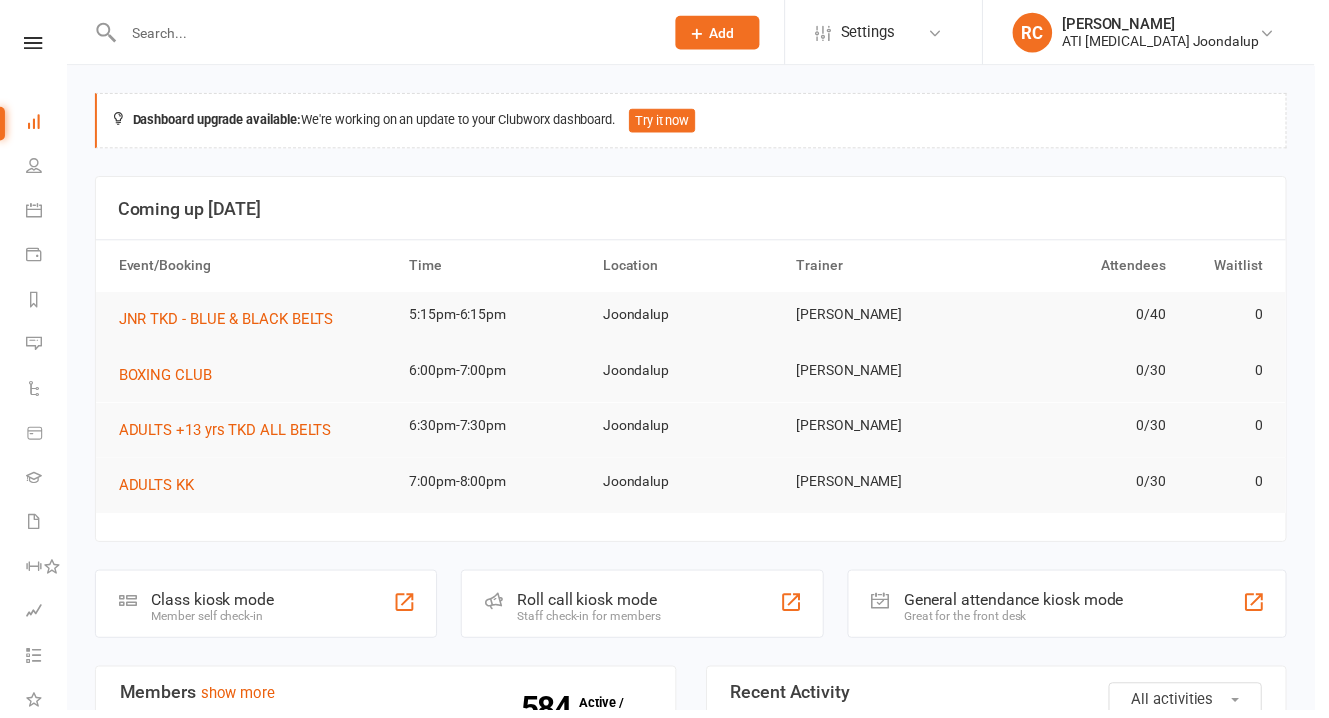 scroll, scrollTop: 143, scrollLeft: 0, axis: vertical 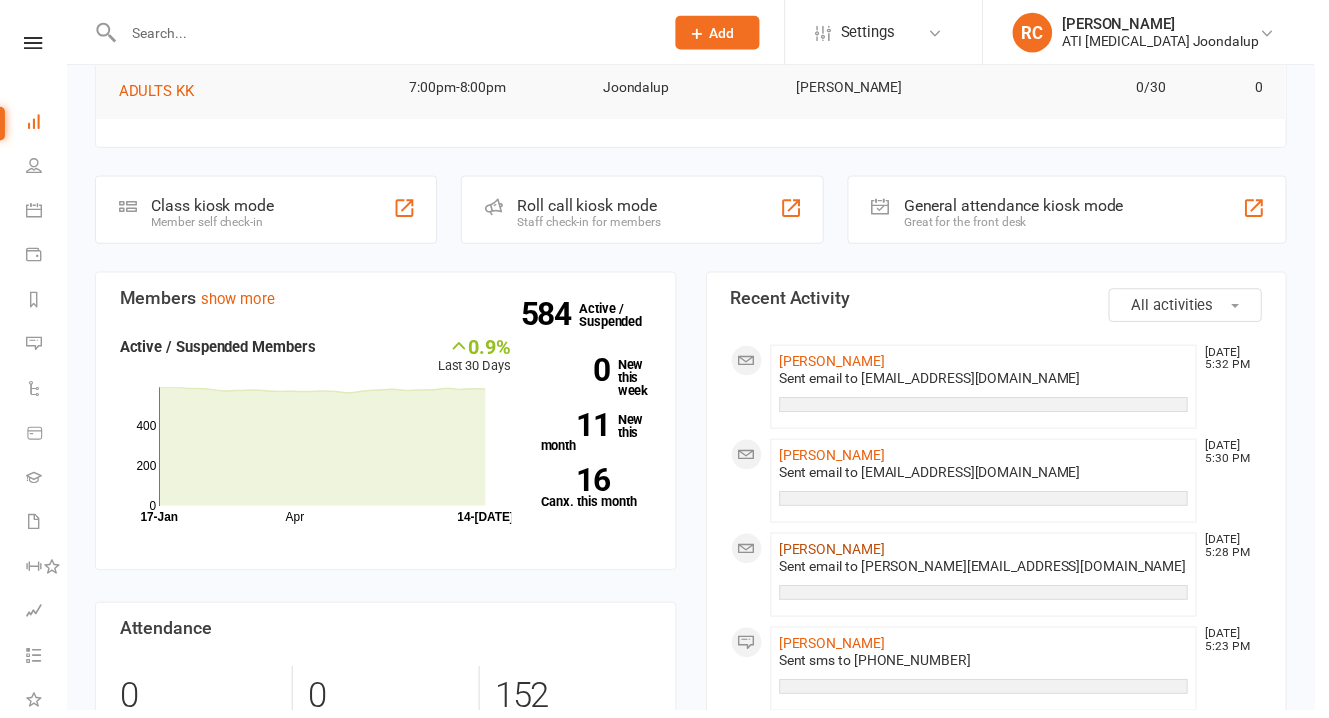 click on "[PERSON_NAME]" 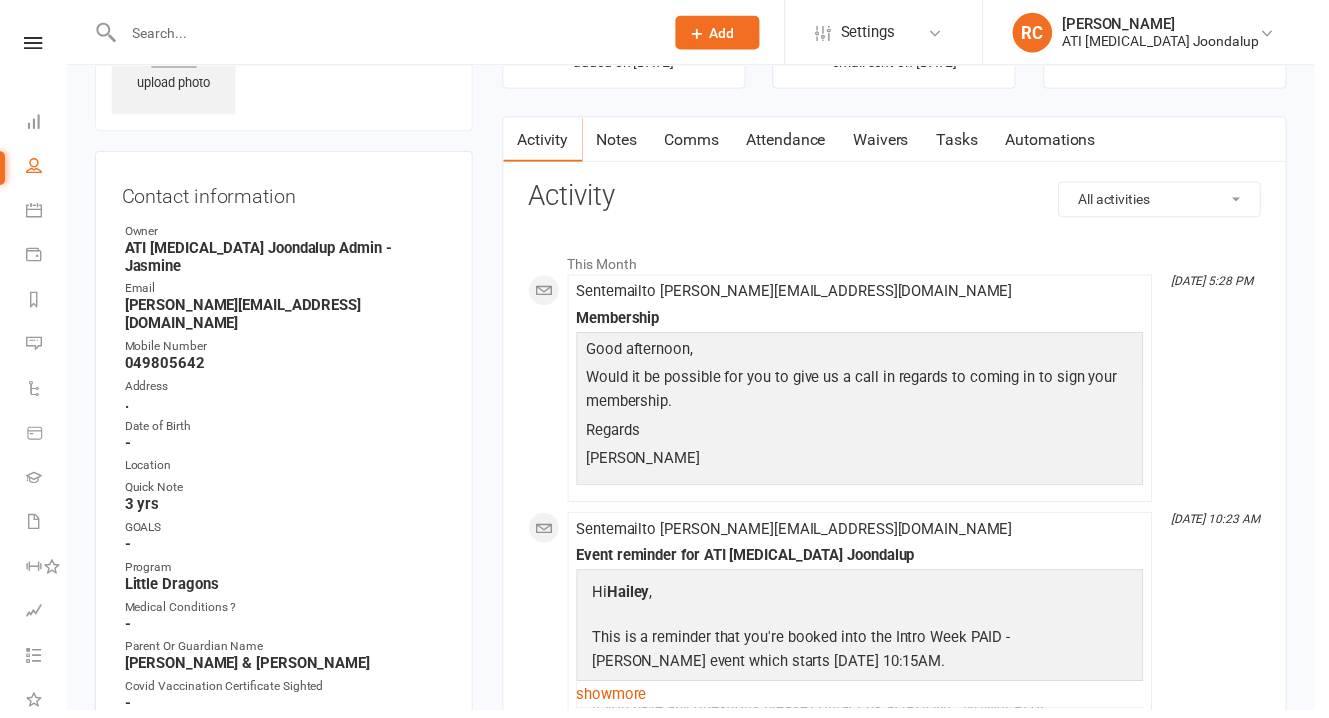 scroll, scrollTop: 121, scrollLeft: 0, axis: vertical 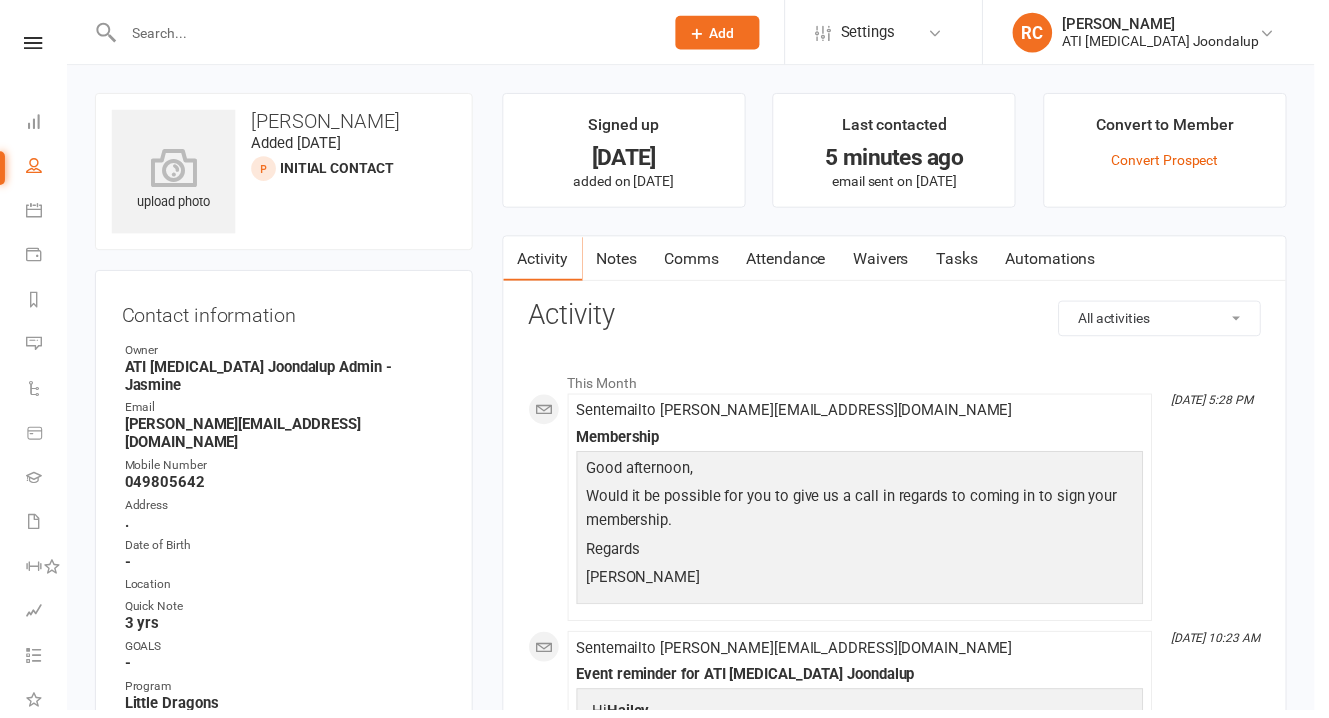 click at bounding box center (376, 32) 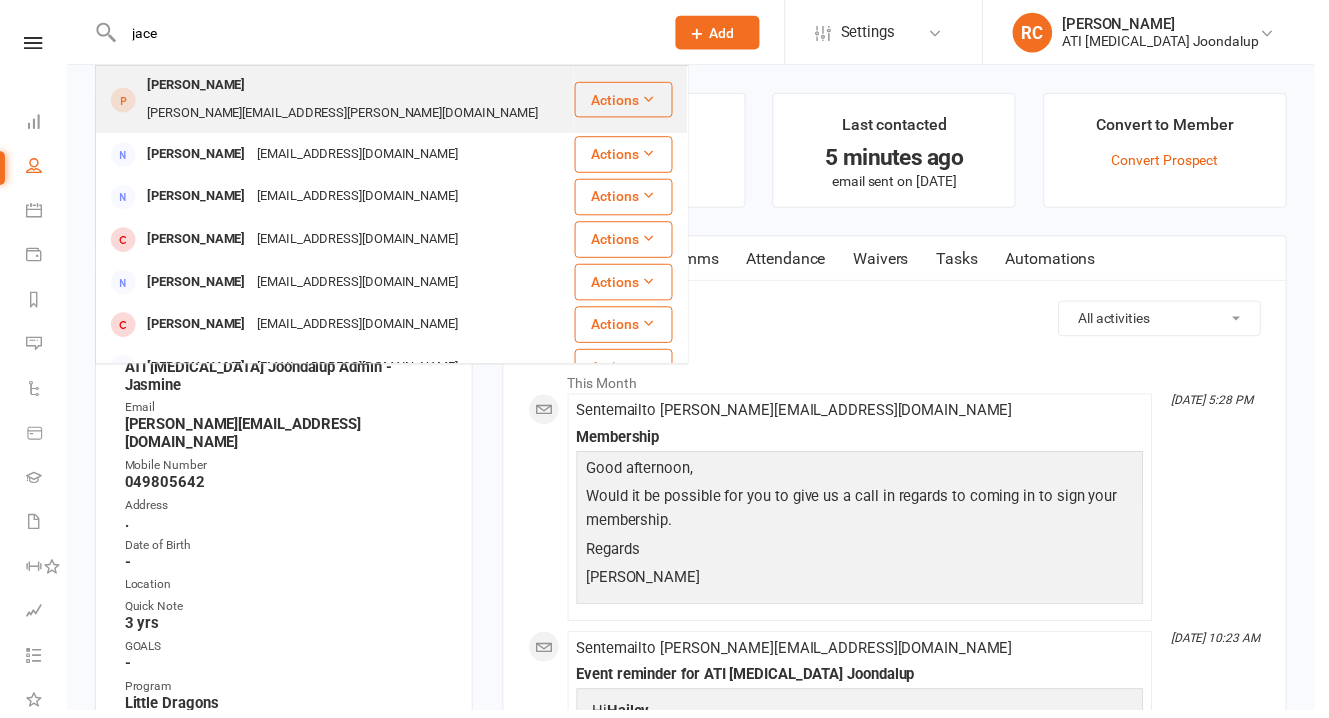 type on "jace" 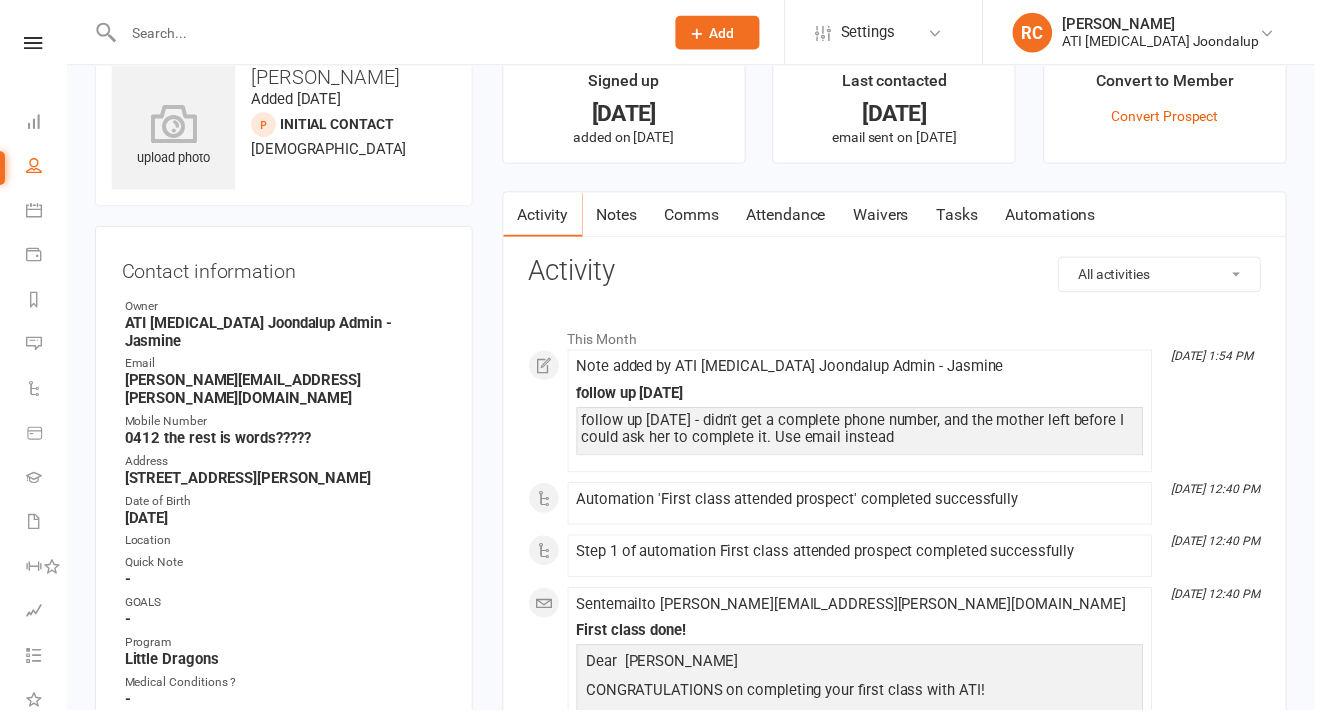 scroll, scrollTop: 45, scrollLeft: 0, axis: vertical 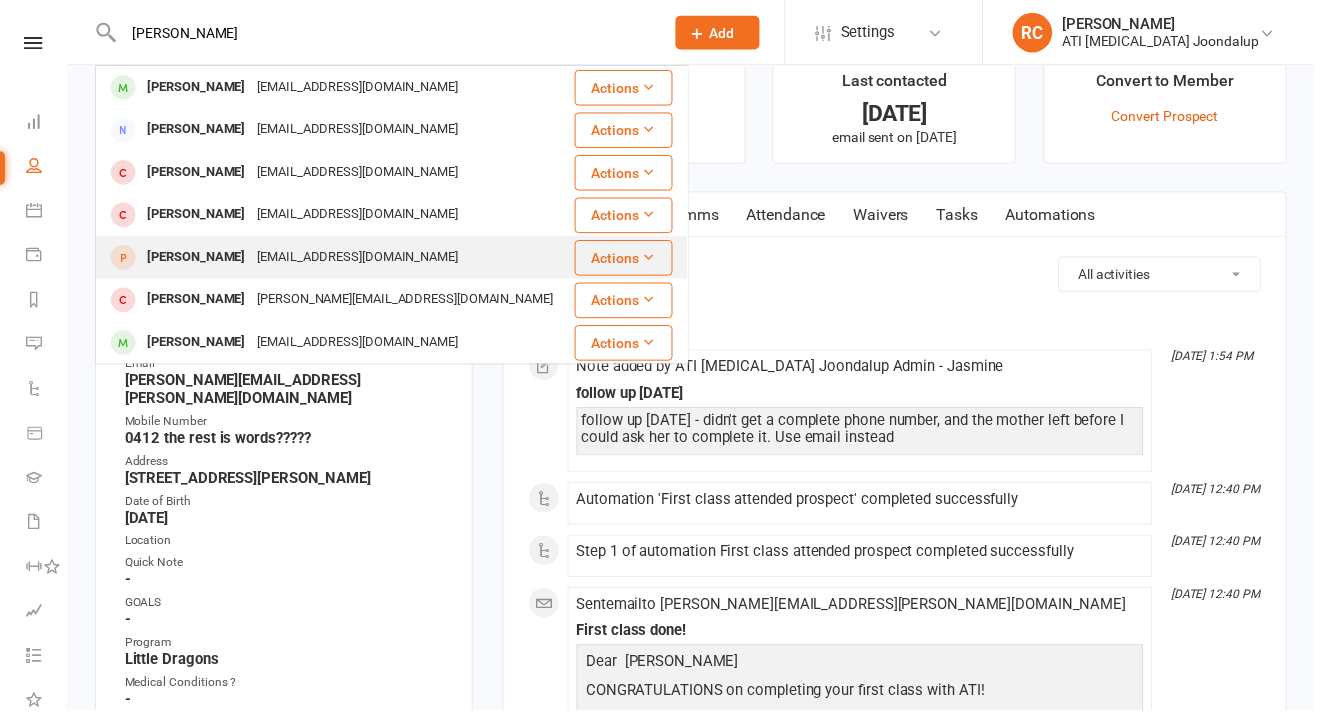 type on "[PERSON_NAME]" 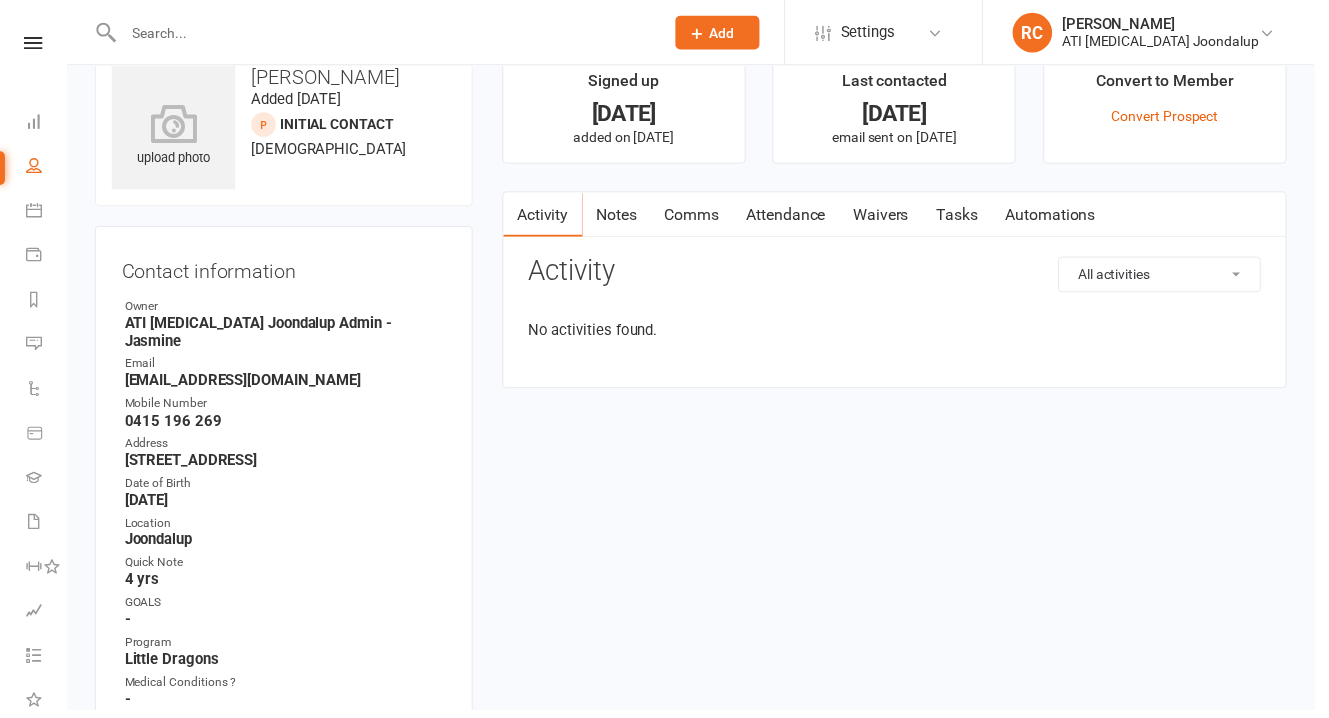 scroll, scrollTop: 0, scrollLeft: 0, axis: both 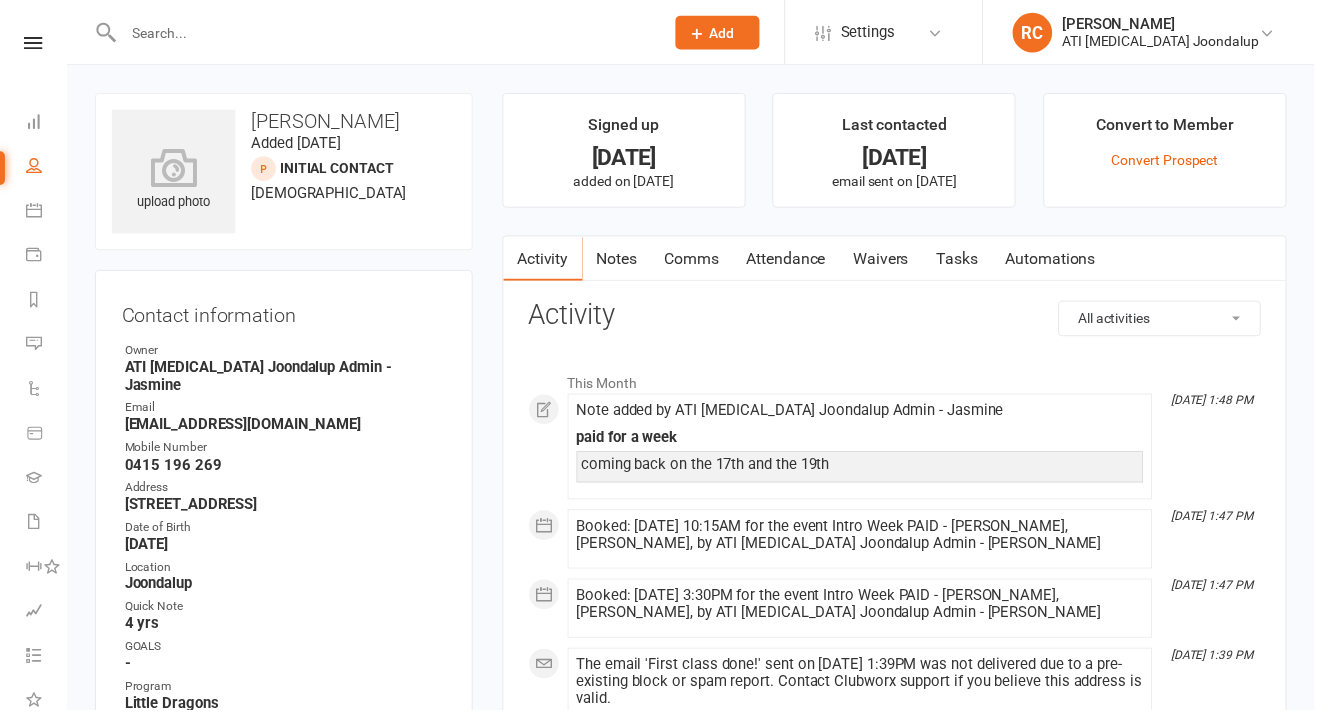 click on "Attendance" at bounding box center (795, 262) 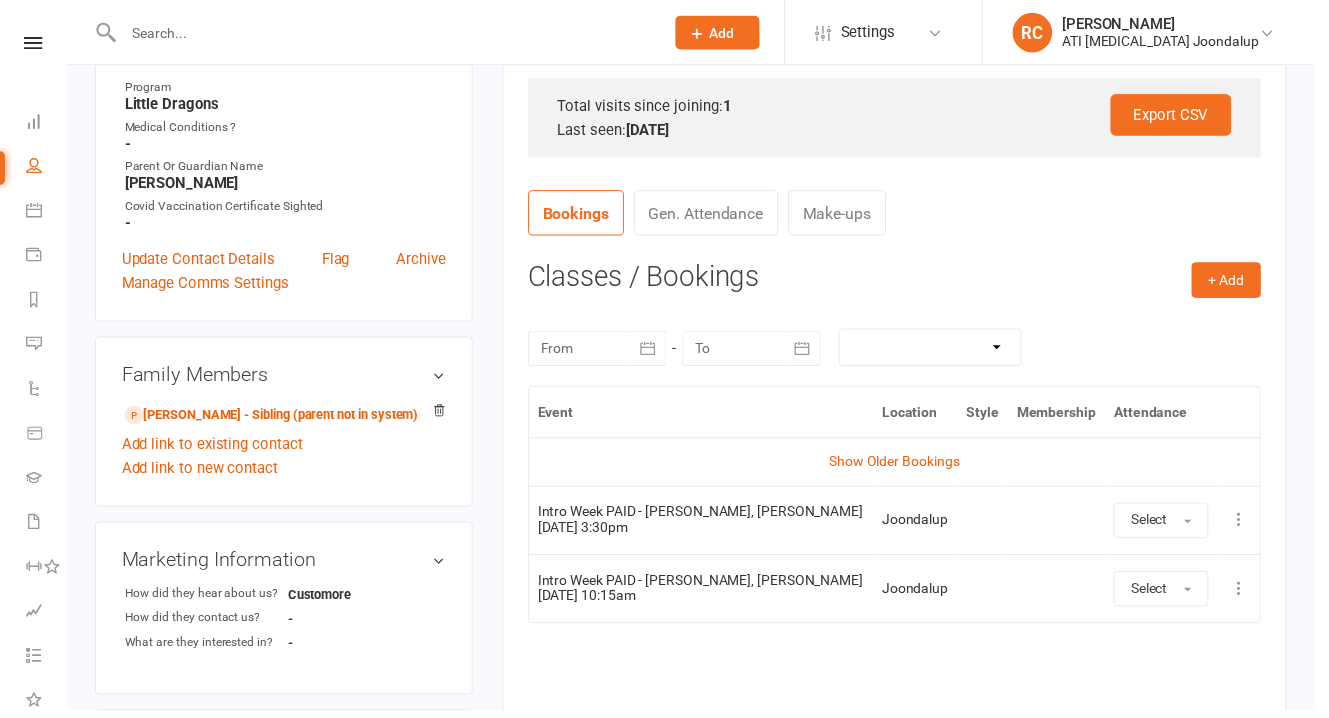 scroll, scrollTop: 0, scrollLeft: 0, axis: both 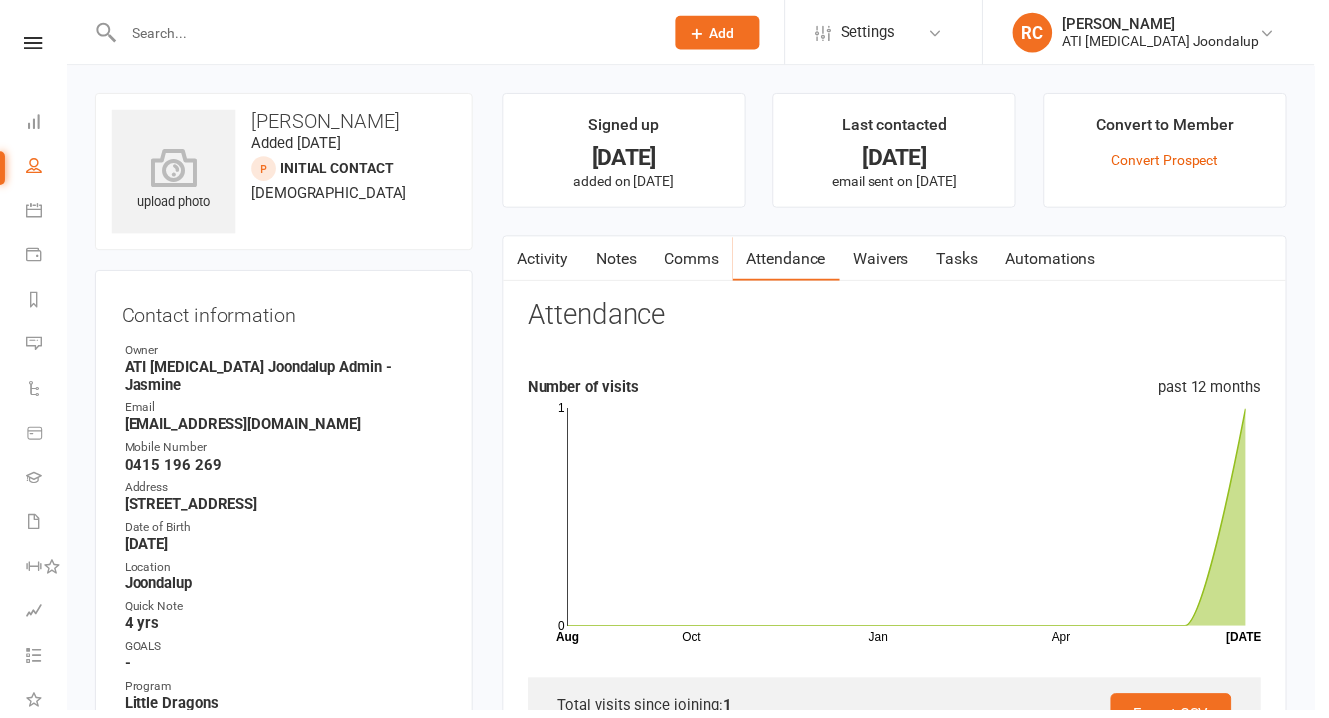 click at bounding box center (388, 33) 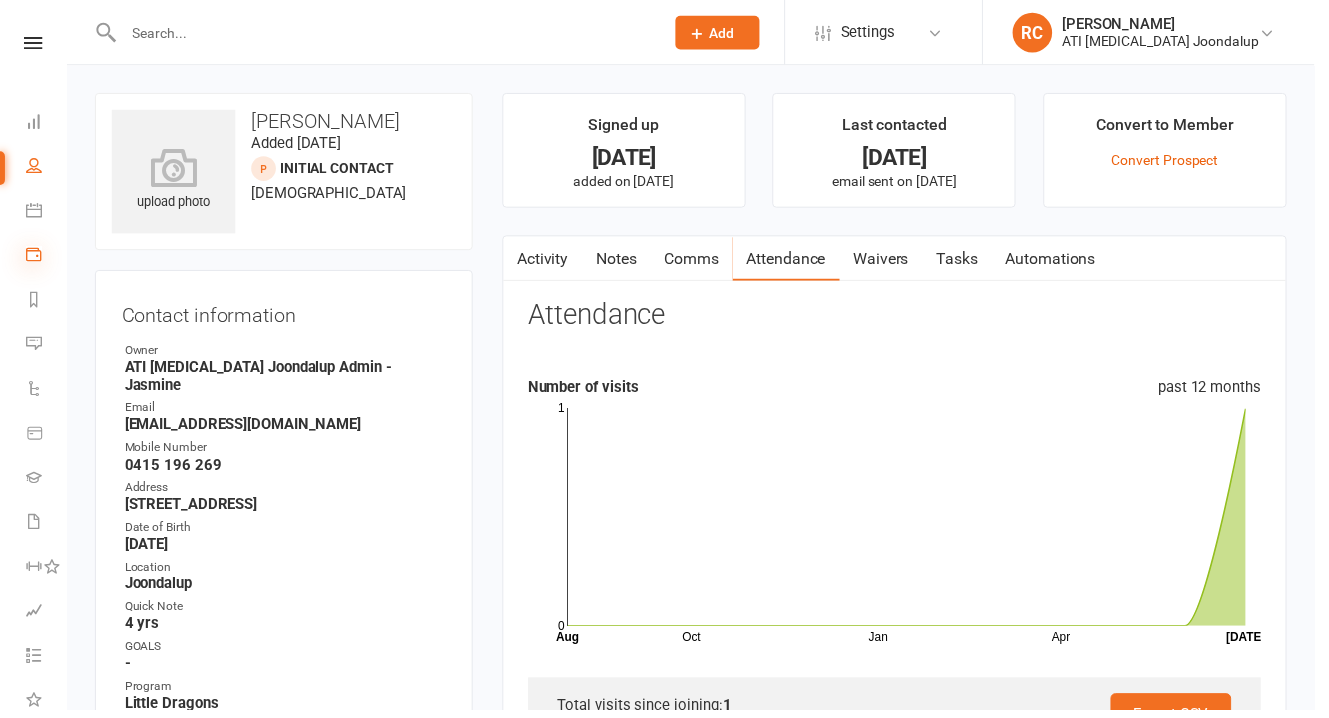 click at bounding box center (34, 257) 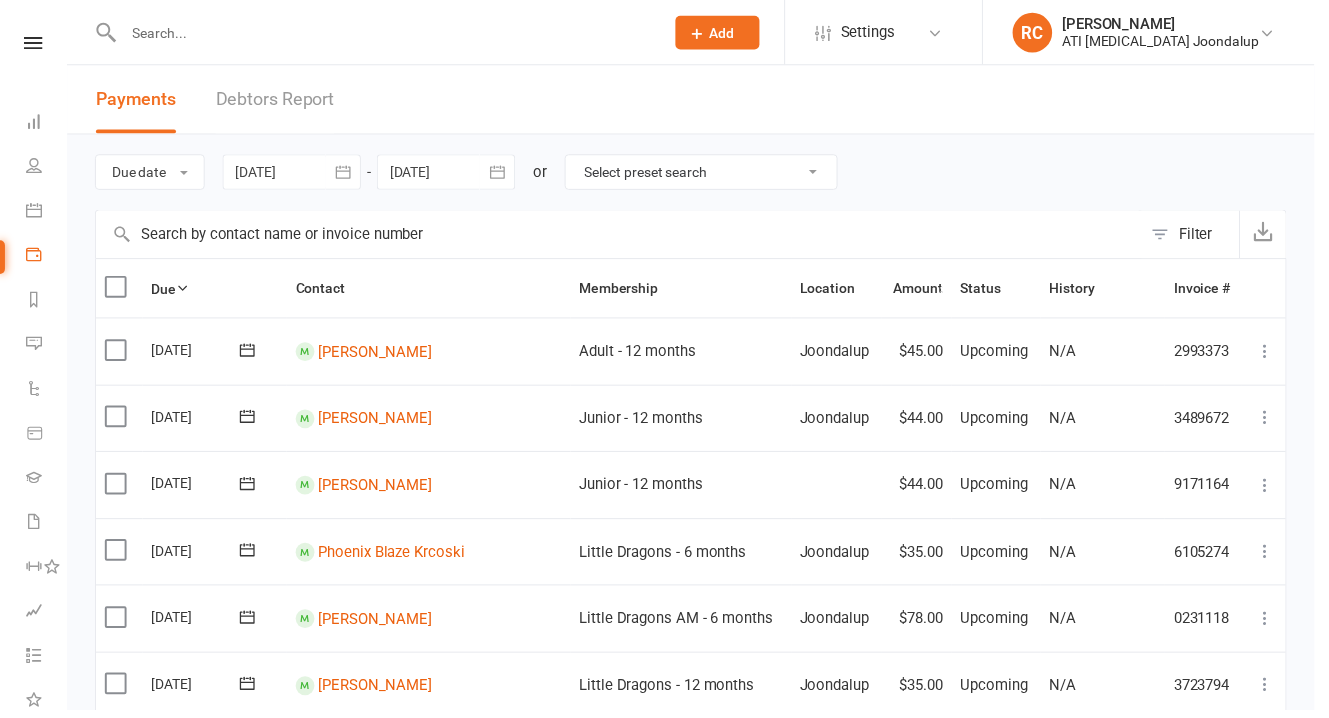 click on "Debtors Report" at bounding box center (278, 100) 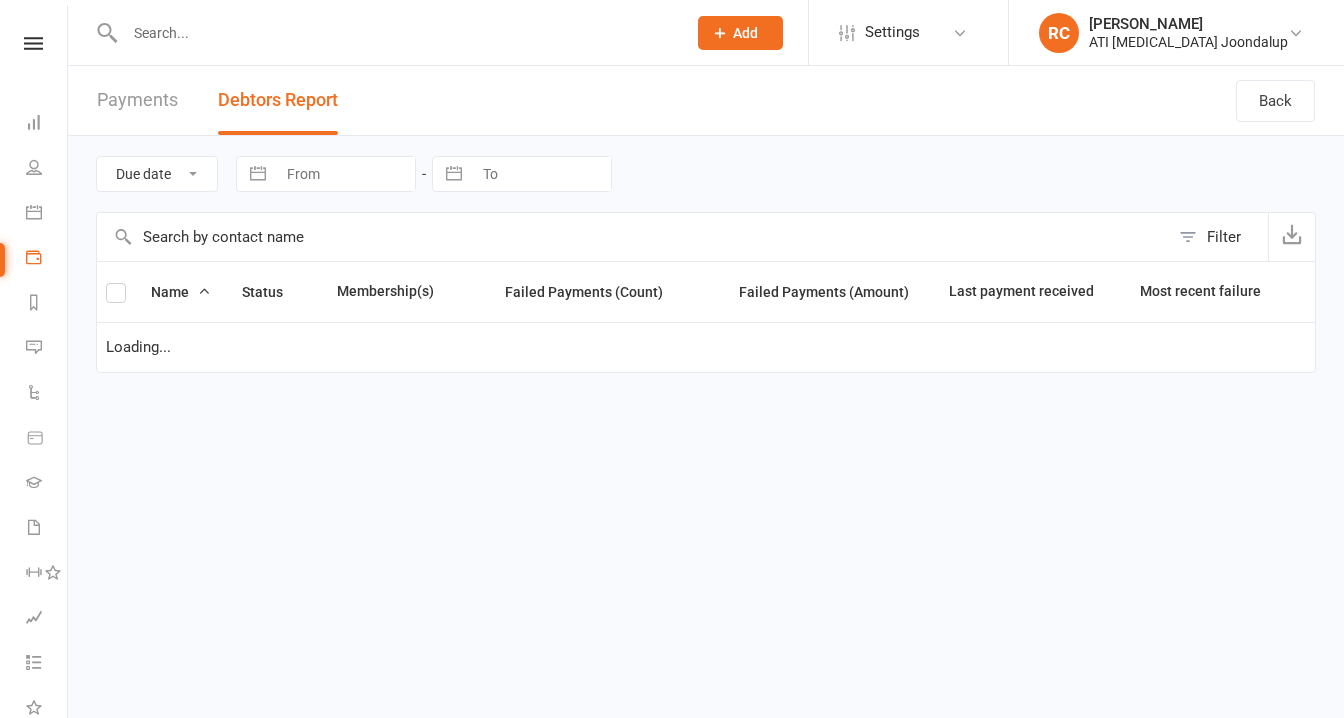 click on "Debtors Report" at bounding box center [278, 100] 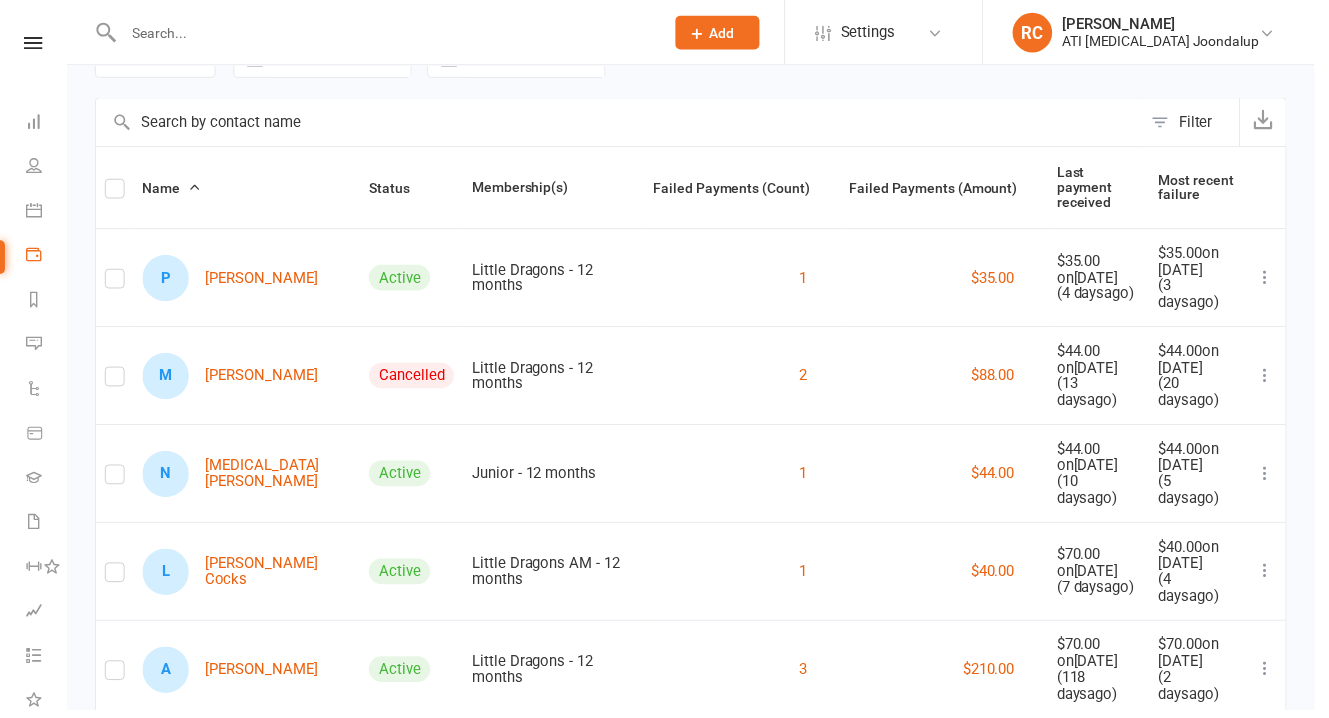 scroll, scrollTop: 1669, scrollLeft: 0, axis: vertical 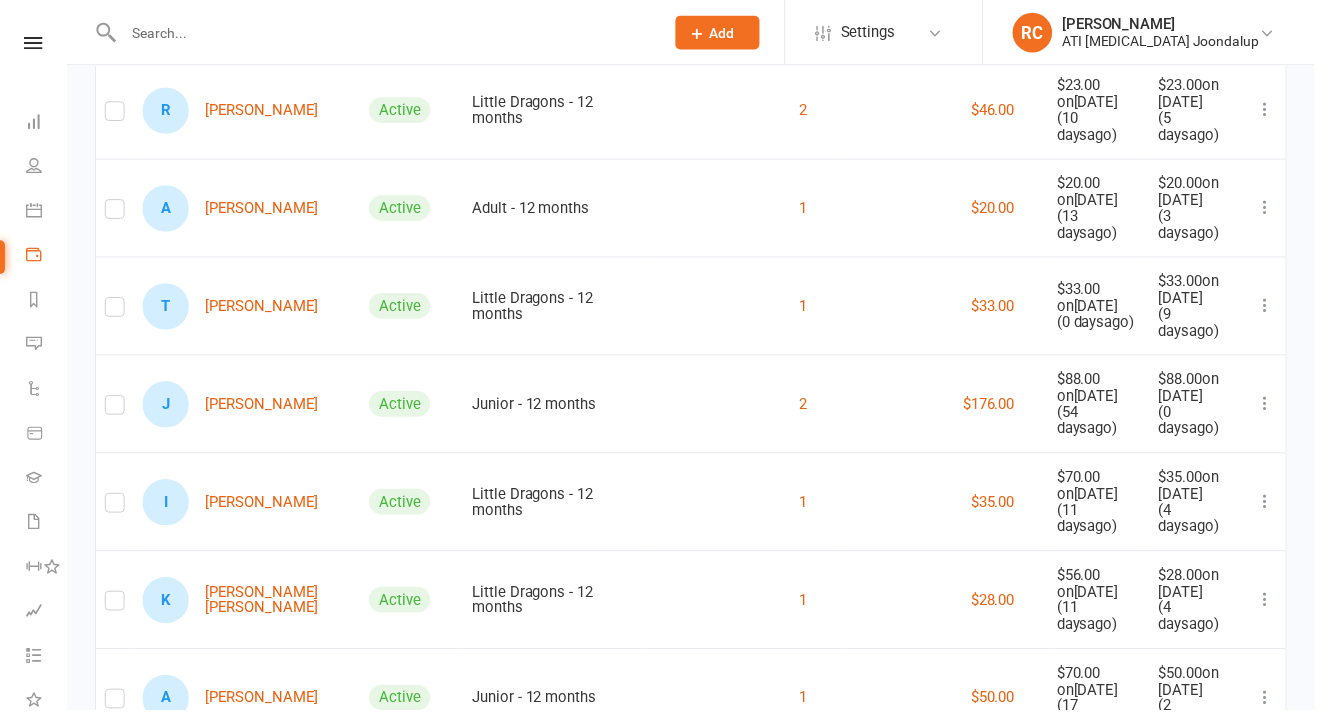 click on "N [PERSON_NAME]" at bounding box center [233, 903] 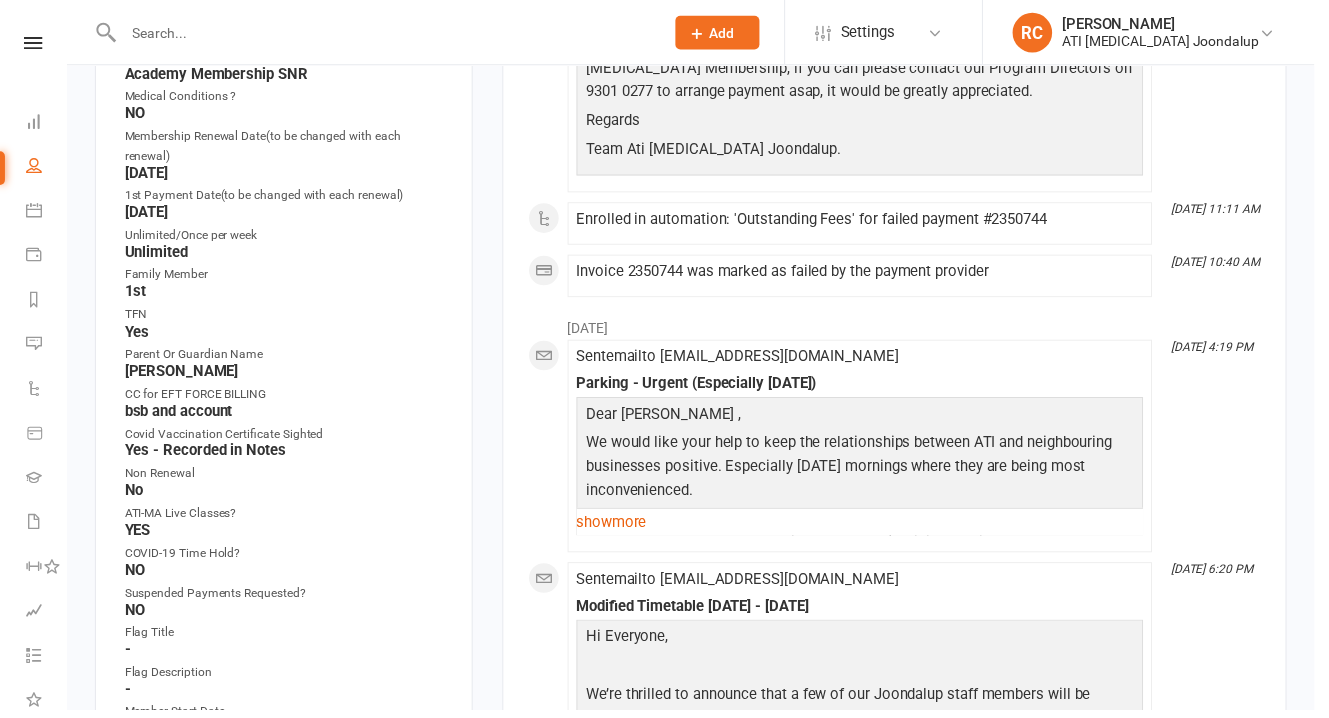 scroll, scrollTop: 0, scrollLeft: 0, axis: both 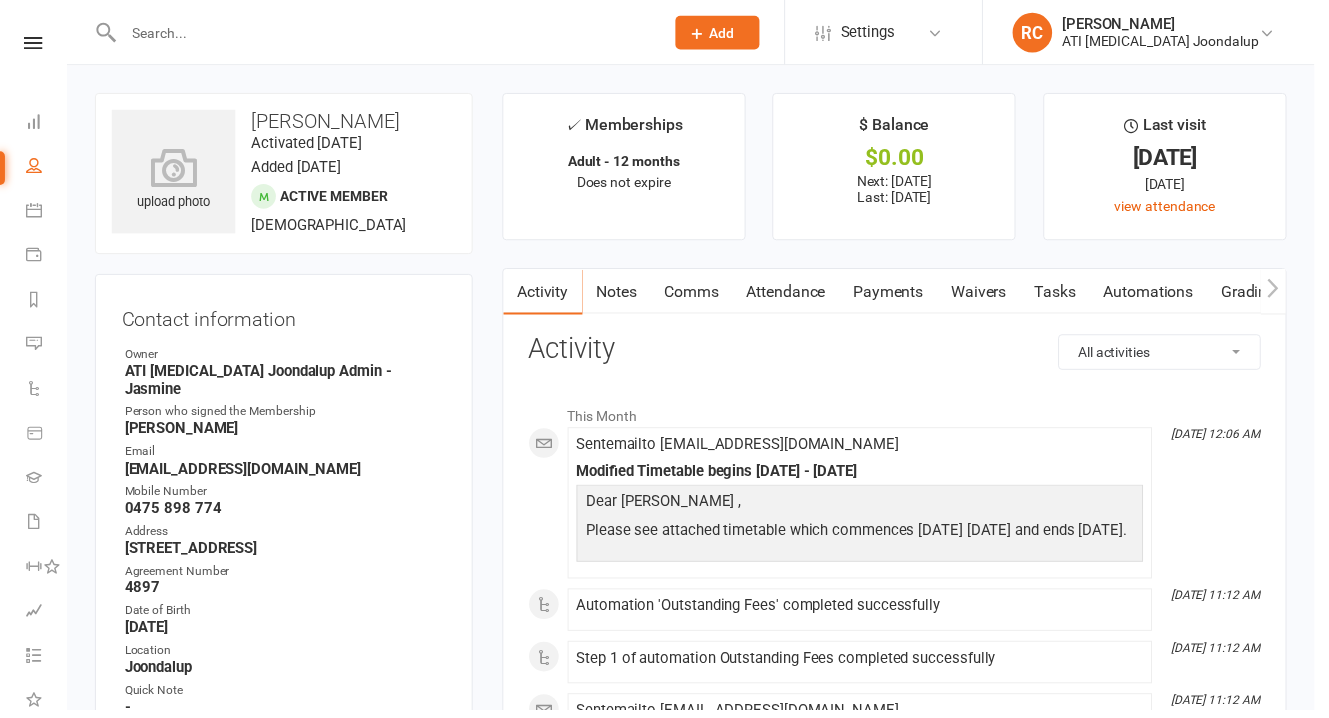 click on "Comms" at bounding box center (699, 295) 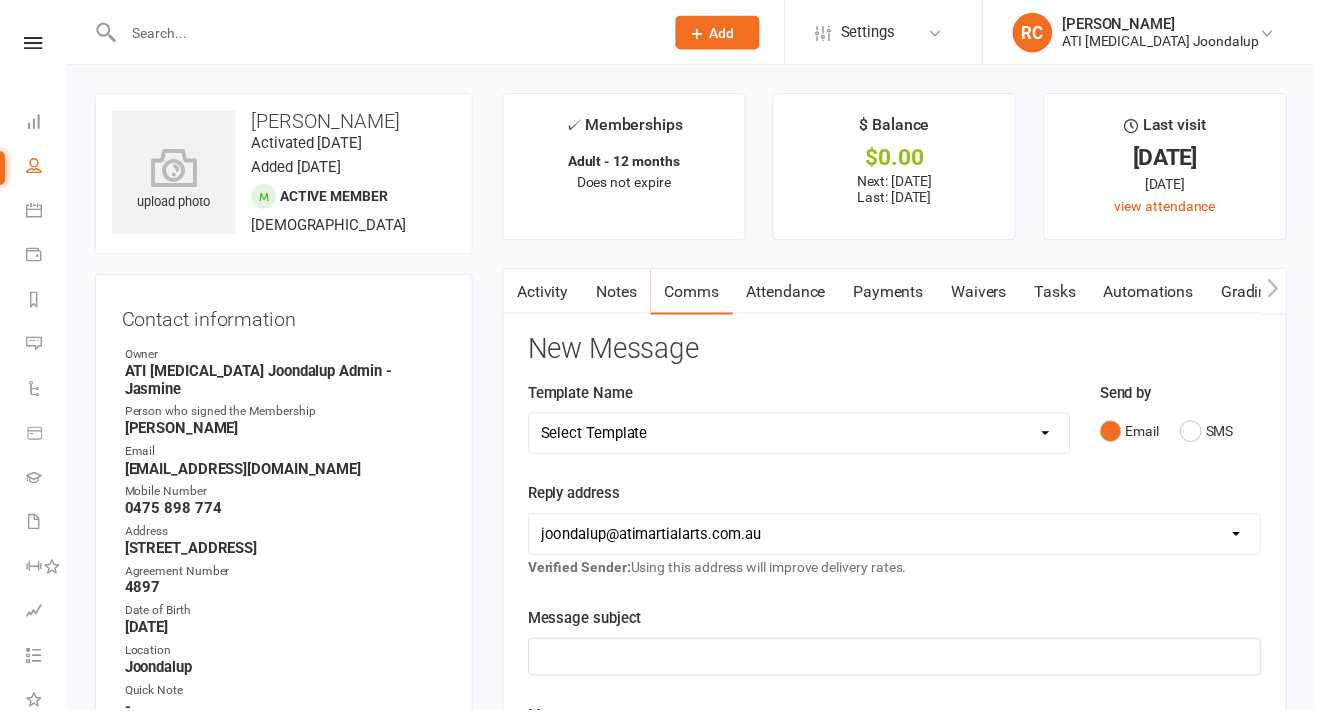 click on "﻿" 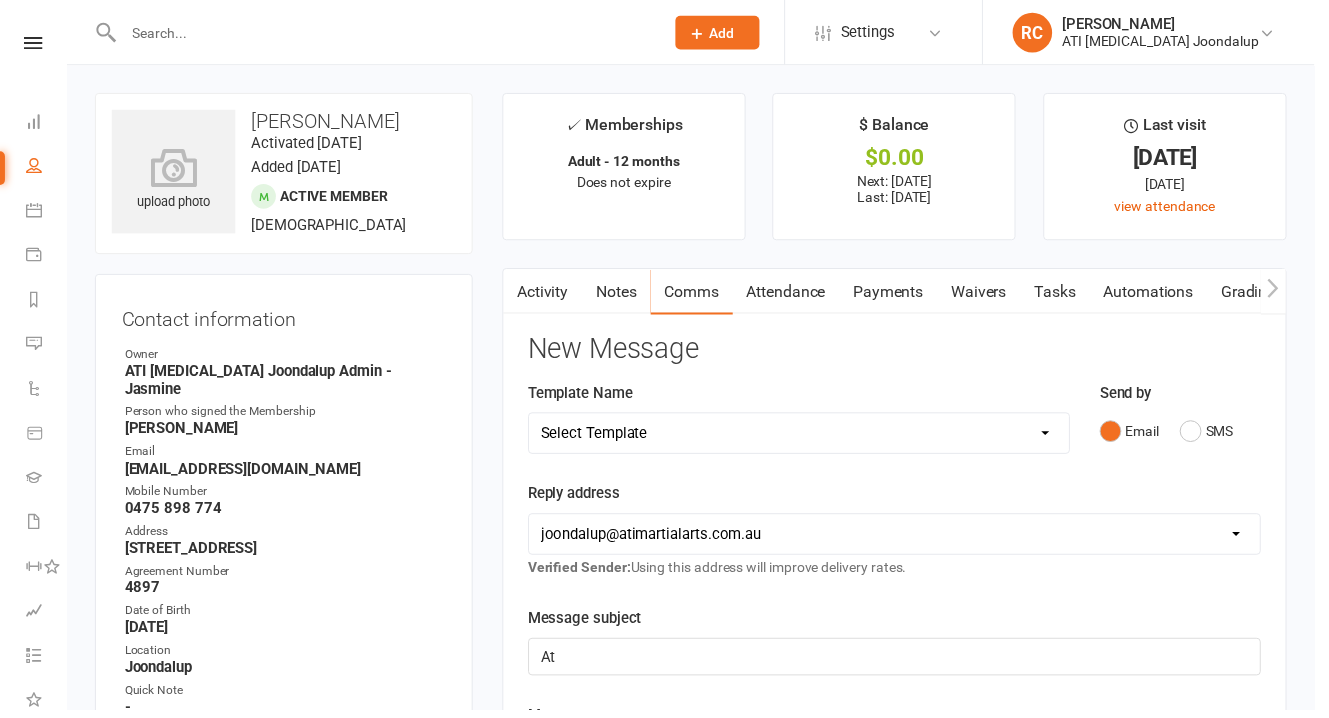 click on "At" 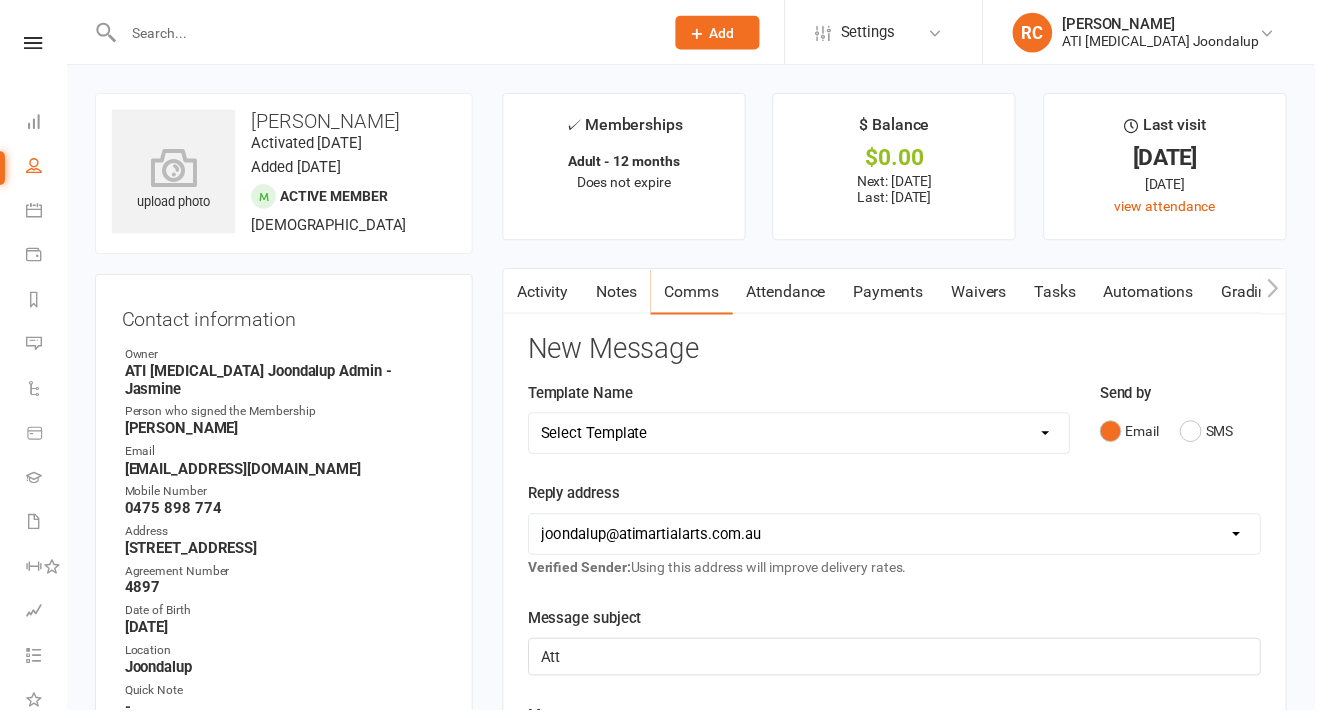 type 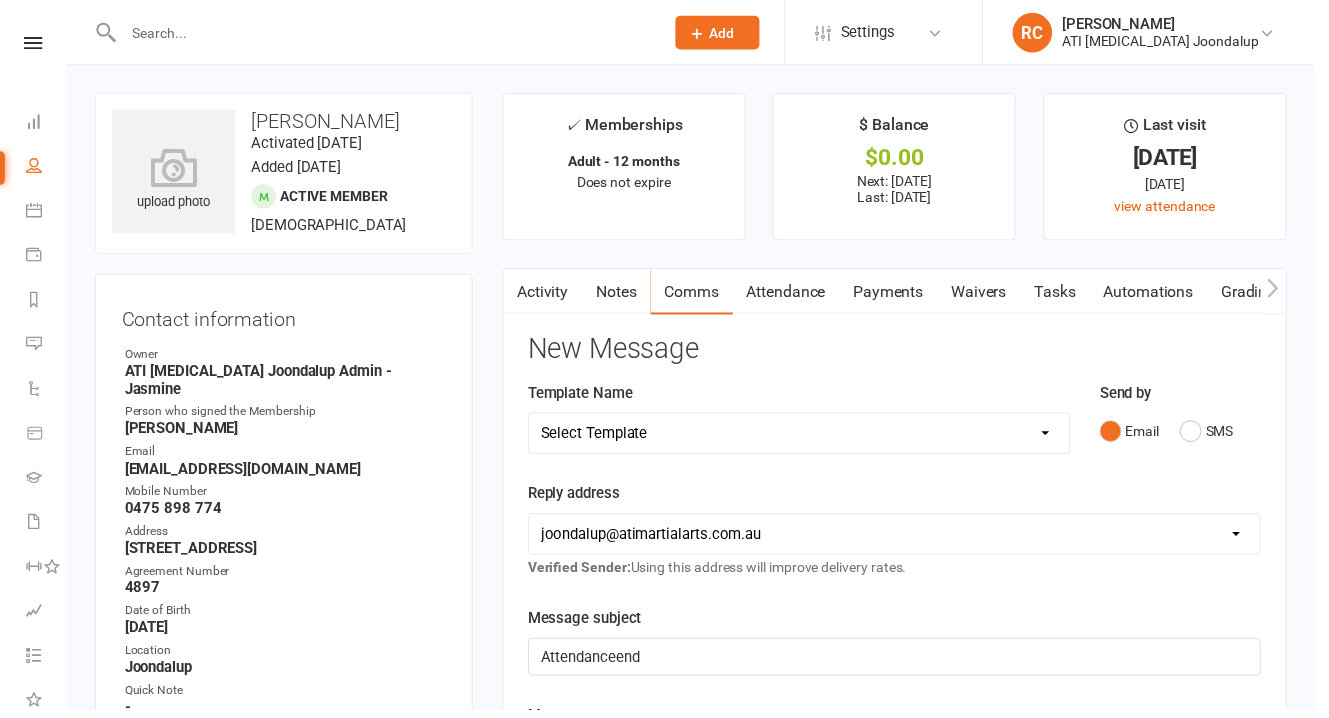 scroll, scrollTop: 132, scrollLeft: 0, axis: vertical 